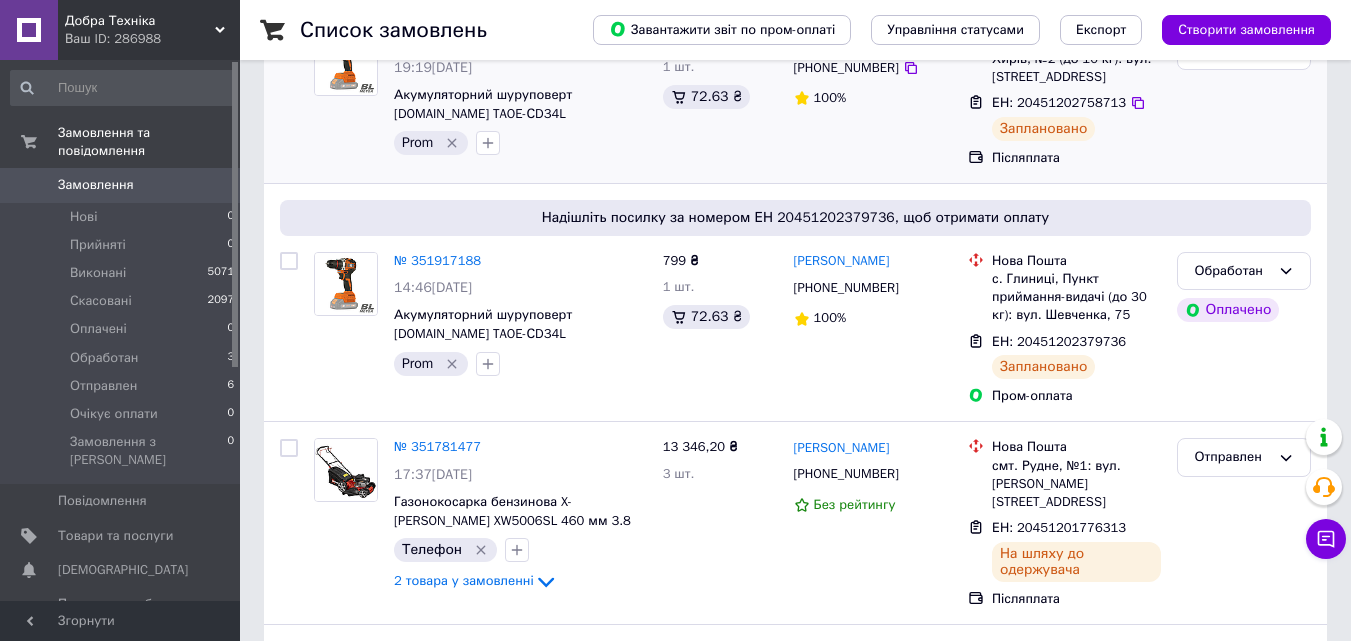 scroll, scrollTop: 0, scrollLeft: 0, axis: both 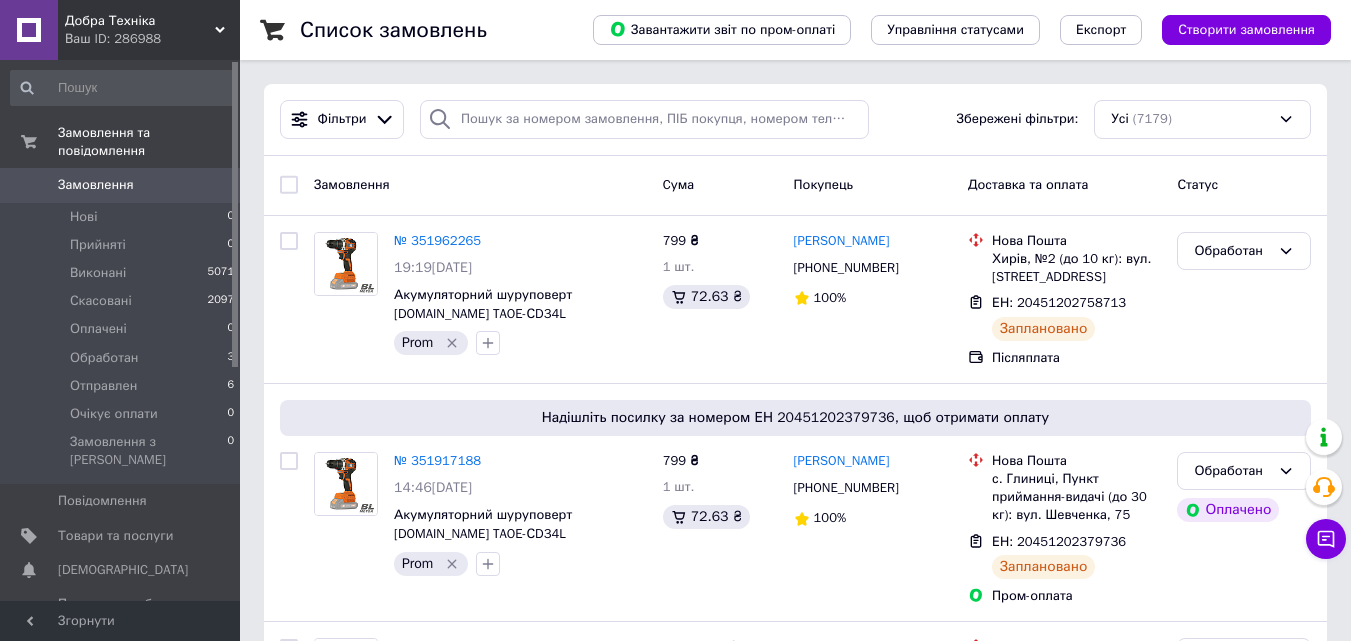 drag, startPoint x: 448, startPoint y: 179, endPoint x: 434, endPoint y: 174, distance: 14.866069 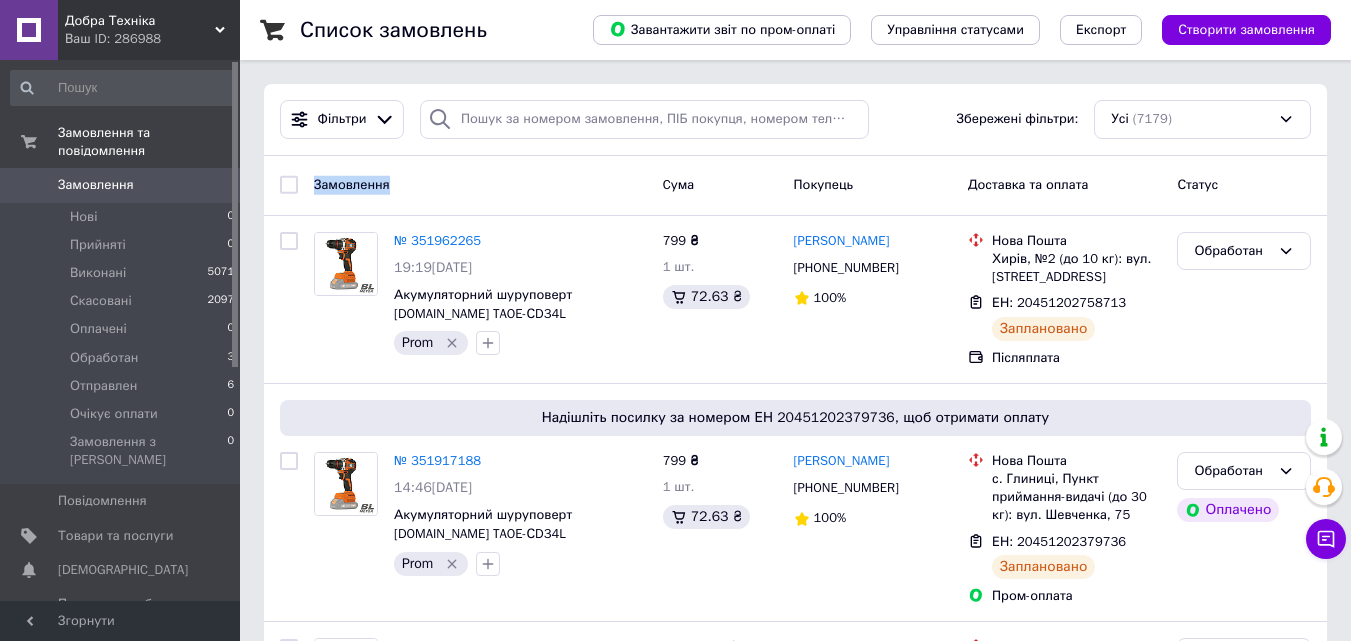 drag, startPoint x: 405, startPoint y: 183, endPoint x: 306, endPoint y: 186, distance: 99.04544 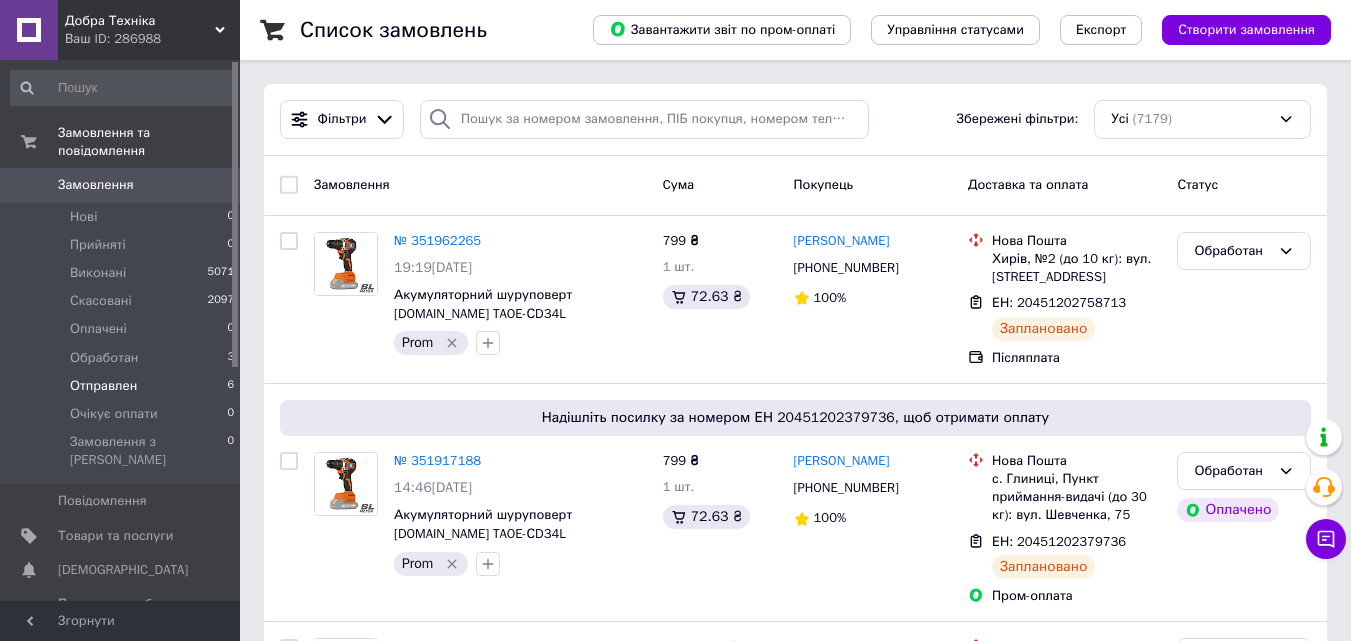 click on "Отправлен 6" at bounding box center (123, 386) 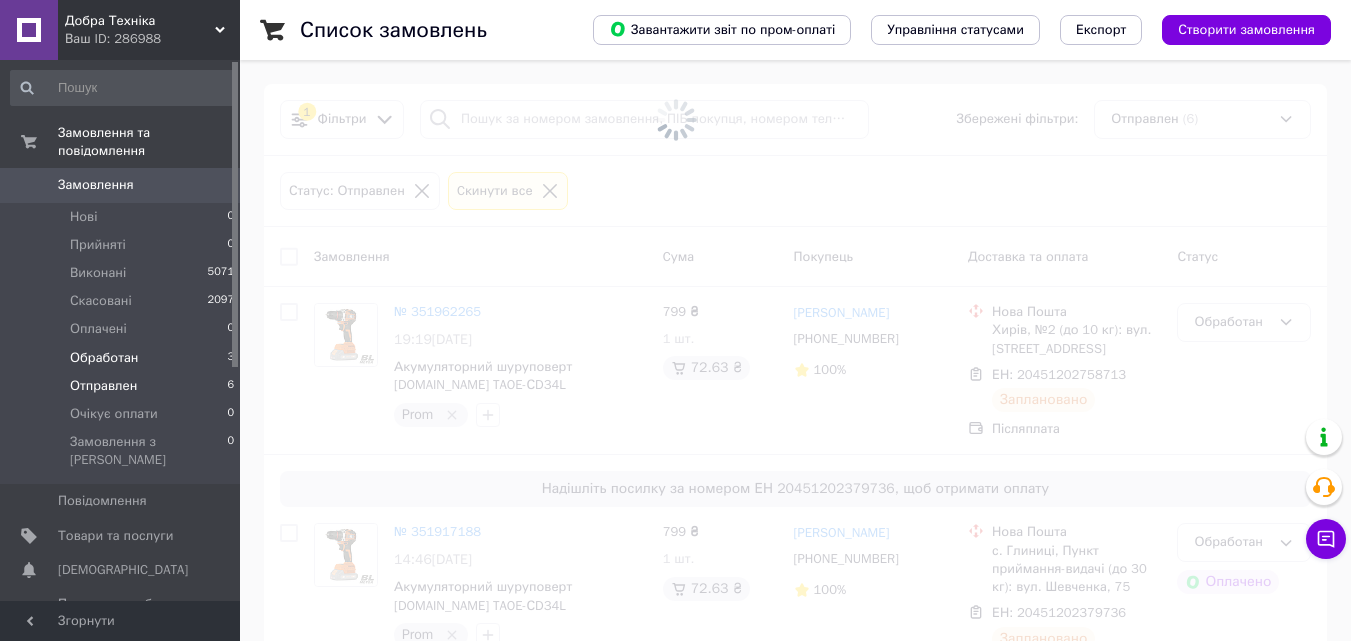 click on "Обработан 3" at bounding box center (123, 358) 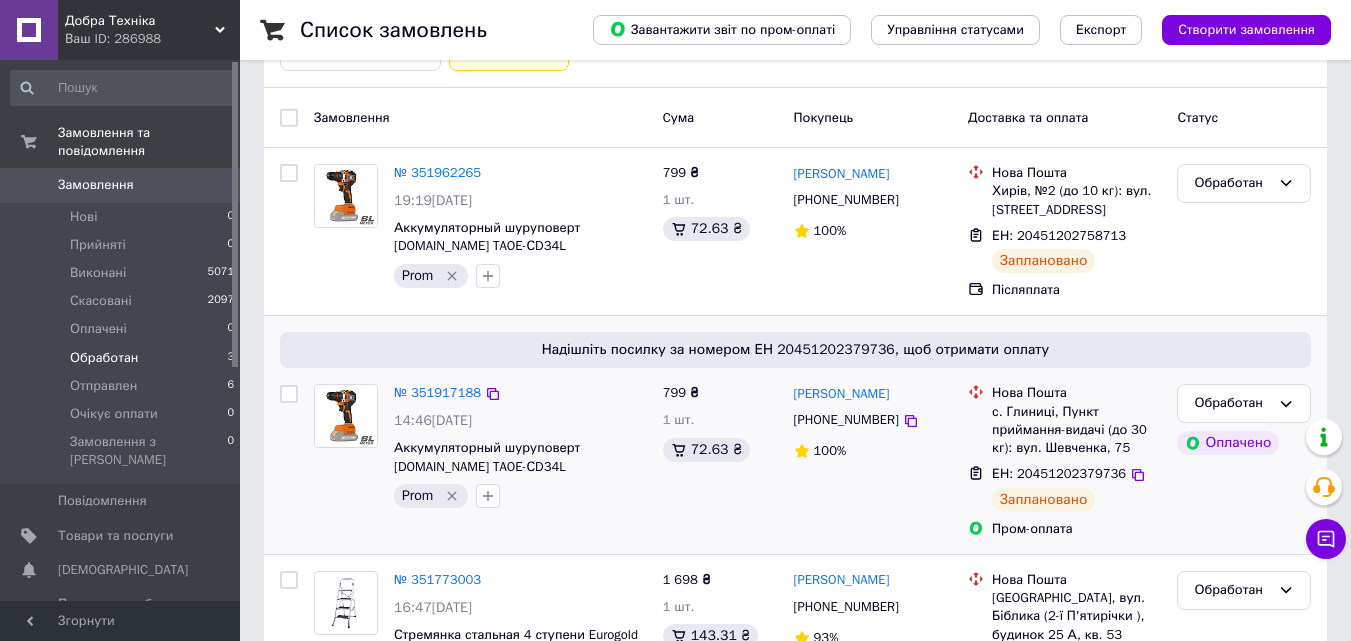 scroll, scrollTop: 0, scrollLeft: 0, axis: both 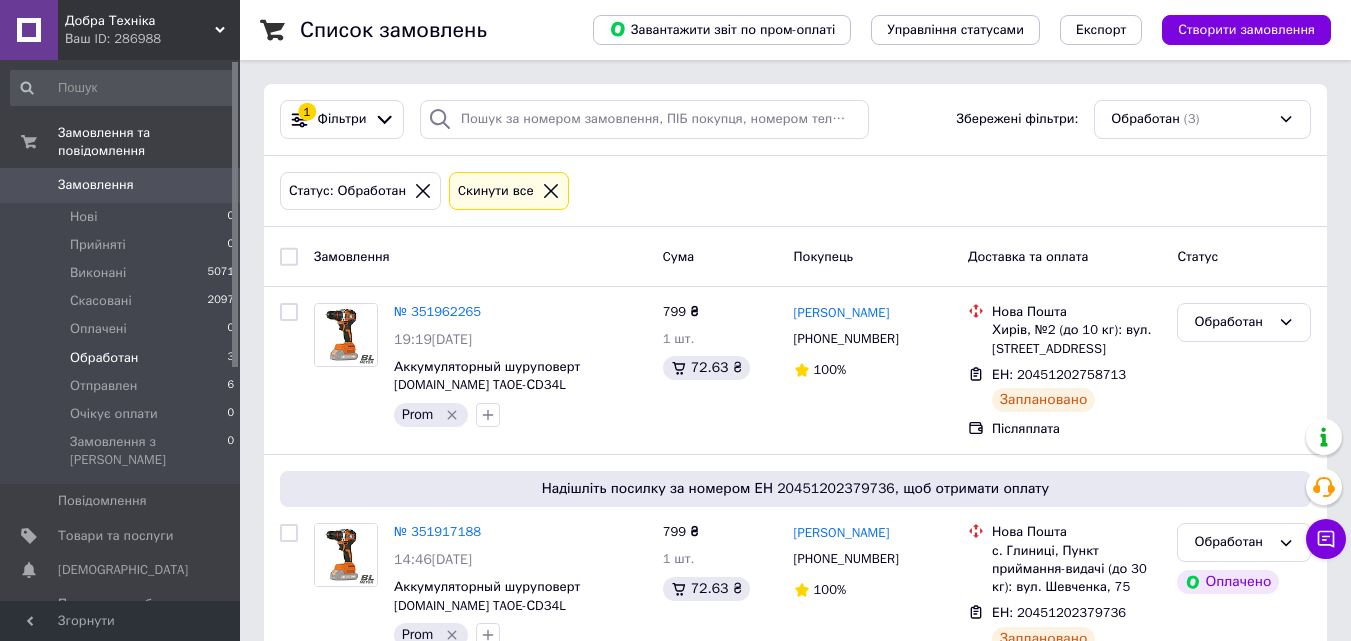click on "Статус: Обработан Cкинути все" at bounding box center (795, 191) 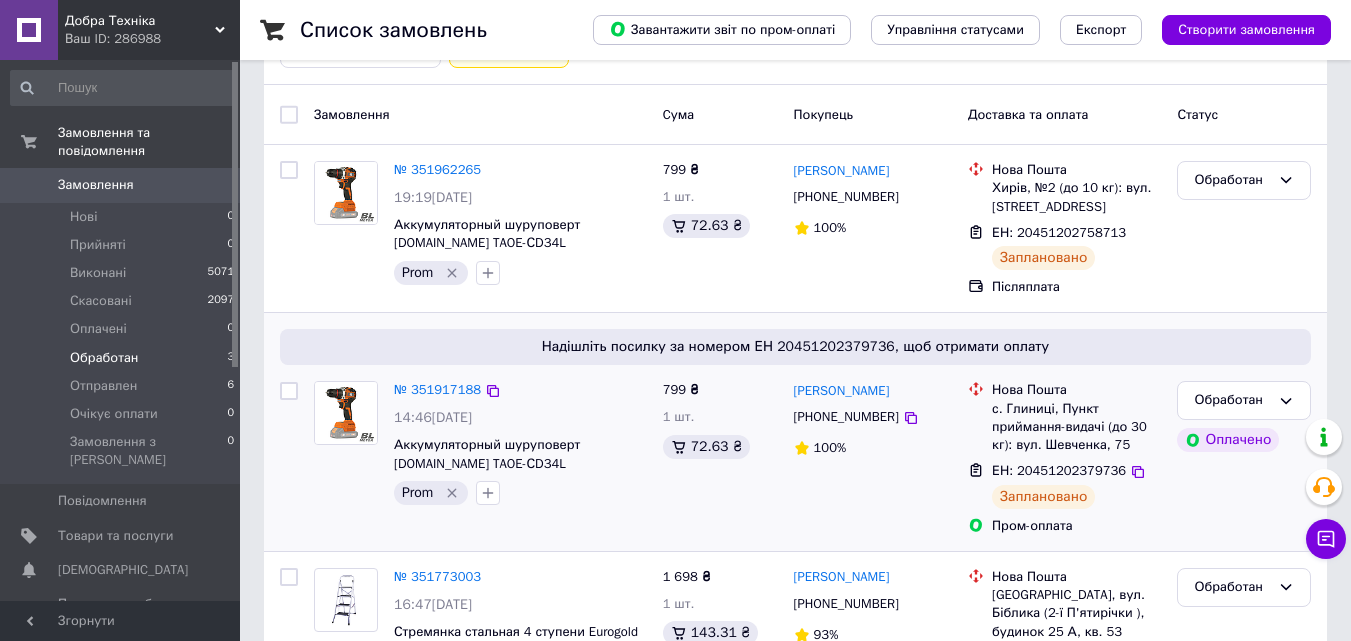 scroll, scrollTop: 100, scrollLeft: 0, axis: vertical 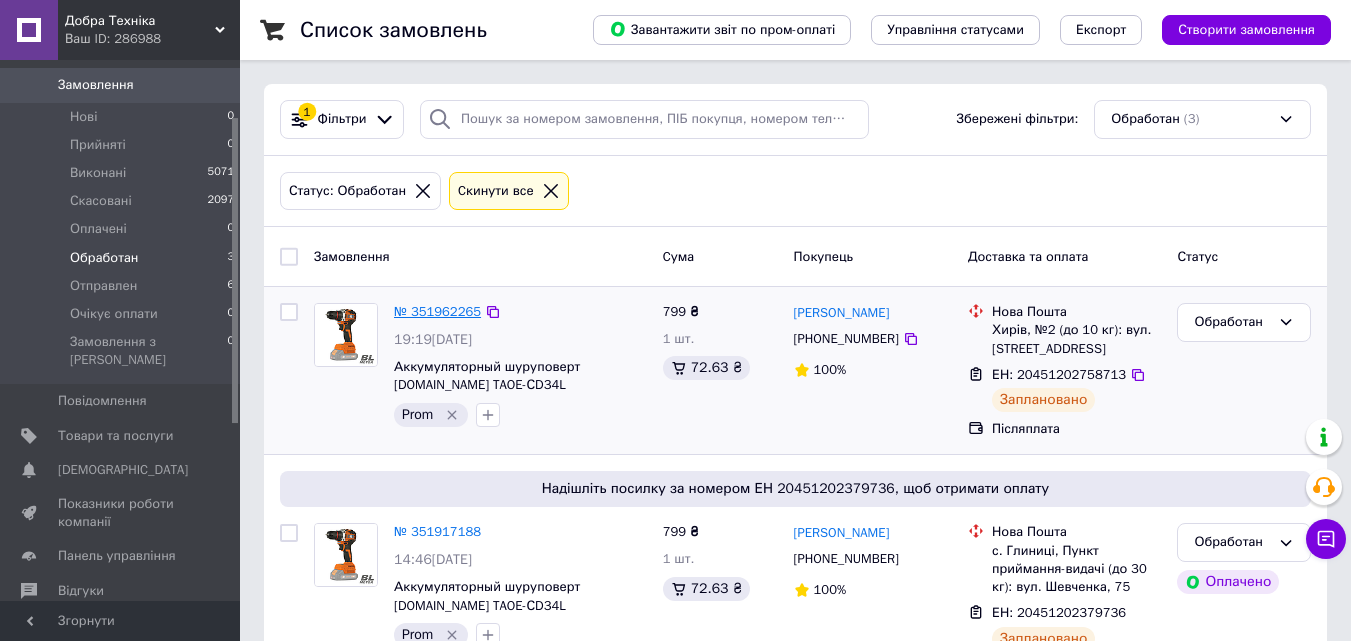 click on "№ 351962265" at bounding box center [437, 311] 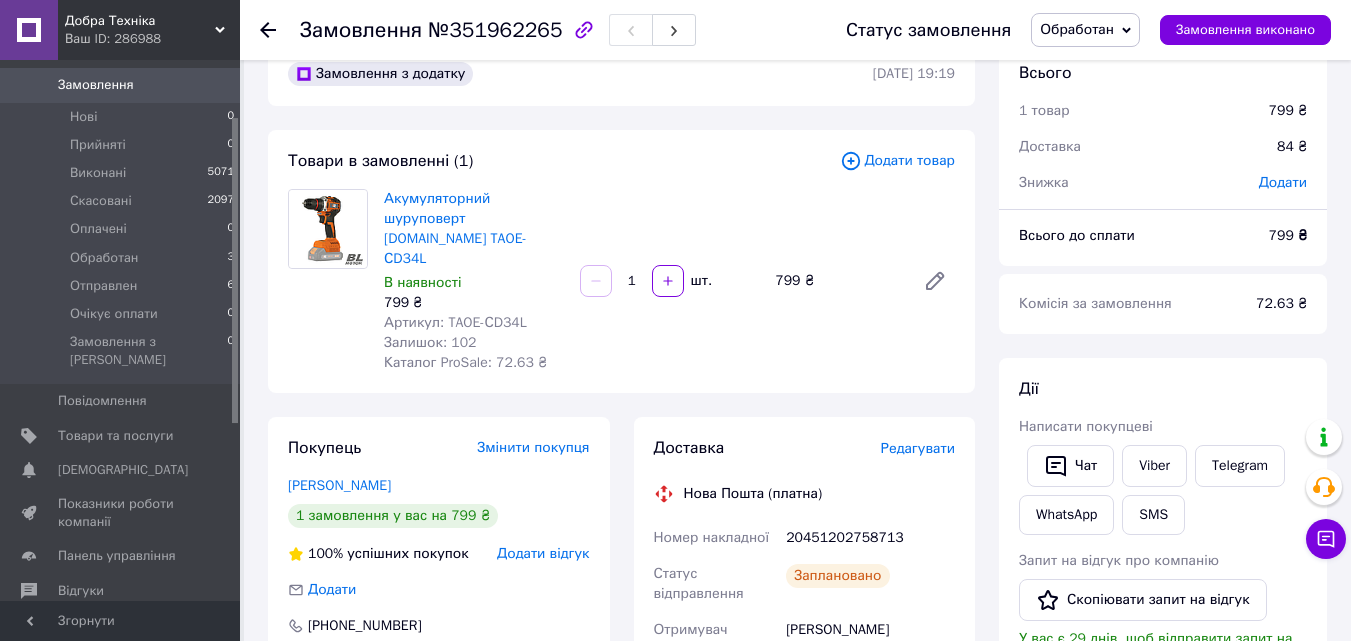 scroll, scrollTop: 0, scrollLeft: 0, axis: both 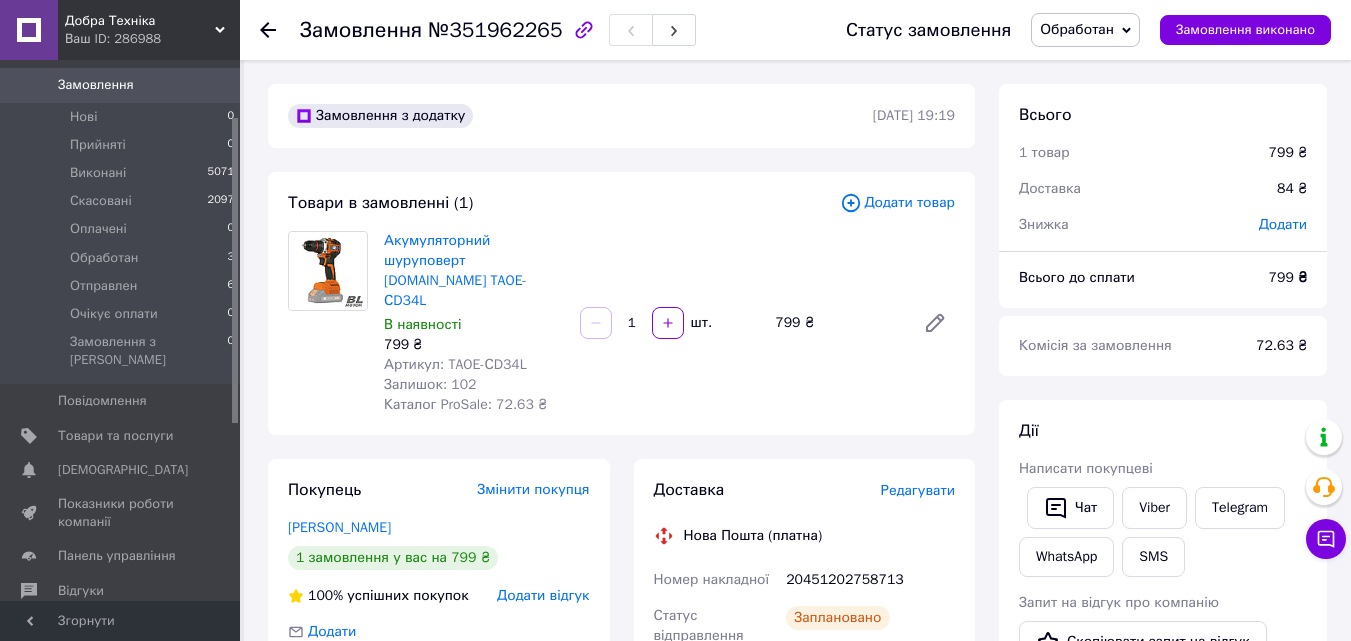 click 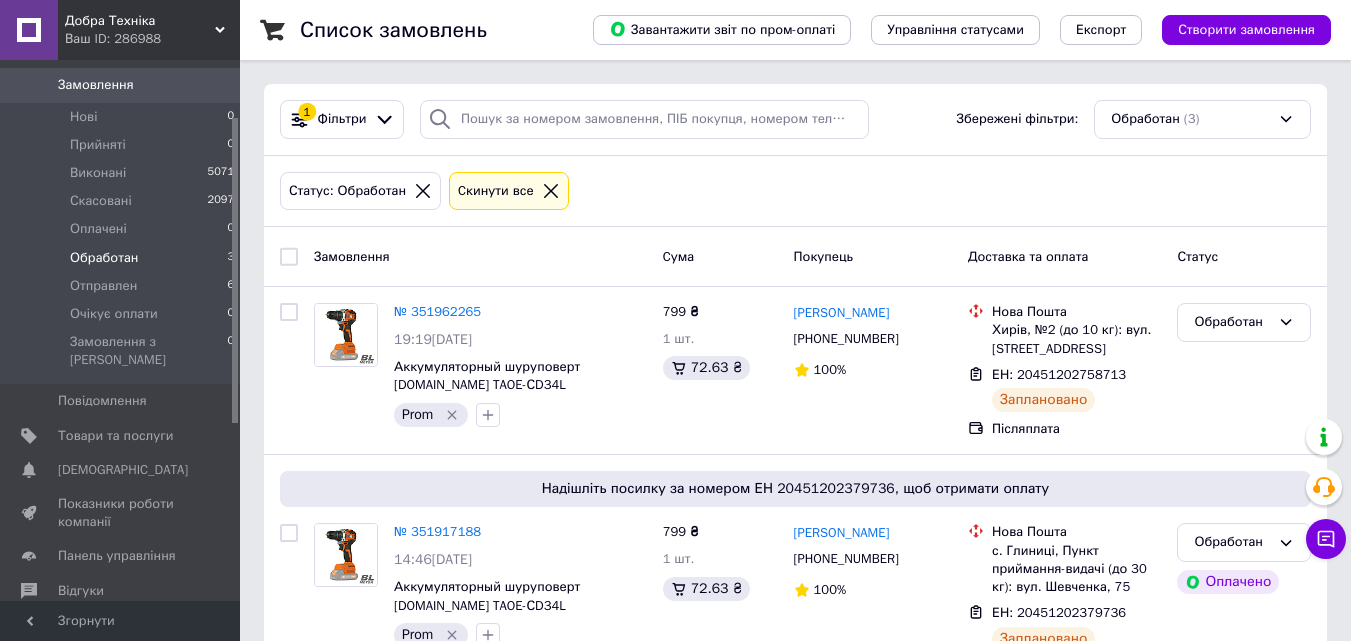 click on "Замовлення" at bounding box center [352, 255] 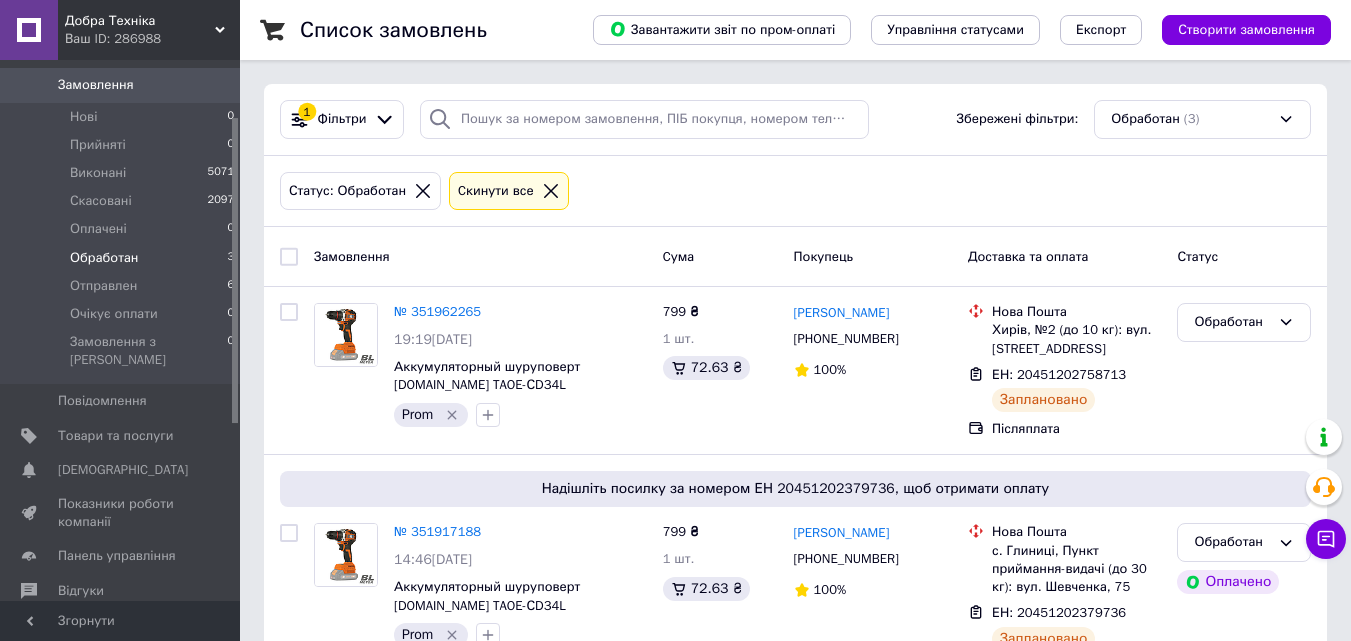 click on "Замовлення" at bounding box center (352, 255) 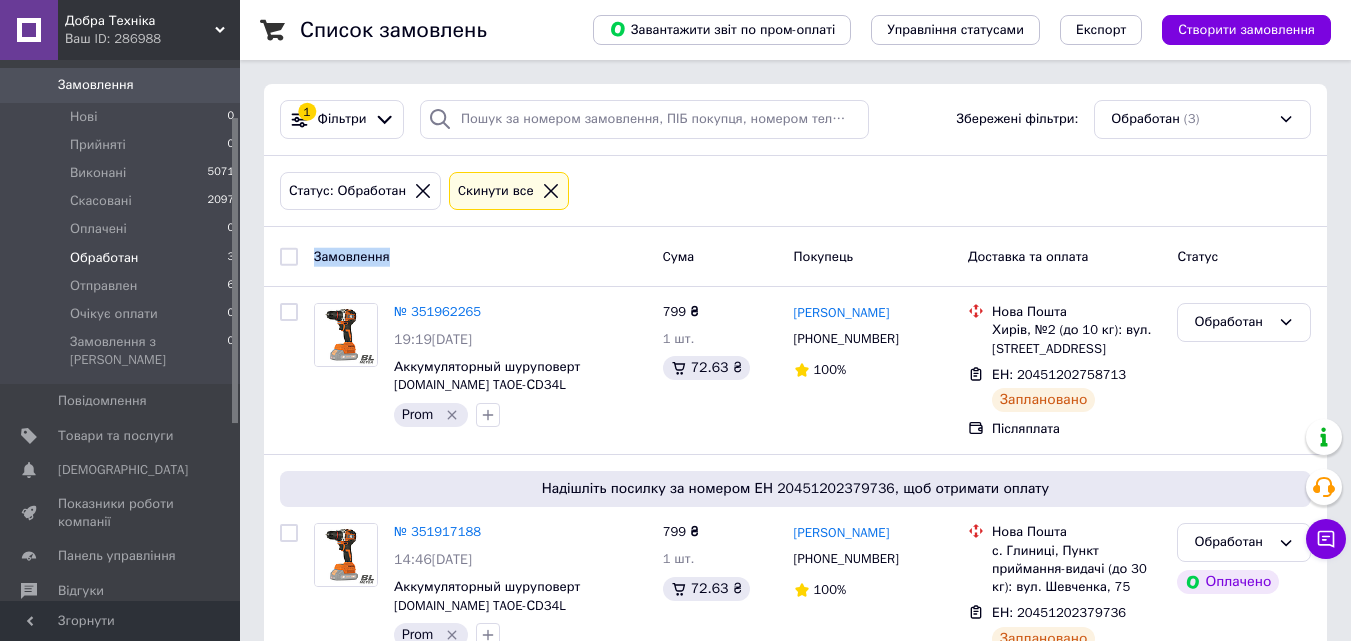 click on "Замовлення" at bounding box center [352, 255] 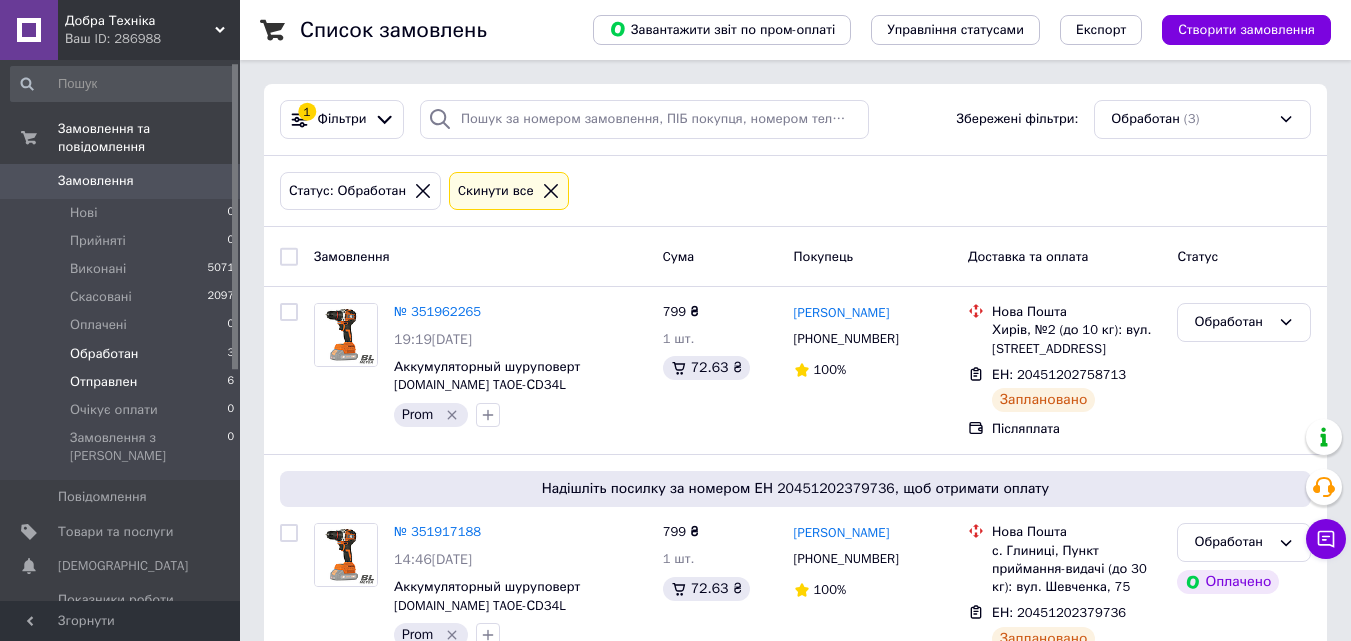 scroll, scrollTop: 0, scrollLeft: 0, axis: both 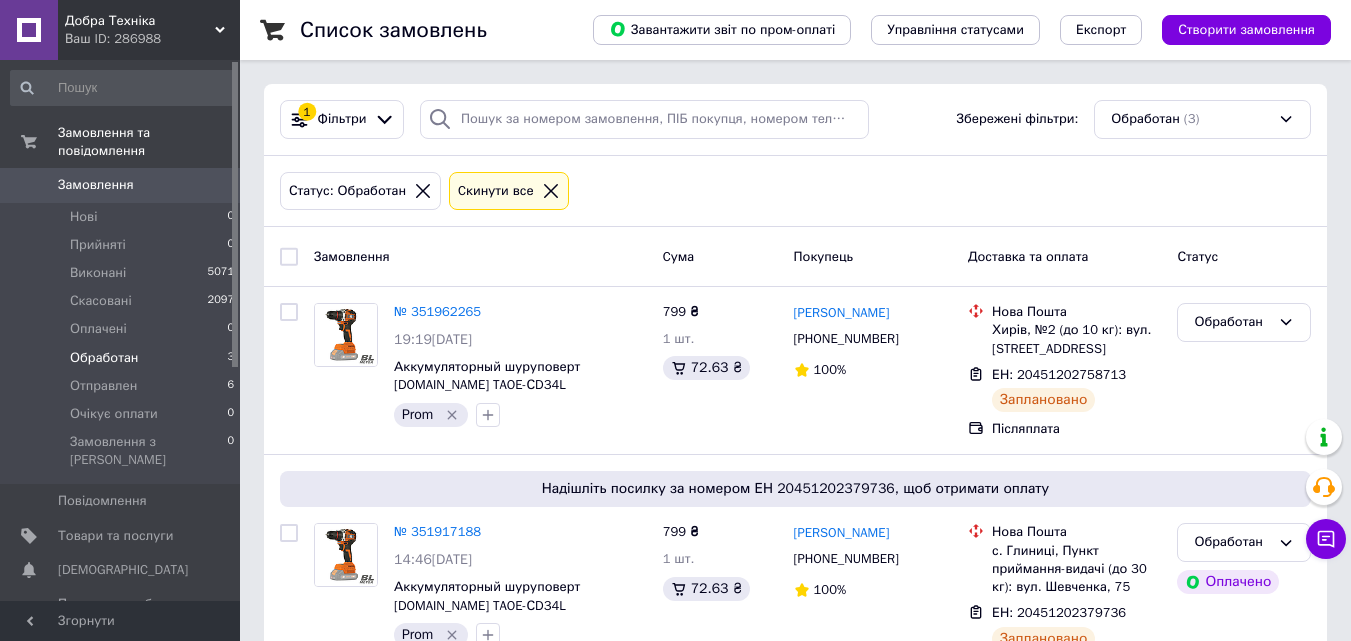 click on "Обработан 3" at bounding box center [123, 358] 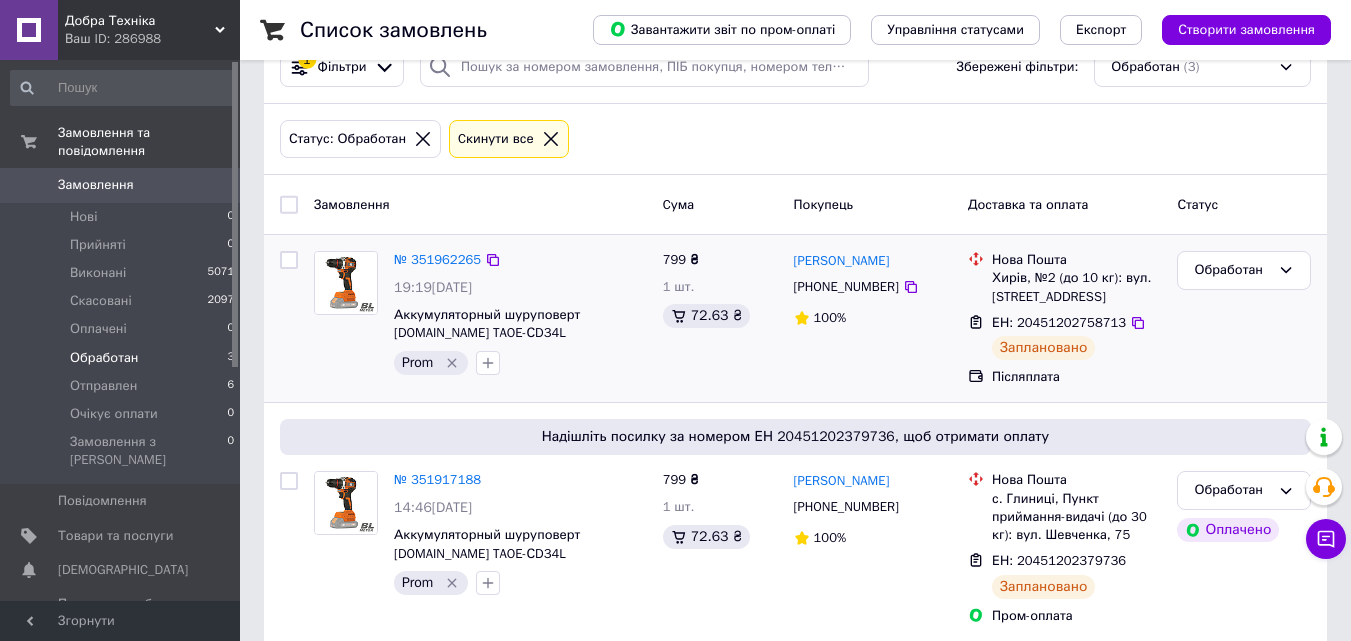 scroll, scrollTop: 0, scrollLeft: 0, axis: both 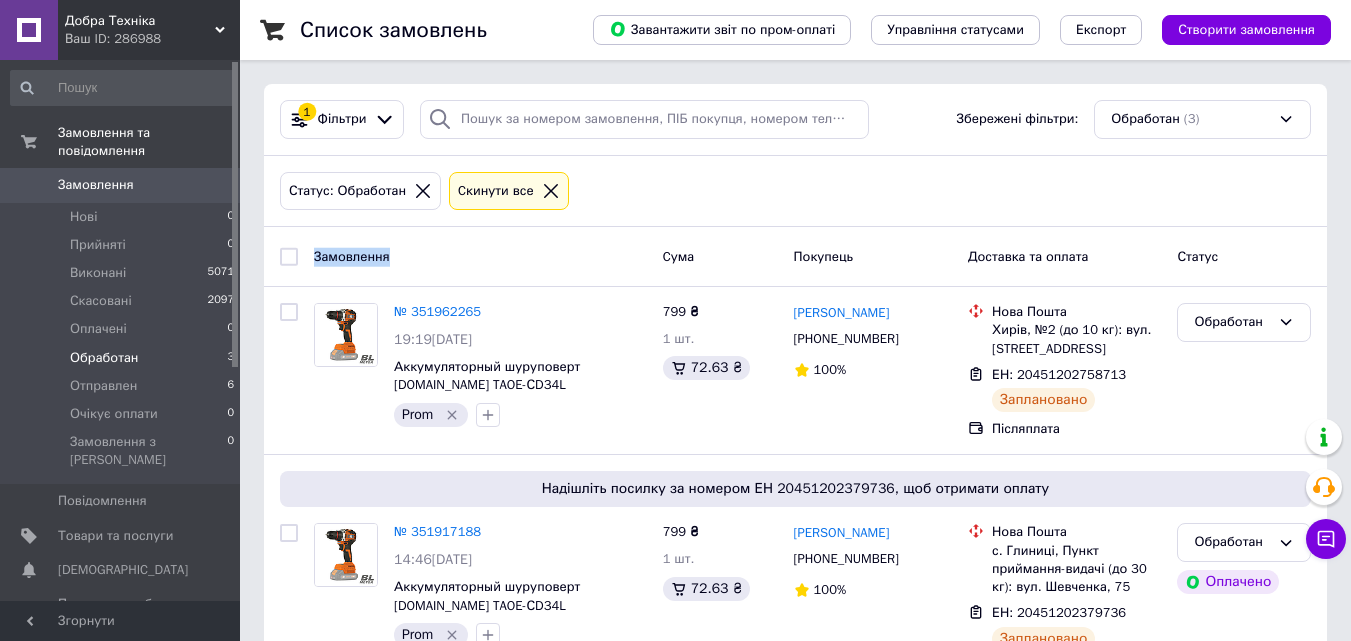 drag, startPoint x: 395, startPoint y: 259, endPoint x: 300, endPoint y: 259, distance: 95 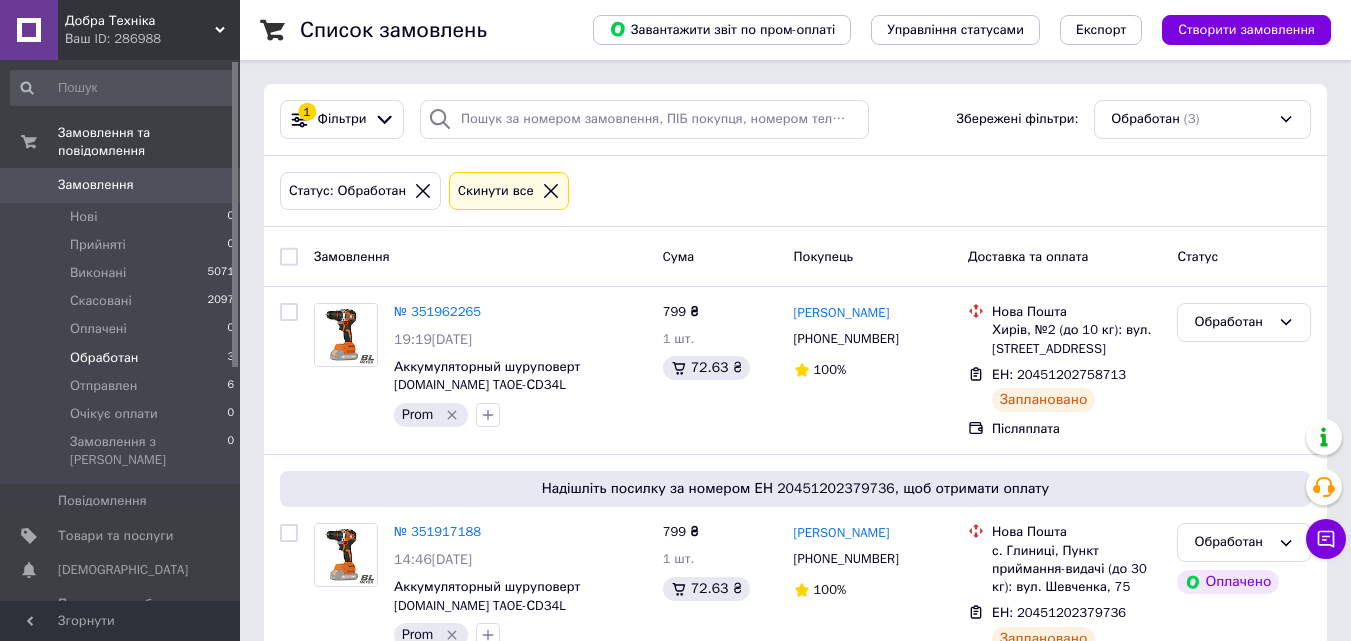 click on "Обработан 3" at bounding box center (123, 358) 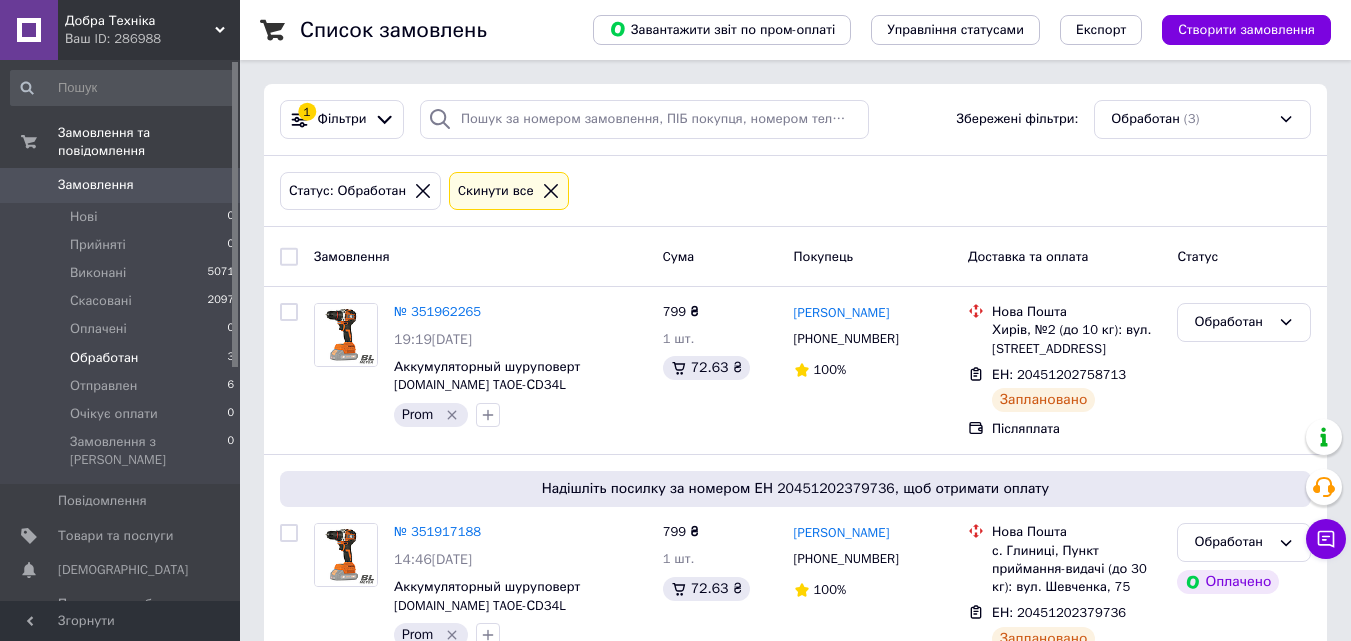 click on "Обработан" at bounding box center [104, 358] 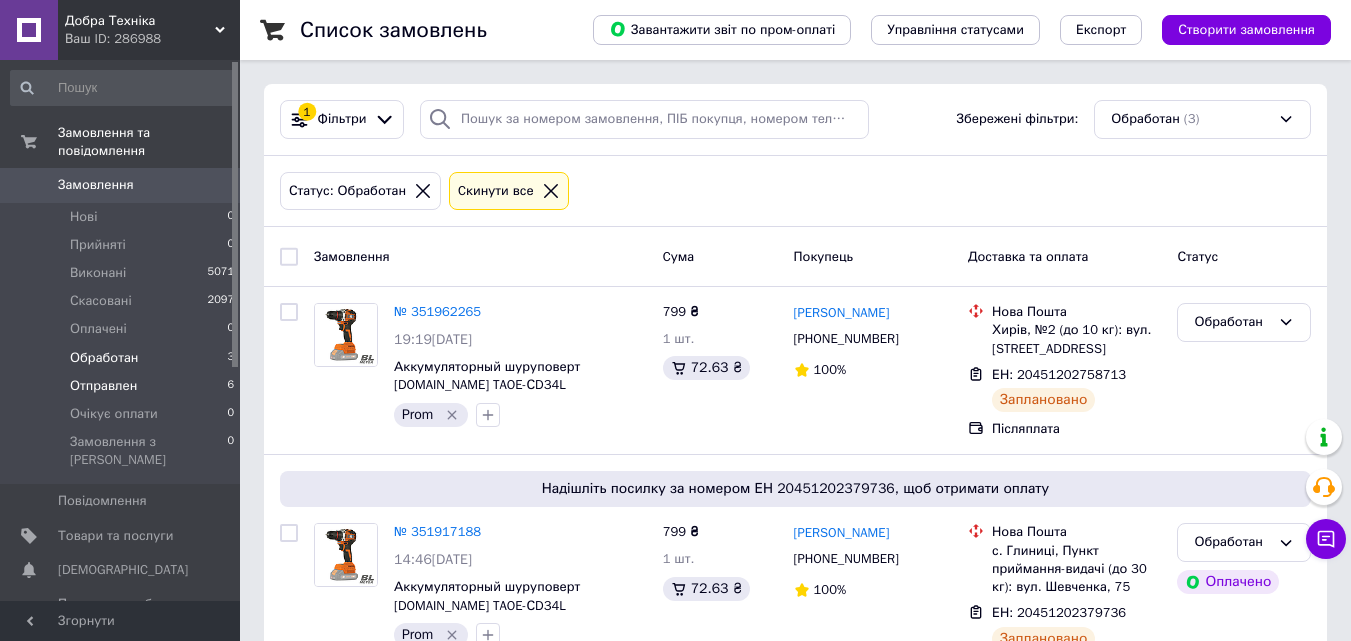 click on "Отправлен" at bounding box center [103, 386] 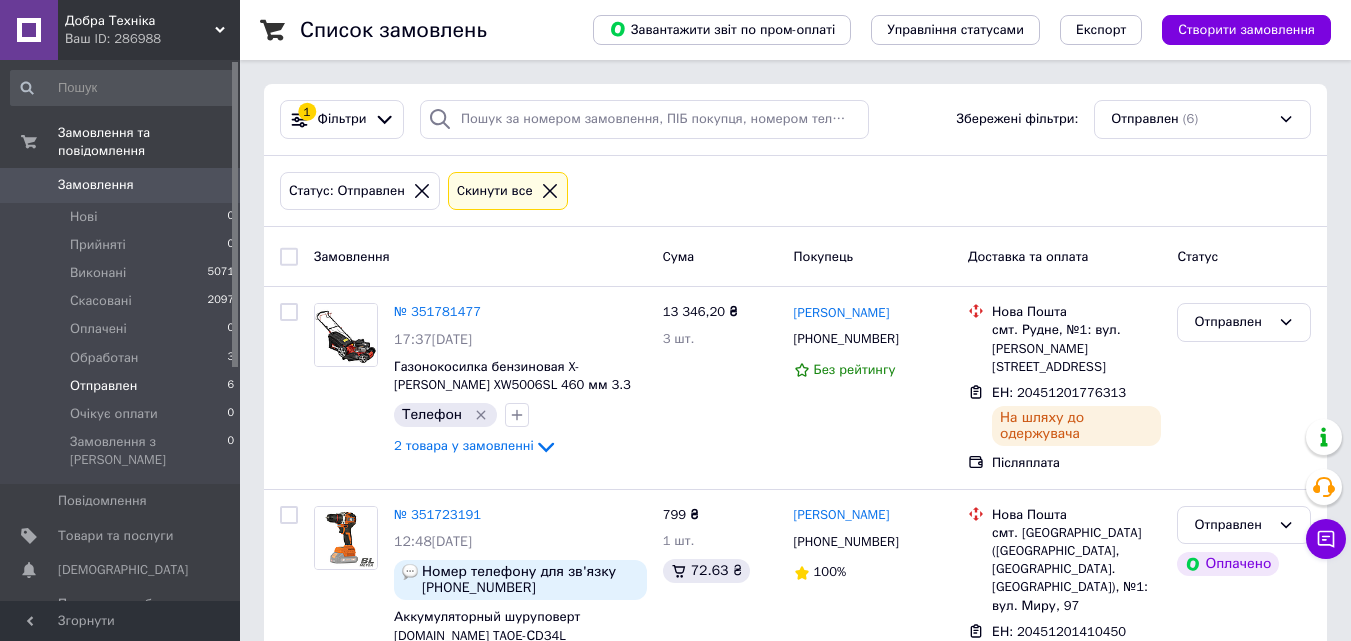click on "Статус: Отправлен Cкинути все" at bounding box center (795, 191) 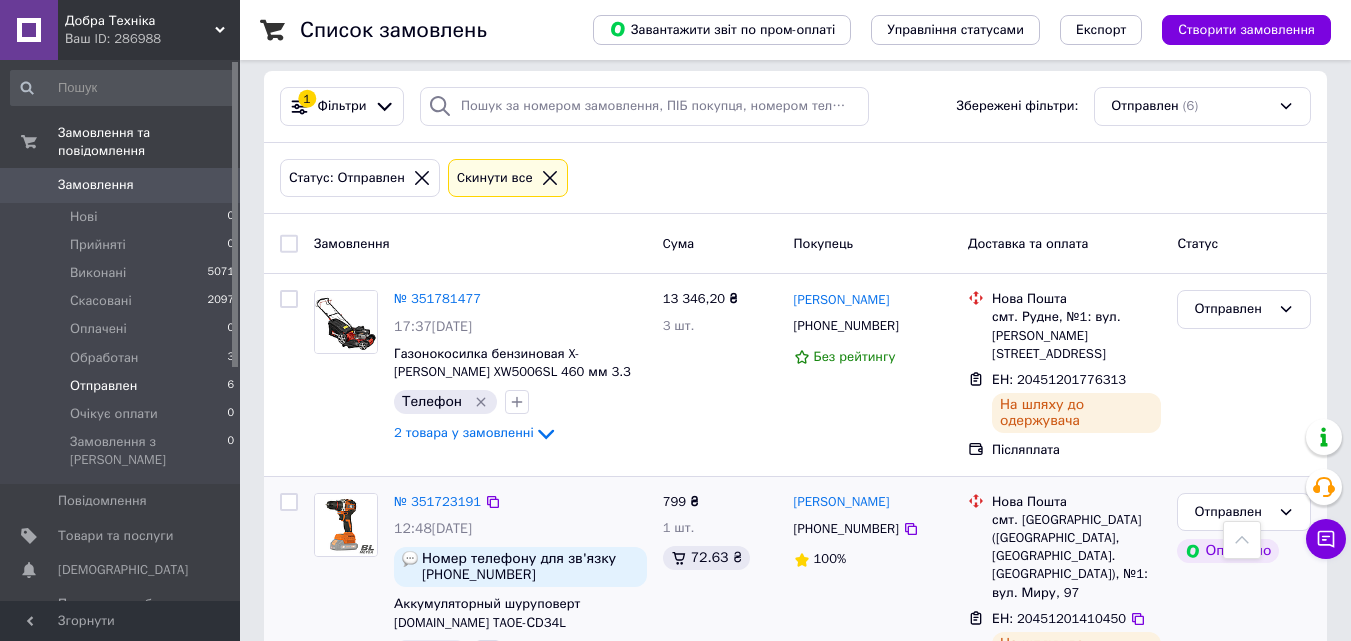 scroll, scrollTop: 0, scrollLeft: 0, axis: both 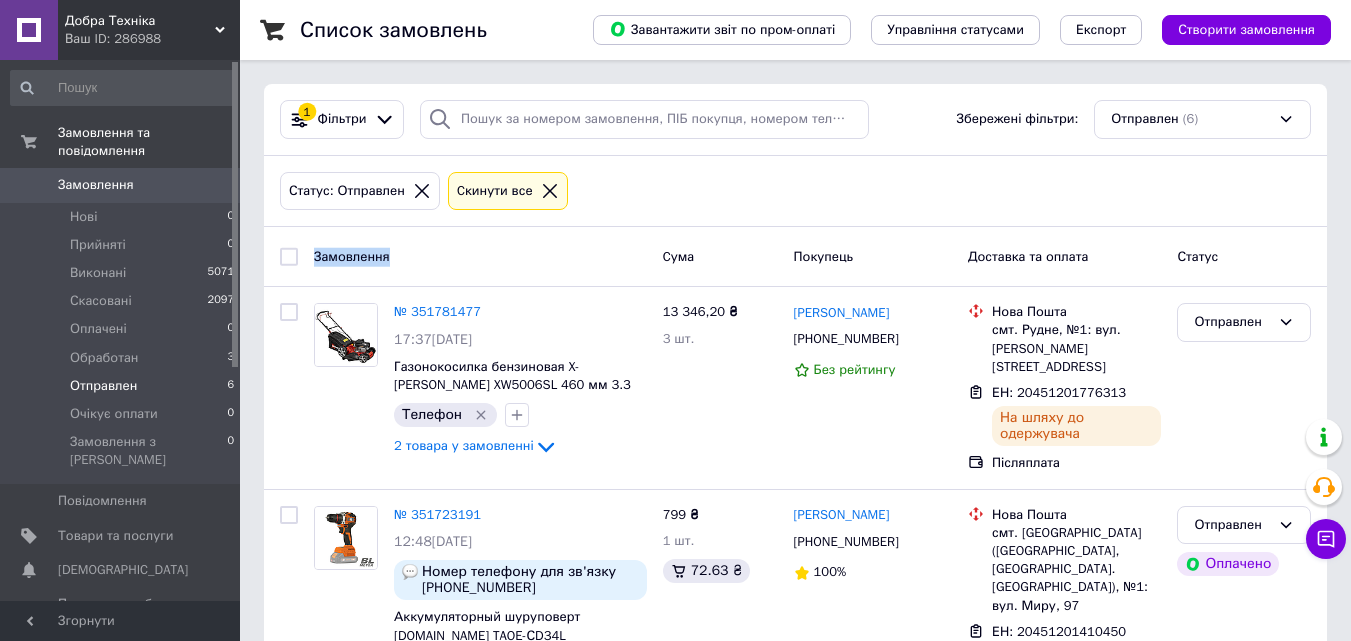 drag, startPoint x: 314, startPoint y: 256, endPoint x: 400, endPoint y: 258, distance: 86.023254 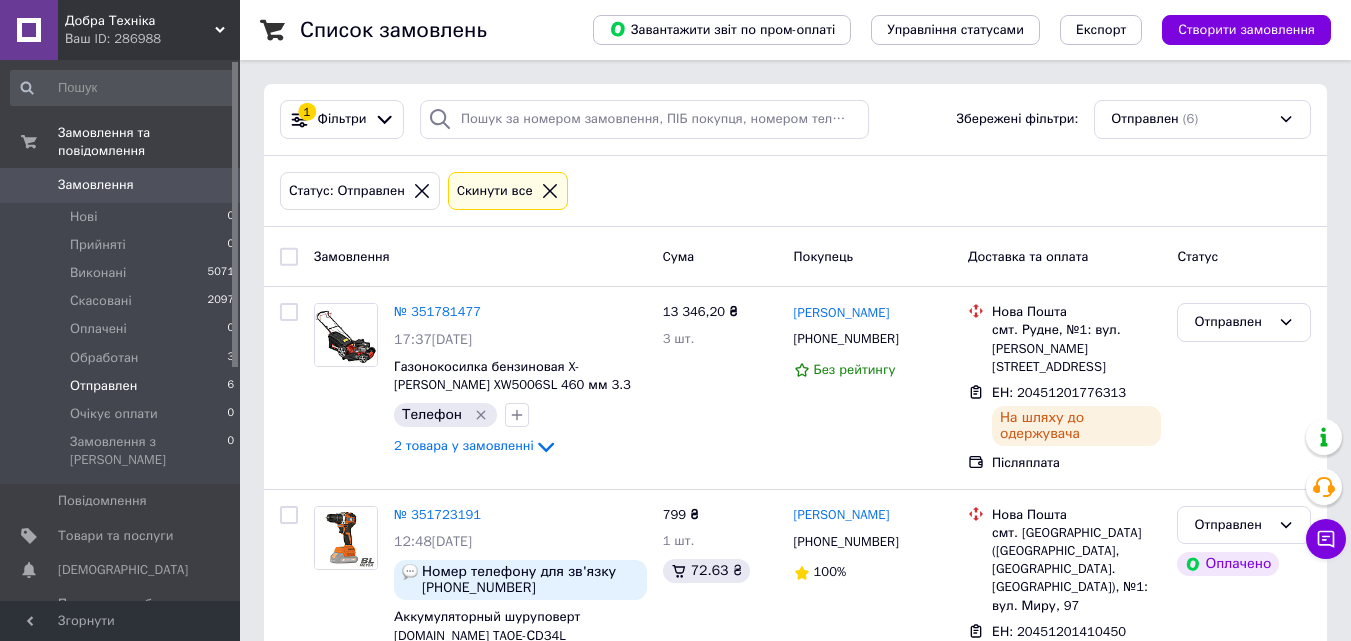 click on "Статус: Отправлен Cкинути все" at bounding box center (795, 191) 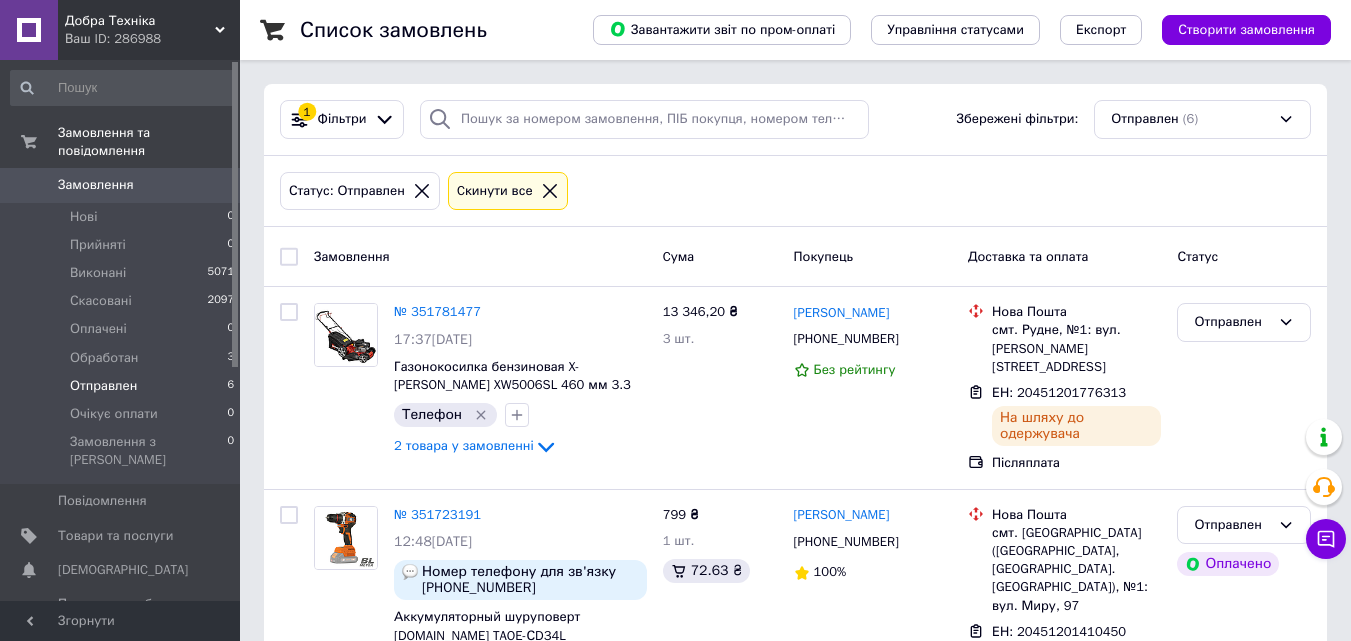click on "Статус: Отправлен Cкинути все" at bounding box center (795, 191) 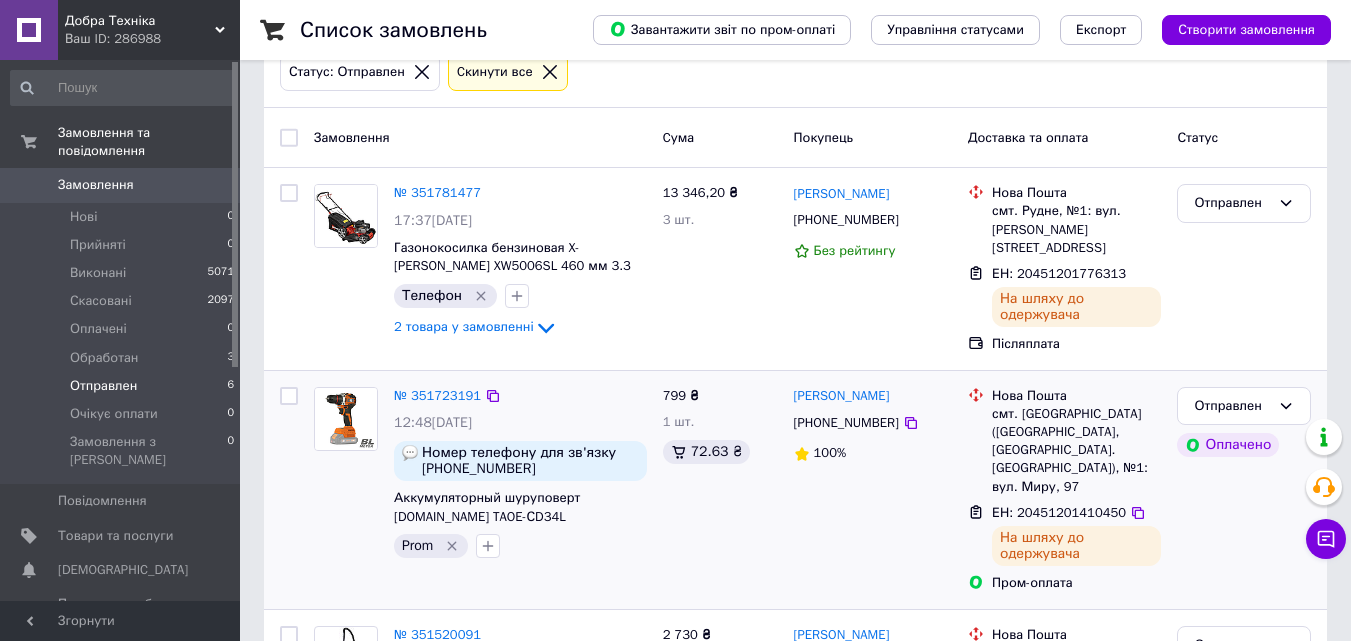 scroll, scrollTop: 200, scrollLeft: 0, axis: vertical 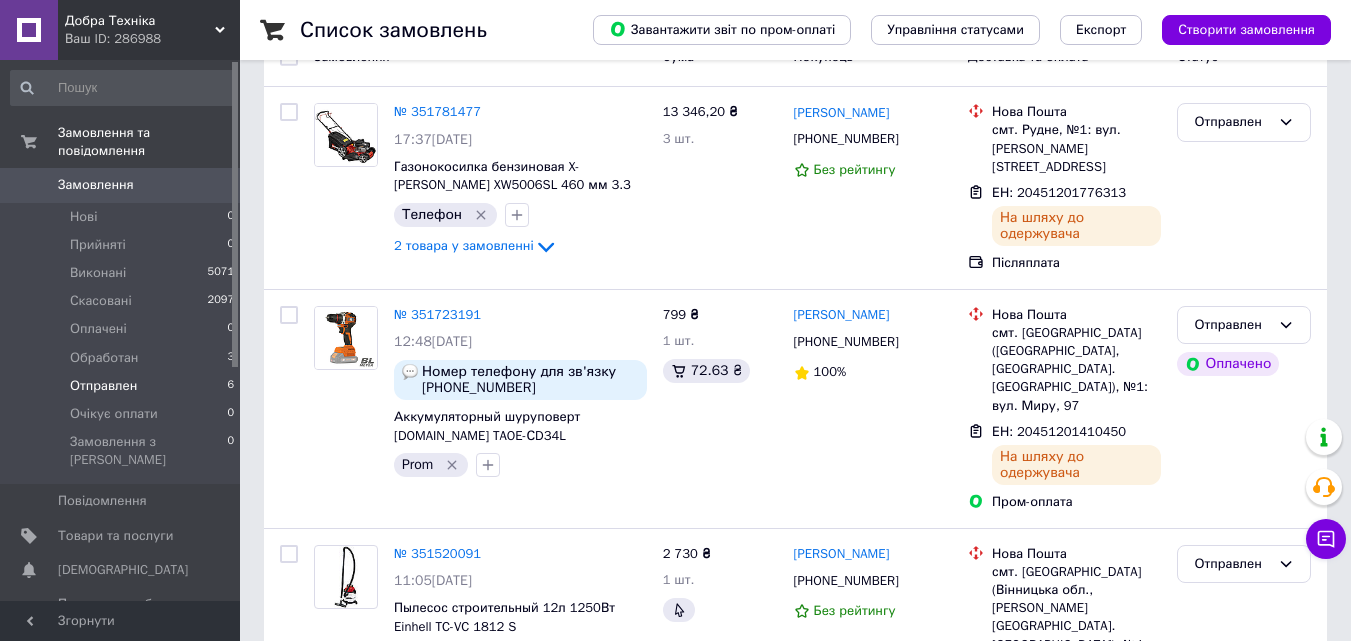 click on "Отправлен" at bounding box center (103, 386) 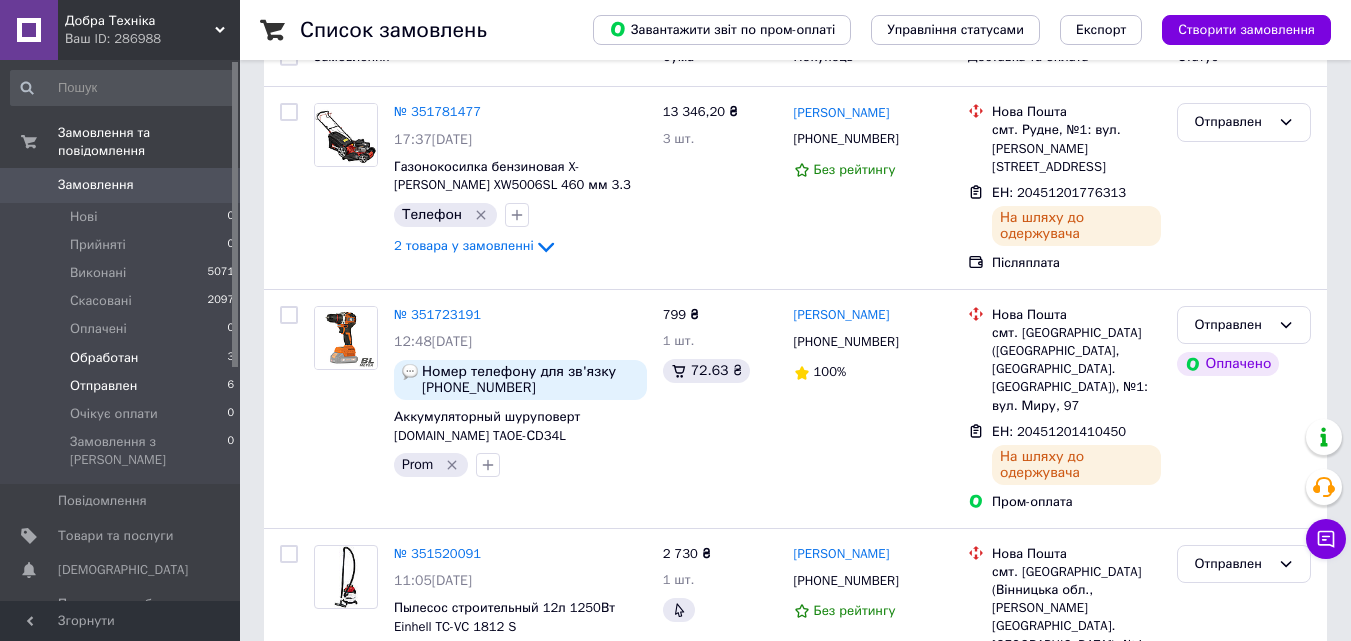 click on "Обработан 3" at bounding box center (123, 358) 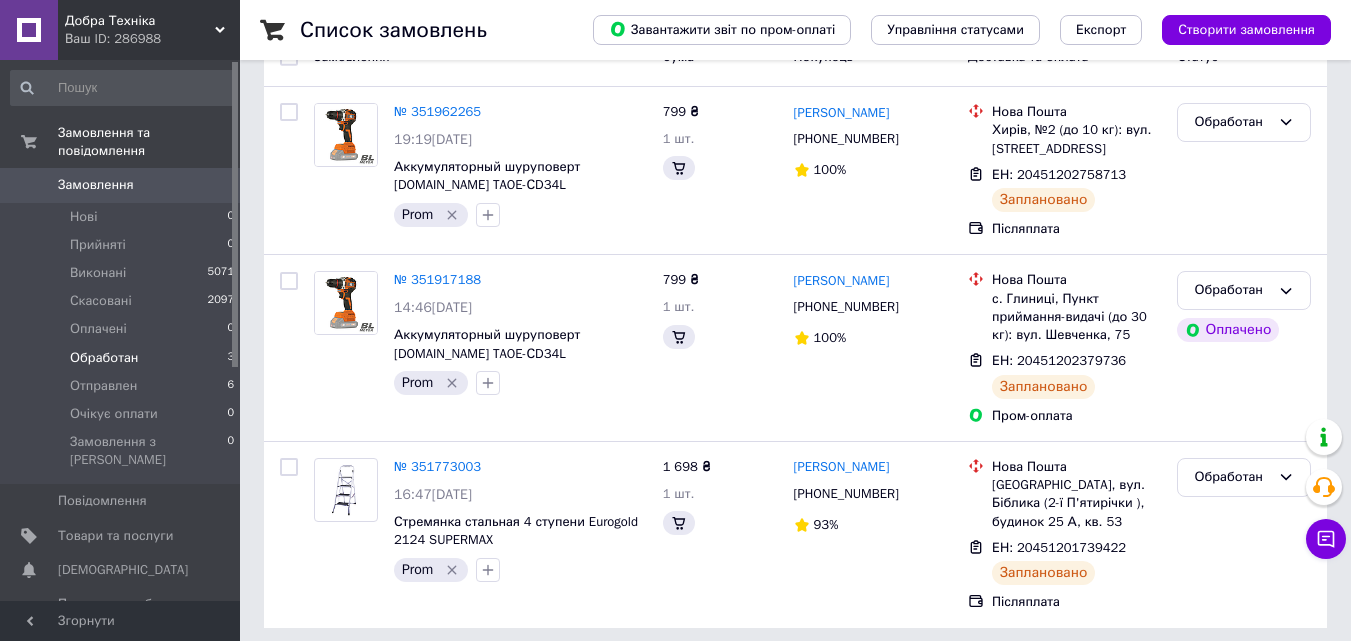 scroll, scrollTop: 0, scrollLeft: 0, axis: both 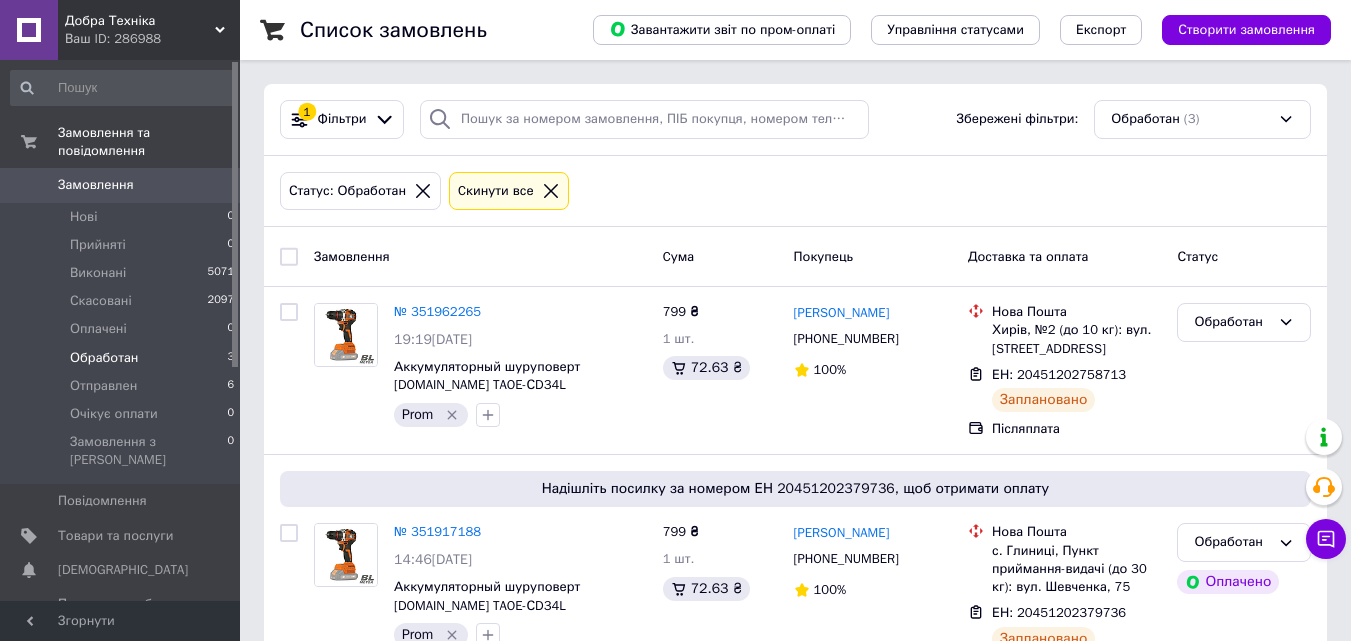 click on "Замовлення" at bounding box center [480, 256] 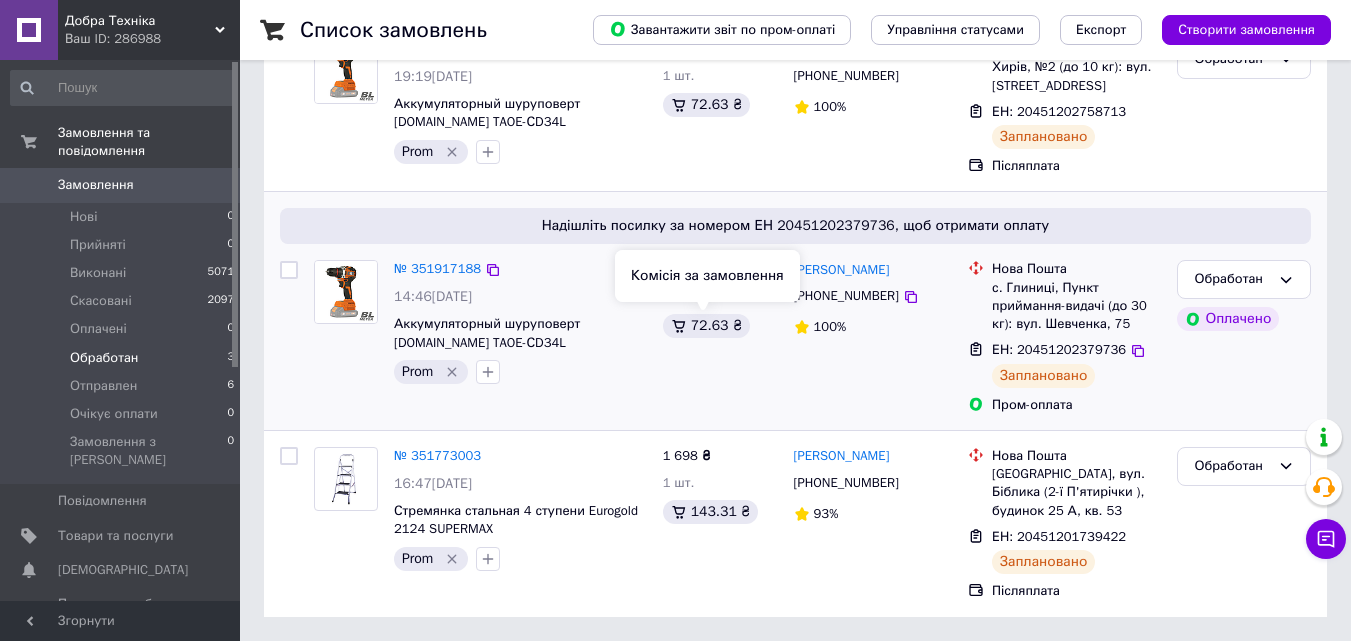 scroll, scrollTop: 0, scrollLeft: 0, axis: both 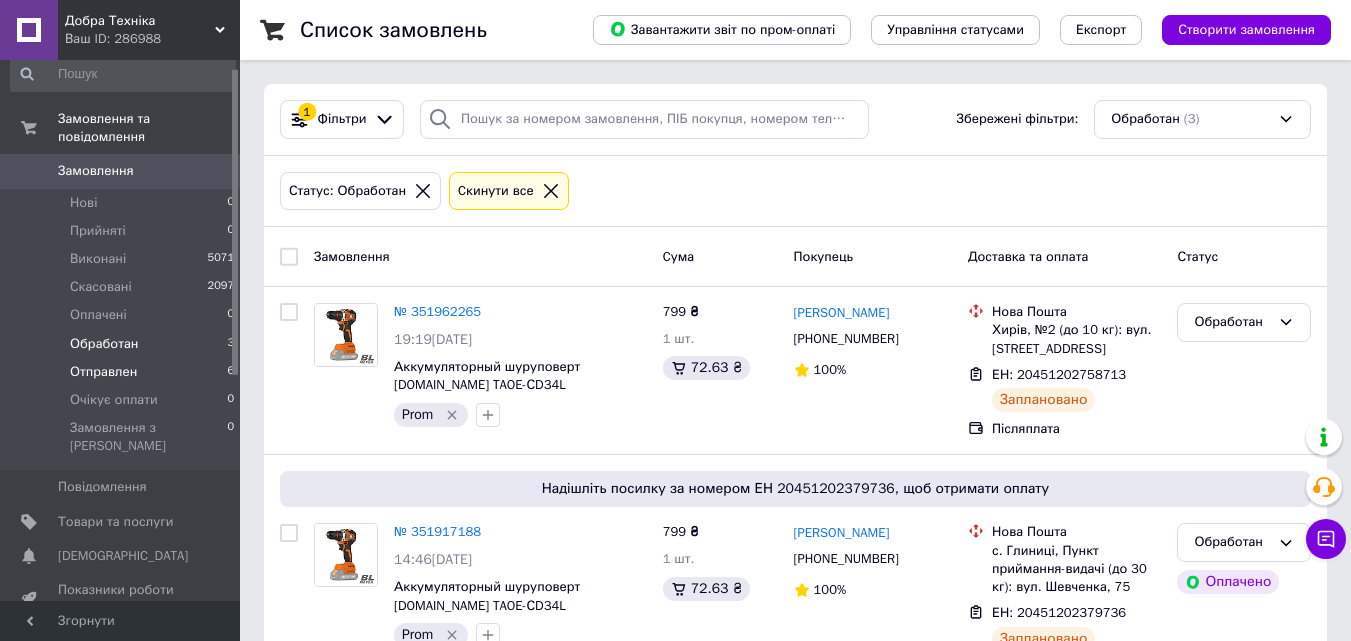 click on "Отправлен" at bounding box center (103, 372) 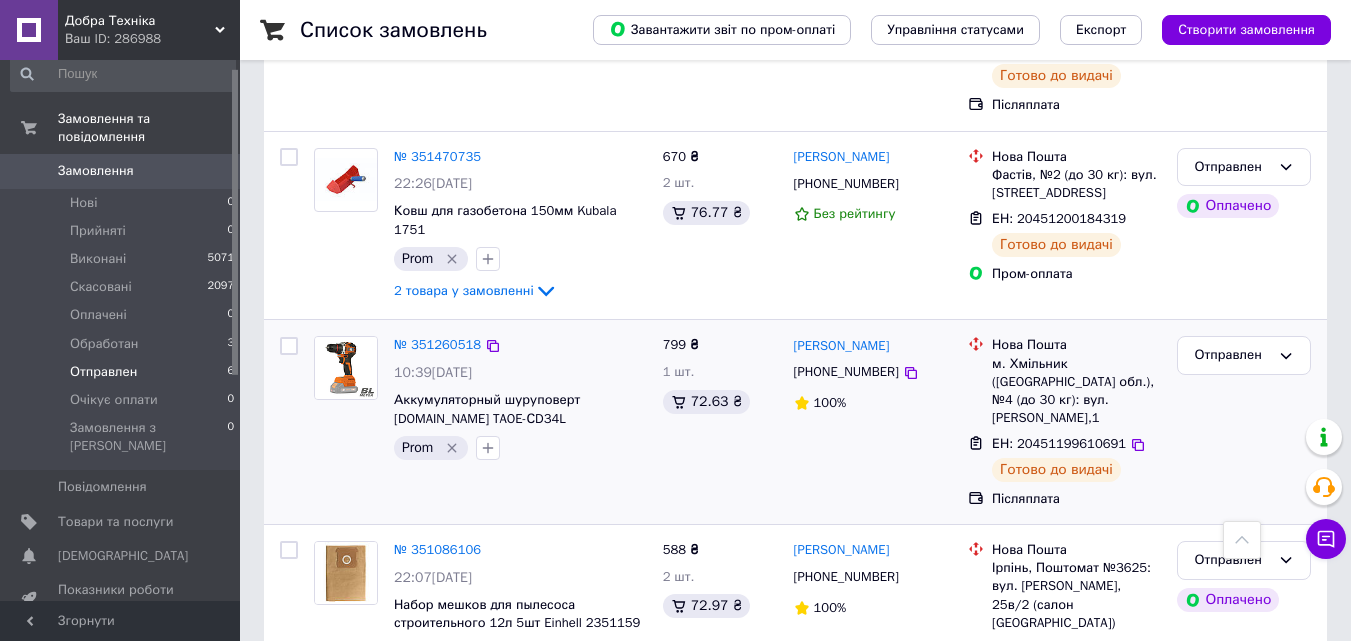 scroll, scrollTop: 842, scrollLeft: 0, axis: vertical 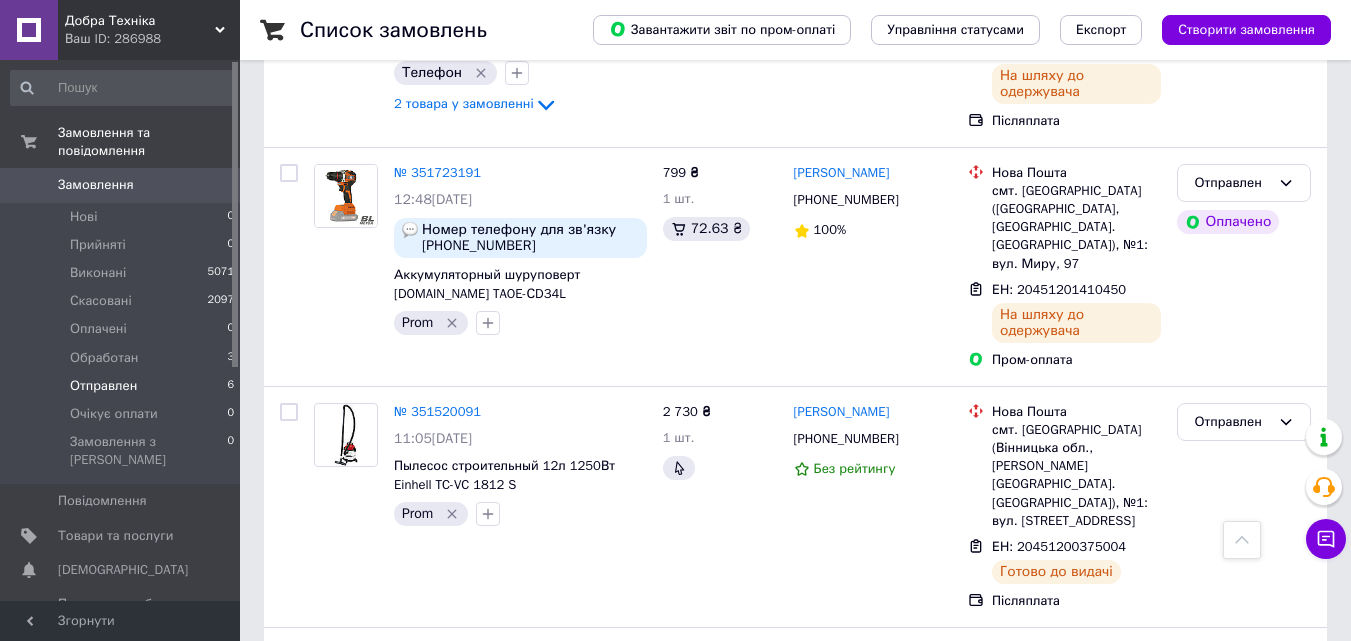 click on "Отправлен 6" at bounding box center [123, 386] 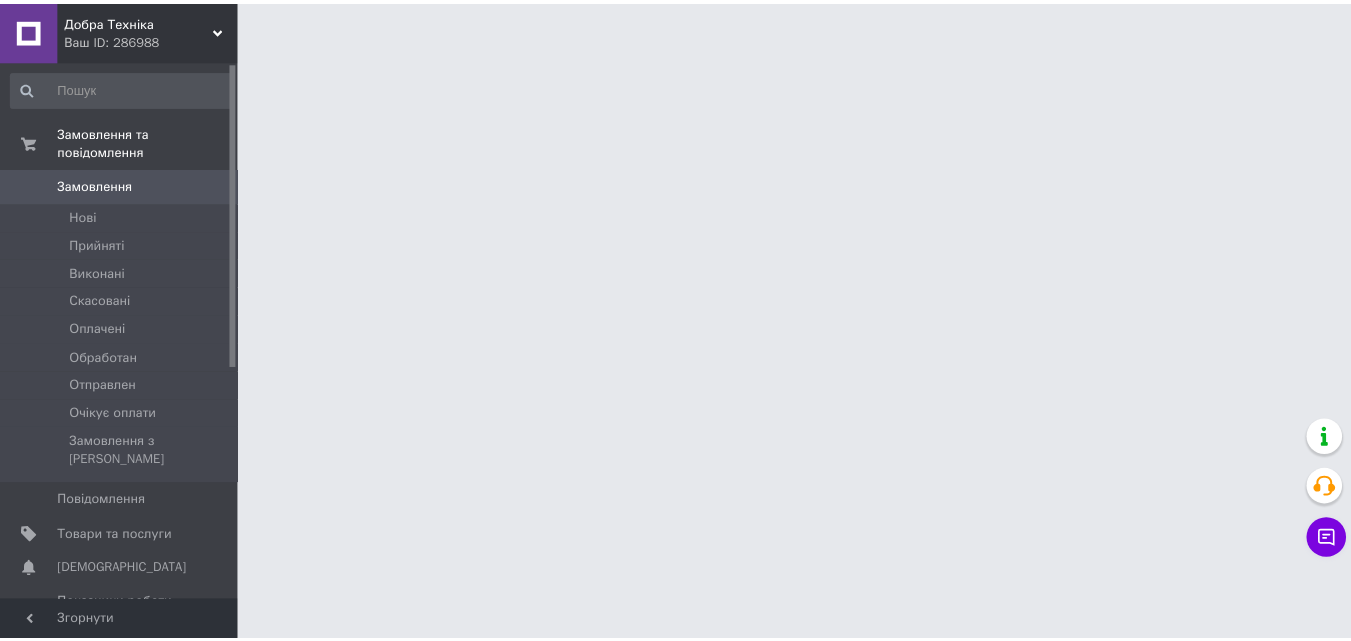 scroll, scrollTop: 0, scrollLeft: 0, axis: both 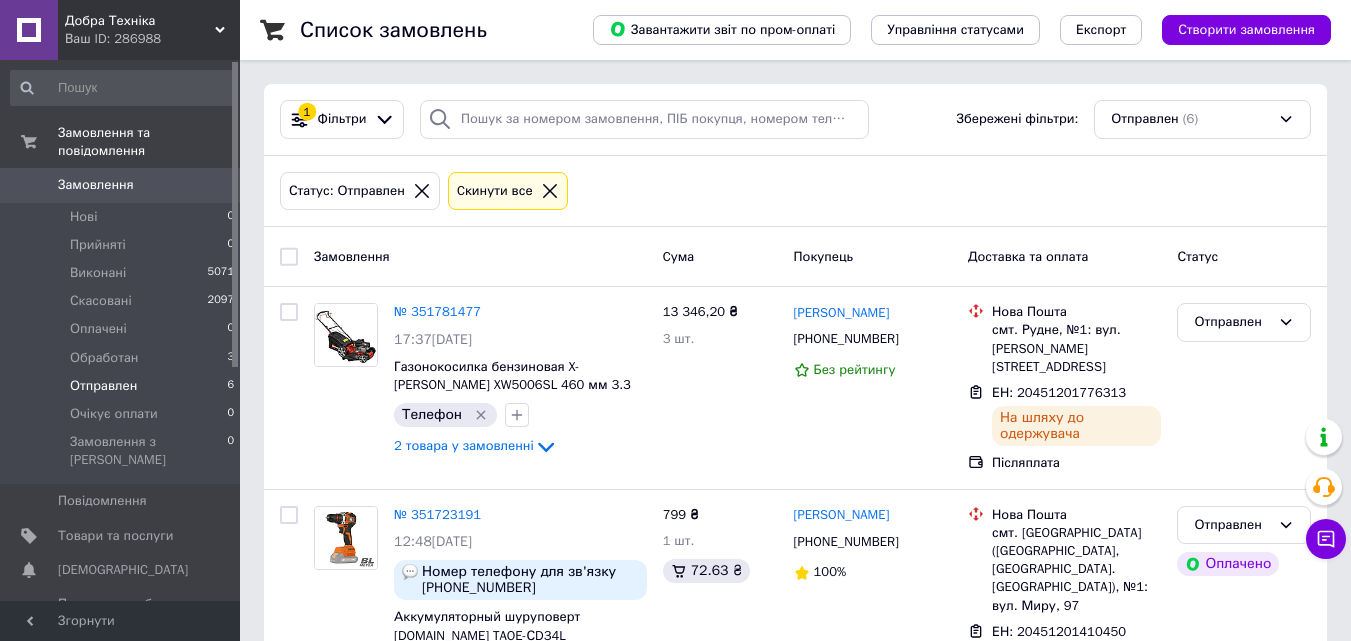 click on "Список замовлень   Завантажити звіт по пром-оплаті Управління статусами Експорт Створити замовлення 1 Фільтри Збережені фільтри: Отправлен (6) Статус: Отправлен Cкинути все Замовлення Cума Покупець Доставка та оплата Статус № 351781477 17:37[DATE] Газонокосилка бензиновая X-[PERSON_NAME] XW5006SL 460 мм 3.3 лс Телефон   2 товара у замовленні 13 346,20 ₴ 3 шт. [PERSON_NAME] [PHONE_NUMBER] Без рейтингу [GEOGRAPHIC_DATA]. Рудне, №1: вул. [PERSON_NAME][STREET_ADDRESS] ЕН: 20451201776313 На шляху до одержувача Післяплата Отправлен № 351723191 12:48[DATE] Номер телефону для зв'язку [PHONE_NUMBER]  Prom   799 ₴ 1 шт. 72.63 ₴ [PERSON_NAME]" at bounding box center (795, 803) 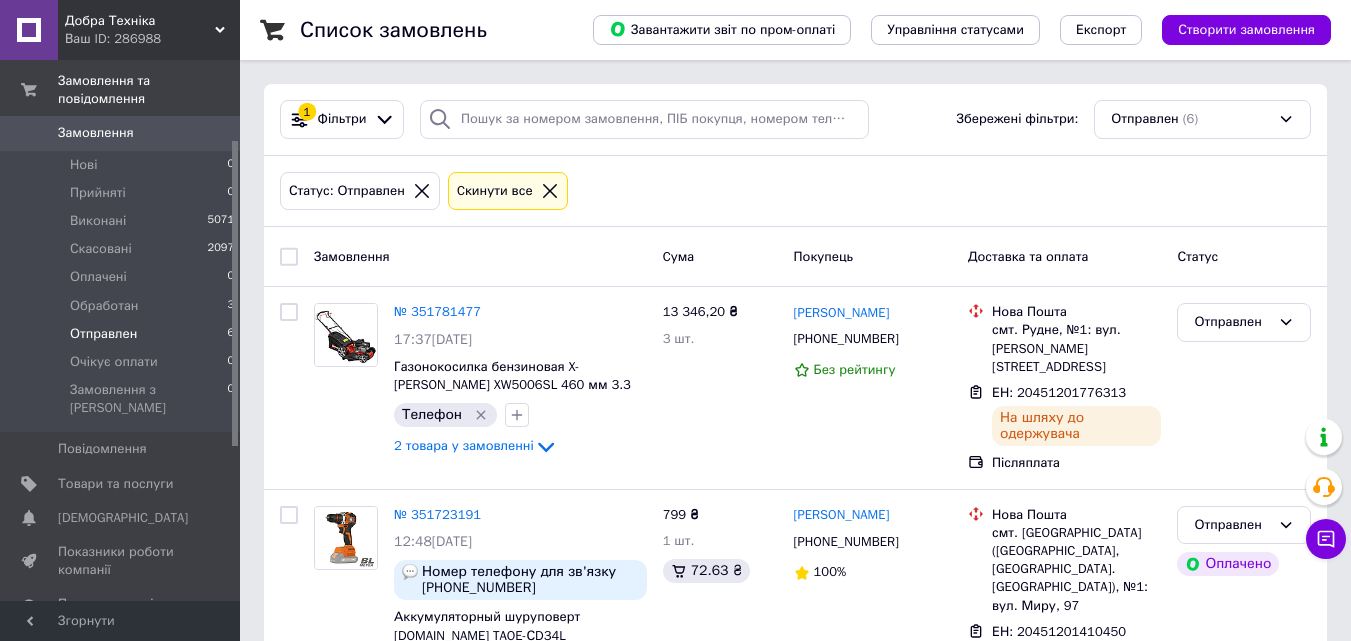 scroll, scrollTop: 0, scrollLeft: 0, axis: both 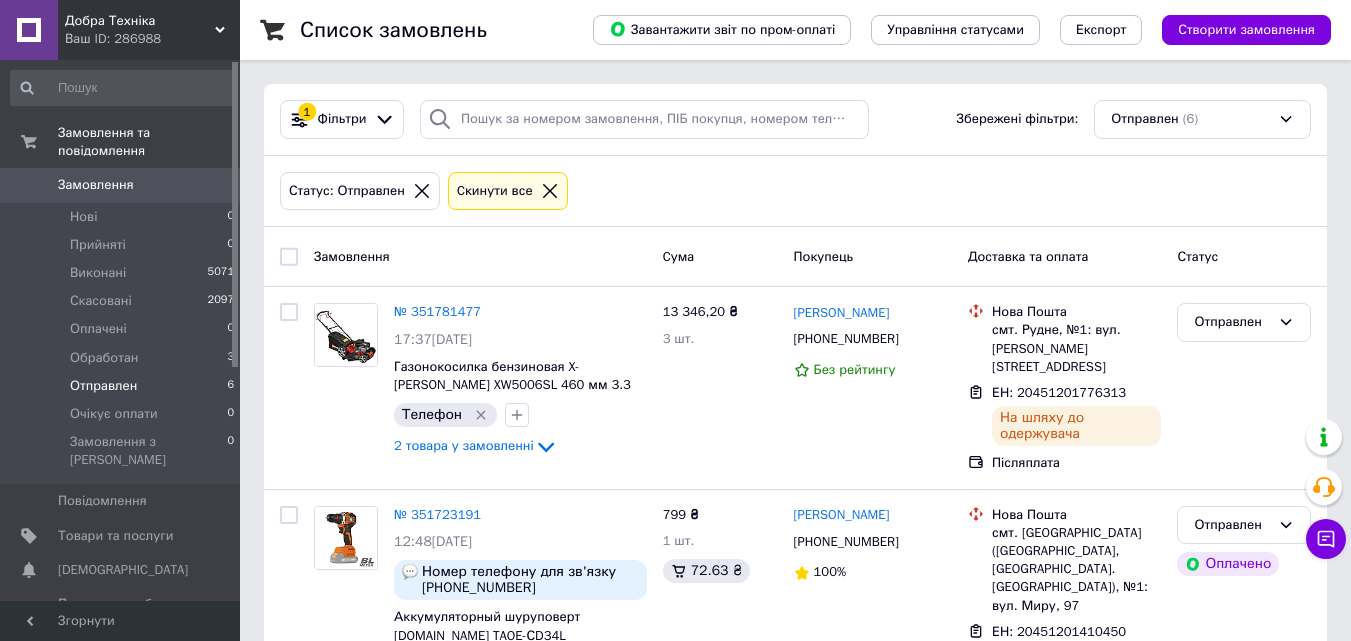 click on "Отправлен 6" at bounding box center (123, 386) 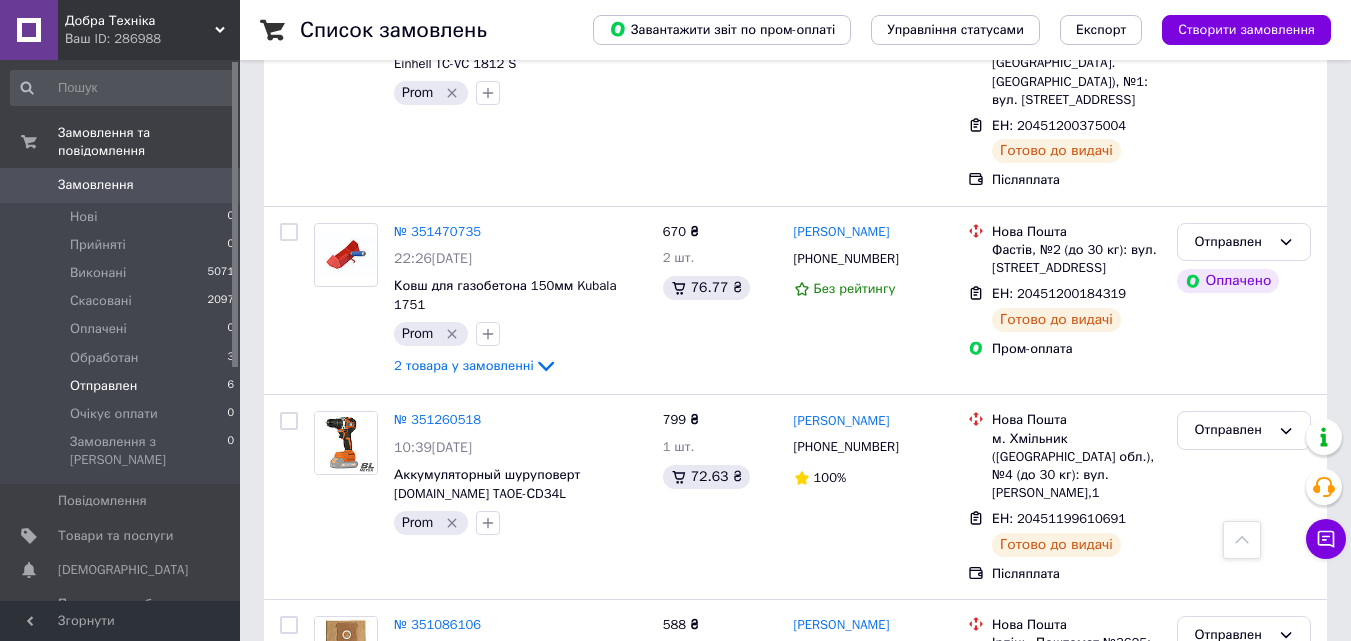 scroll, scrollTop: 742, scrollLeft: 0, axis: vertical 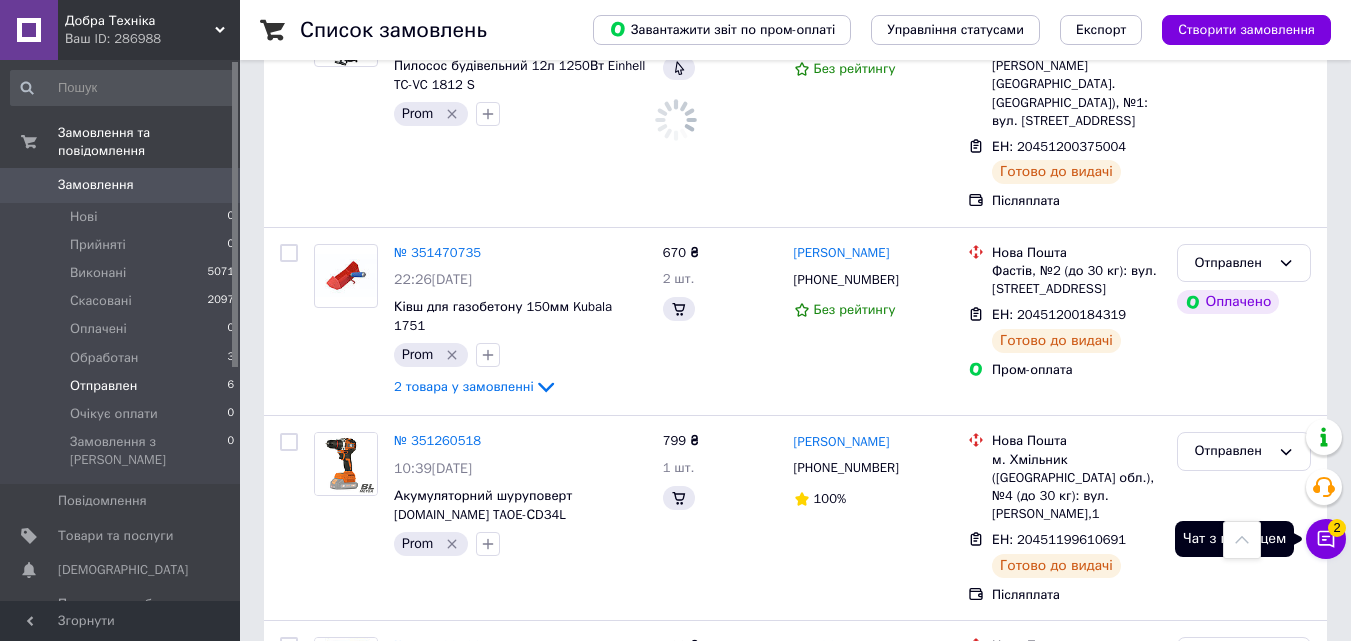 click 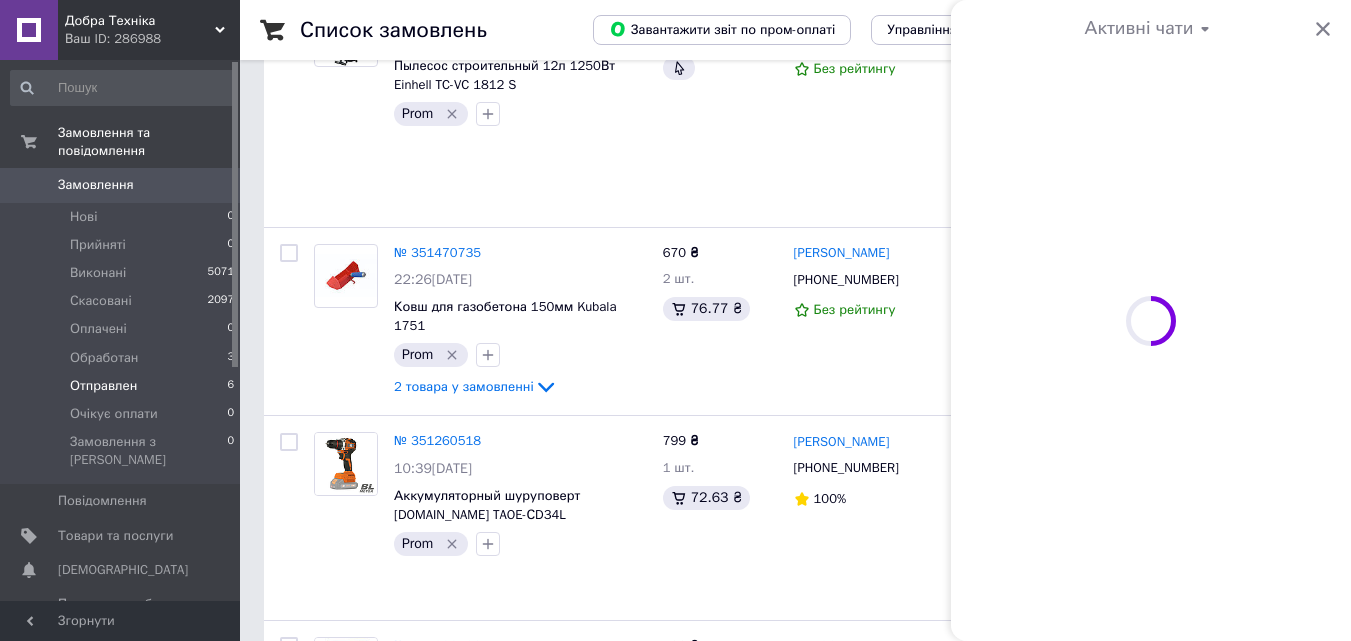 scroll, scrollTop: 0, scrollLeft: 0, axis: both 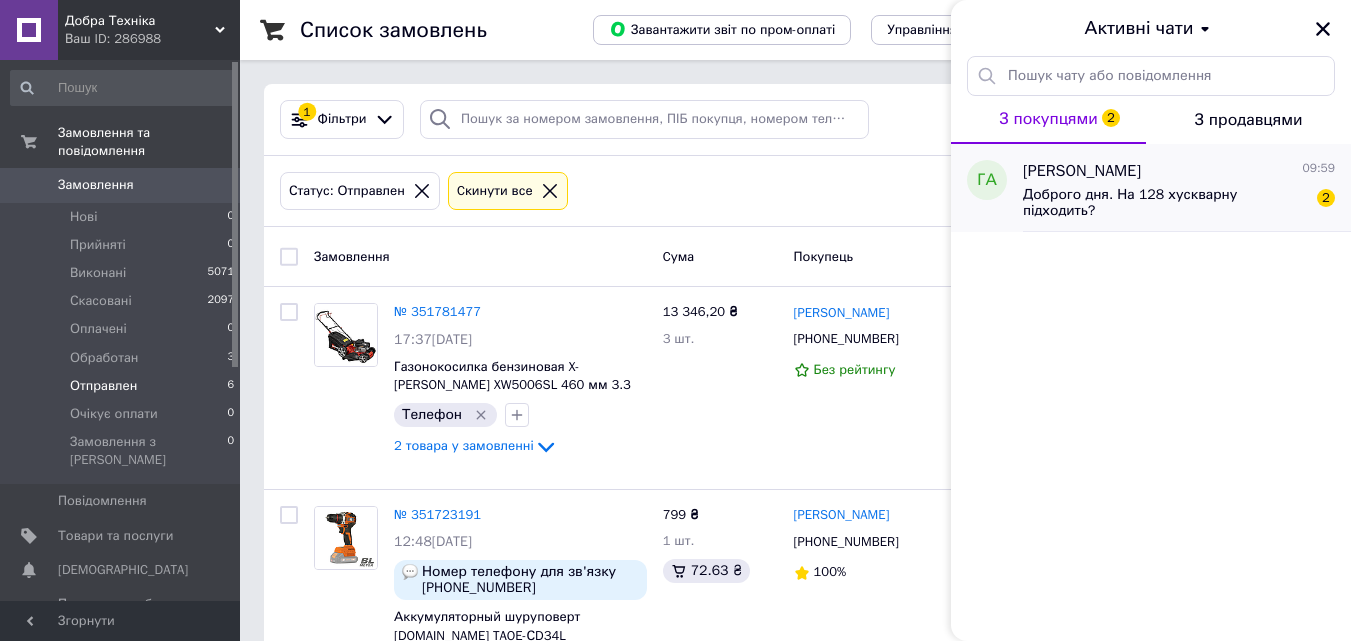 click on "Доброго дня. На 128 хускварну підходить?" at bounding box center (1165, 203) 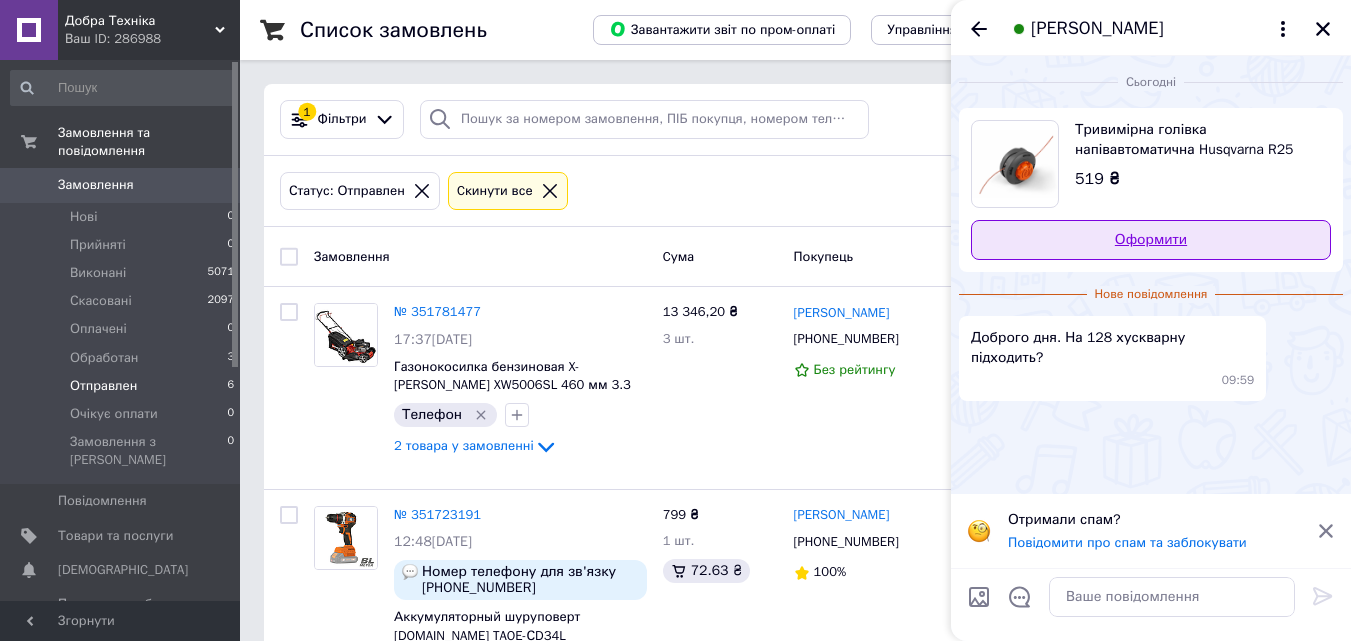 click on "Оформити" at bounding box center [1151, 240] 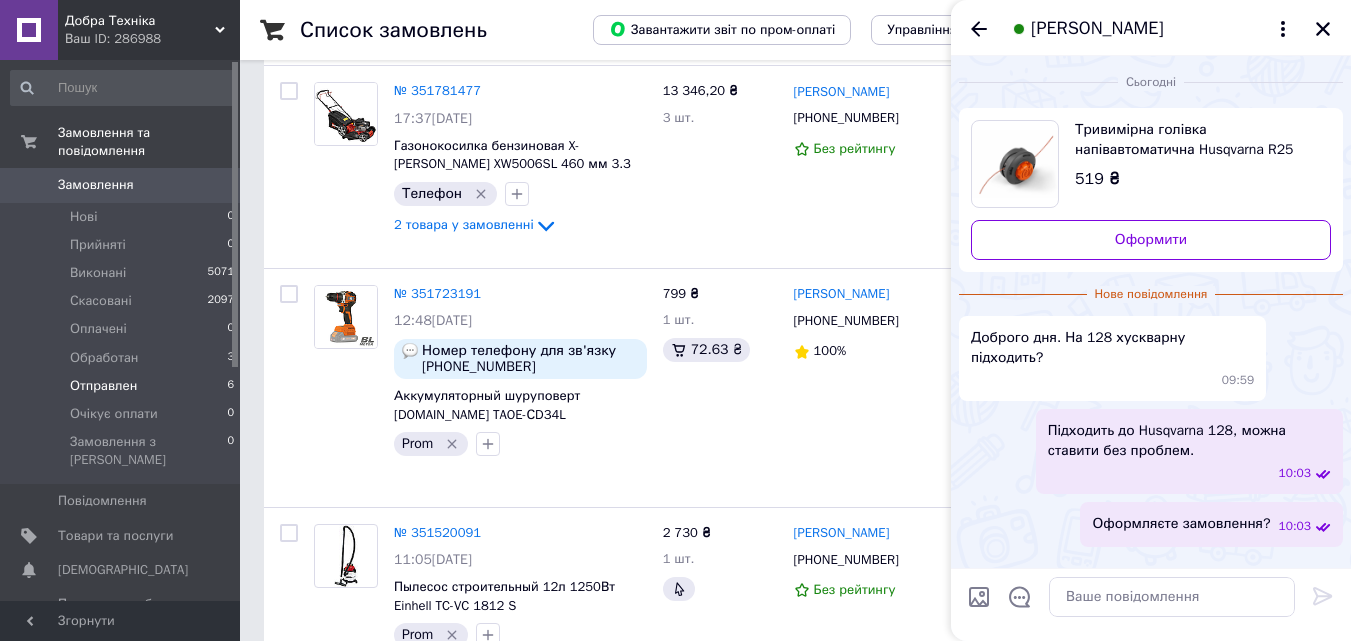 scroll, scrollTop: 200, scrollLeft: 0, axis: vertical 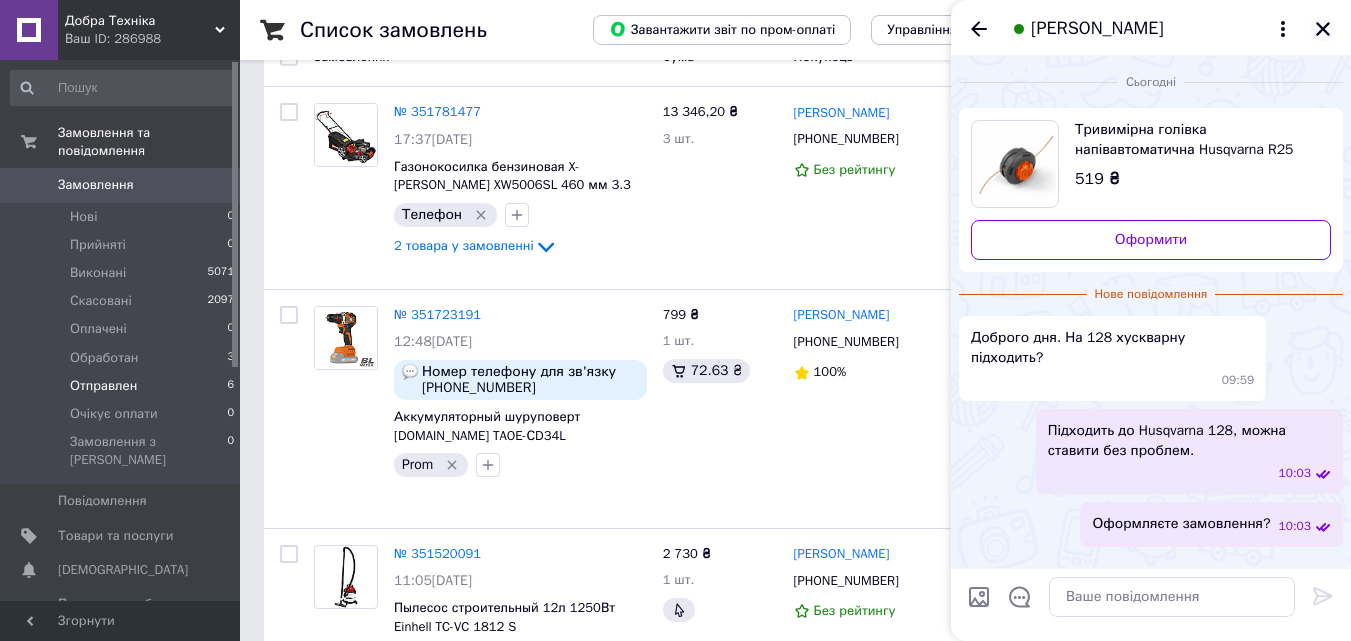 click 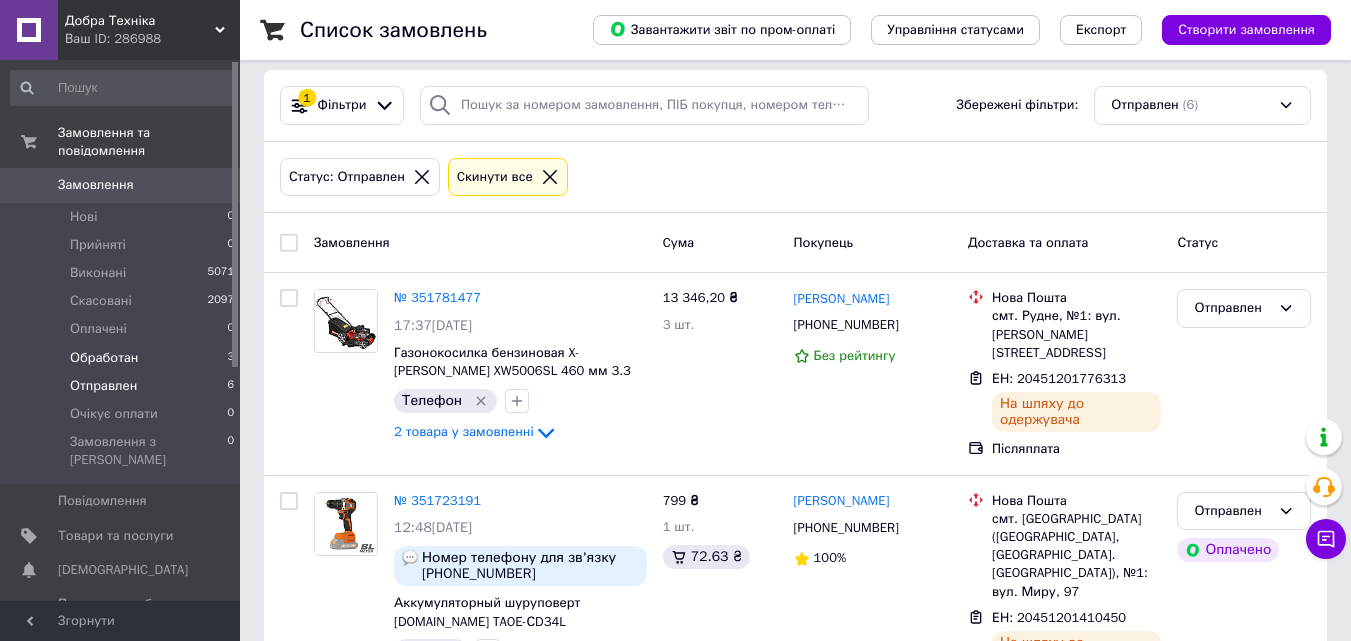 scroll, scrollTop: 0, scrollLeft: 0, axis: both 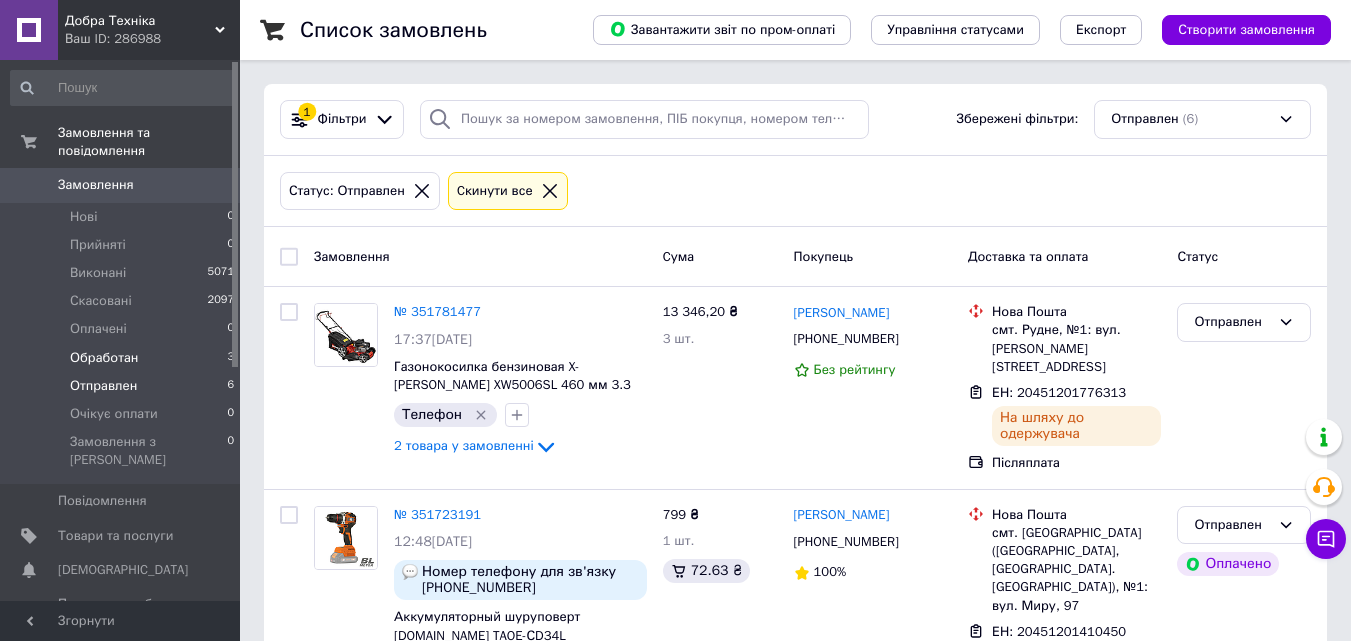 click on "Обработан 3" at bounding box center (123, 358) 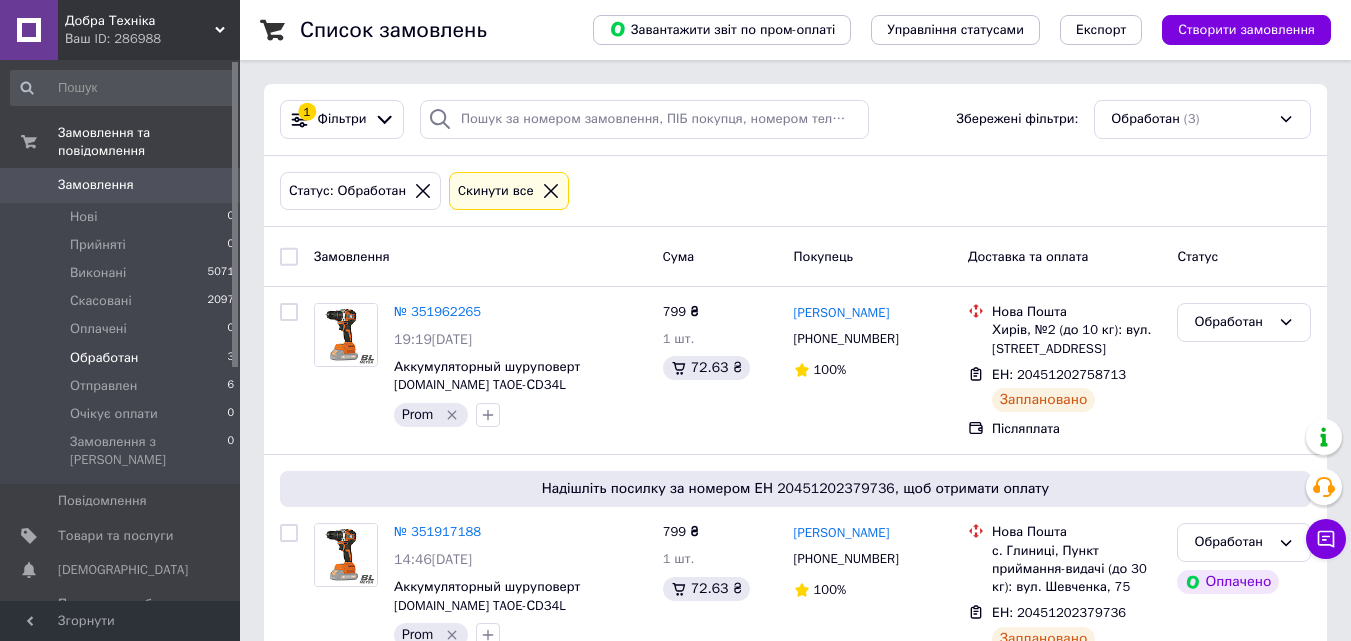 click on "Статус: Обработан Cкинути все" at bounding box center (795, 191) 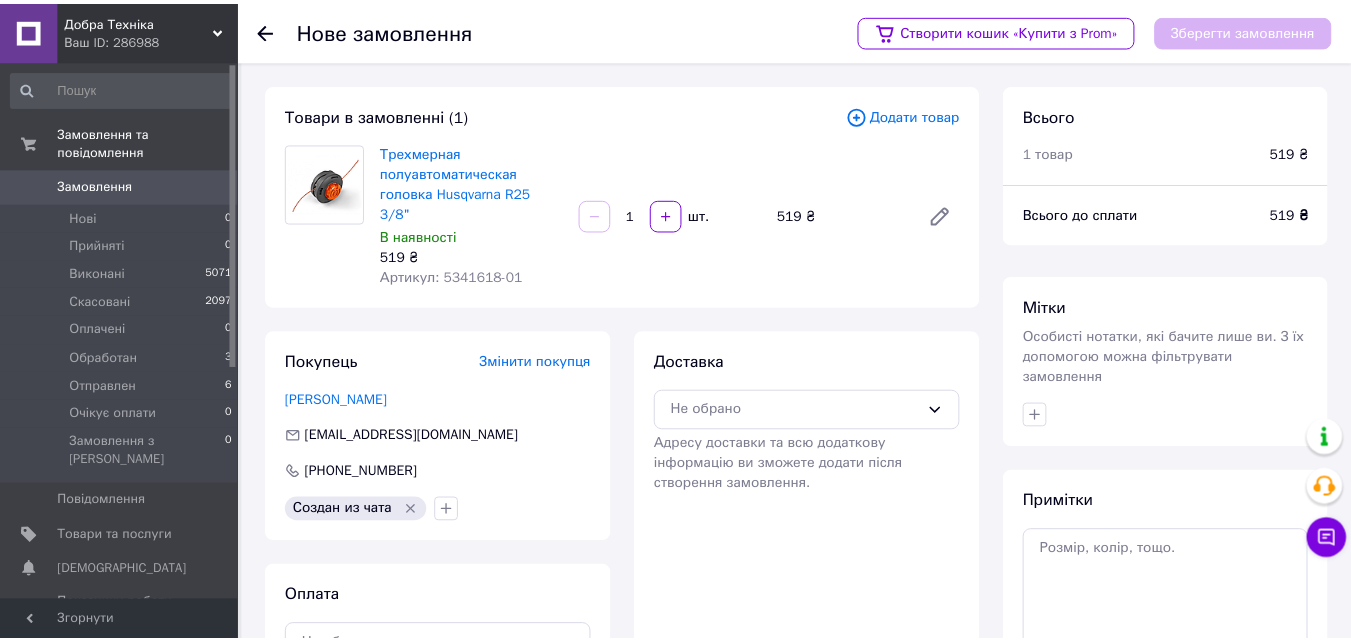 scroll, scrollTop: 0, scrollLeft: 0, axis: both 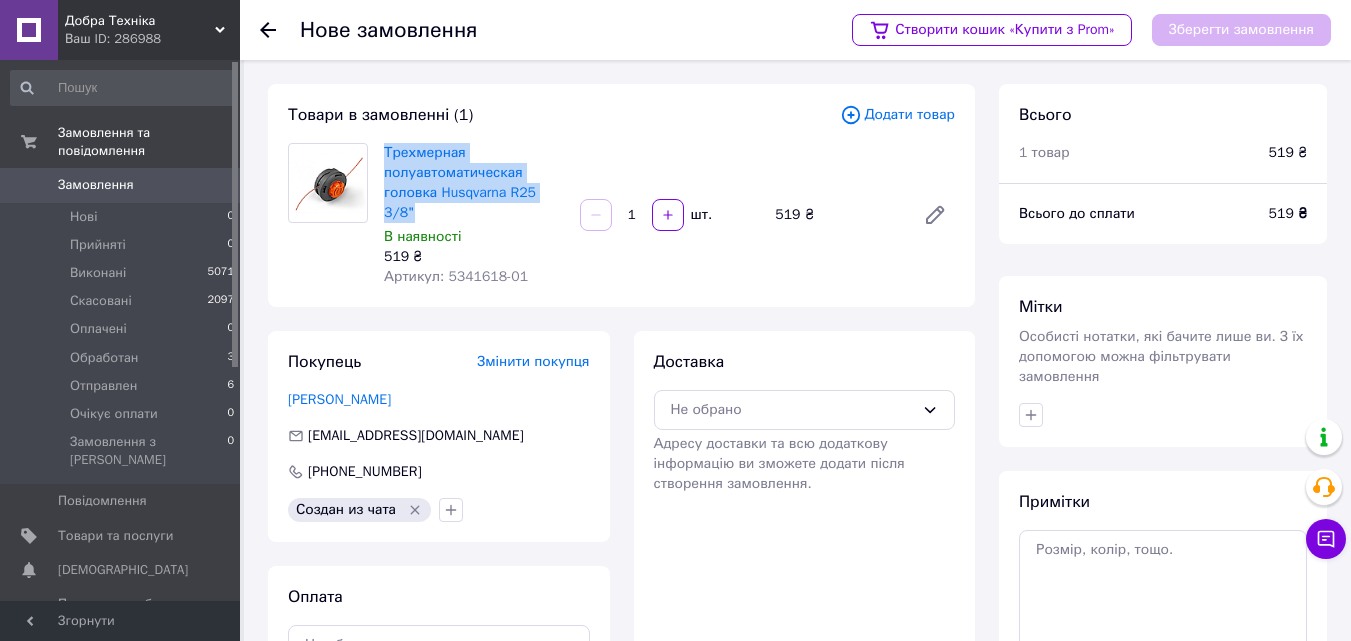 drag, startPoint x: 380, startPoint y: 149, endPoint x: 569, endPoint y: 195, distance: 194.51735 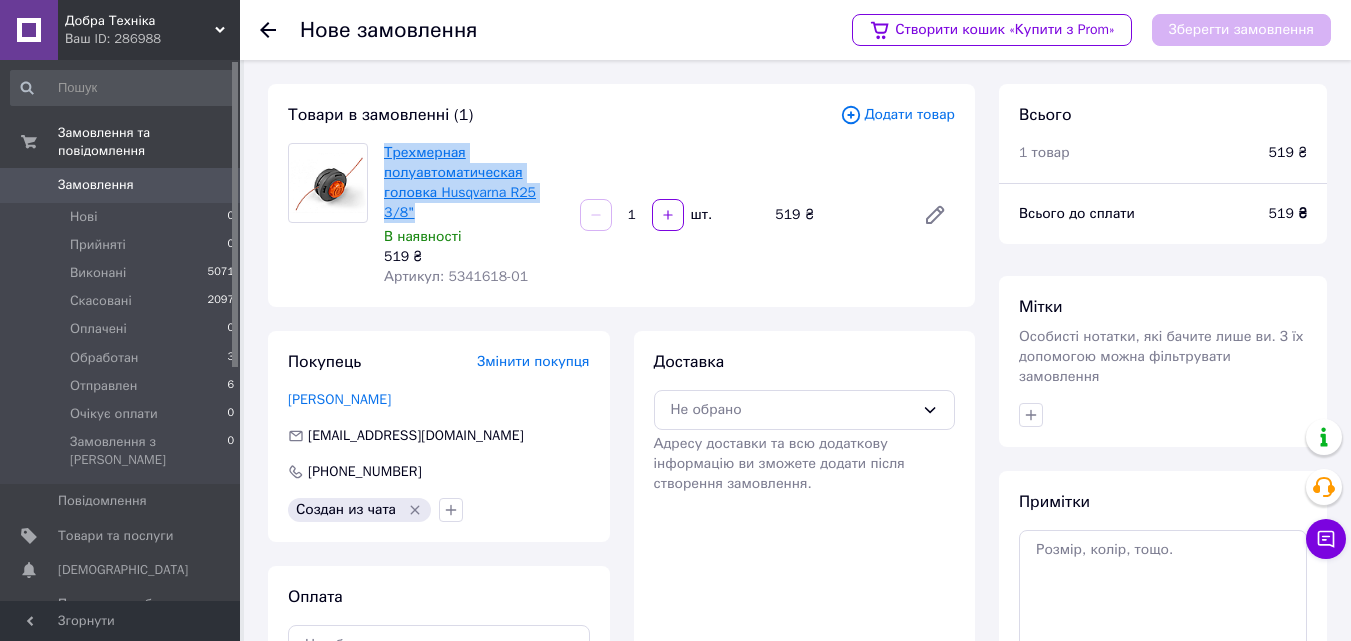 copy on "Трехмерная полуавтоматическая головка Husqvarna R25 3/8"" 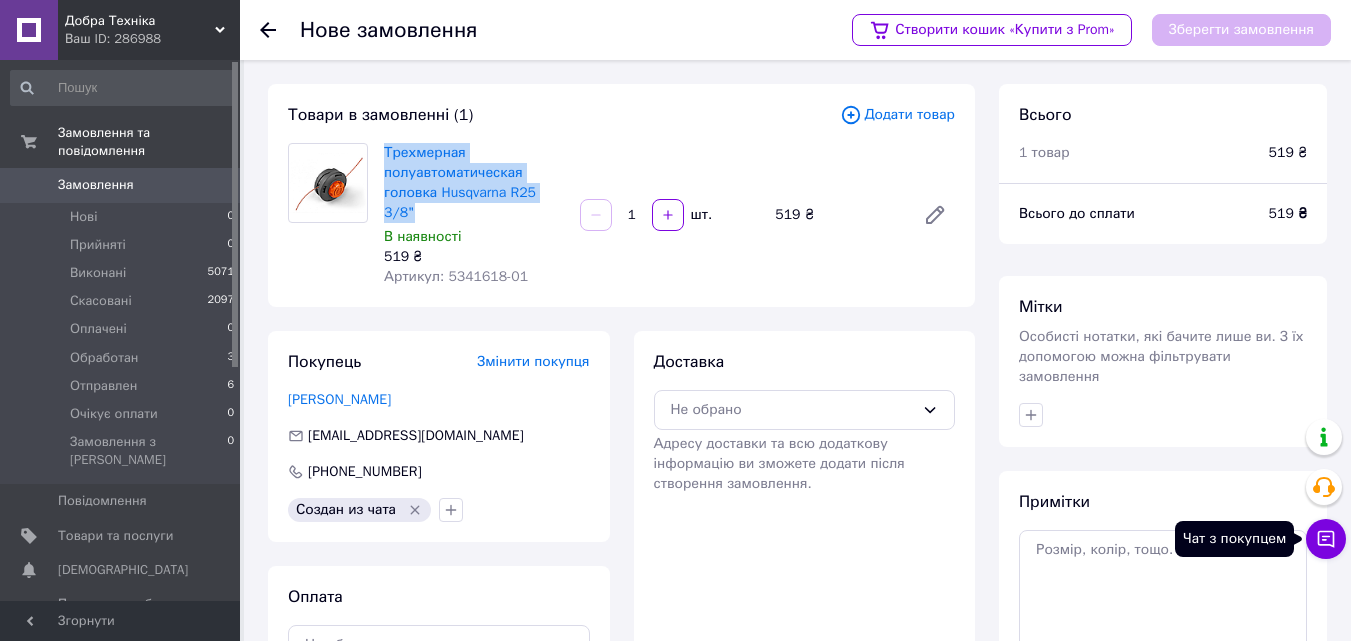 click 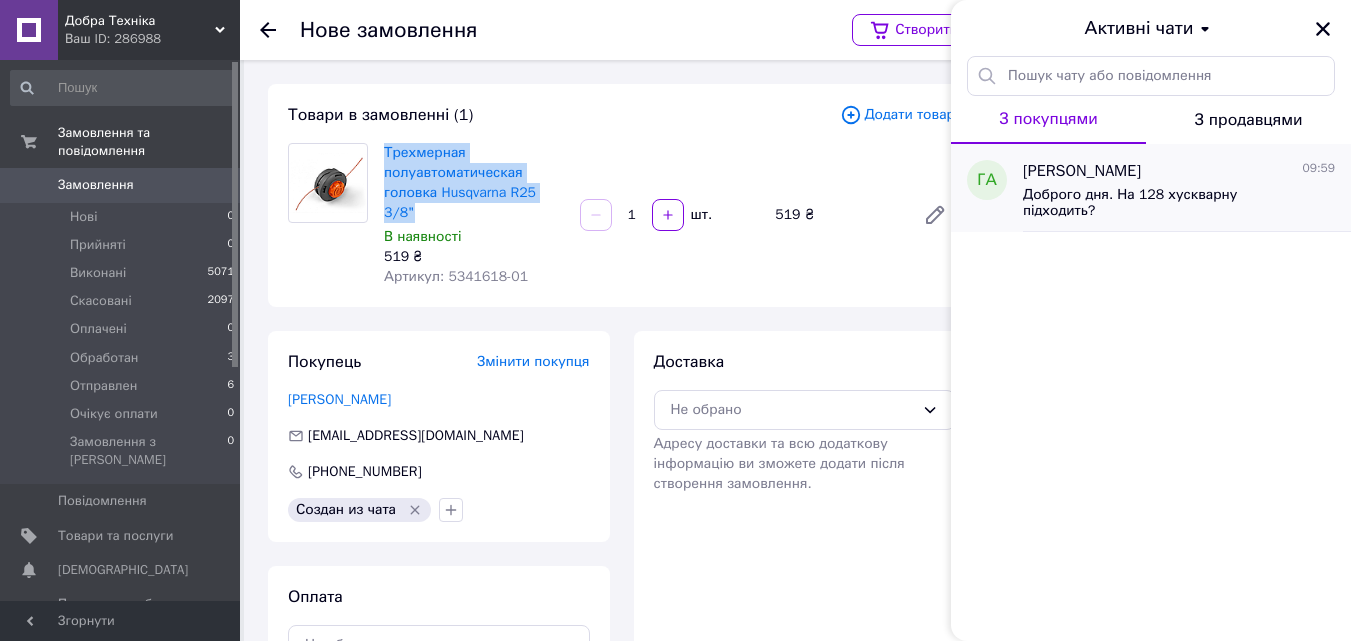 click on "Доброго дня. На 128 хускварну підходить?" at bounding box center (1165, 203) 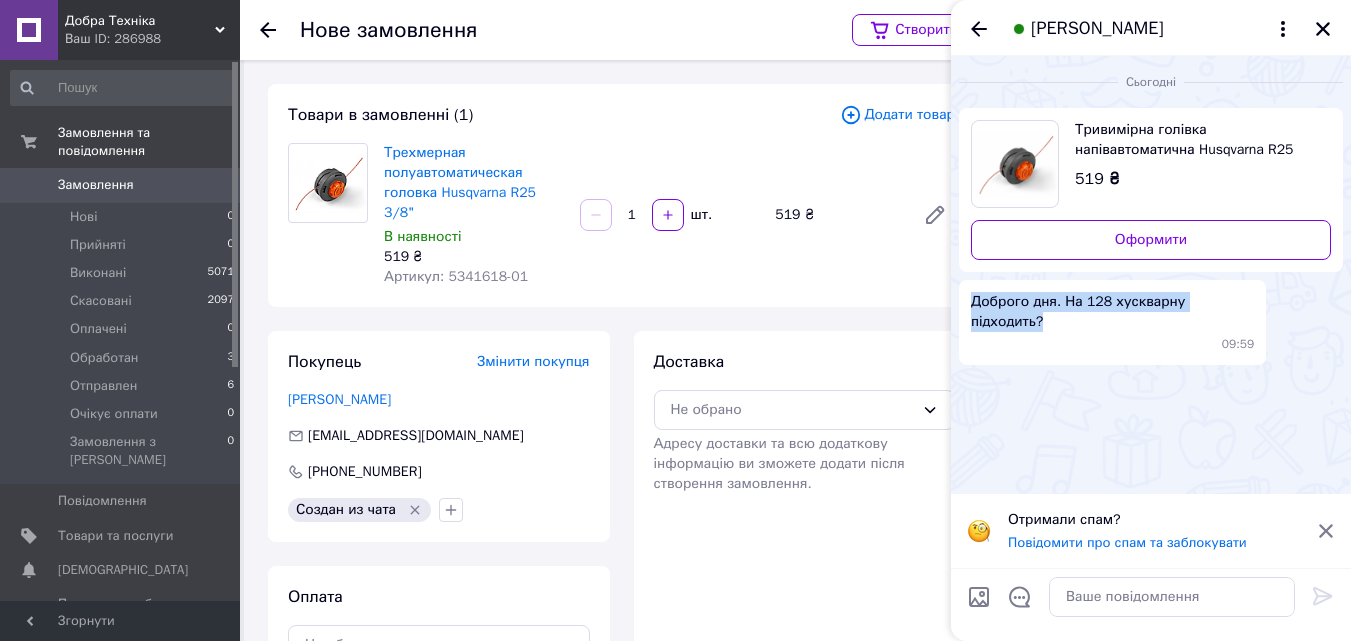 drag, startPoint x: 967, startPoint y: 303, endPoint x: 1247, endPoint y: 300, distance: 280.01608 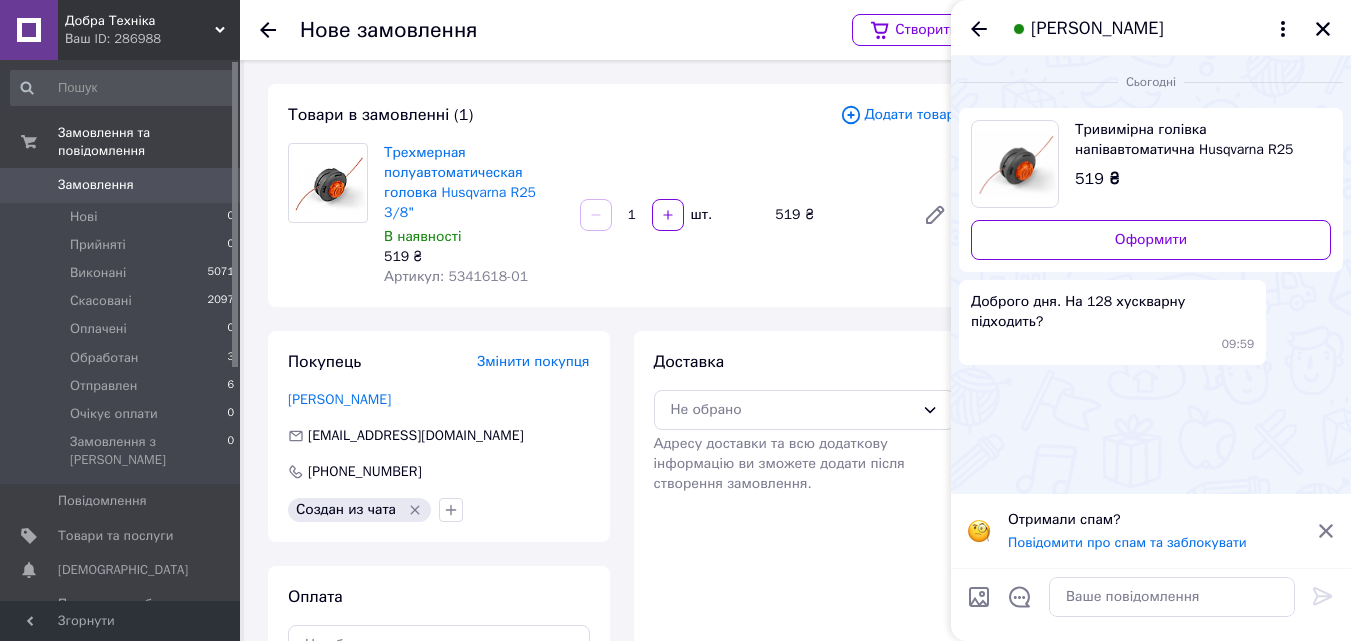 click on "Сьогодні Тривимірна голівка напівавтоматична Husqvarna R25 3/8" 519 ₴ Оформити Доброго дня. На 128 хускварну підходить? 09:59" at bounding box center (1151, 275) 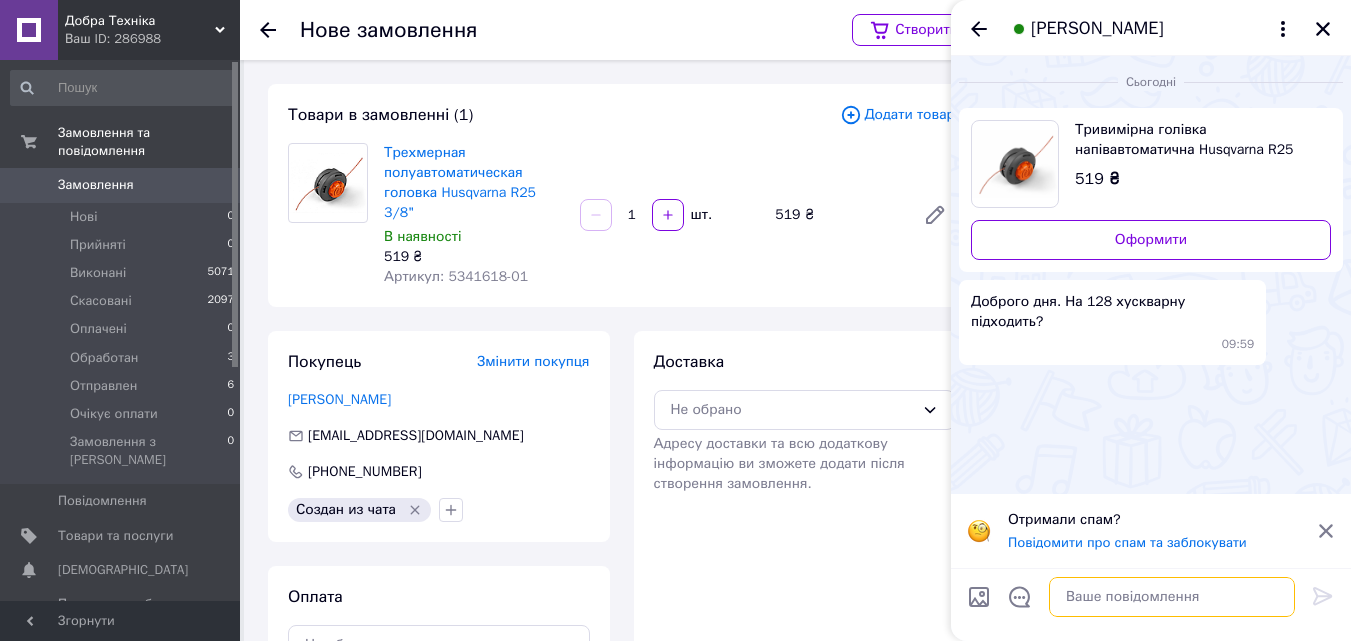click at bounding box center (1172, 597) 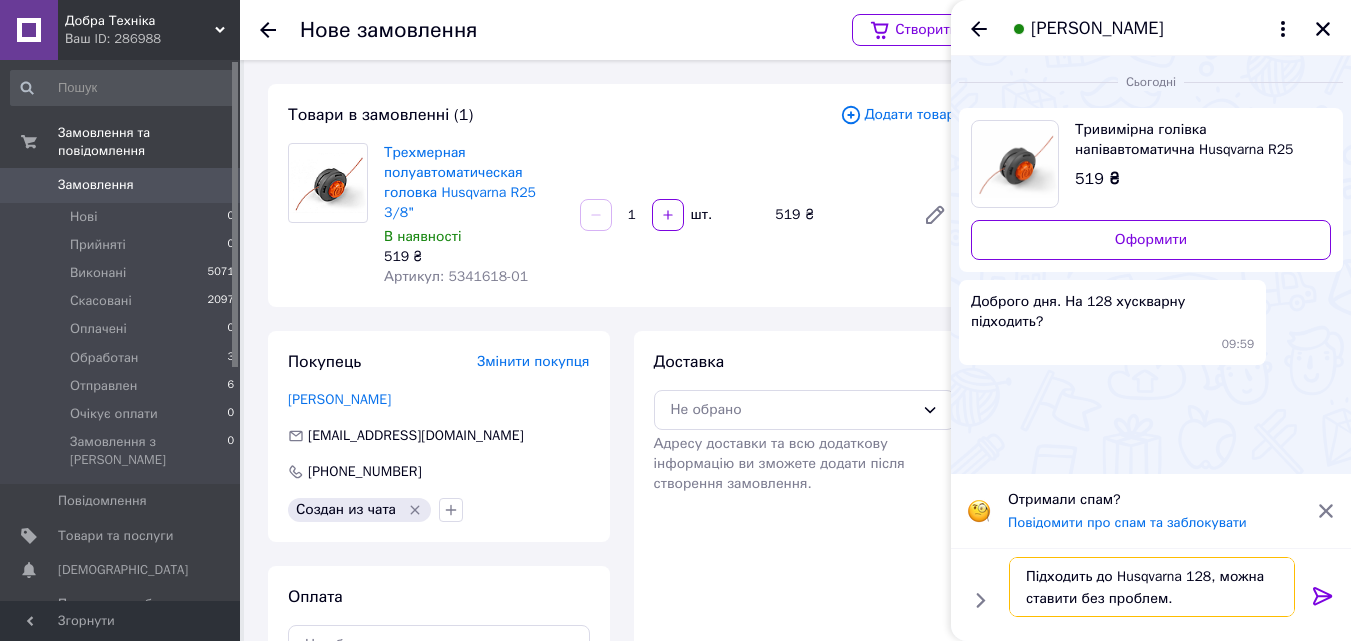 type on "Підходить до Husqvarna 128, можна ставити без проблем." 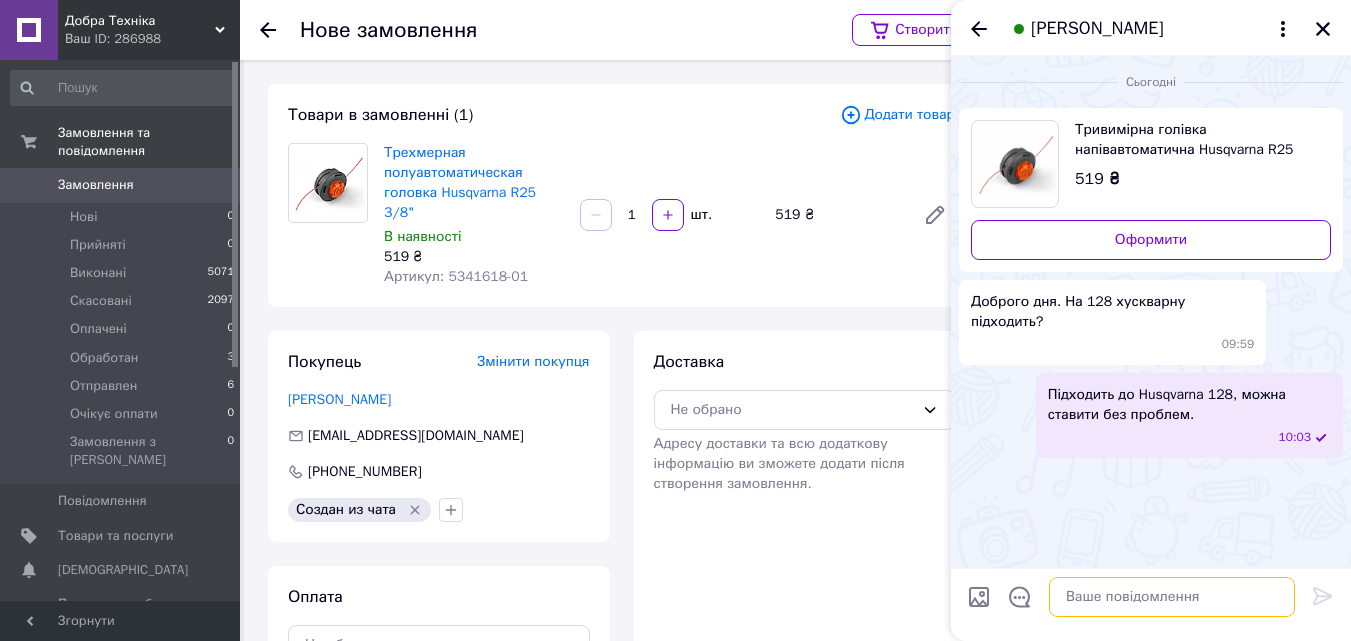 type on "о" 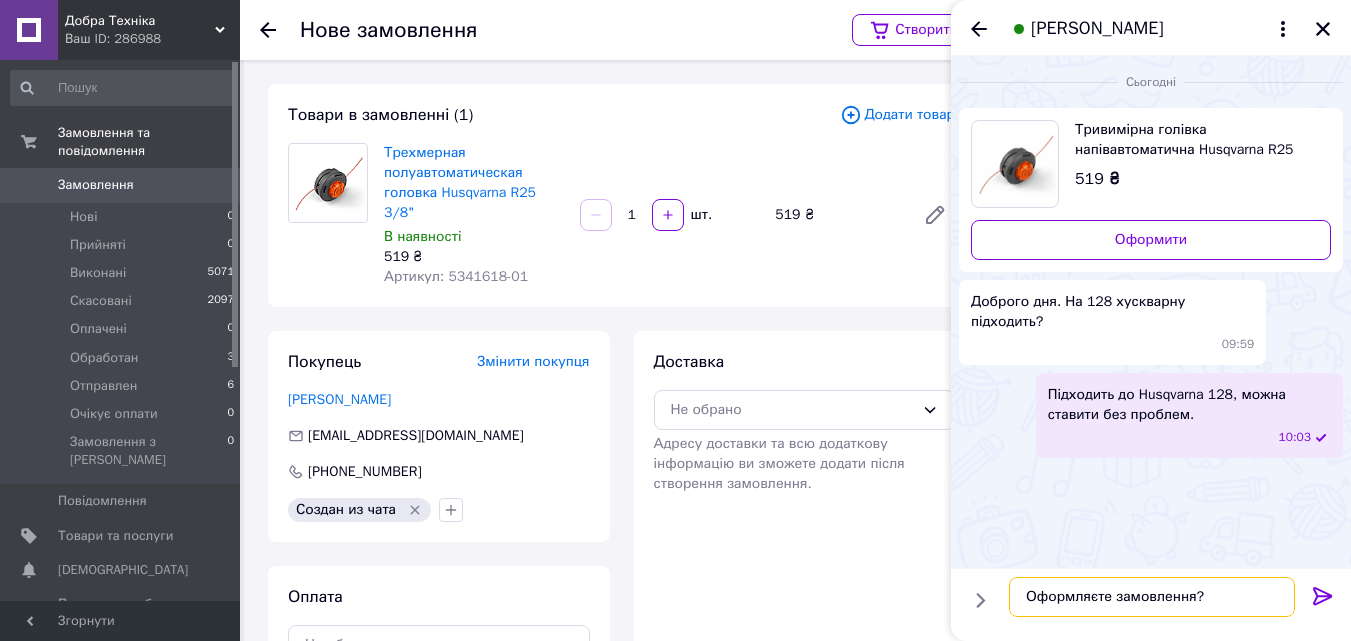 type on "Оформляєте замовлення?" 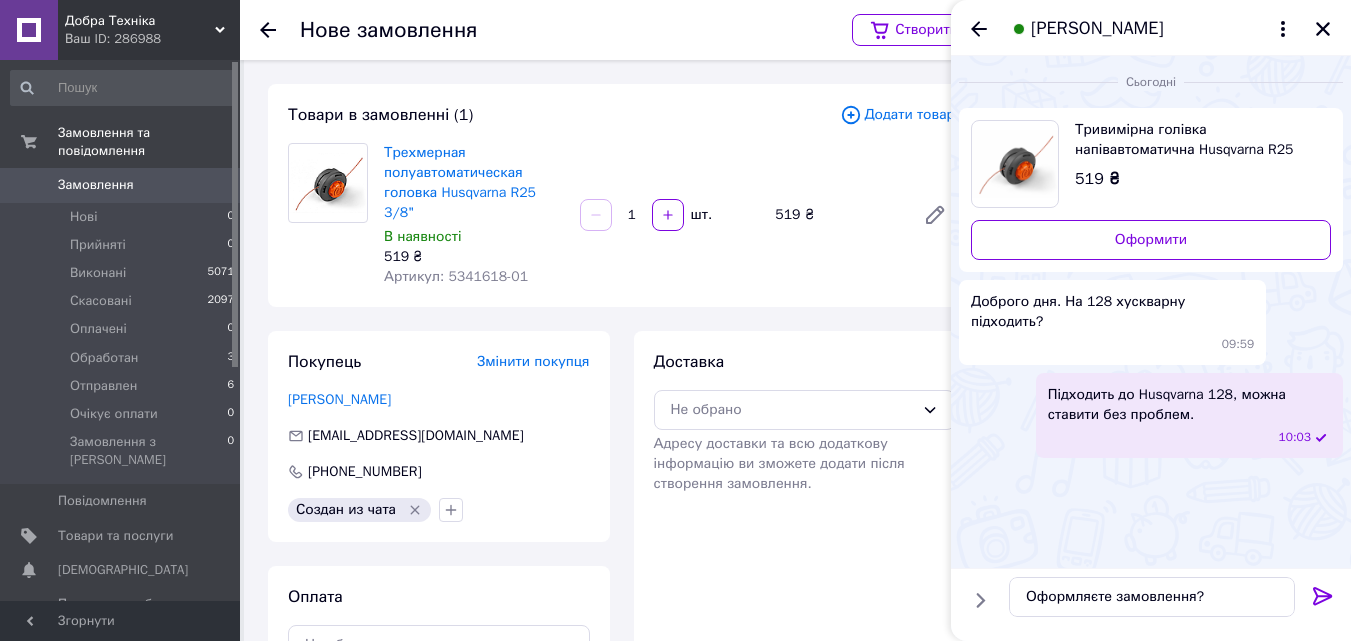 click 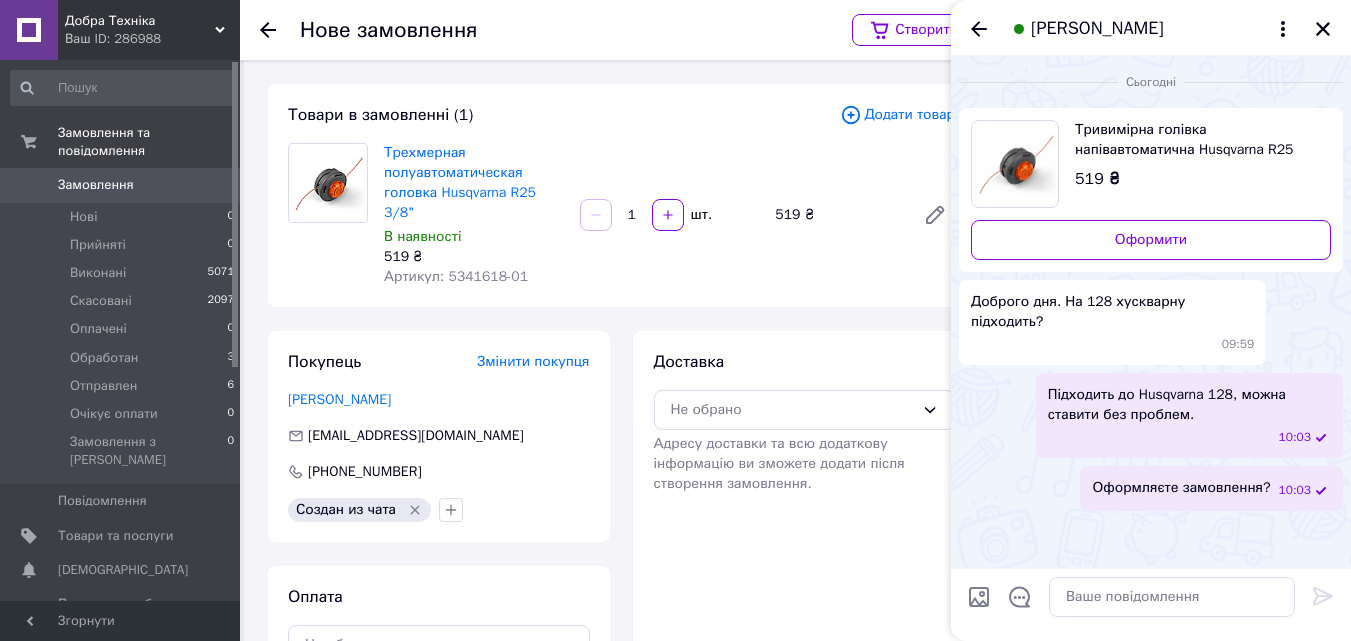 click on "Доставка Не обрано Адресу доставки та всю додаткову інформацію
ви зможете додати після створення замовлення." at bounding box center (805, 508) 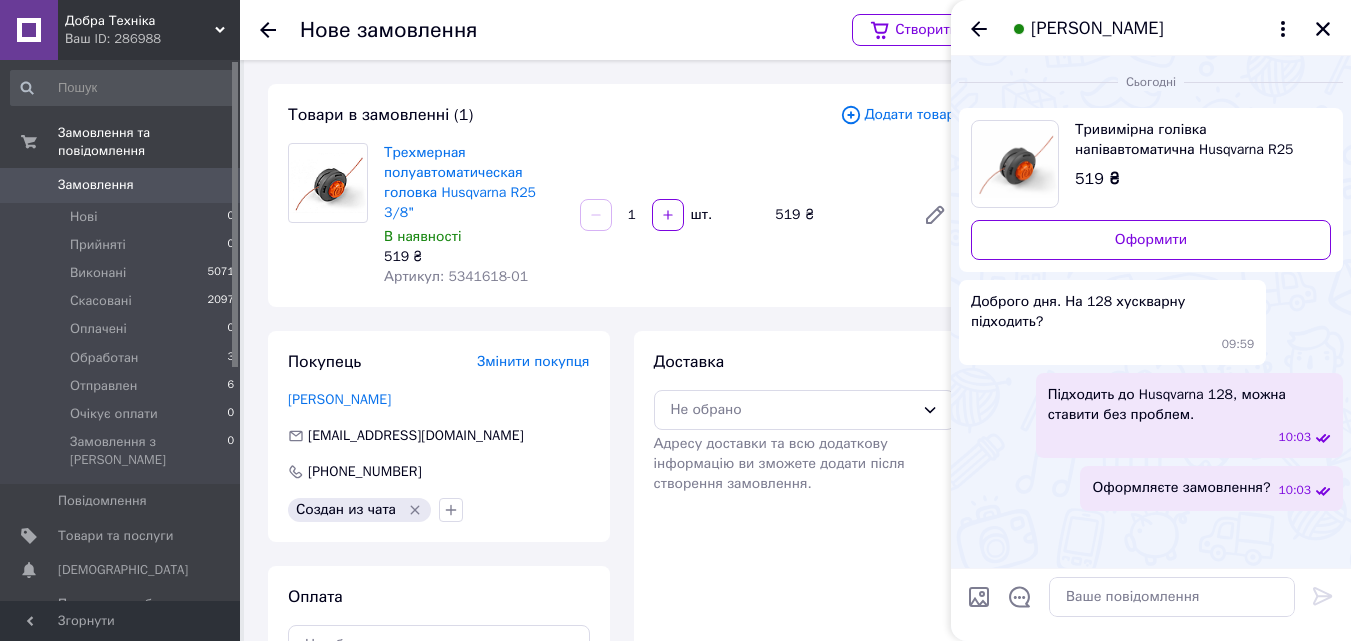 click on "Товари в замовленні (1) Додати товар Трехмерная полуавтоматическая головка Husqvarna R25 3/8" В наявності 519 ₴ Артикул: 5341618-01 1   шт. 519 ₴ Покупець Змінити покупця Голик Александр sanekgolik52@gmail.com +380973928629 Создан из чата   Оплата Не обрано Доставка Не обрано Адресу доставки та всю додаткову інформацію
ви зможете додати після створення замовлення." at bounding box center [621, 452] 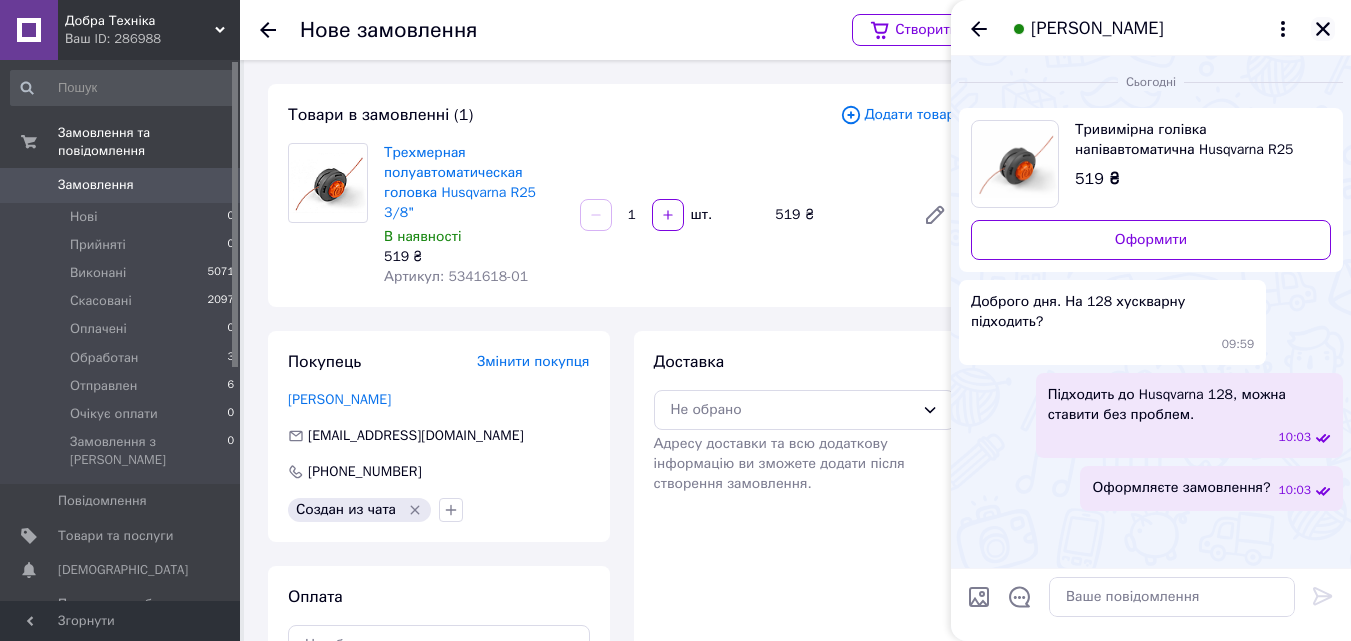 click 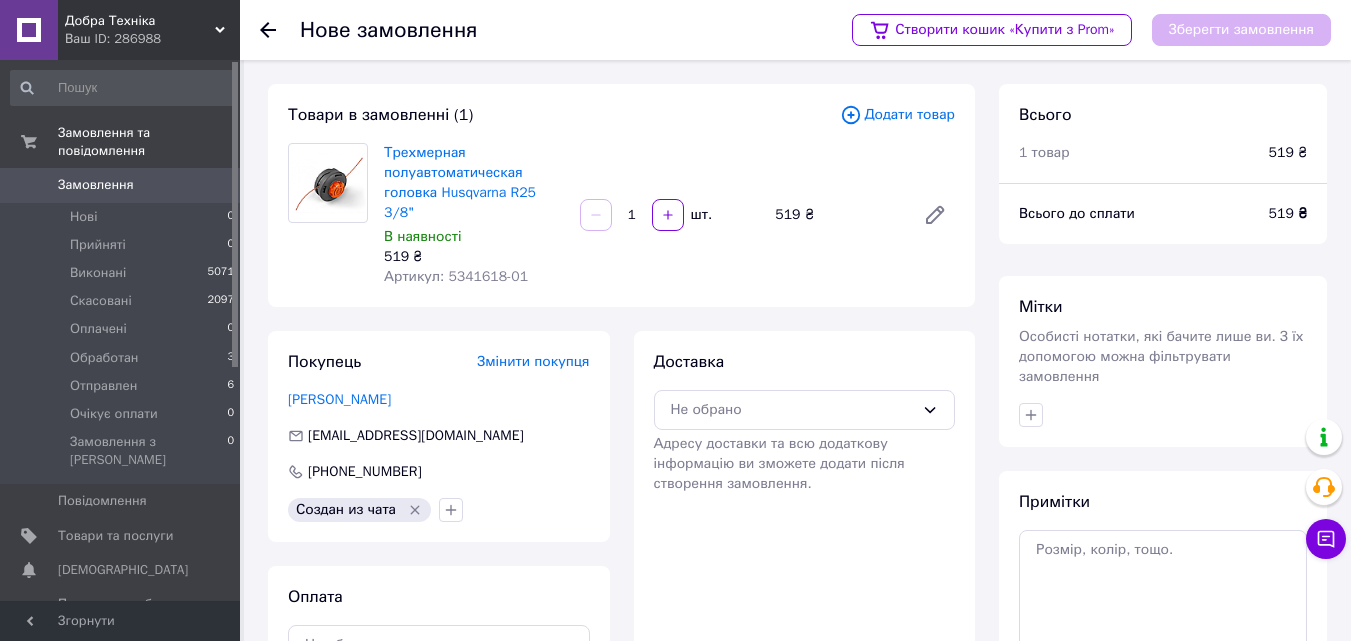 drag, startPoint x: 1021, startPoint y: 204, endPoint x: 538, endPoint y: 69, distance: 501.51172 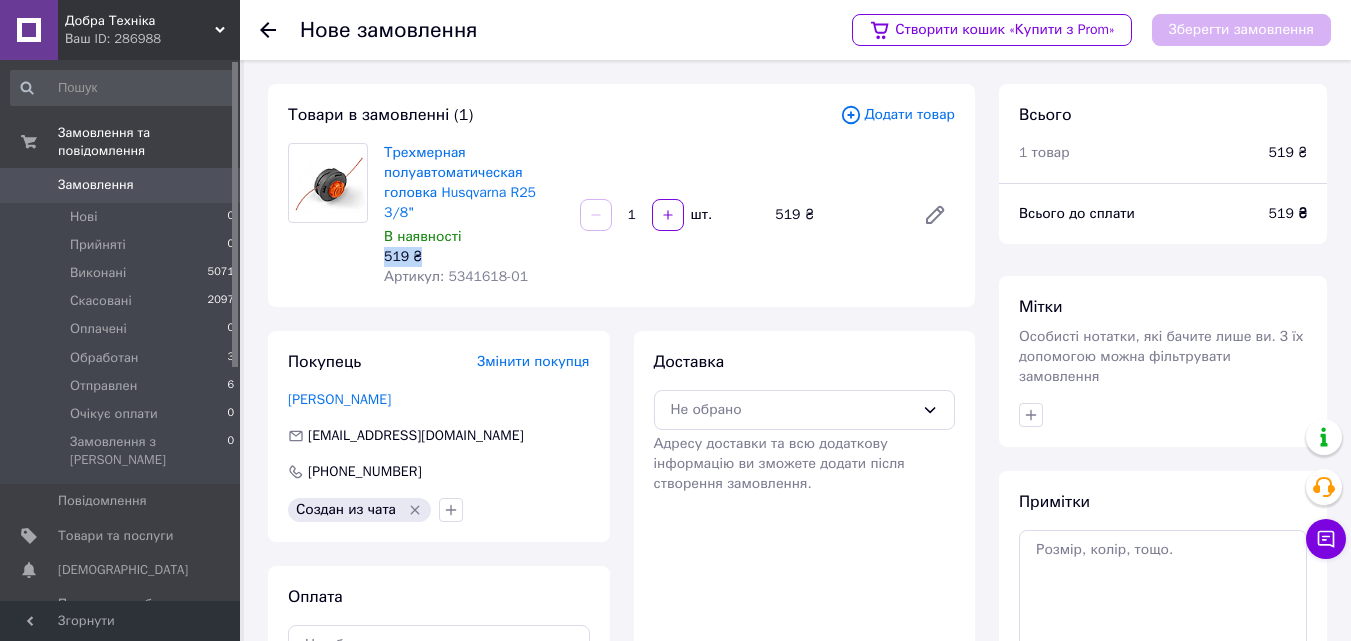 drag, startPoint x: 382, startPoint y: 232, endPoint x: 439, endPoint y: 240, distance: 57.558666 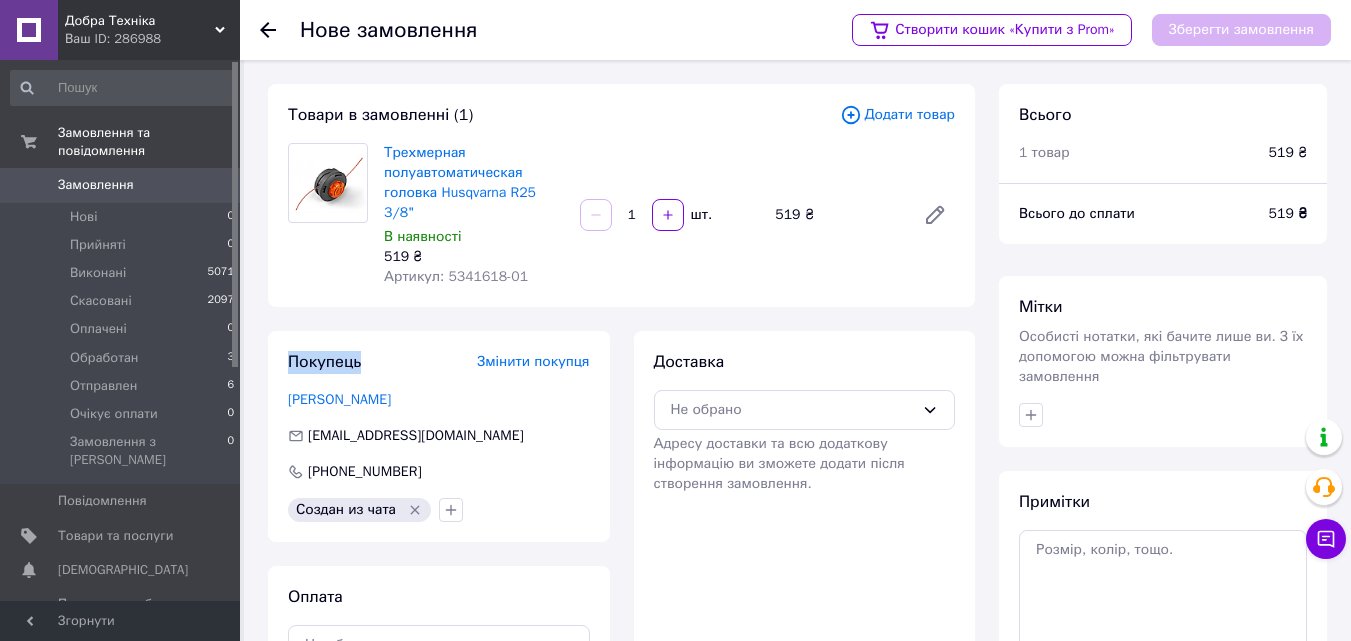 drag, startPoint x: 282, startPoint y: 344, endPoint x: 394, endPoint y: 347, distance: 112.04017 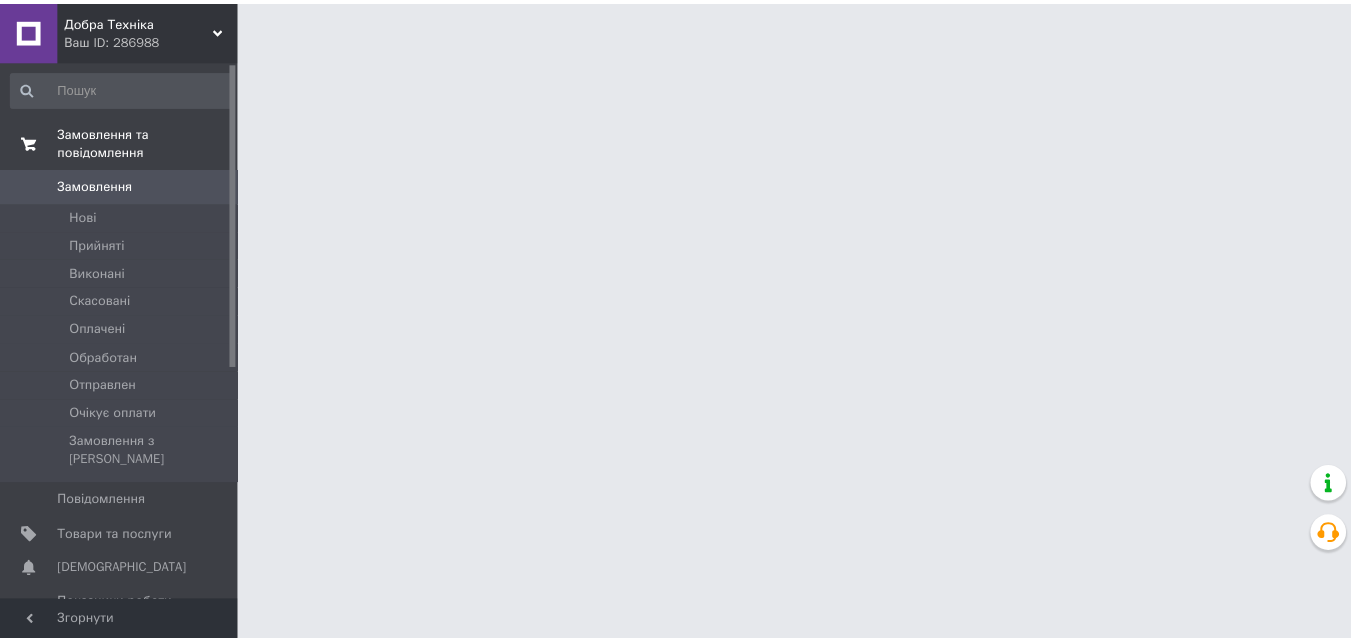 scroll, scrollTop: 0, scrollLeft: 0, axis: both 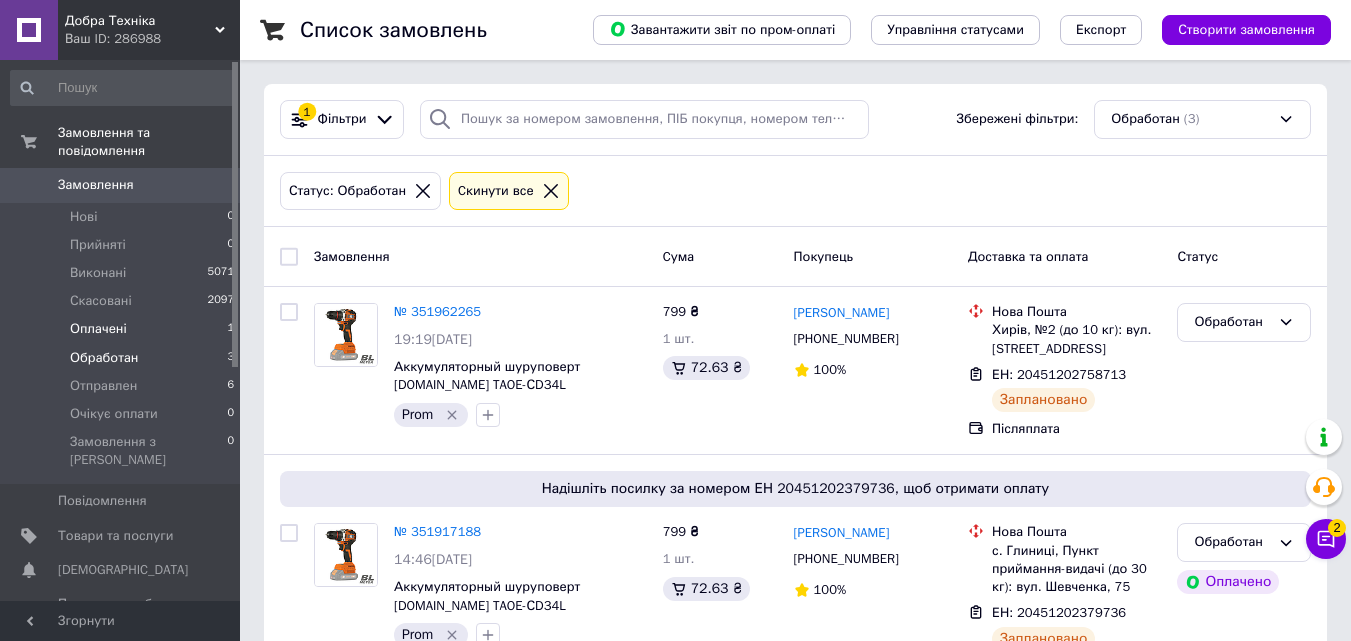 click on "Оплачені" at bounding box center [98, 329] 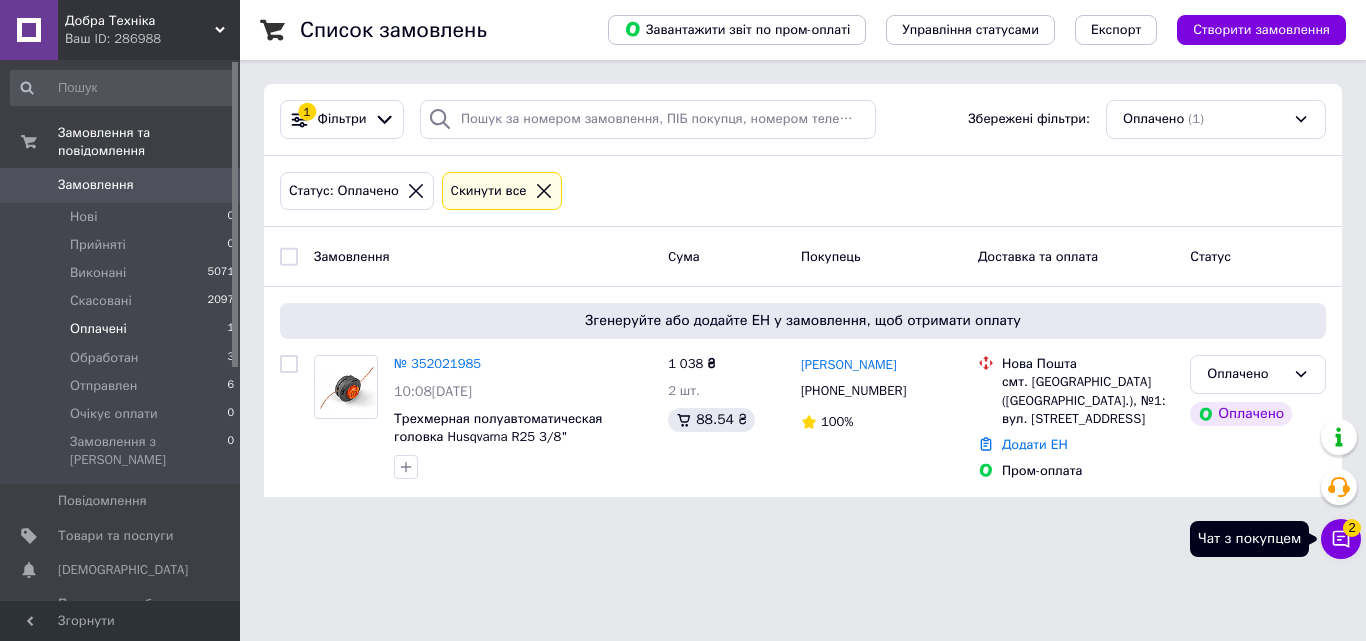 click on "Чат з покупцем 2" at bounding box center [1341, 539] 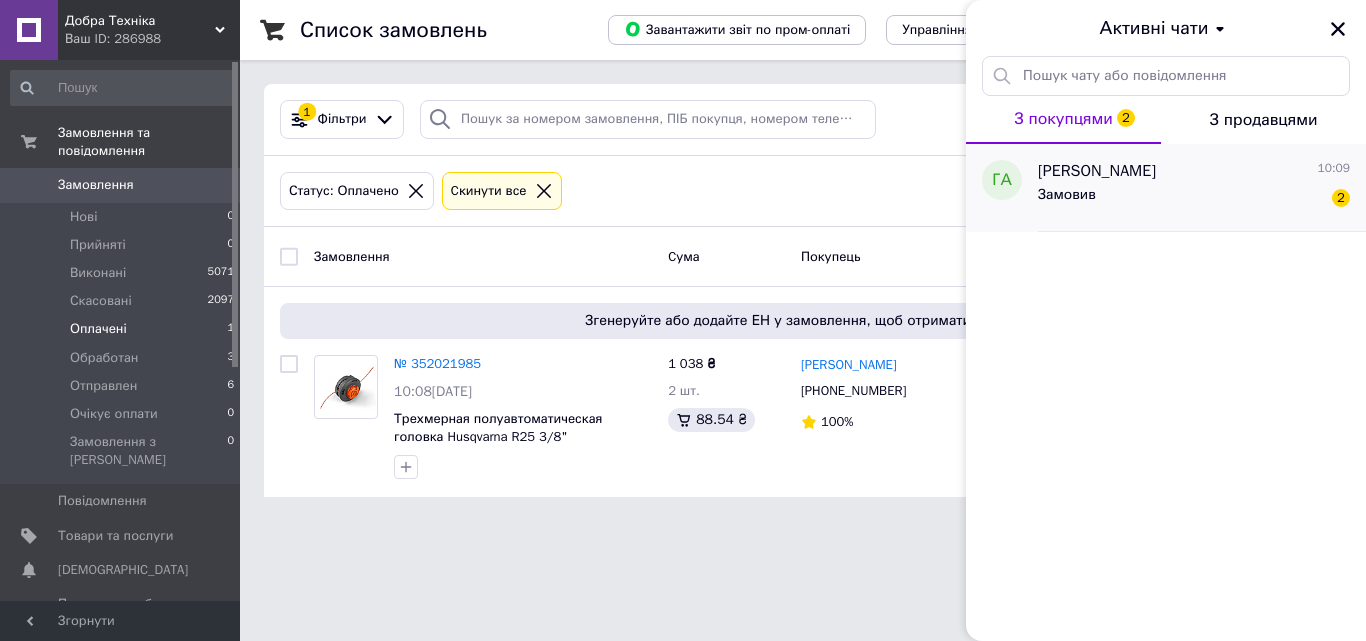 click on "Замовив 2" at bounding box center (1194, 199) 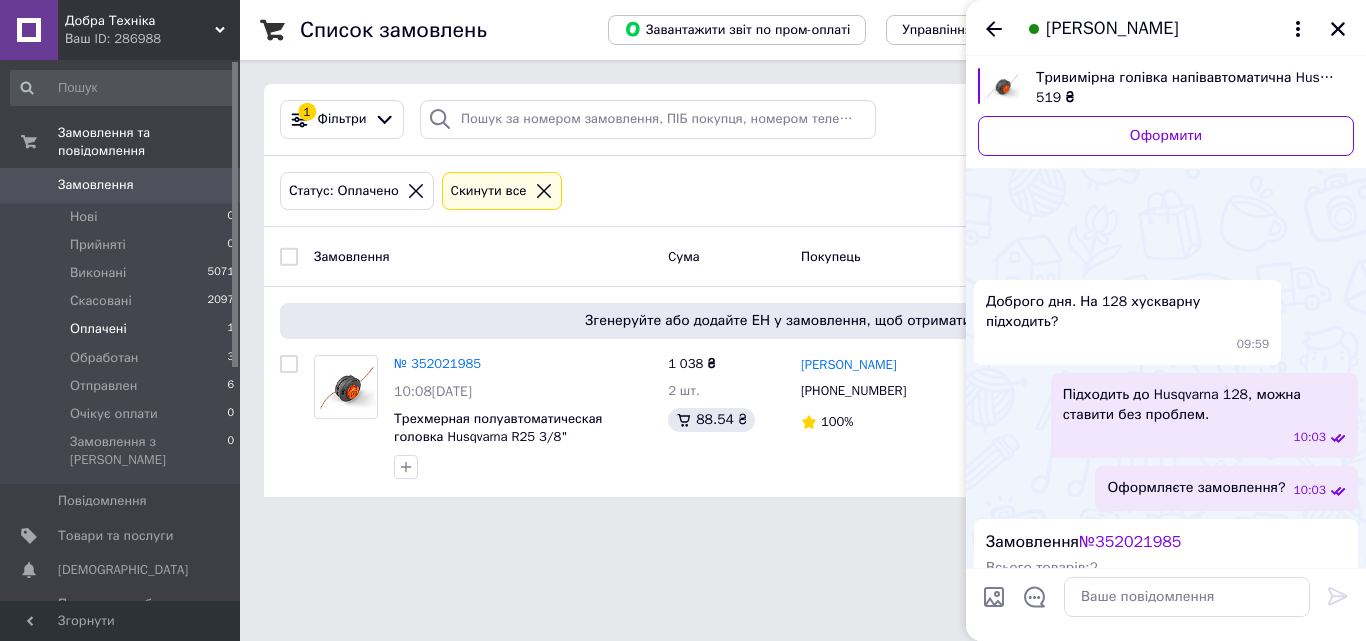scroll, scrollTop: 323, scrollLeft: 0, axis: vertical 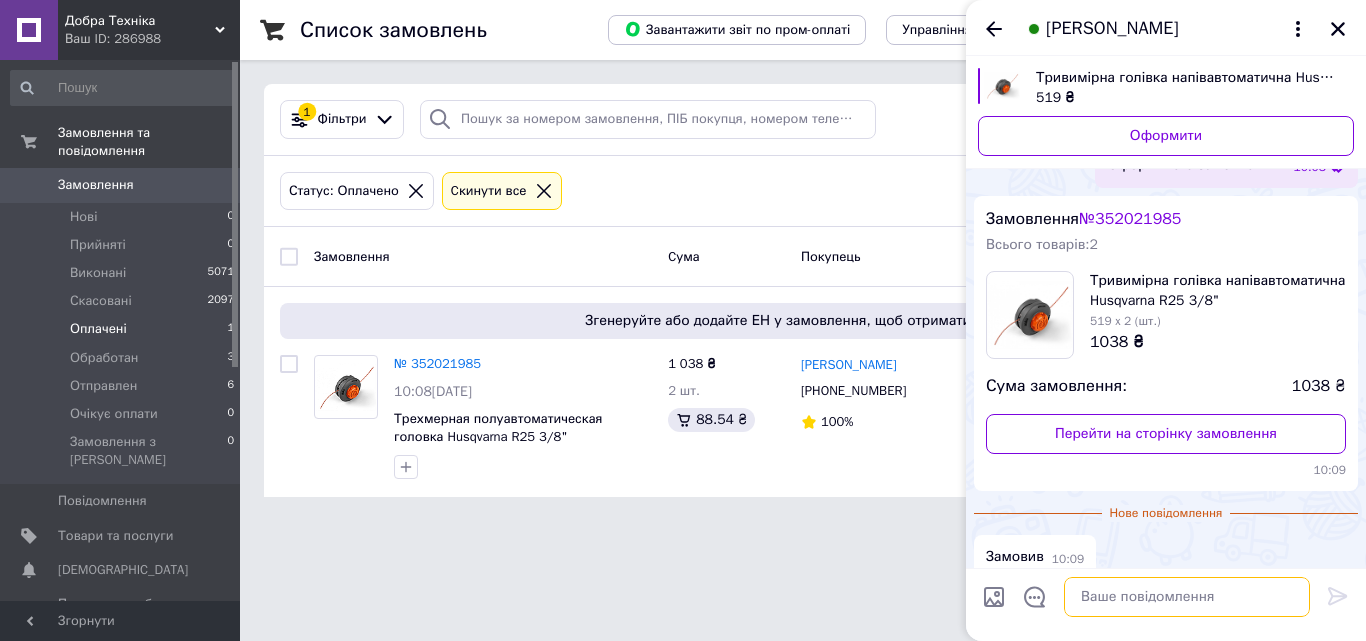 click at bounding box center (1187, 597) 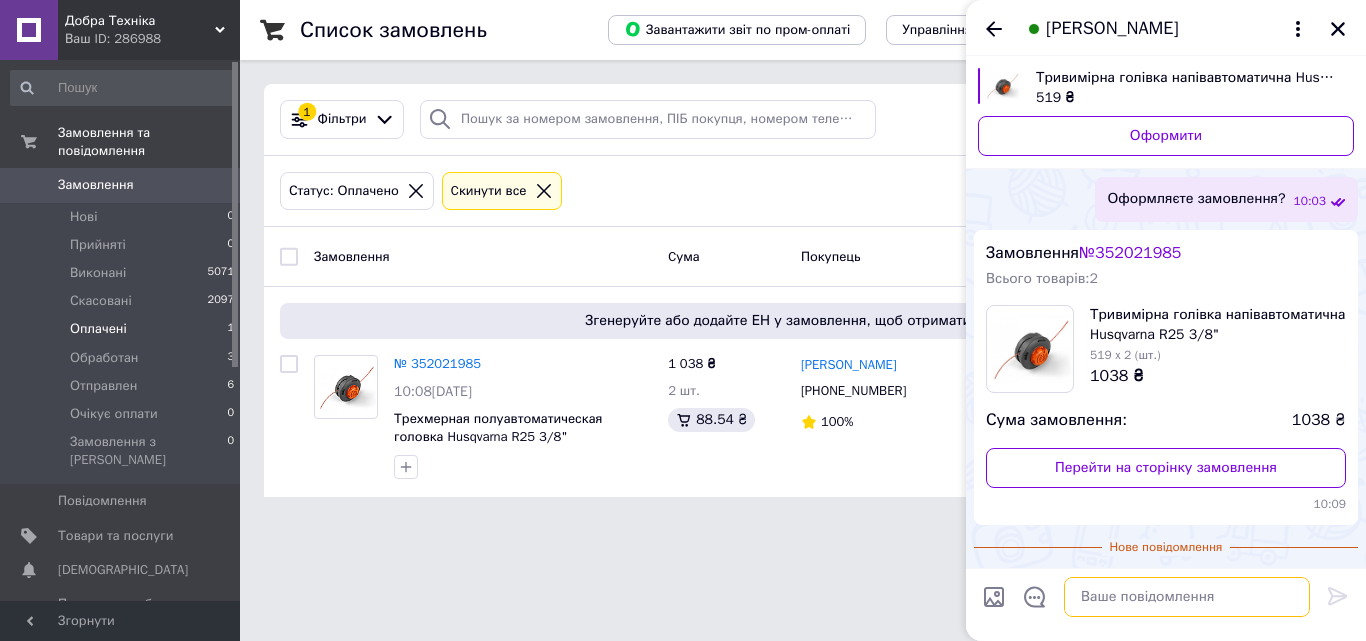 scroll, scrollTop: 272, scrollLeft: 0, axis: vertical 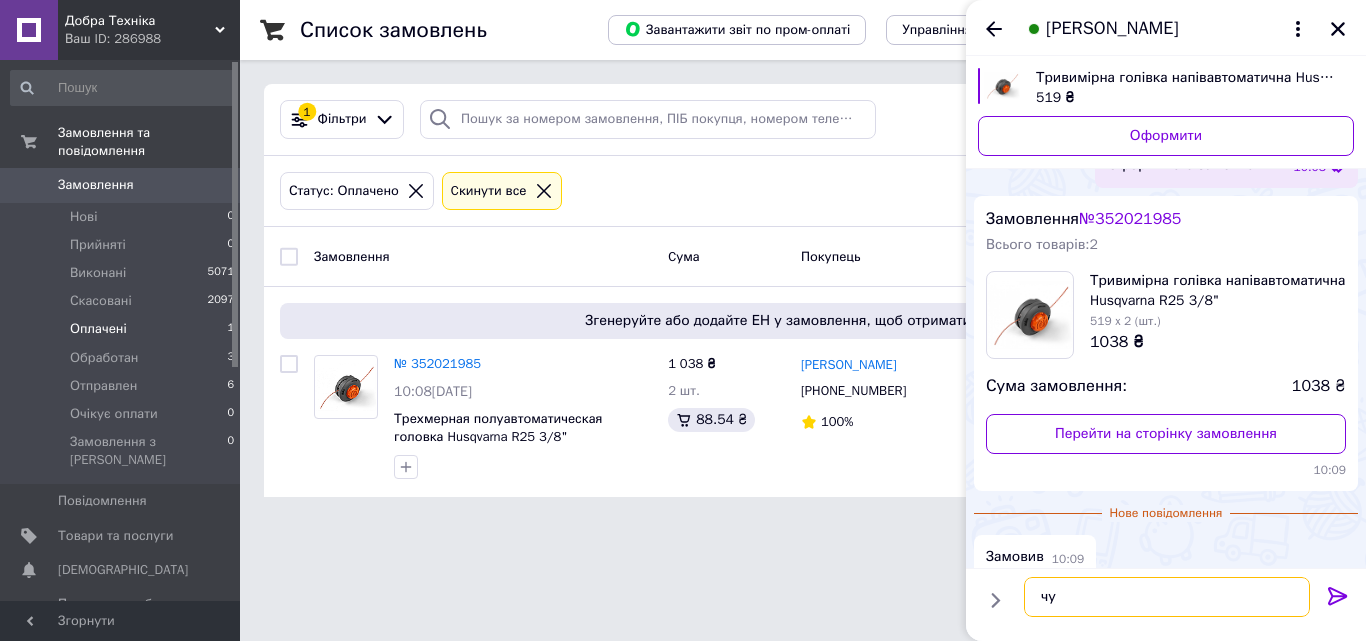 type on "ч" 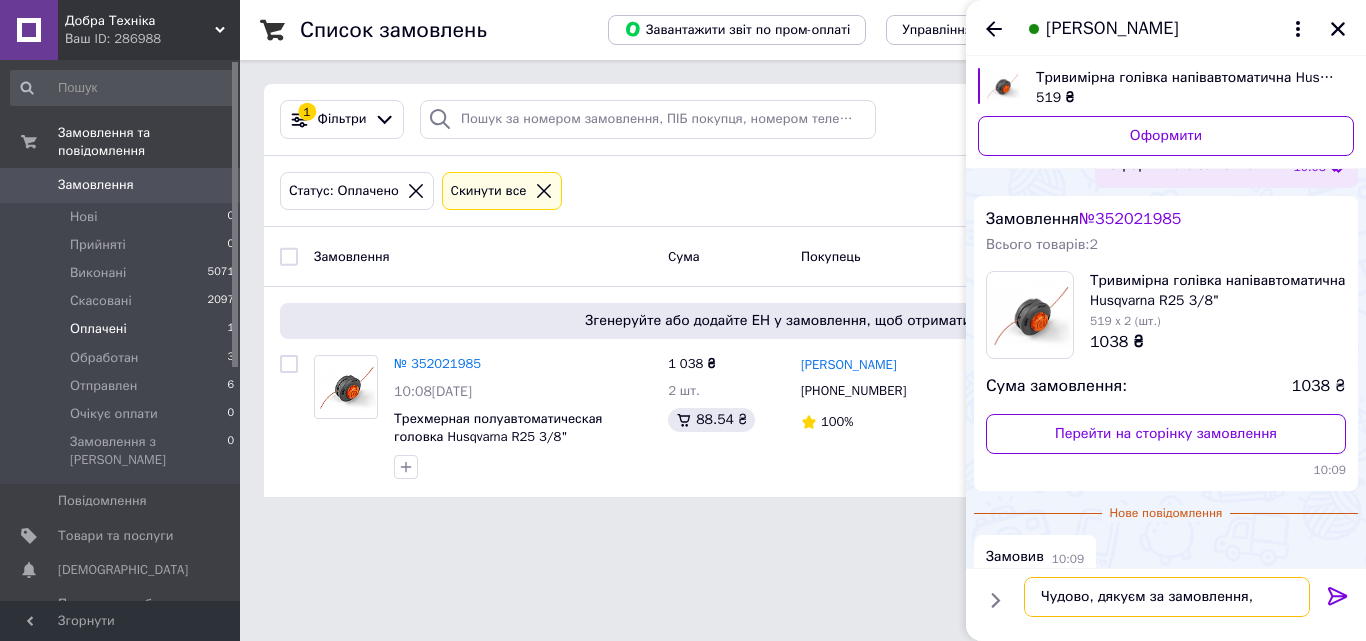 drag, startPoint x: 1256, startPoint y: 597, endPoint x: 1019, endPoint y: 614, distance: 237.60892 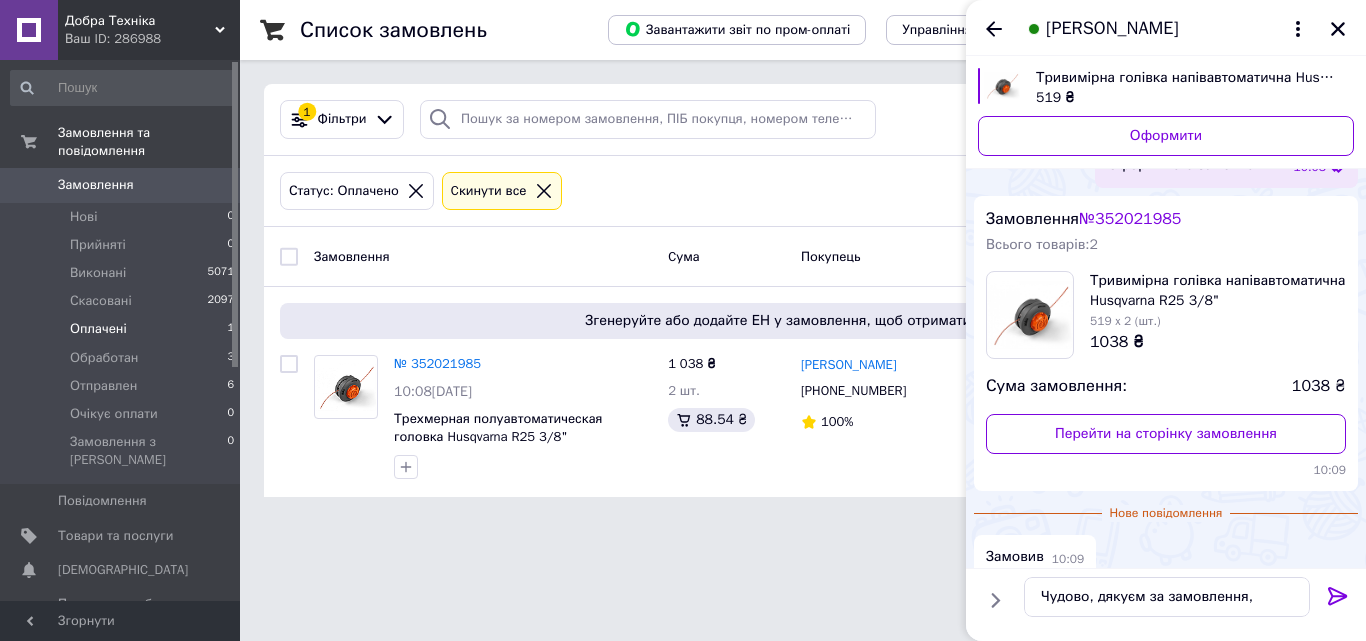 click on "Список замовлень   Завантажити звіт по пром-оплаті Управління статусами Експорт Створити замовлення 1 Фільтри Збережені фільтри: Оплачено (1) Статус: Оплачено Cкинути все Замовлення Cума Покупець Доставка та оплата Статус Згенеруйте або додайте ЕН у замовлення, щоб отримати оплату № 352021985 10:08[DATE] Трехмерная полуавтоматическая головка Husqvarna R25 3/8" 1 038 ₴ 2 шт. 88.54 ₴ [PERSON_NAME] [PHONE_NUMBER] 100% [GEOGRAPHIC_DATA]. [GEOGRAPHIC_DATA] ([GEOGRAPHIC_DATA].), №1: вул. [STREET_ADDRESS] Додати ЕН Пром-оплата Оплачено Оплачено" at bounding box center (803, 260) 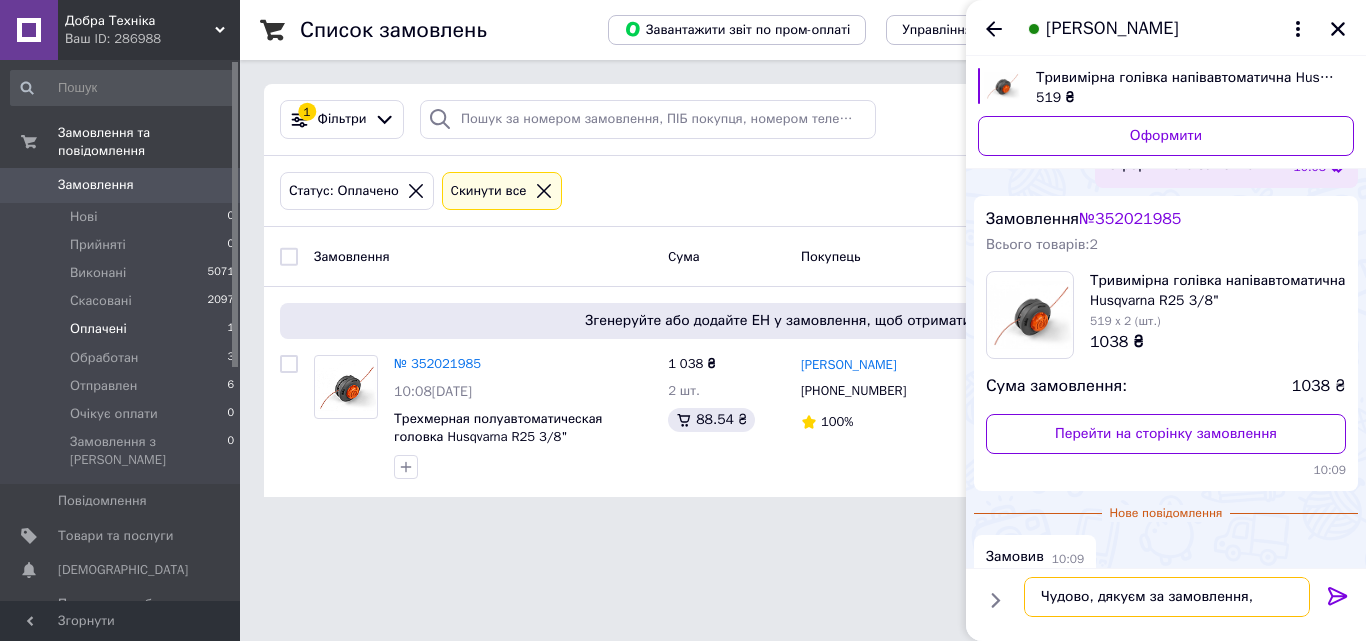 click on "Чудово, дякуєм за замовлення," at bounding box center [1167, 597] 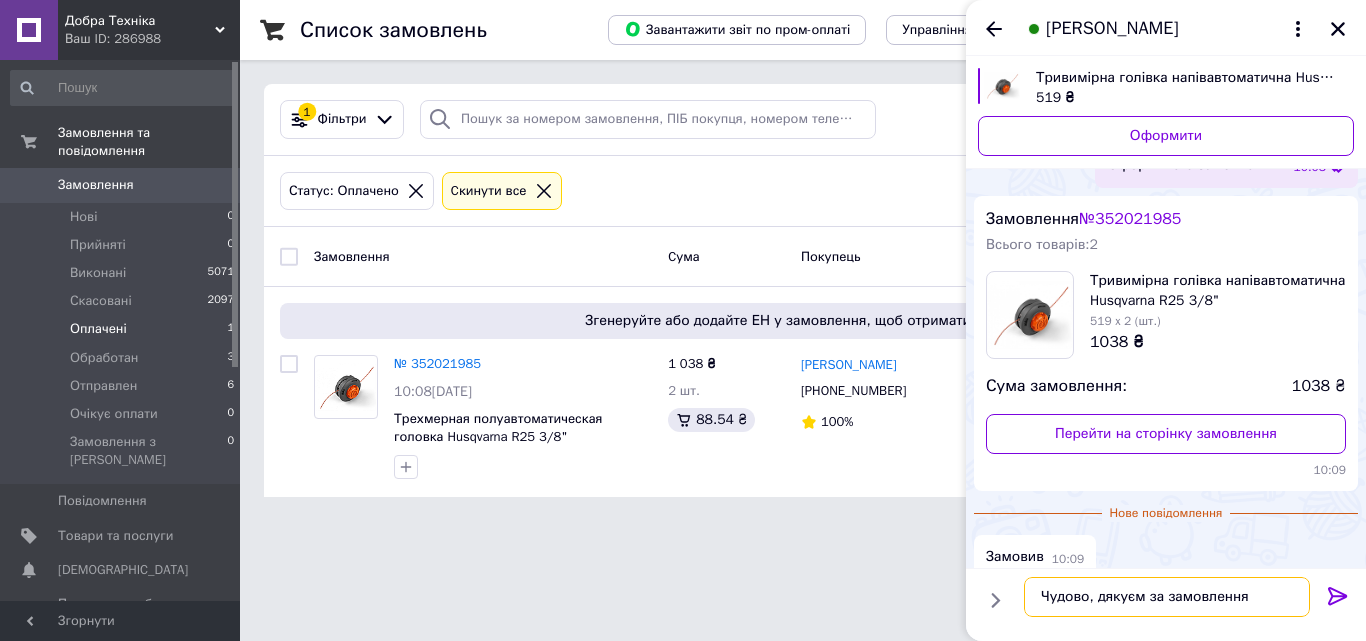 type on "Чудово, дякуєм за замовлення" 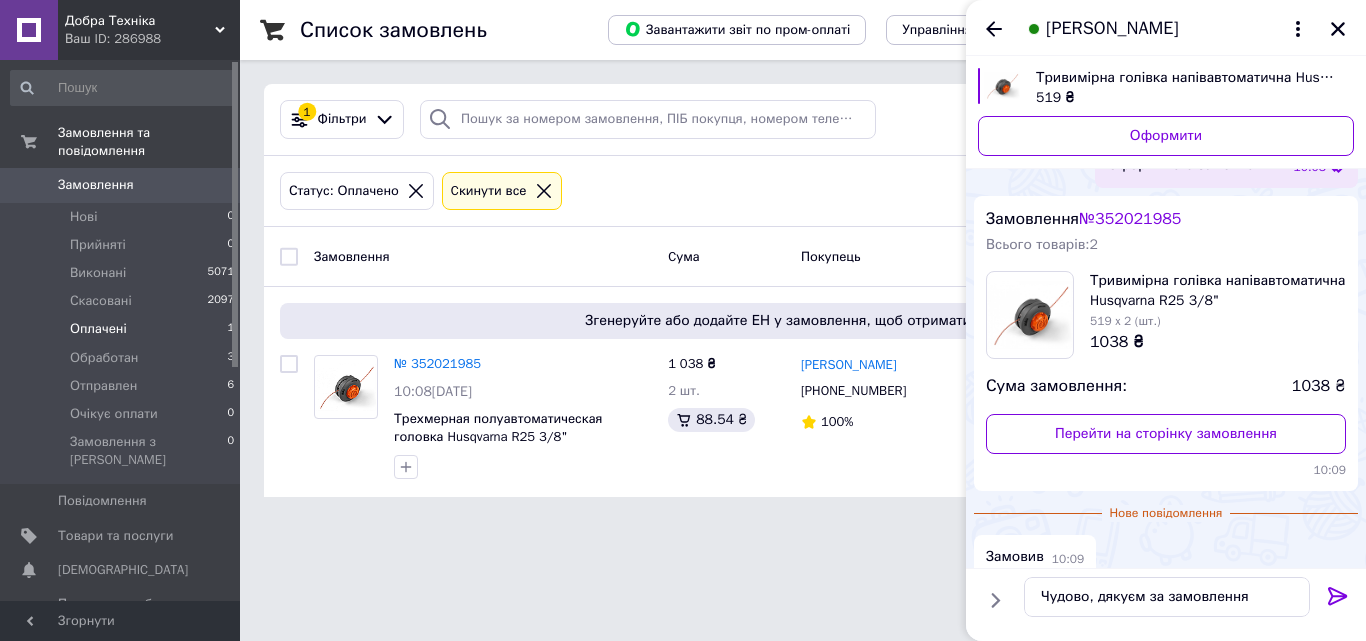 click 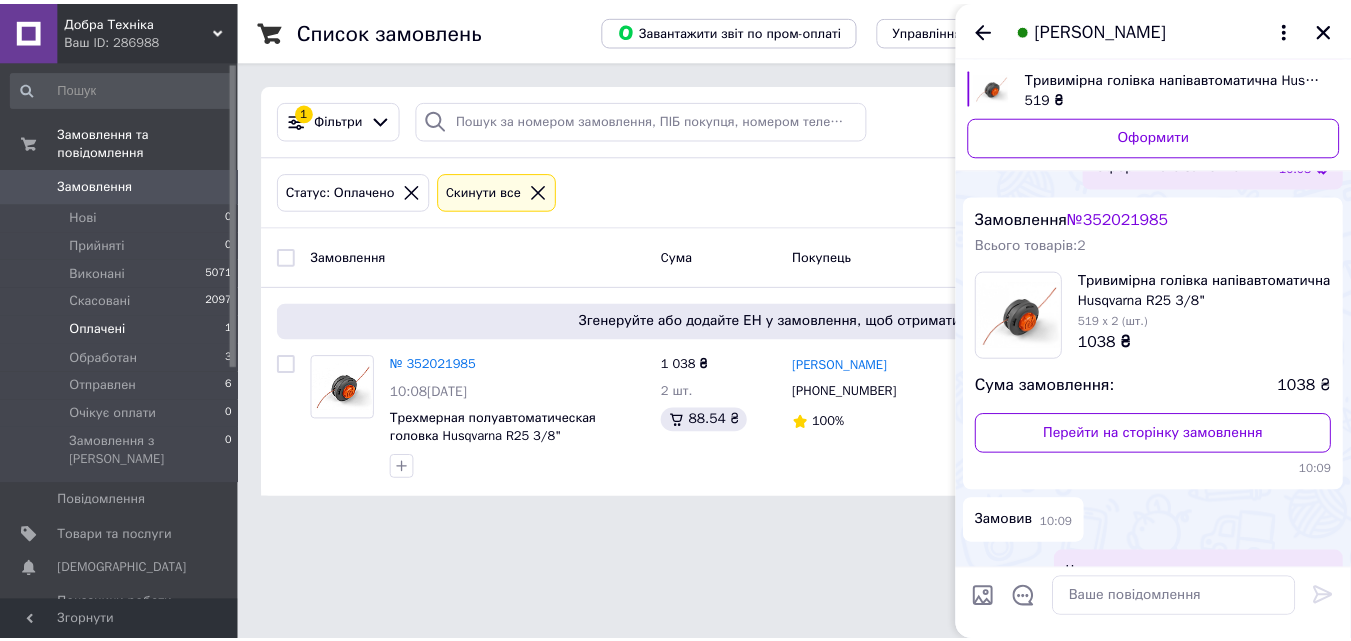 scroll, scrollTop: 290, scrollLeft: 0, axis: vertical 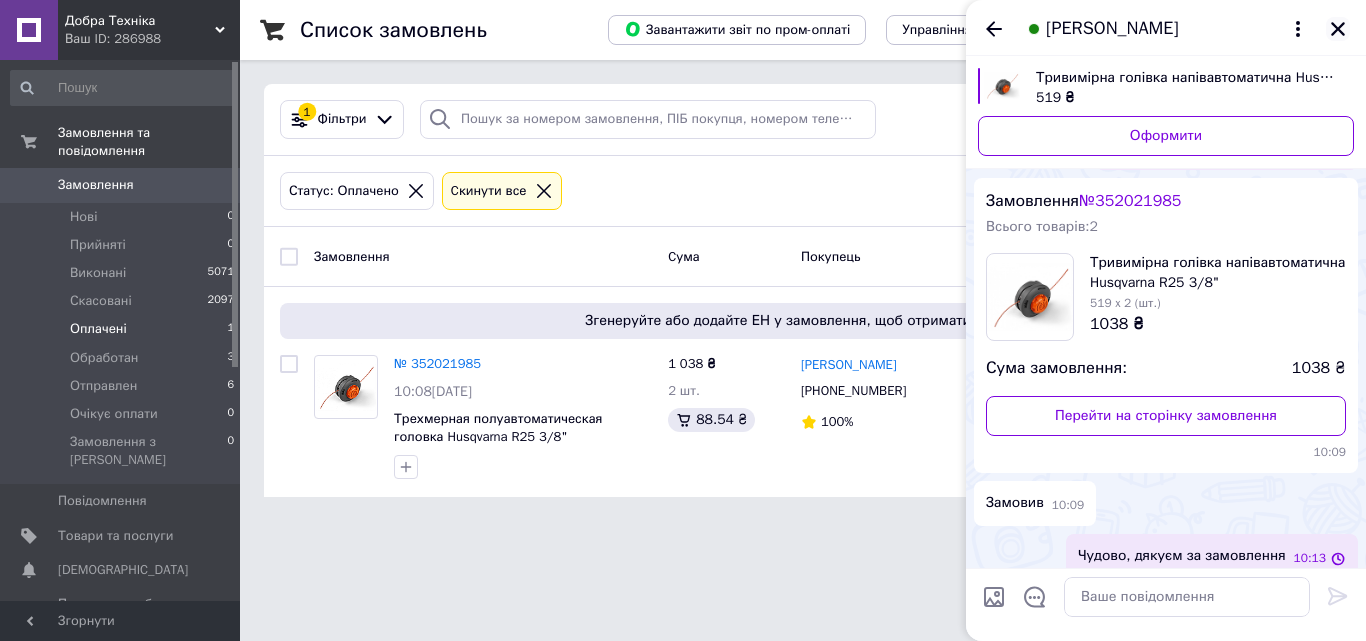 click 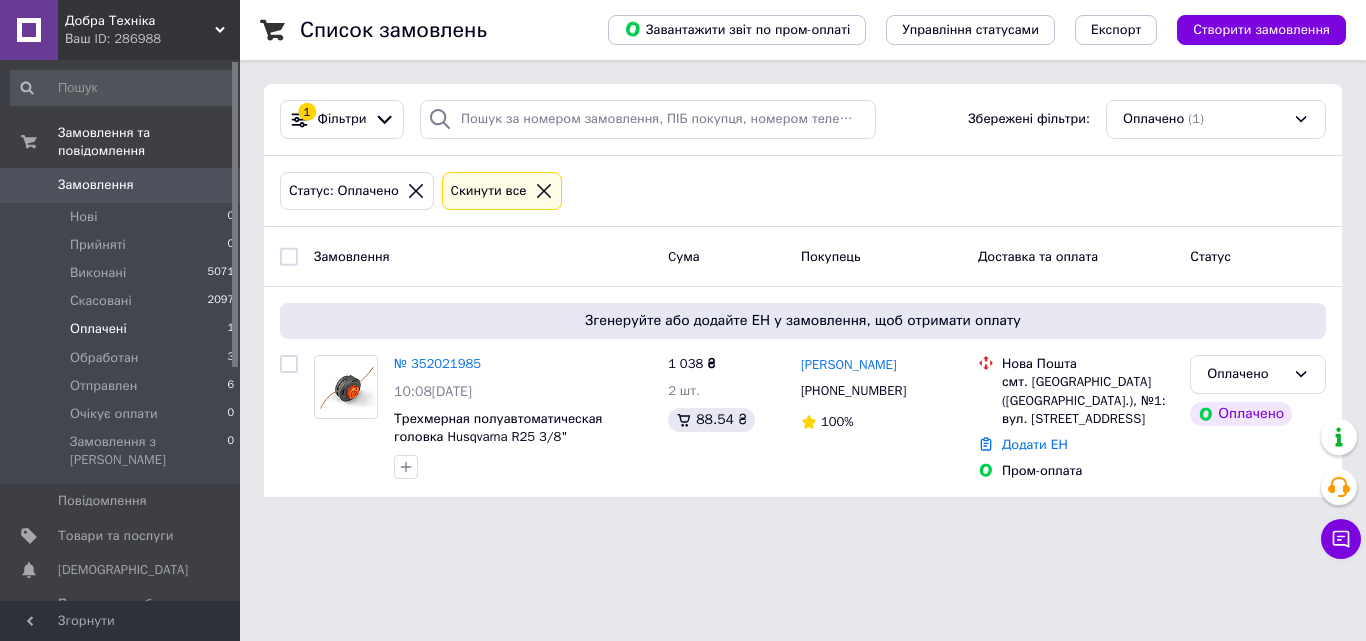 click on "Добра Техніка Ваш ID: 286988 Сайт Добра Техніка Кабінет покупця Перевірити стан системи Сторінка на порталі Іван Абрамюк Довідка Вийти Замовлення та повідомлення Замовлення 0 Нові 0 Прийняті 0 Виконані 5071 Скасовані 2097 Оплачені 1 Обработан 3 Отправлен 6 Очікує оплати 0 Замовлення з Розетки 0 Повідомлення 0 Товари та послуги Сповіщення 0 0 Показники роботи компанії Панель управління Відгуки Клієнти Каталог ProSale Аналітика Інструменти веб-майстра та SEO Управління сайтом Гаманець компанії Маркет Налаштування   1 (1)" at bounding box center [683, 260] 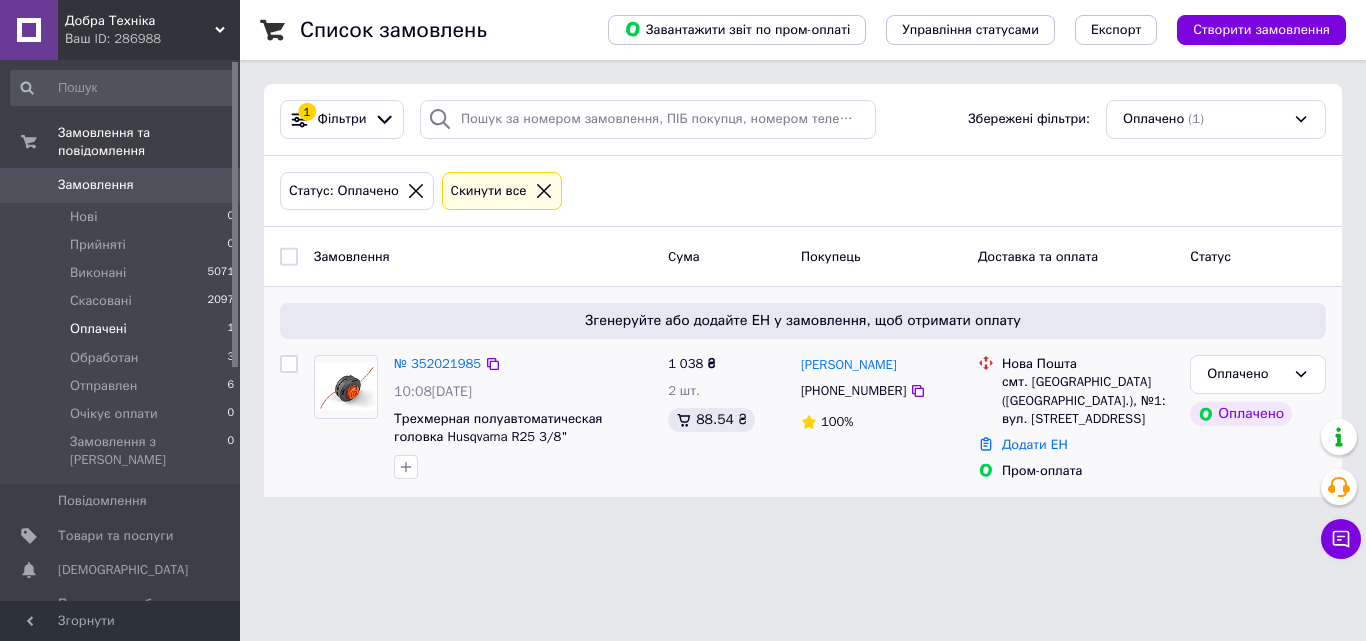 click on "№ 352021985" at bounding box center [437, 364] 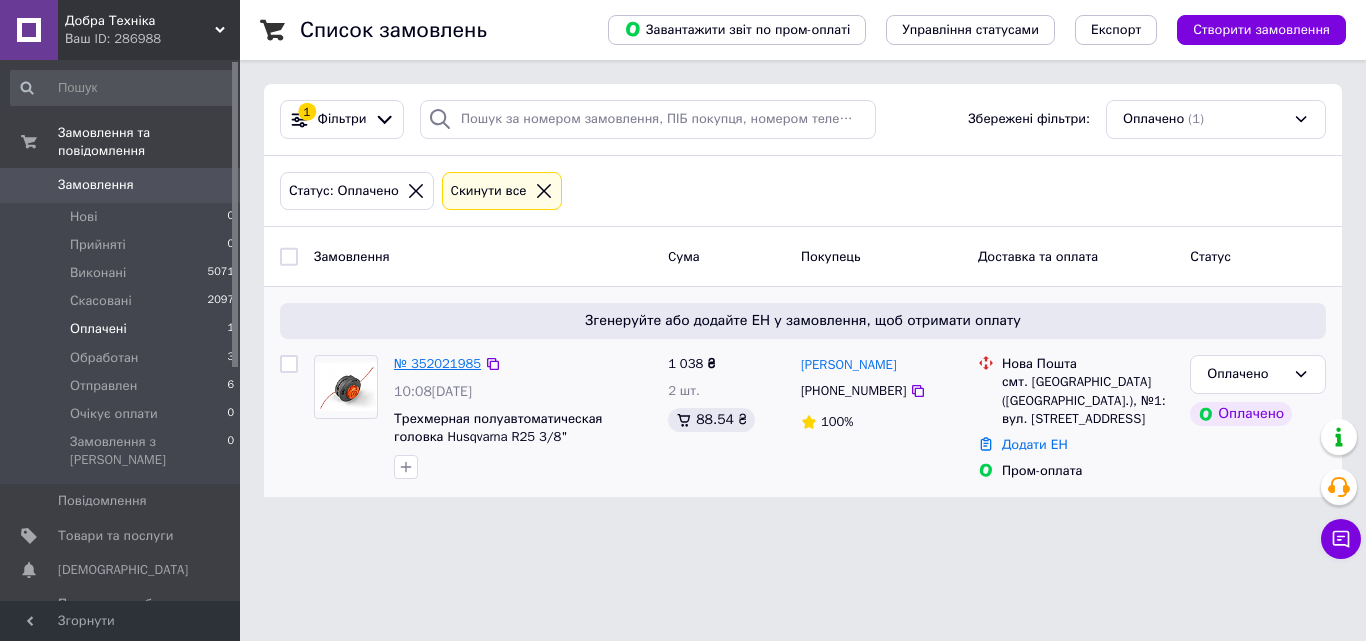 click on "№ 352021985" at bounding box center [437, 363] 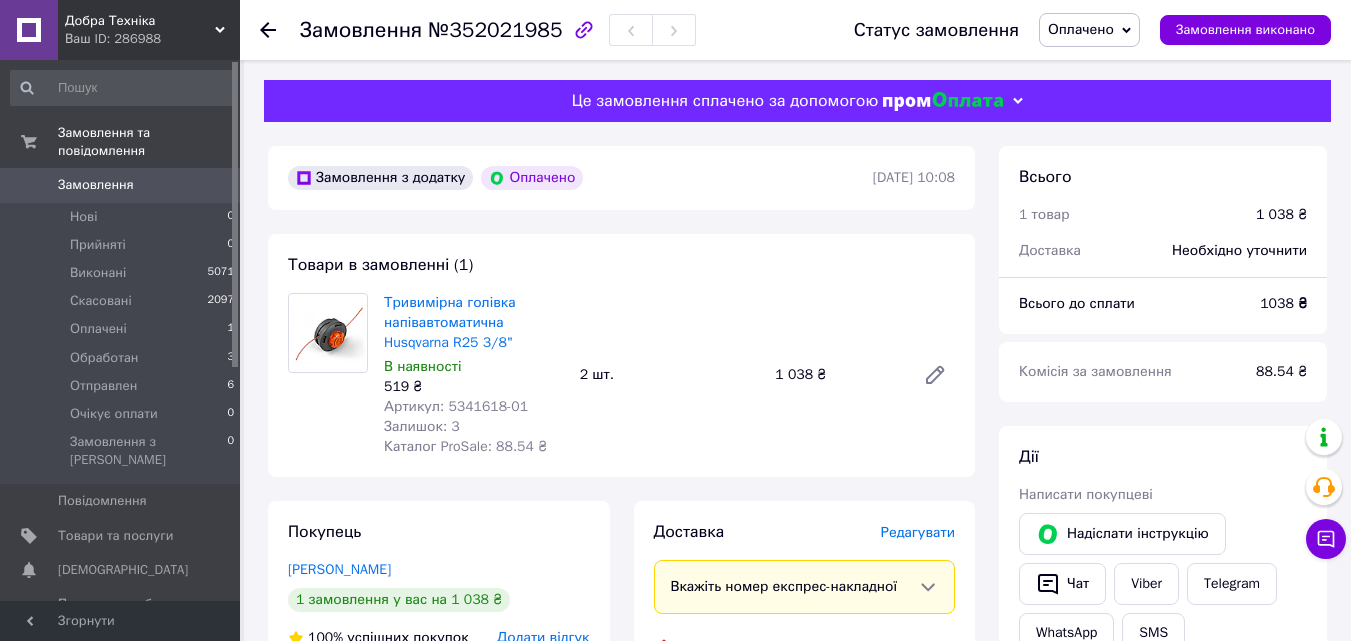 click on "Товари в замовленні (1) Тривимірна голівка напівавтоматична Husqvarna R25 3/8" В наявності 519 ₴ Артикул: 5341618-01 Залишок: 3 Каталог ProSale: 88.54 ₴  2 шт. 1 038 ₴" at bounding box center (621, 355) 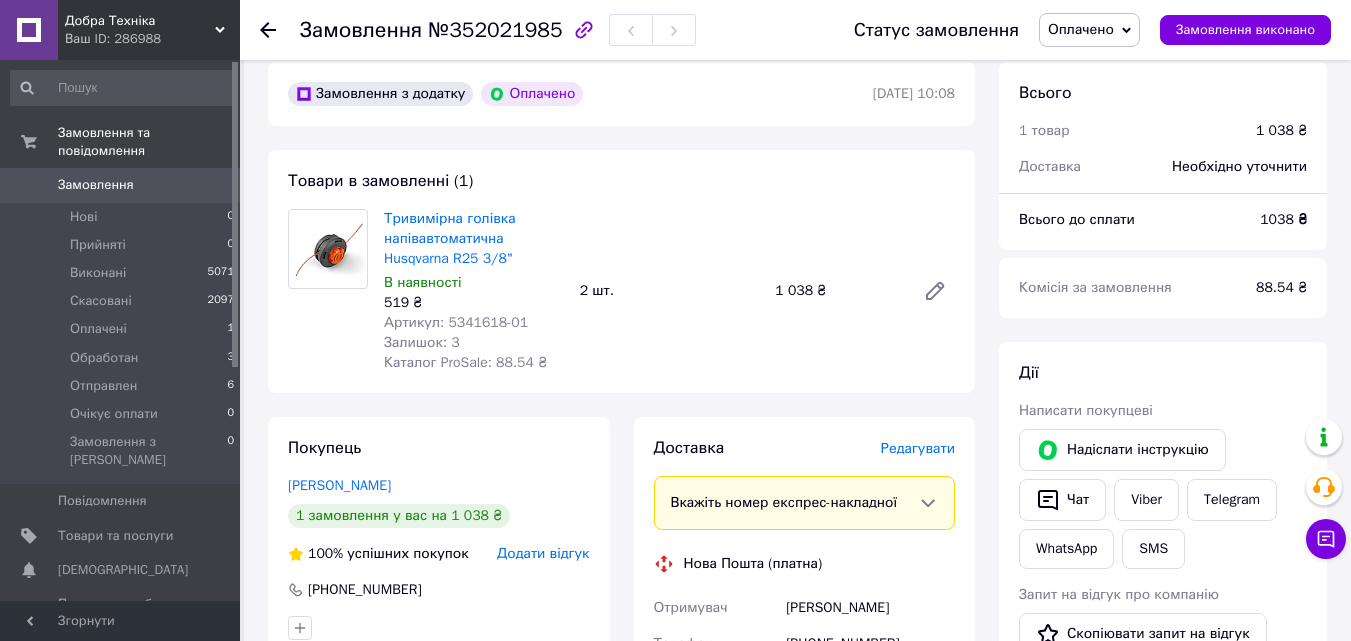 scroll, scrollTop: 200, scrollLeft: 0, axis: vertical 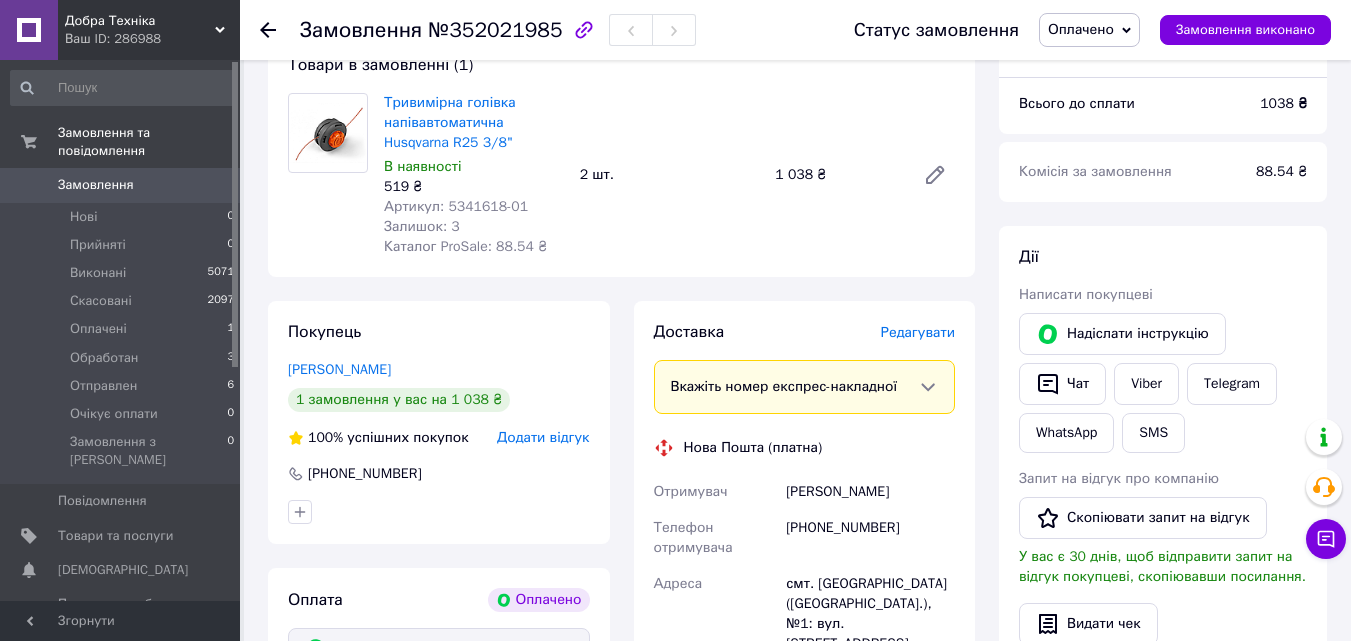 click on "Покупець Александр Голик 1 замовлення у вас на 1 038 ₴ 100%   успішних покупок Додати відгук +380973928629" at bounding box center (439, 422) 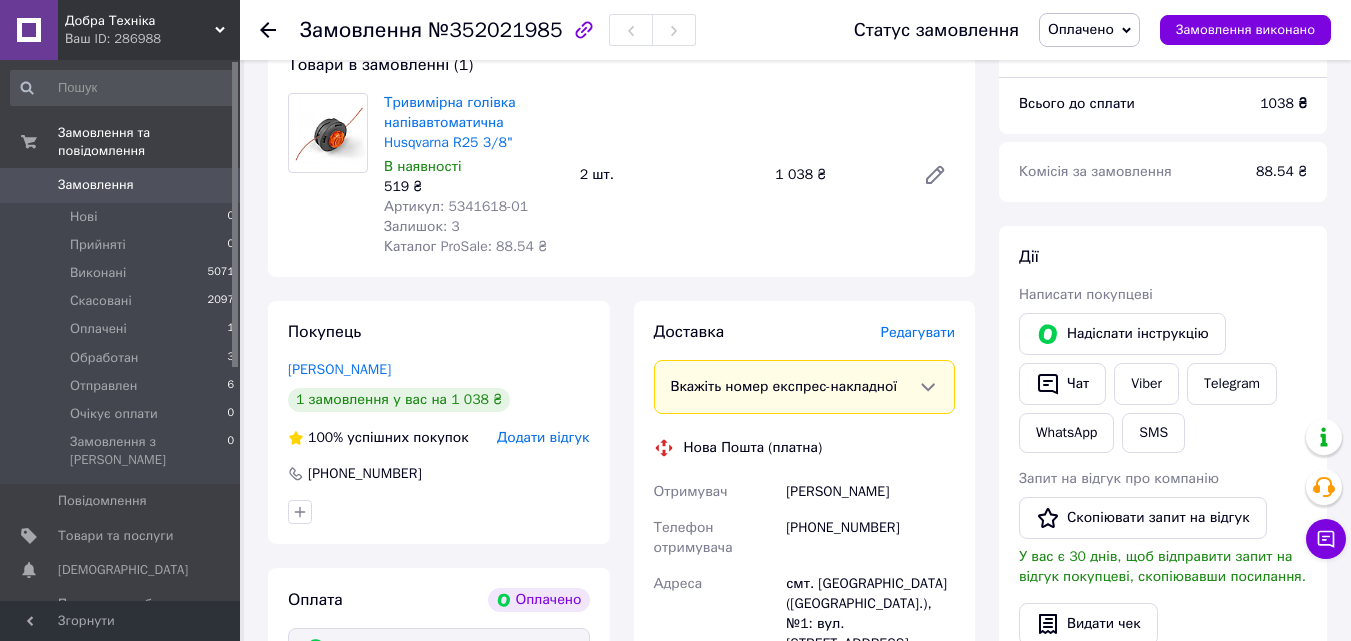 click on "Замовлення з додатку Оплачено 10.07.2025 | 10:08 Товари в замовленні (1) Тривимірна голівка напівавтоматична Husqvarna R25 3/8" В наявності 519 ₴ Артикул: 5341618-01 Залишок: 3 Каталог ProSale: 88.54 ₴  2 шт. 1 038 ₴ Покупець Александр Голик 1 замовлення у вас на 1 038 ₴ 100%   успішних покупок Додати відгук +380973928629 Оплата Оплачено Пром-оплата Доставка Редагувати Вкажіть номер експрес-накладної Обов'язково введіть номер експрес-накладної,
якщо створювали її не на цій сторінці. У разі,
якщо номер ЕН не буде доданий, ми не зможемо
виплатити гроші за замовлення Нова Пошта (платна) Отримувач або <" at bounding box center [621, 630] 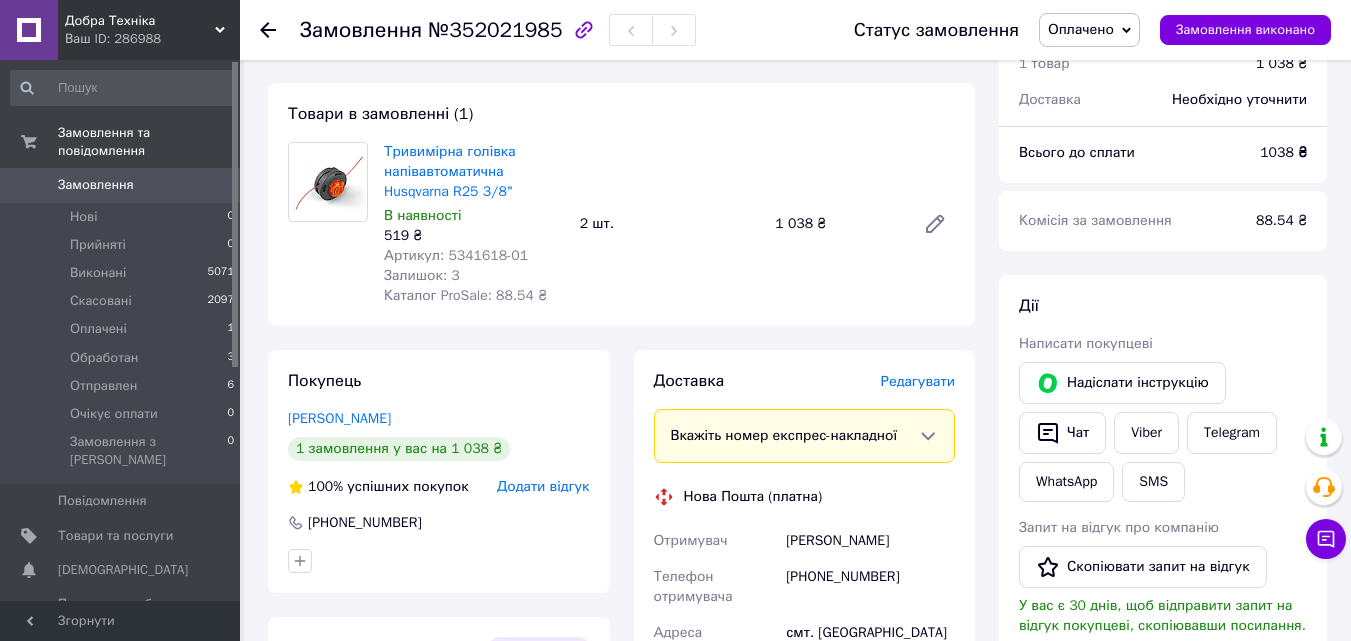 scroll, scrollTop: 200, scrollLeft: 0, axis: vertical 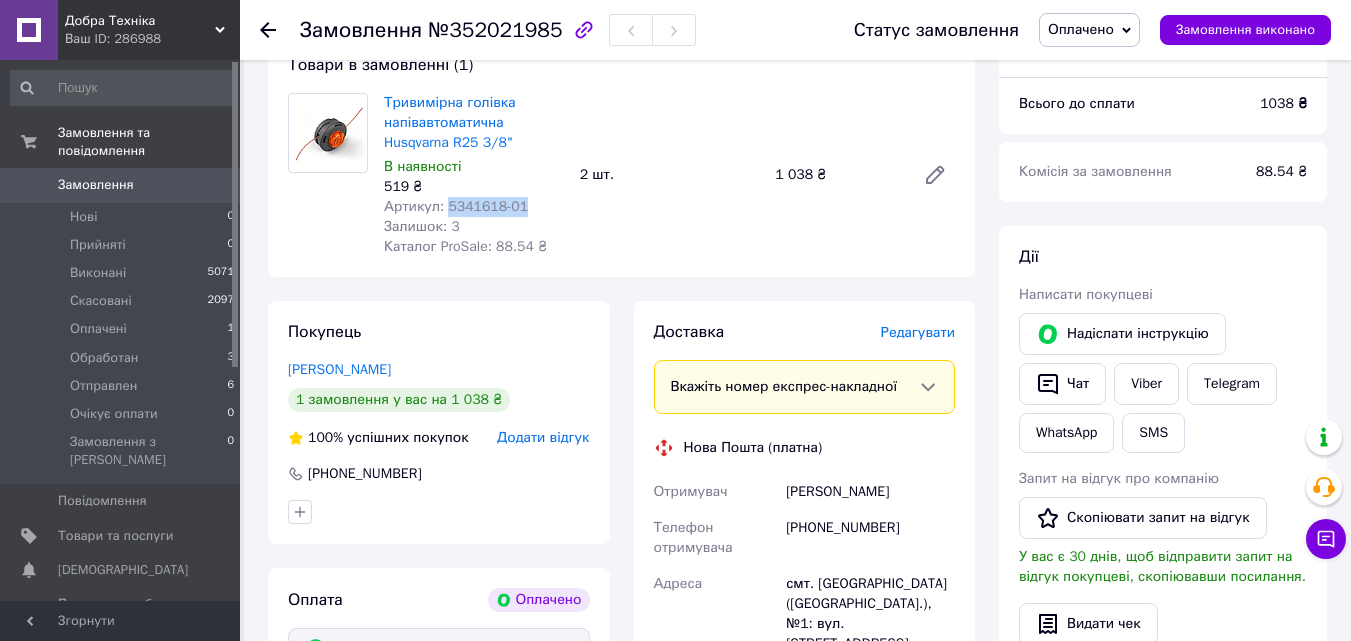drag, startPoint x: 519, startPoint y: 206, endPoint x: 444, endPoint y: 210, distance: 75.10659 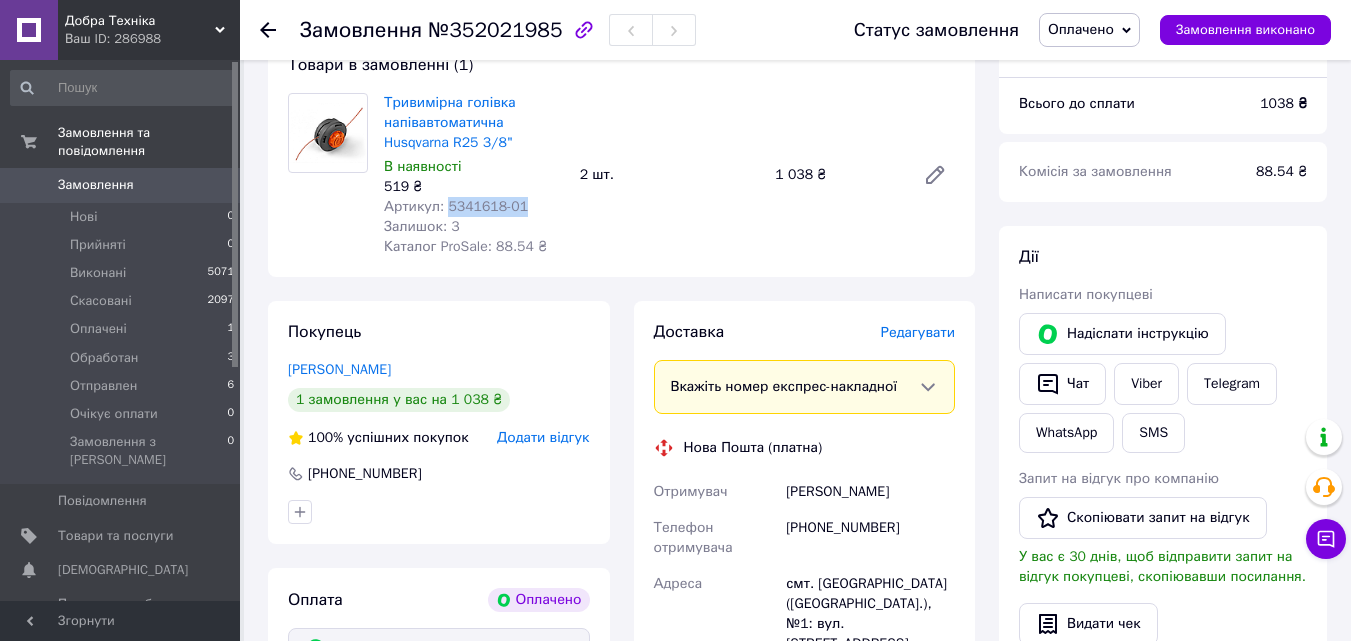 copy on "5341618-01" 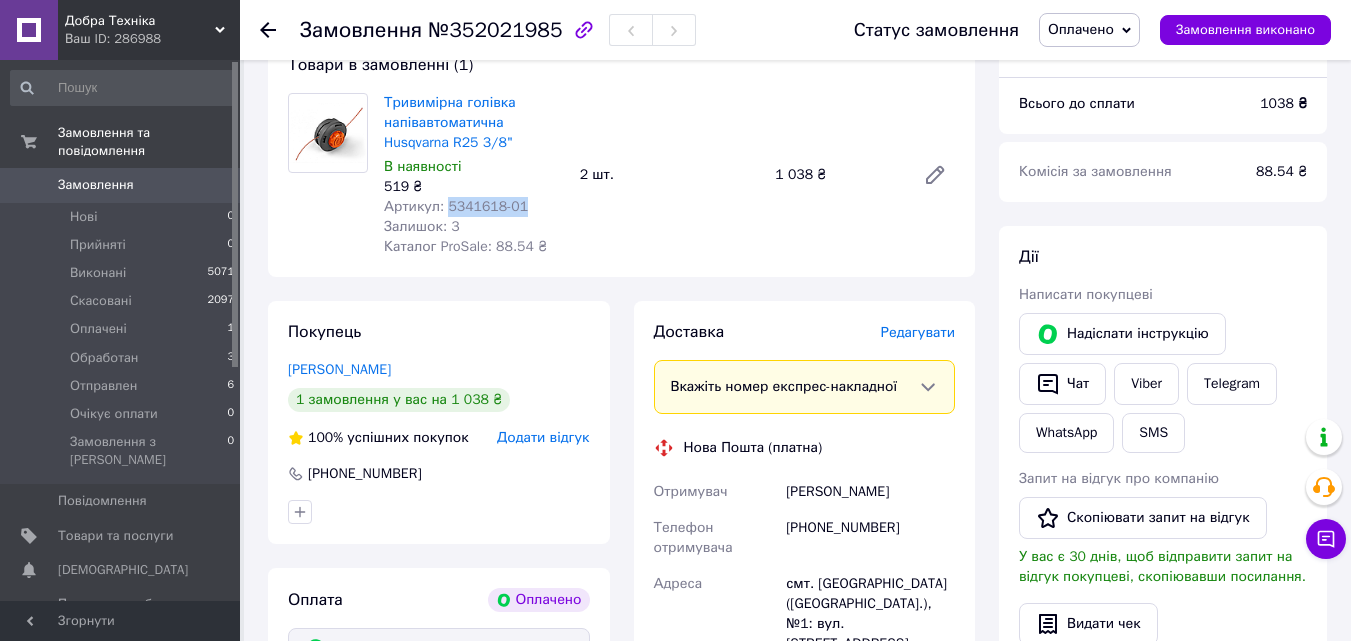 click on "Покупець Александр Голик 1 замовлення у вас на 1 038 ₴ 100%   успішних покупок Додати відгук +380973928629" at bounding box center [439, 422] 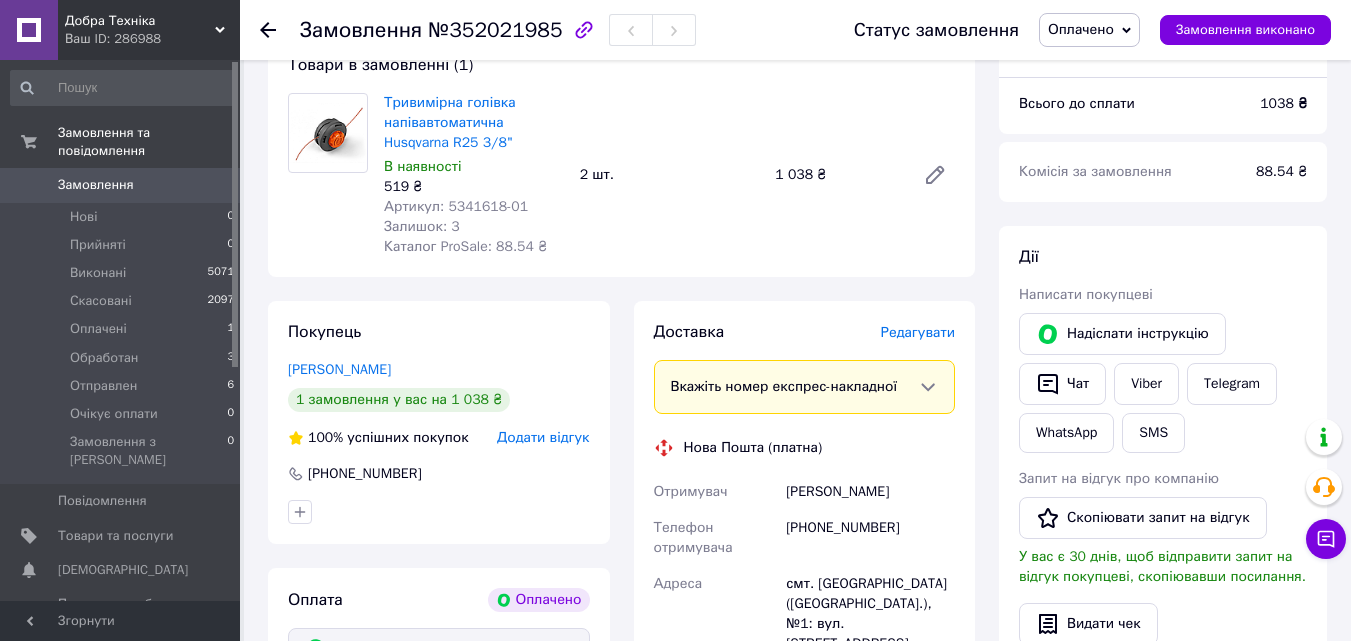 click on "Покупець Александр Голик 1 замовлення у вас на 1 038 ₴ 100%   успішних покупок Додати відгук +380973928629" at bounding box center [439, 422] 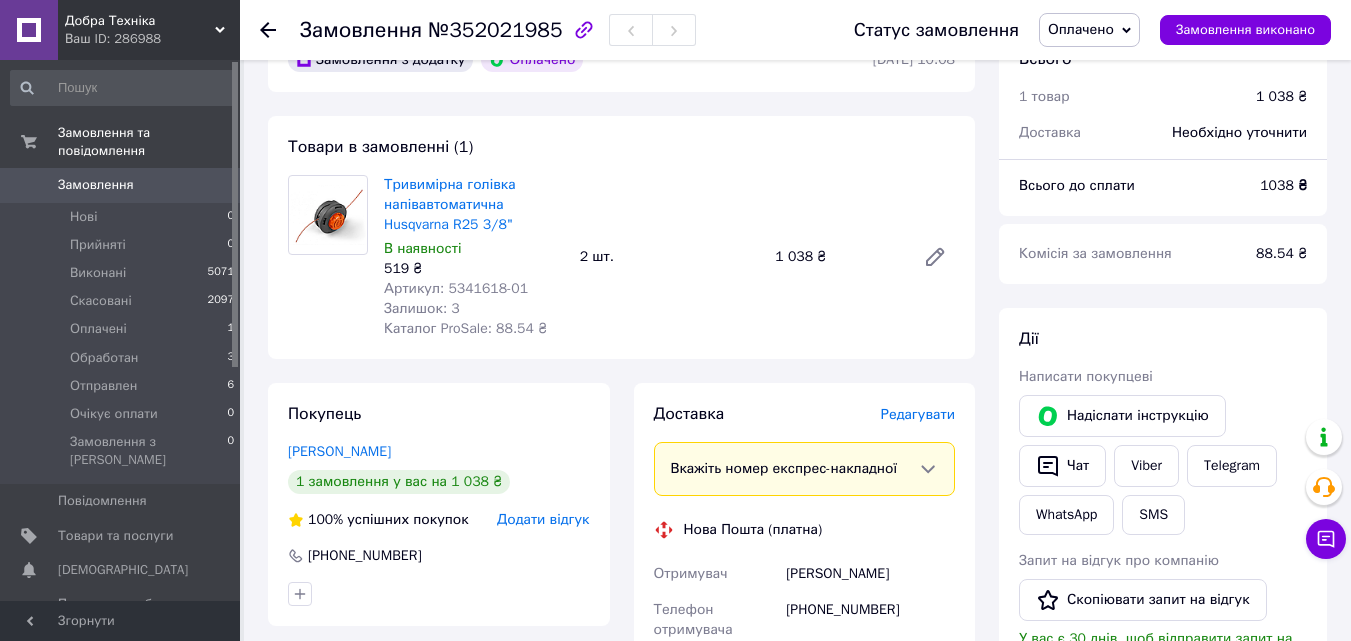 scroll, scrollTop: 0, scrollLeft: 0, axis: both 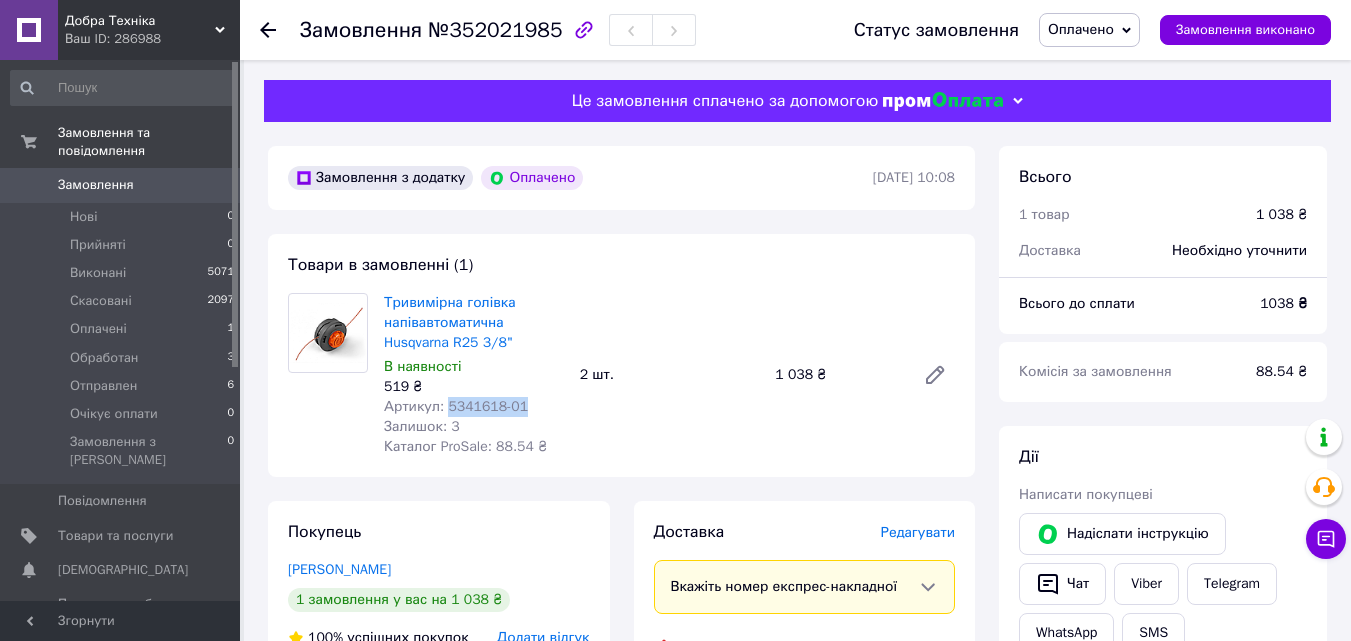 drag, startPoint x: 515, startPoint y: 408, endPoint x: 443, endPoint y: 404, distance: 72.11102 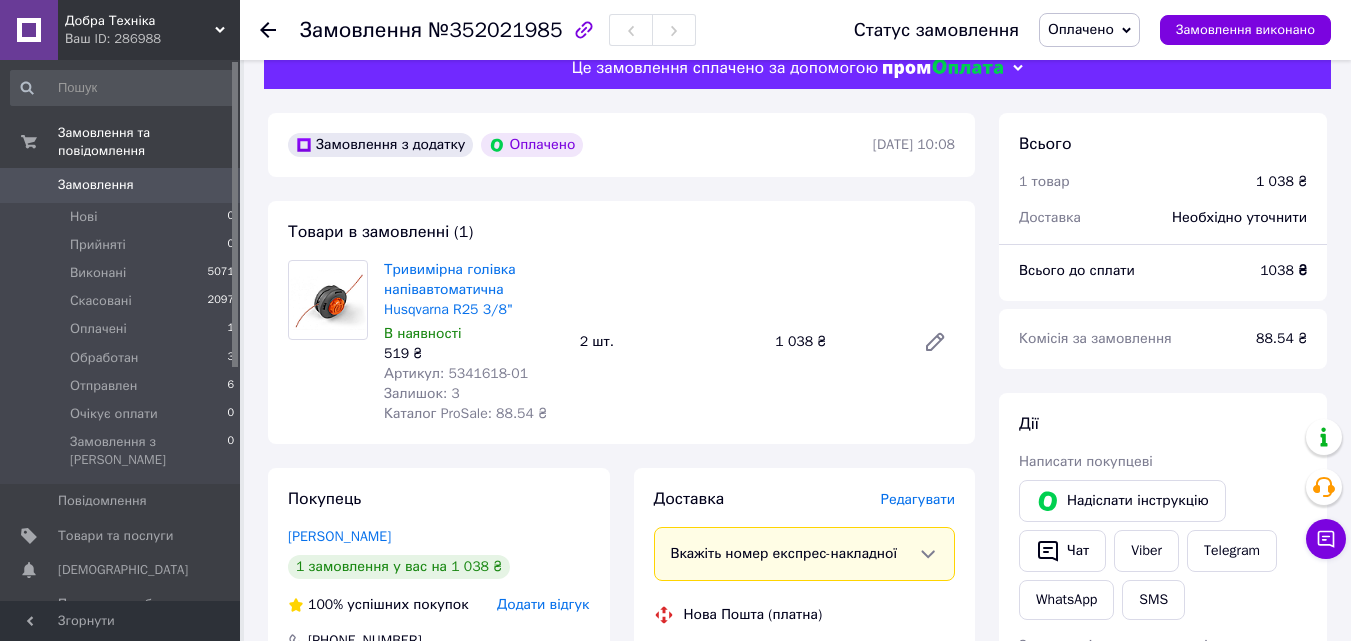 scroll, scrollTop: 0, scrollLeft: 0, axis: both 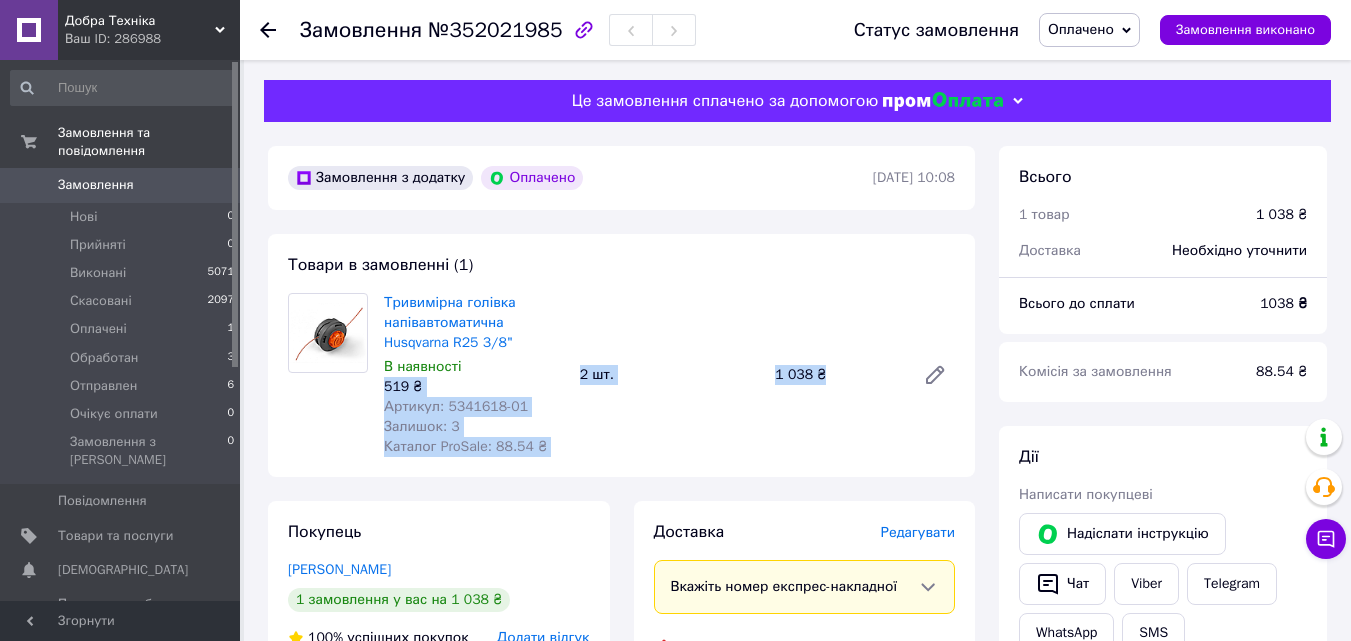 drag, startPoint x: 569, startPoint y: 373, endPoint x: 842, endPoint y: 376, distance: 273.01648 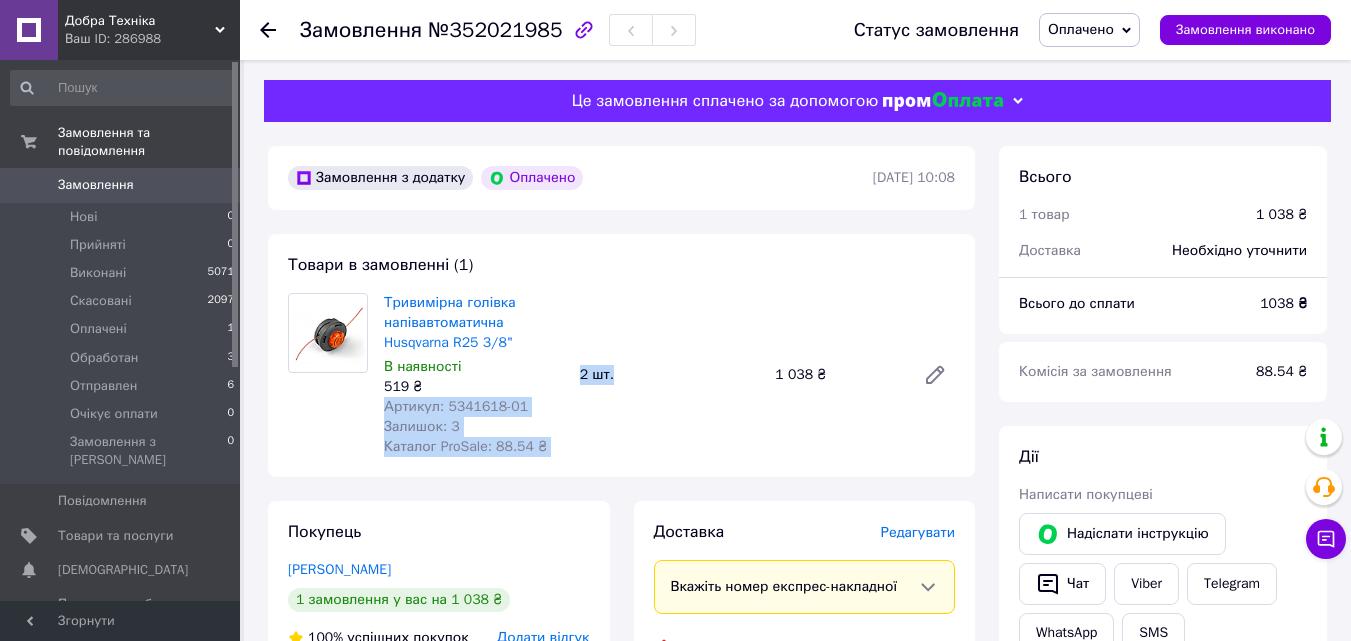 drag, startPoint x: 569, startPoint y: 378, endPoint x: 759, endPoint y: 392, distance: 190.51509 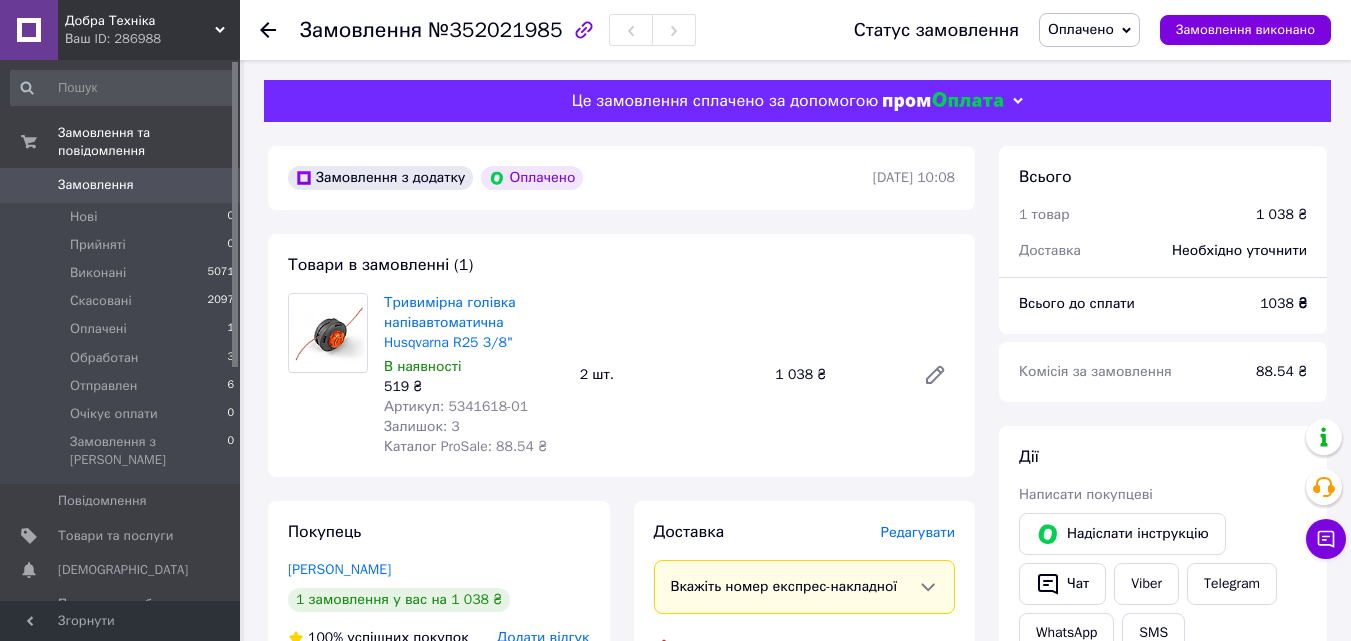 click on "Тривимірна голівка напівавтоматична Husqvarna R25 3/8" В наявності 519 ₴ Артикул: 5341618-01 Залишок: 3 Каталог ProSale: 88.54 ₴  2 шт. 1 038 ₴" at bounding box center [669, 375] 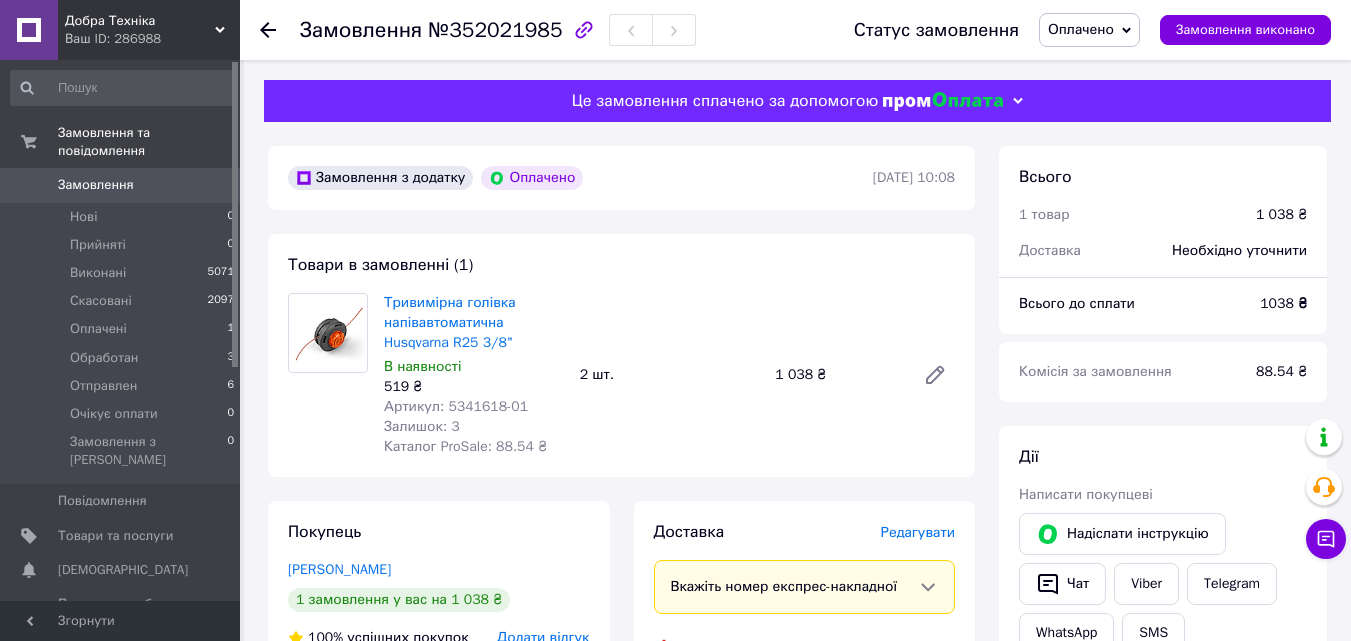 click on "Товари в замовленні (1) Тривимірна голівка напівавтоматична Husqvarna R25 3/8" В наявності 519 ₴ Артикул: 5341618-01 Залишок: 3 Каталог ProSale: 88.54 ₴  2 шт. 1 038 ₴" at bounding box center [621, 355] 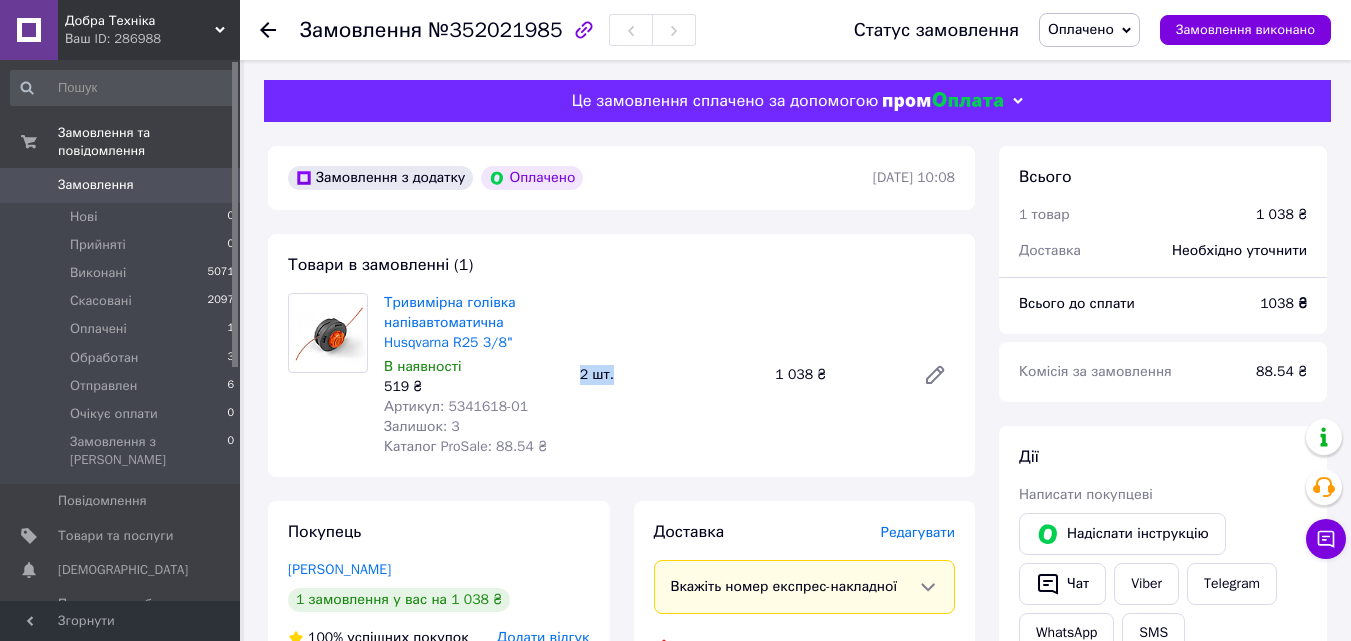 drag, startPoint x: 574, startPoint y: 378, endPoint x: 623, endPoint y: 383, distance: 49.25444 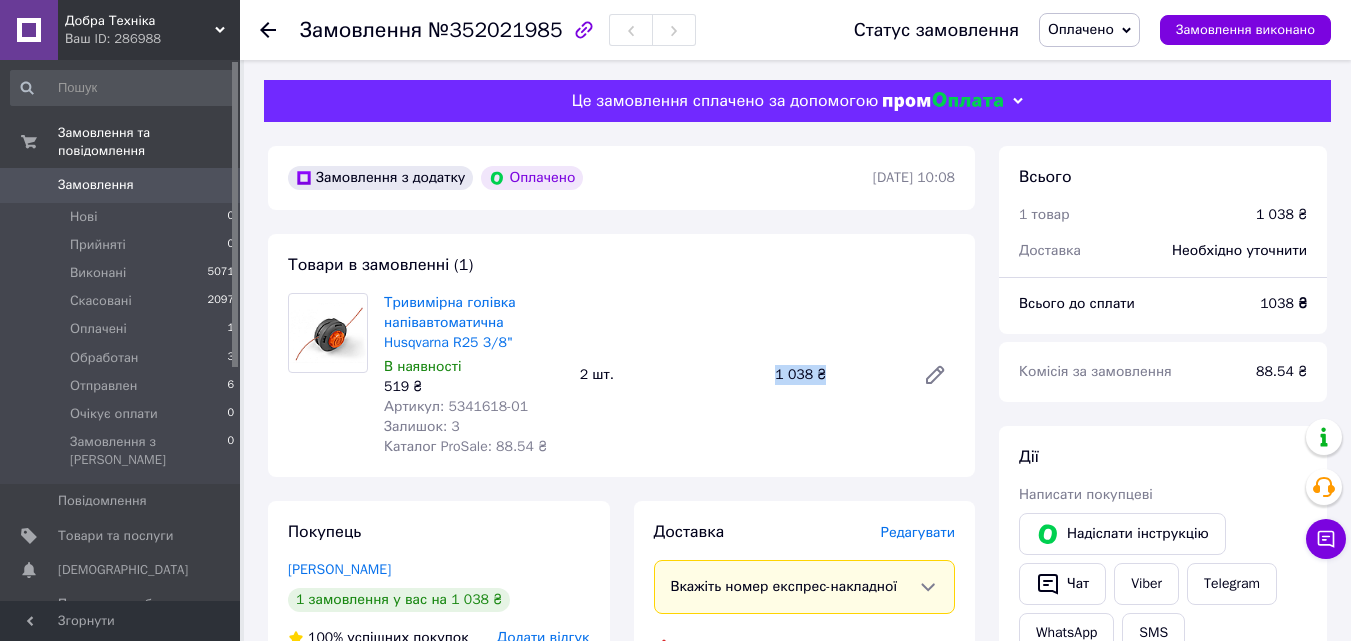 drag, startPoint x: 769, startPoint y: 386, endPoint x: 835, endPoint y: 379, distance: 66.37017 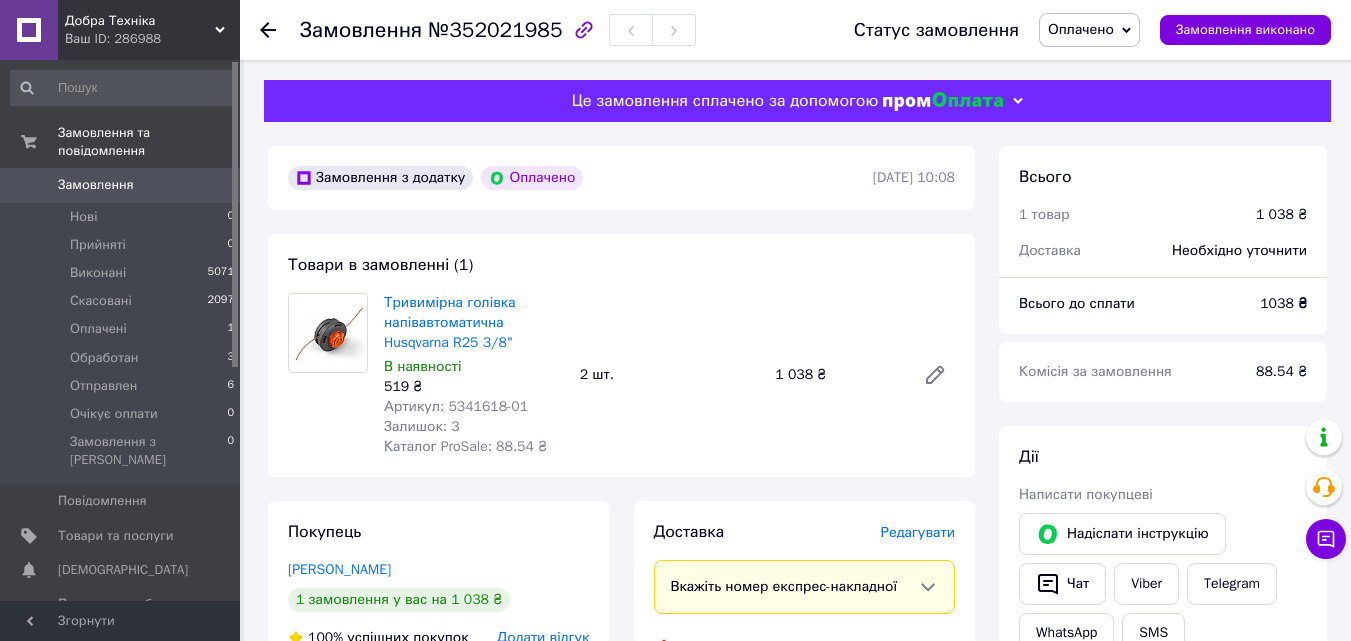 click on "Товари в замовленні (1) Тривимірна голівка напівавтоматична Husqvarna R25 3/8" В наявності 519 ₴ Артикул: 5341618-01 Залишок: 3 Каталог ProSale: 88.54 ₴  2 шт. 1 038 ₴" at bounding box center (621, 355) 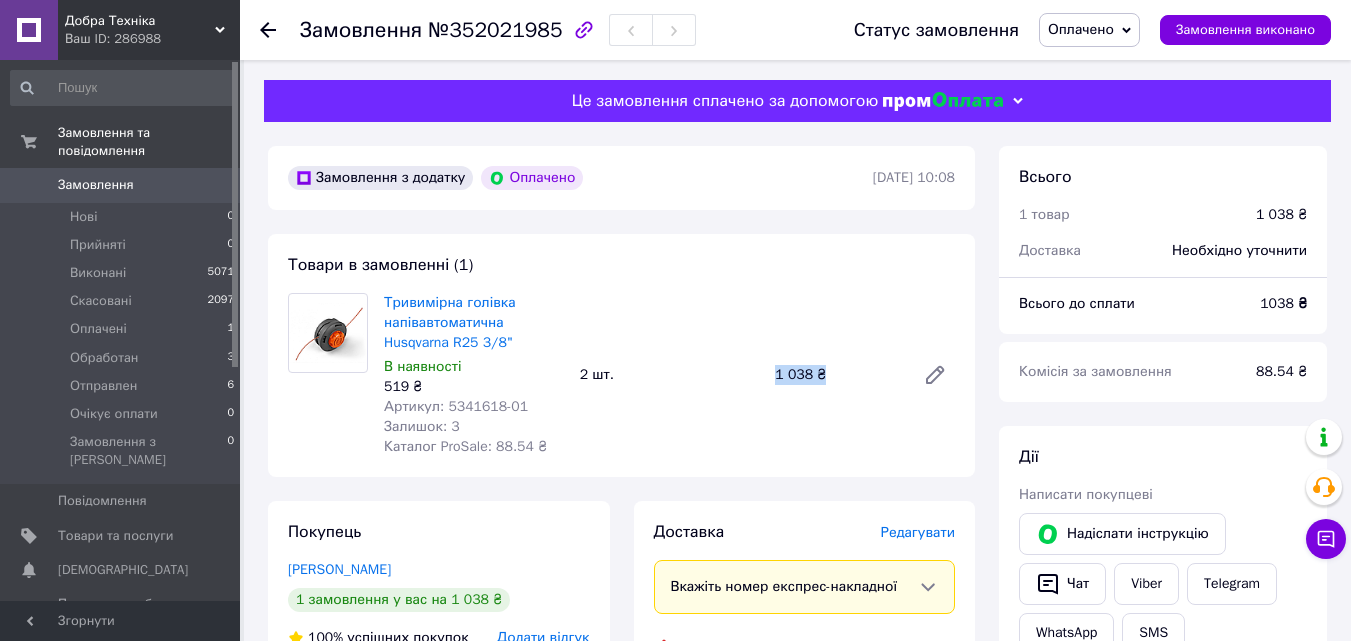drag, startPoint x: 748, startPoint y: 380, endPoint x: 858, endPoint y: 375, distance: 110.11358 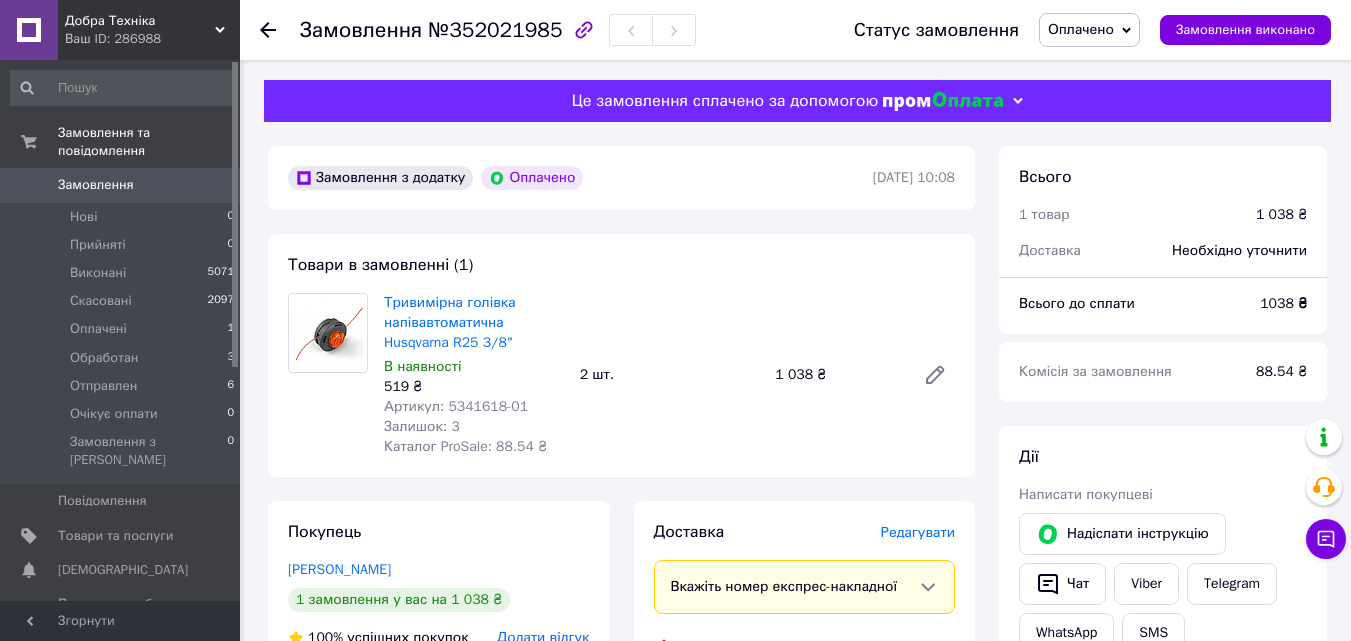 click on "Тривимірна голівка напівавтоматична Husqvarna R25 3/8" В наявності 519 ₴ Артикул: 5341618-01 Залишок: 3 Каталог ProSale: 88.54 ₴  2 шт. 1 038 ₴" at bounding box center [669, 375] 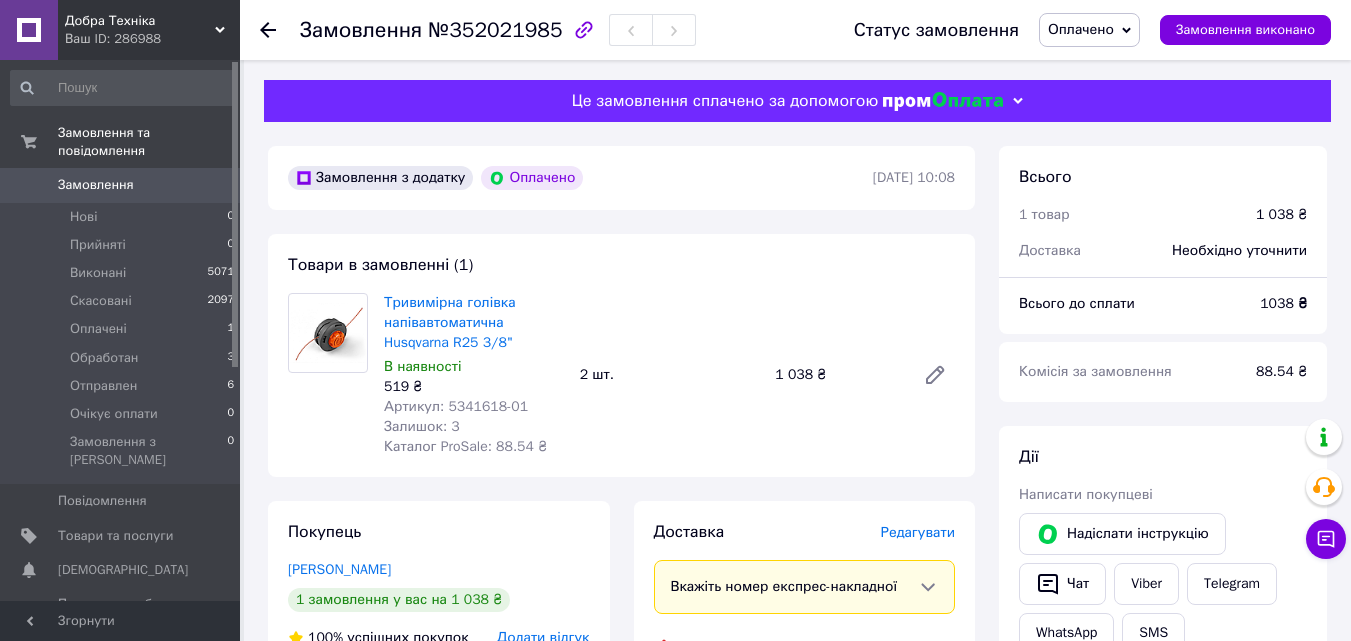 click on "Тривимірна голівка напівавтоматична Husqvarna R25 3/8" В наявності 519 ₴ Артикул: 5341618-01 Залишок: 3 Каталог ProSale: 88.54 ₴  2 шт. 1 038 ₴" at bounding box center [669, 375] 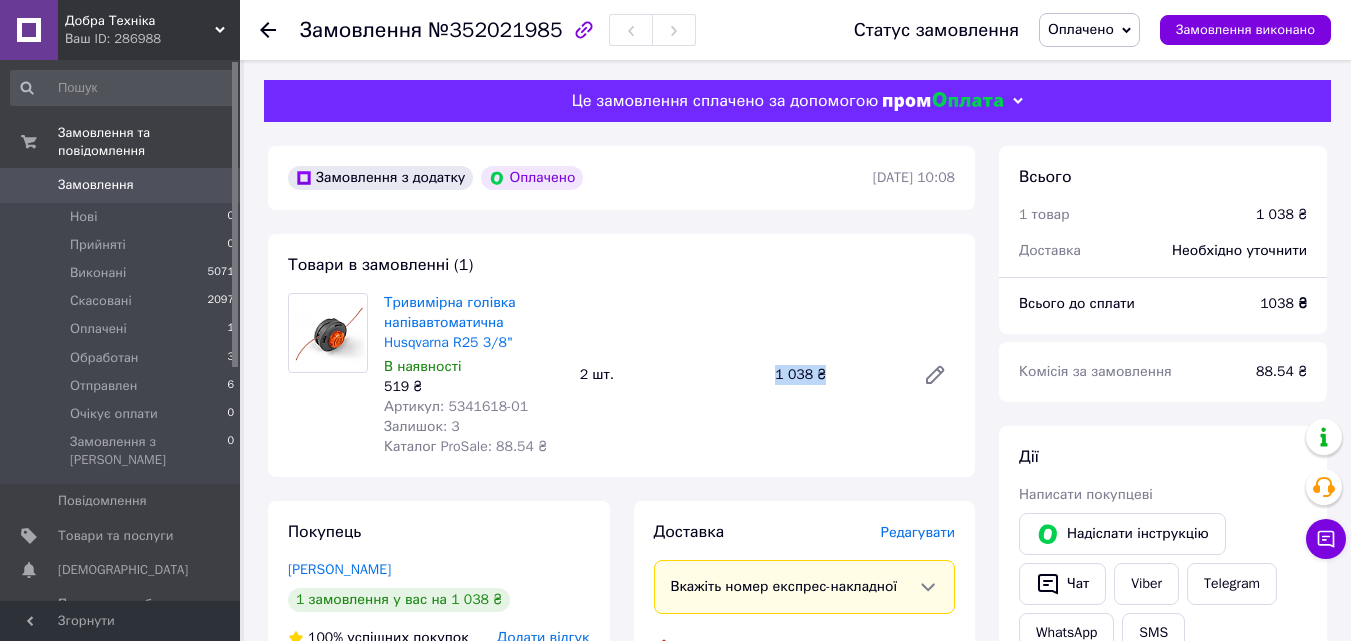 drag, startPoint x: 759, startPoint y: 374, endPoint x: 833, endPoint y: 376, distance: 74.02702 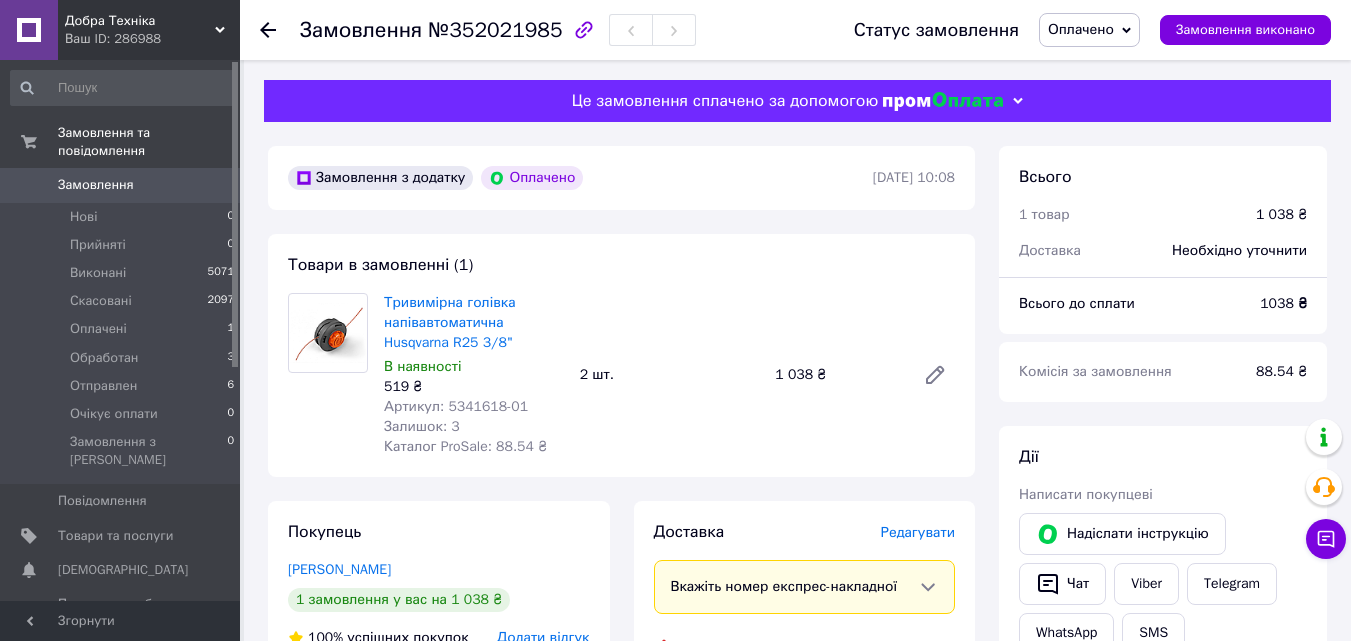 click on "Тривимірна голівка напівавтоматична Husqvarna R25 3/8" В наявності 519 ₴ Артикул: 5341618-01 Залишок: 3 Каталог ProSale: 88.54 ₴  2 шт. 1 038 ₴" at bounding box center [669, 375] 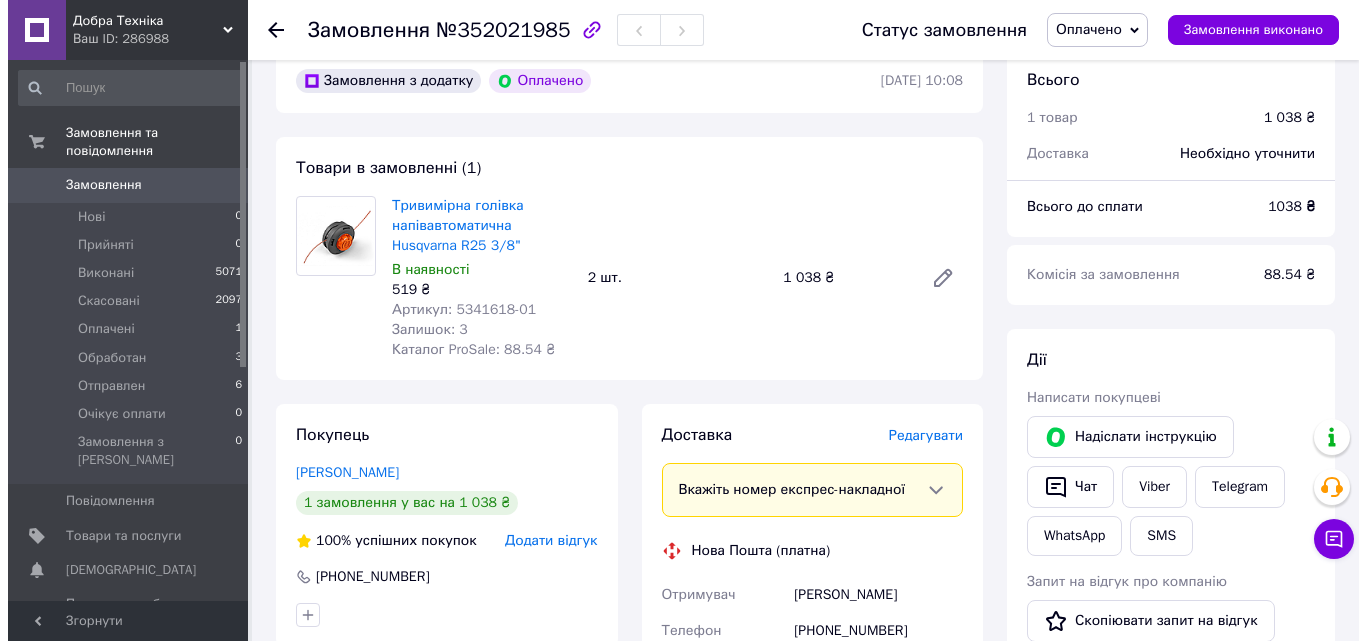 scroll, scrollTop: 200, scrollLeft: 0, axis: vertical 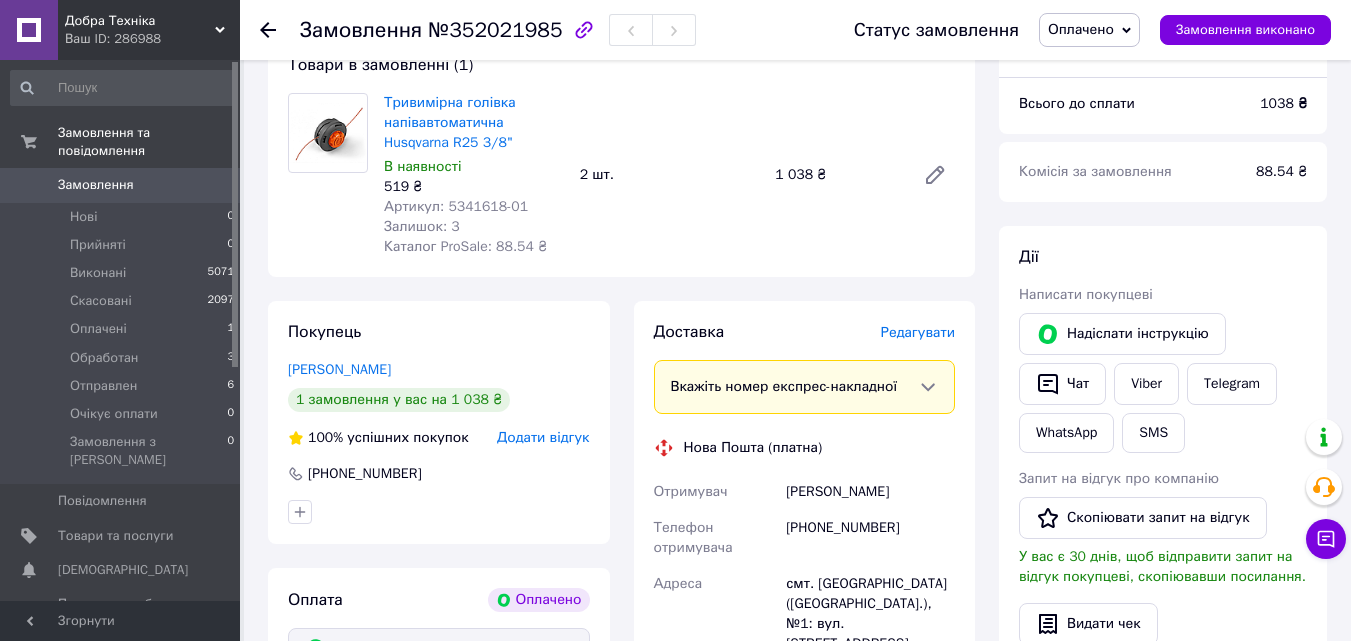 click on "Редагувати" at bounding box center [918, 332] 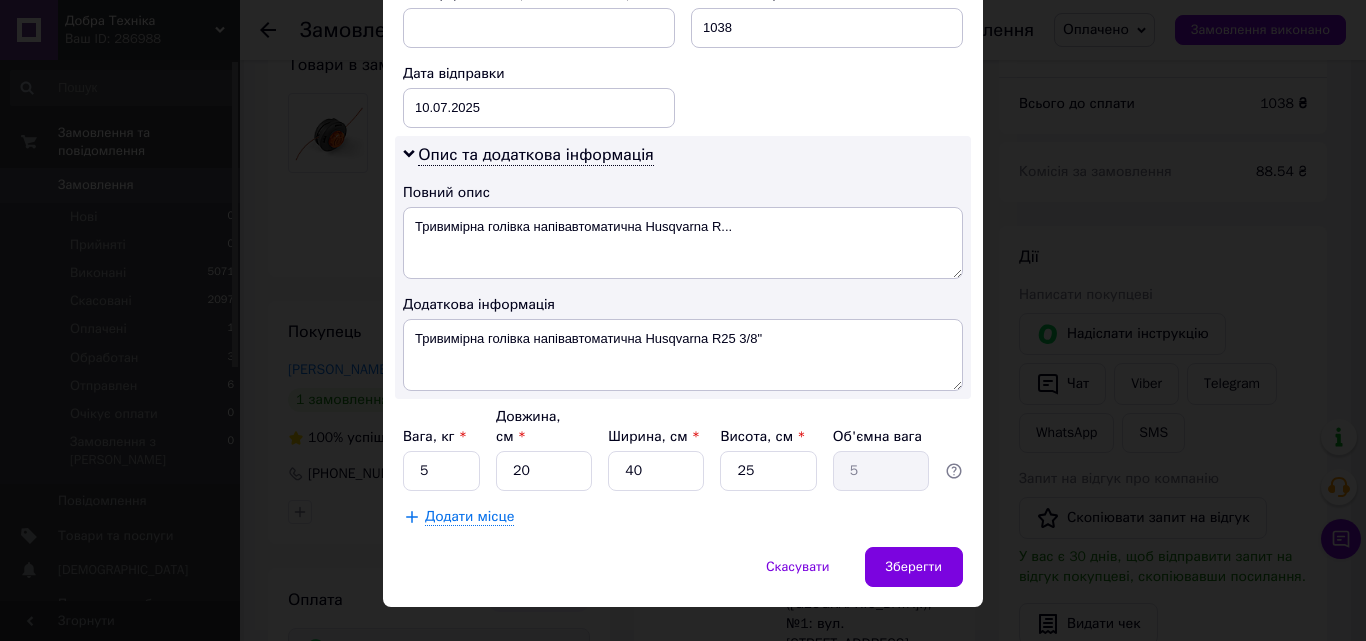 scroll, scrollTop: 900, scrollLeft: 0, axis: vertical 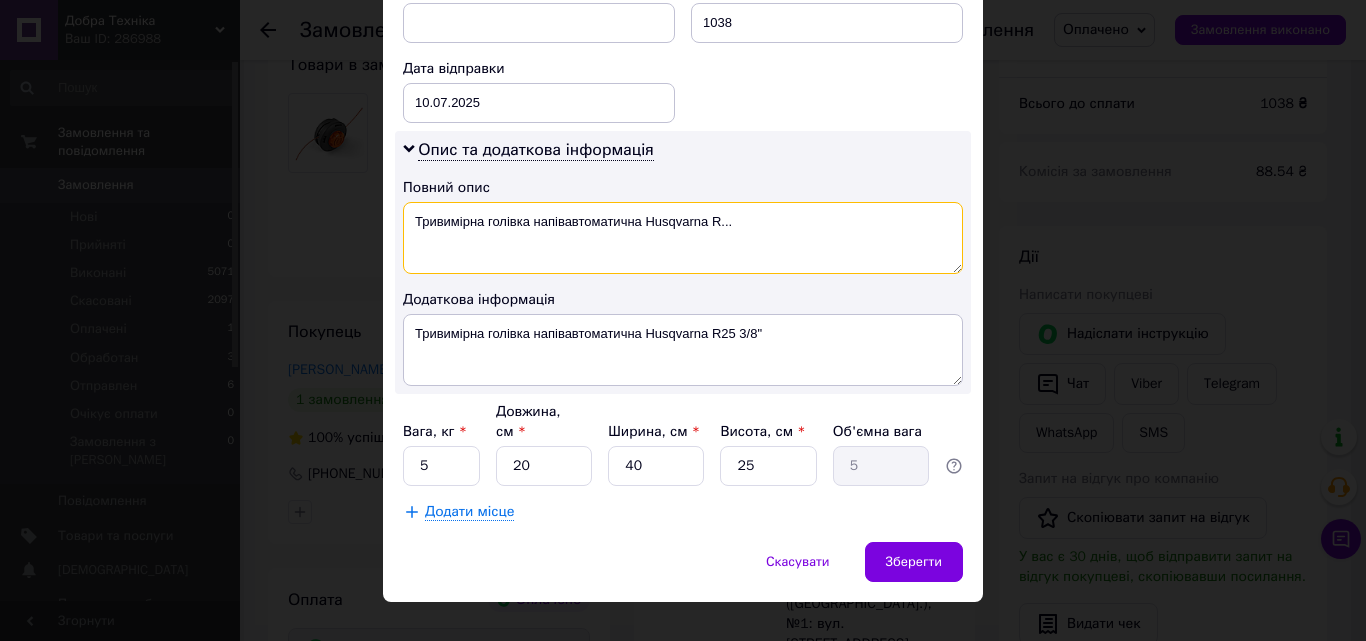 drag, startPoint x: 636, startPoint y: 221, endPoint x: 534, endPoint y: 234, distance: 102.825096 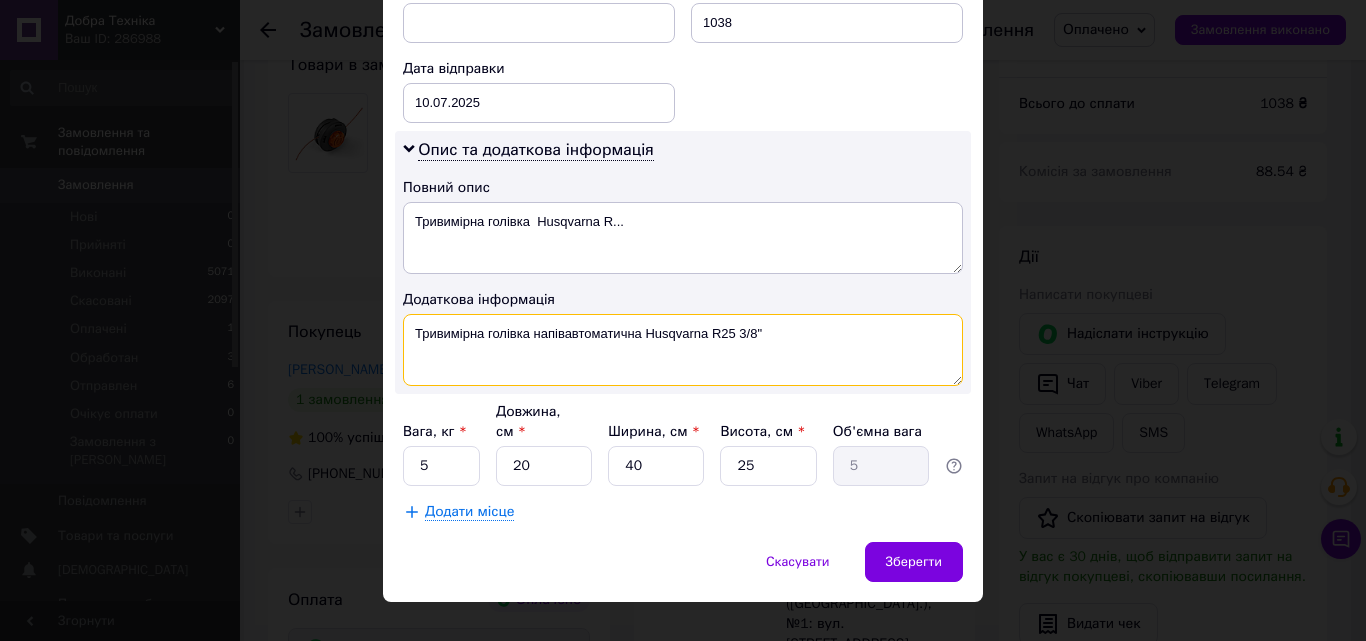 drag, startPoint x: 708, startPoint y: 332, endPoint x: 779, endPoint y: 339, distance: 71.34424 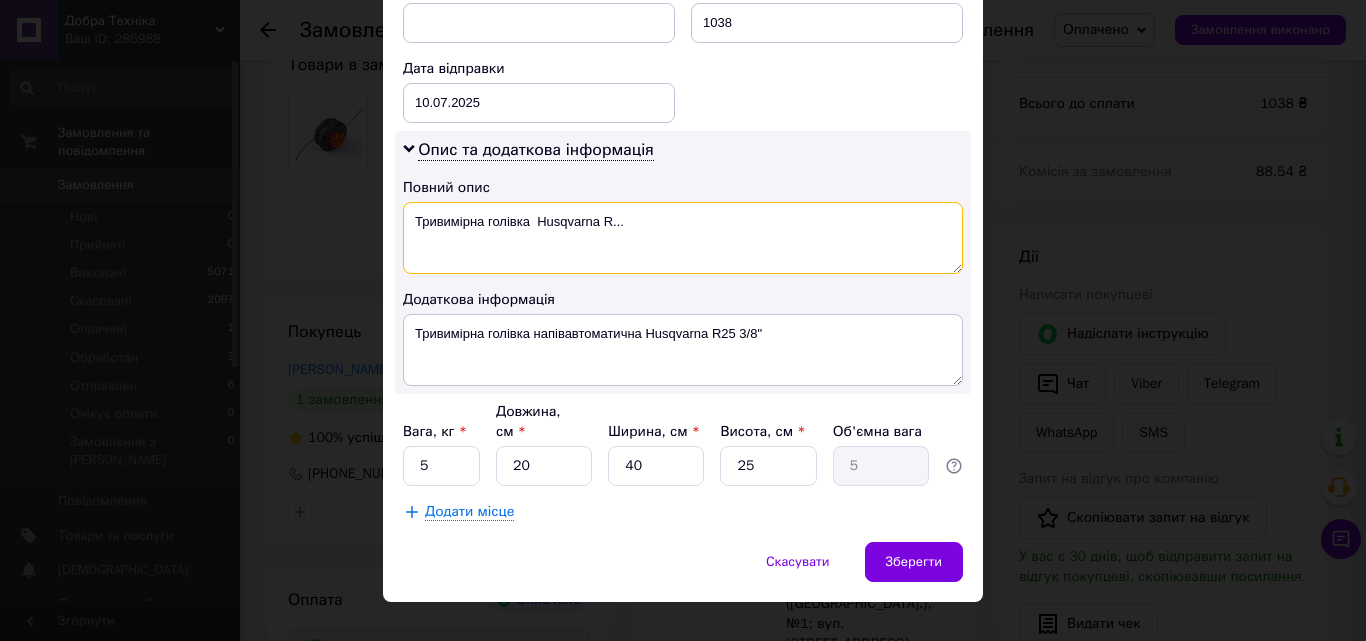 click on "Тривимірна голівка  Husqvarna R..." at bounding box center [683, 238] 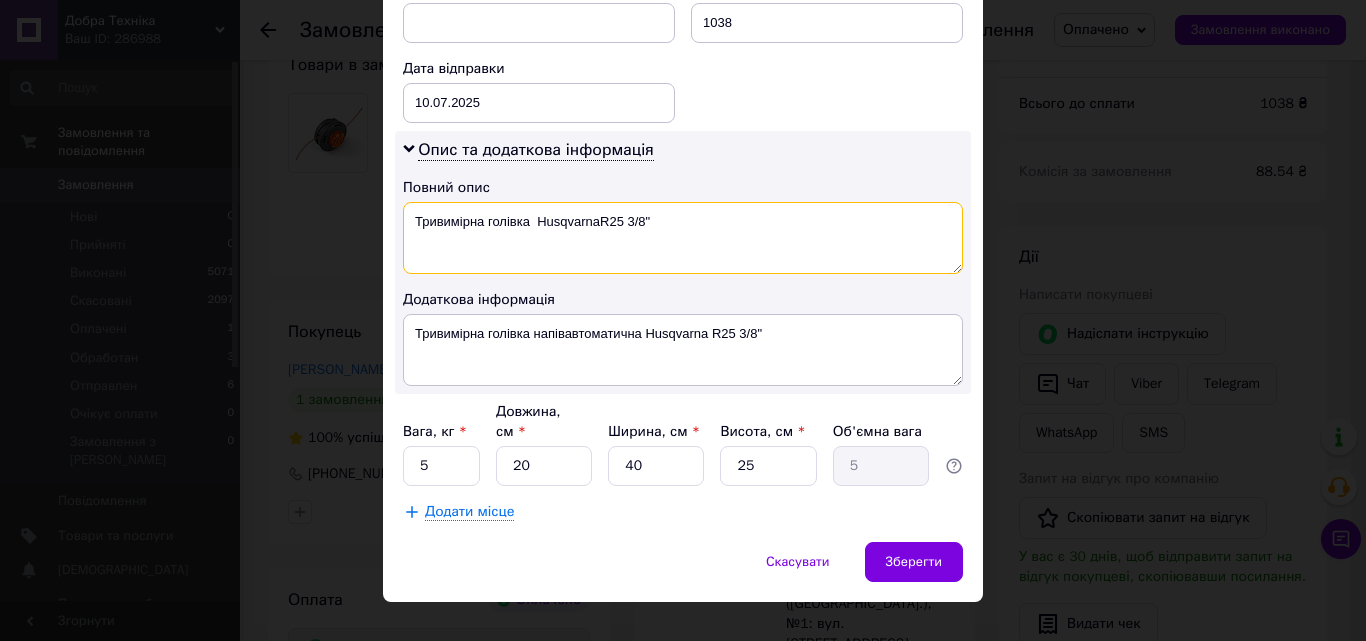 click on "Тривимірна голівка  HusqvarnaR25 3/8"" at bounding box center (683, 238) 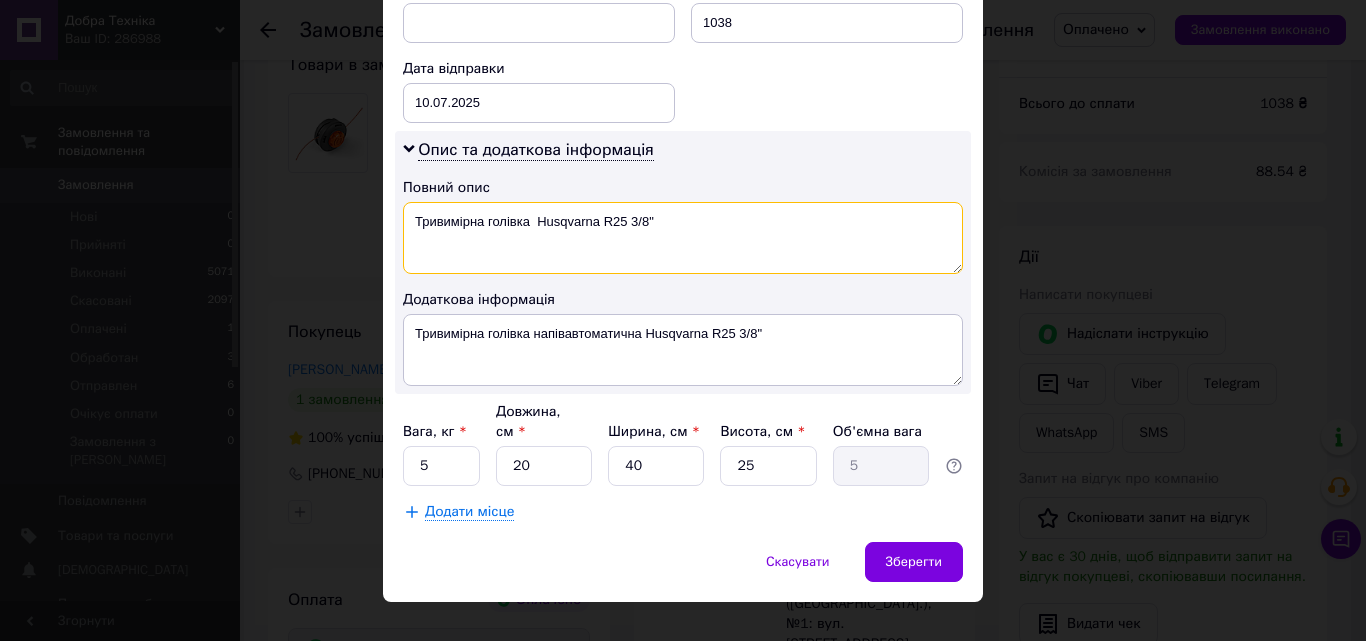 click on "Тривимірна голівка  Husqvarna R25 3/8"" at bounding box center (683, 238) 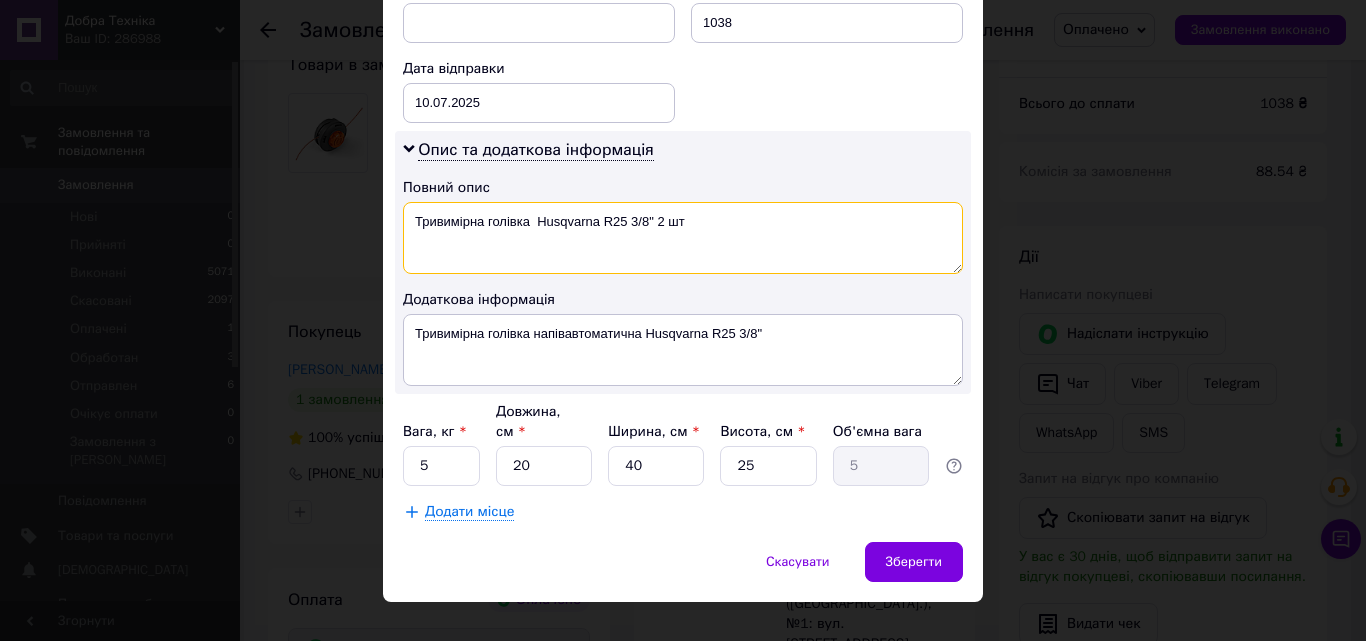 type on "Тривимірна голівка  Husqvarna R25 3/8" 2 шт" 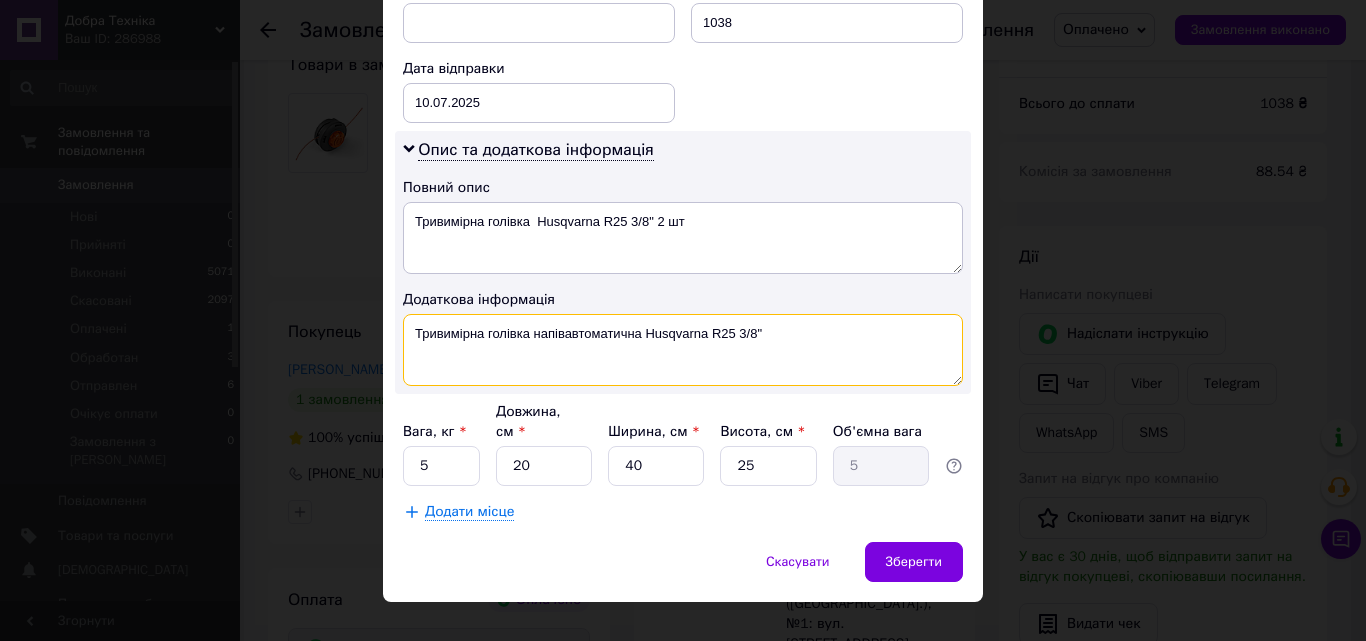 drag, startPoint x: 636, startPoint y: 334, endPoint x: 534, endPoint y: 341, distance: 102.239914 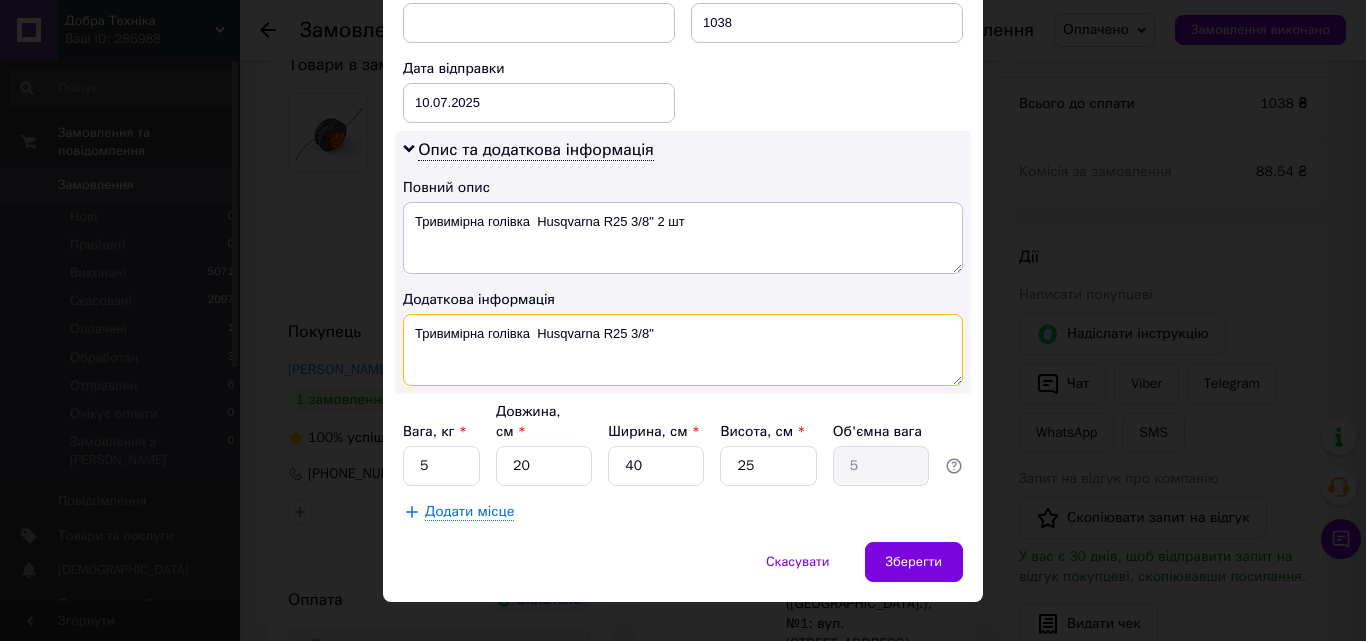 click on "Тривимірна голівка  Husqvarna R25 3/8"" at bounding box center [683, 350] 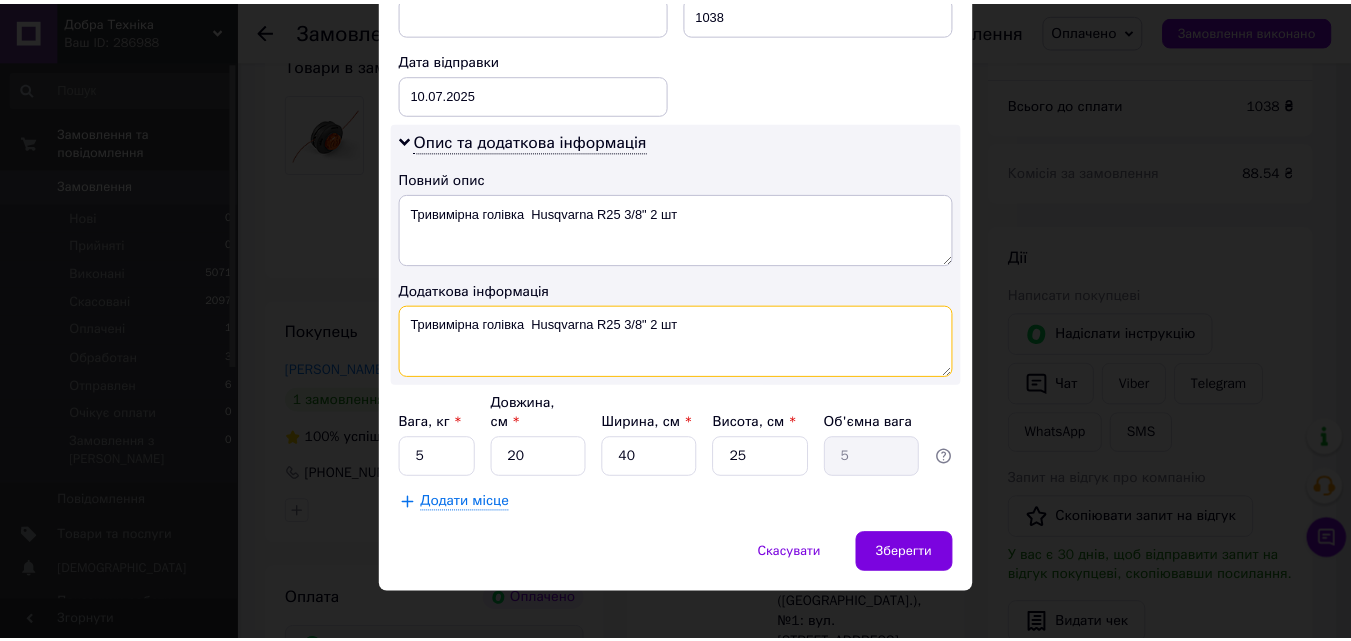scroll, scrollTop: 911, scrollLeft: 0, axis: vertical 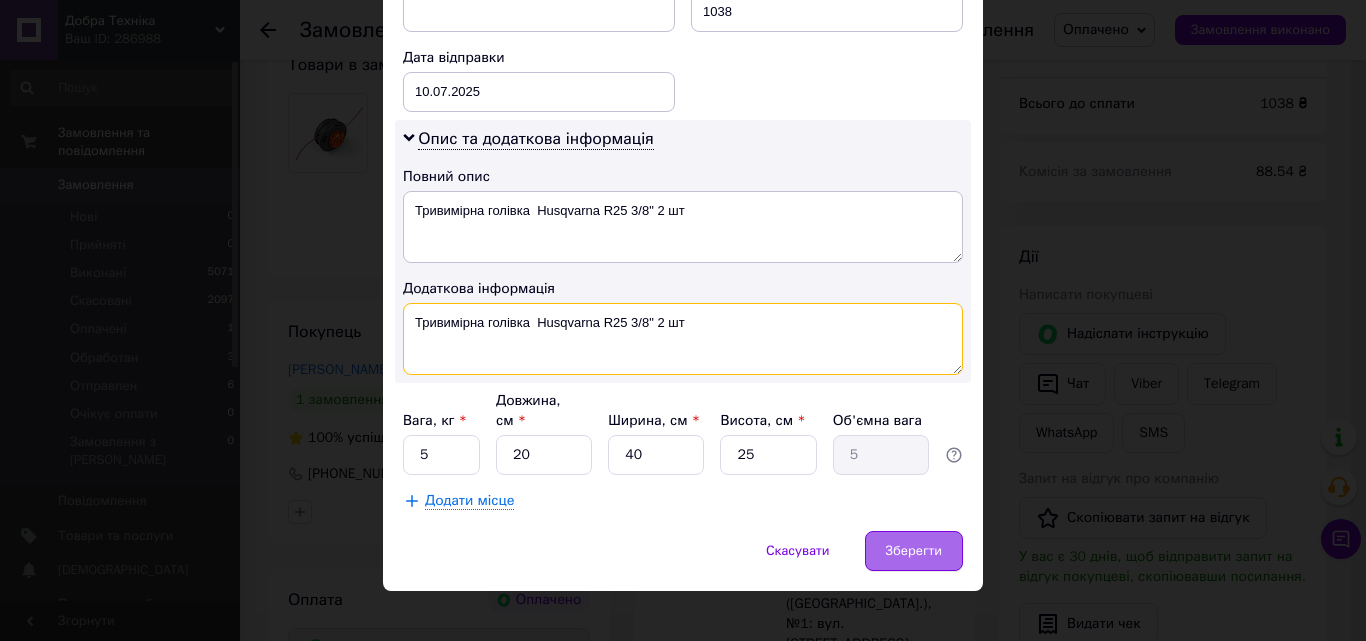 type on "Тривимірна голівка  Husqvarna R25 3/8" 2 шт" 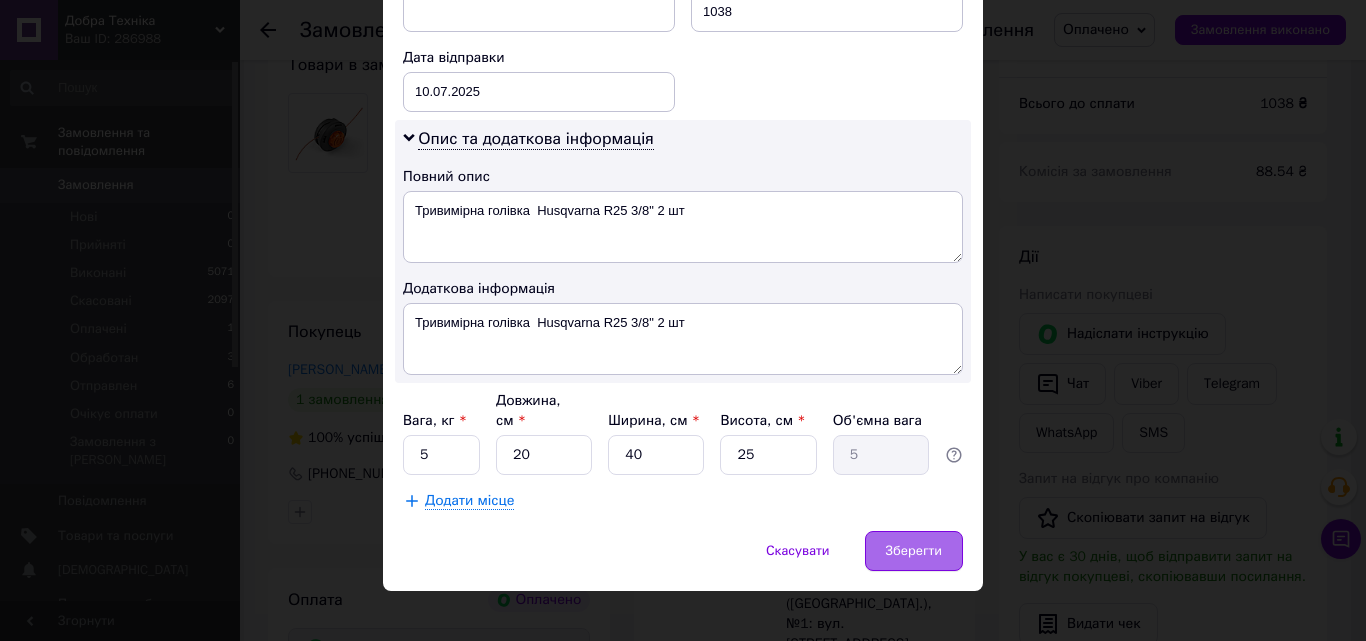 click on "Зберегти" at bounding box center (914, 551) 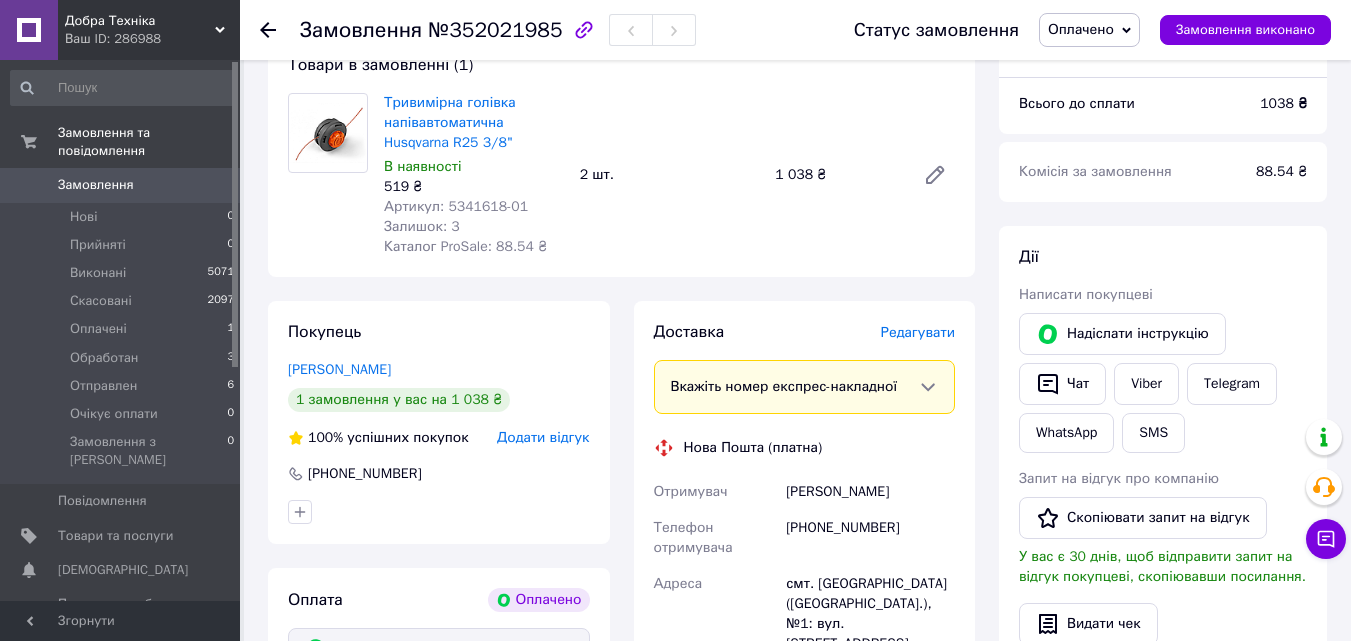 click on "Доставка Редагувати Вкажіть номер експрес-накладної Обов'язково введіть номер експрес-накладної,
якщо створювали її не на цій сторінці. У разі,
якщо номер ЕН не буде доданий, ми не зможемо
виплатити гроші за замовлення Мобільний номер покупця (із замовлення) повинен відповідати номеру отримувача за накладною Нова Пошта (платна) Отримувач Александр Голик Телефон отримувача +380973928629 Адреса смт. Обухівка (Дніпропетровська обл.), №1: вул. Центральна, 44а Дата відправки 10.07.2025 Платник Отримувач Оціночна вартість 1 038 ₴ Передати номер або Згенерувати ЕН Платник <" at bounding box center [805, 642] 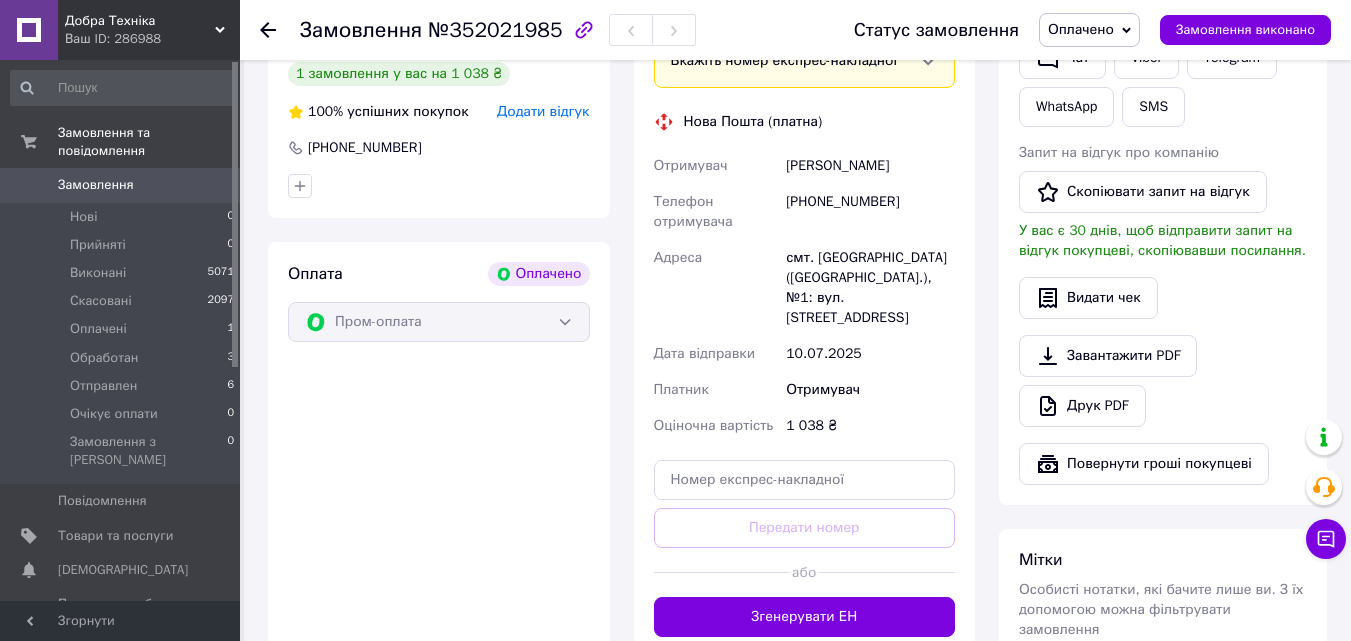 scroll, scrollTop: 533, scrollLeft: 0, axis: vertical 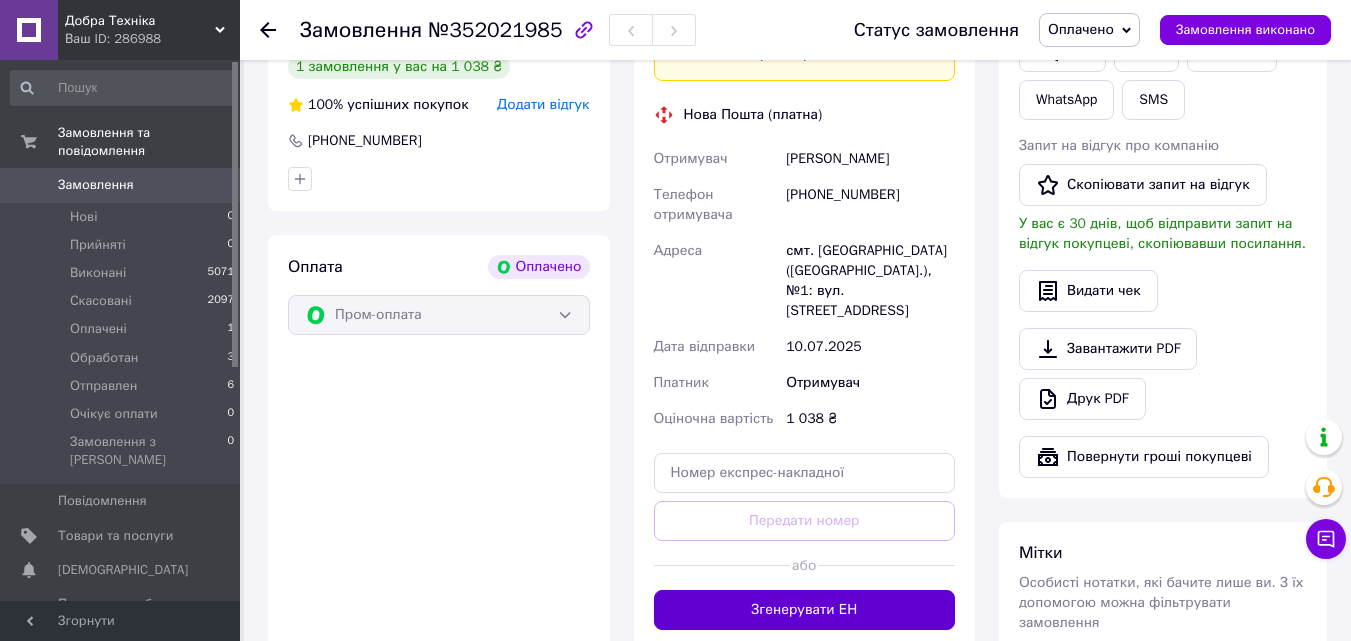 click on "Згенерувати ЕН" at bounding box center (805, 610) 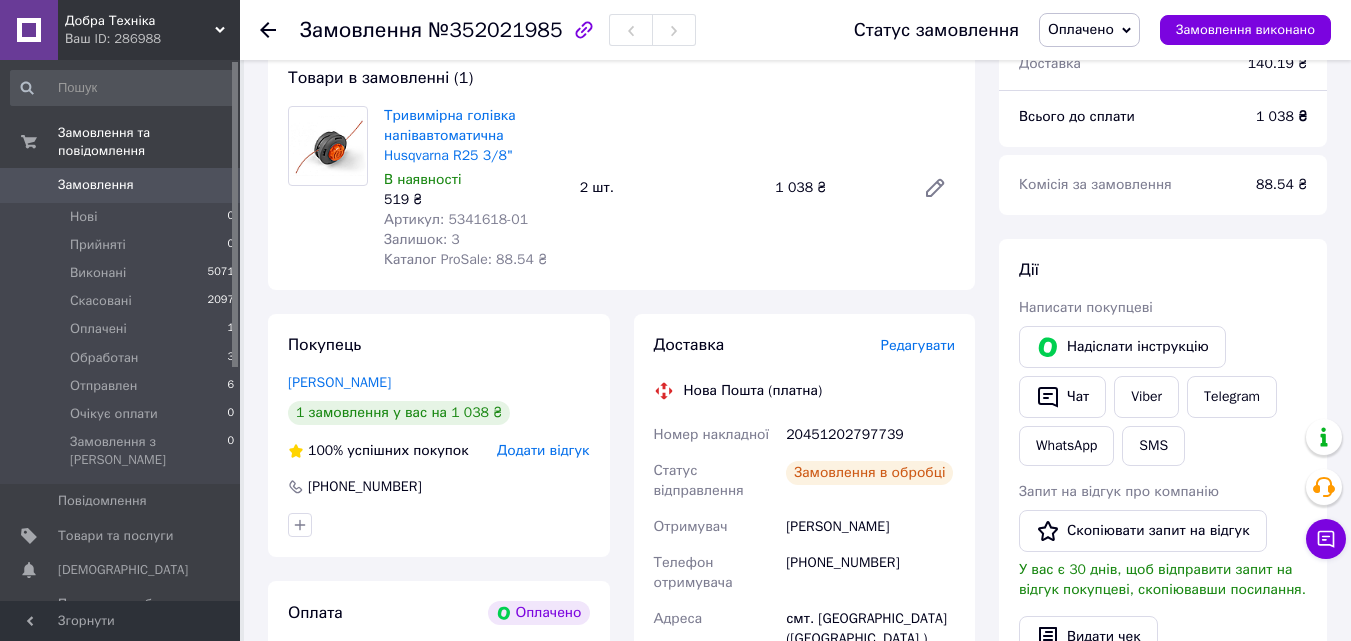 scroll, scrollTop: 233, scrollLeft: 0, axis: vertical 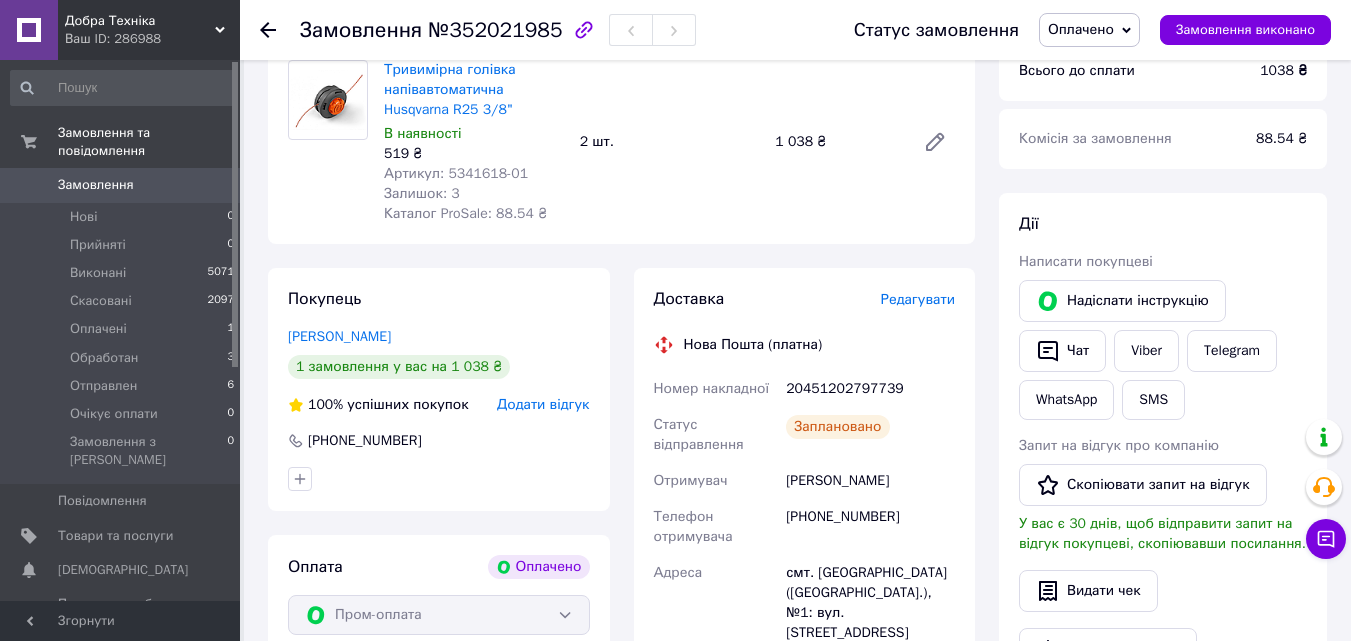 click on "20451202797739" at bounding box center [870, 389] 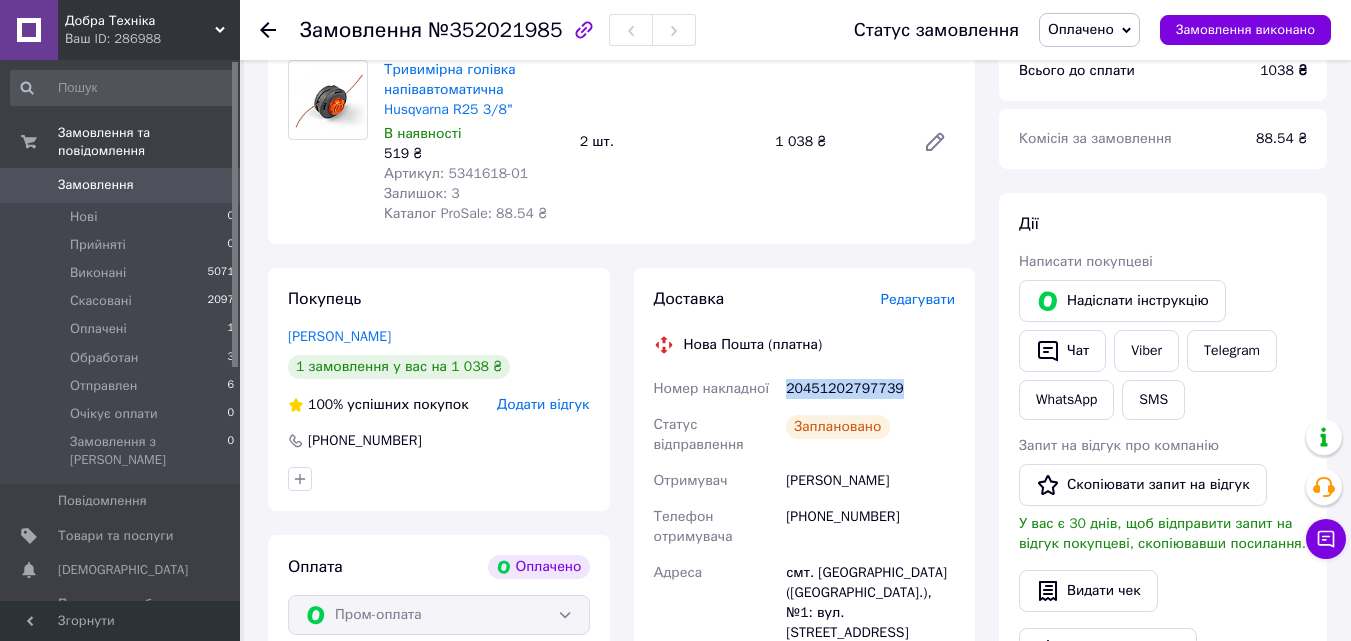 click on "20451202797739" at bounding box center (870, 389) 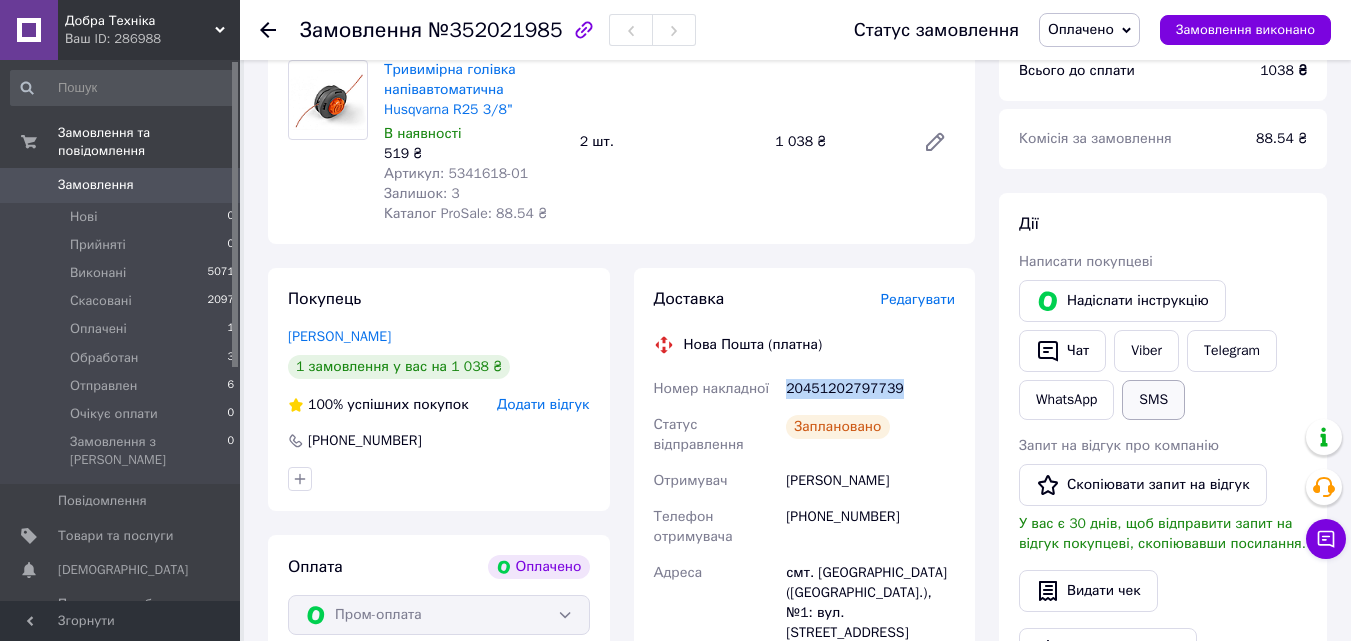 click on "SMS" at bounding box center [1153, 400] 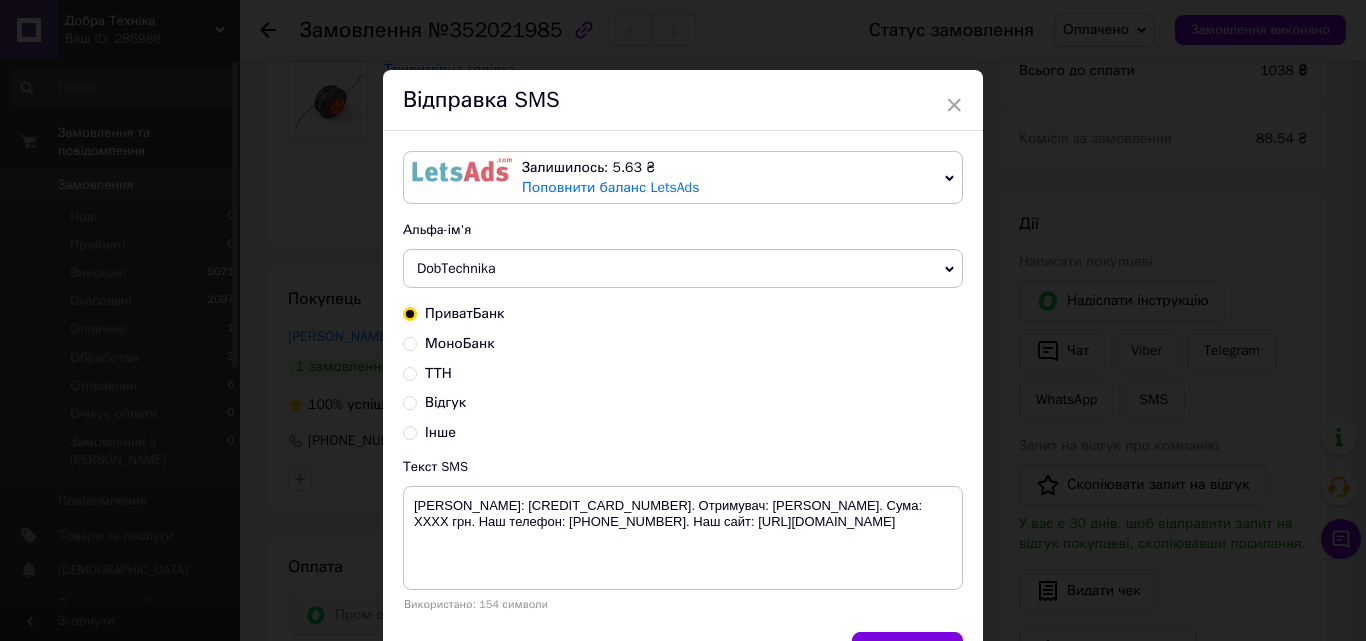 click on "ТТН" at bounding box center [410, 372] 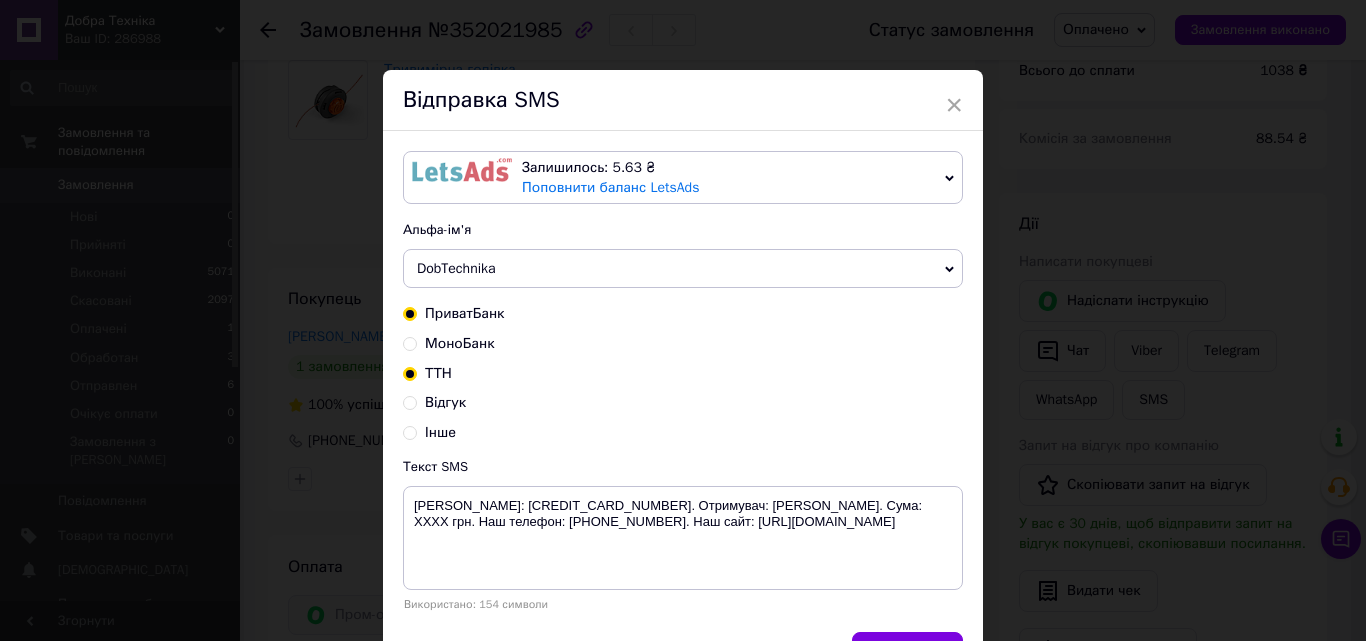 radio on "true" 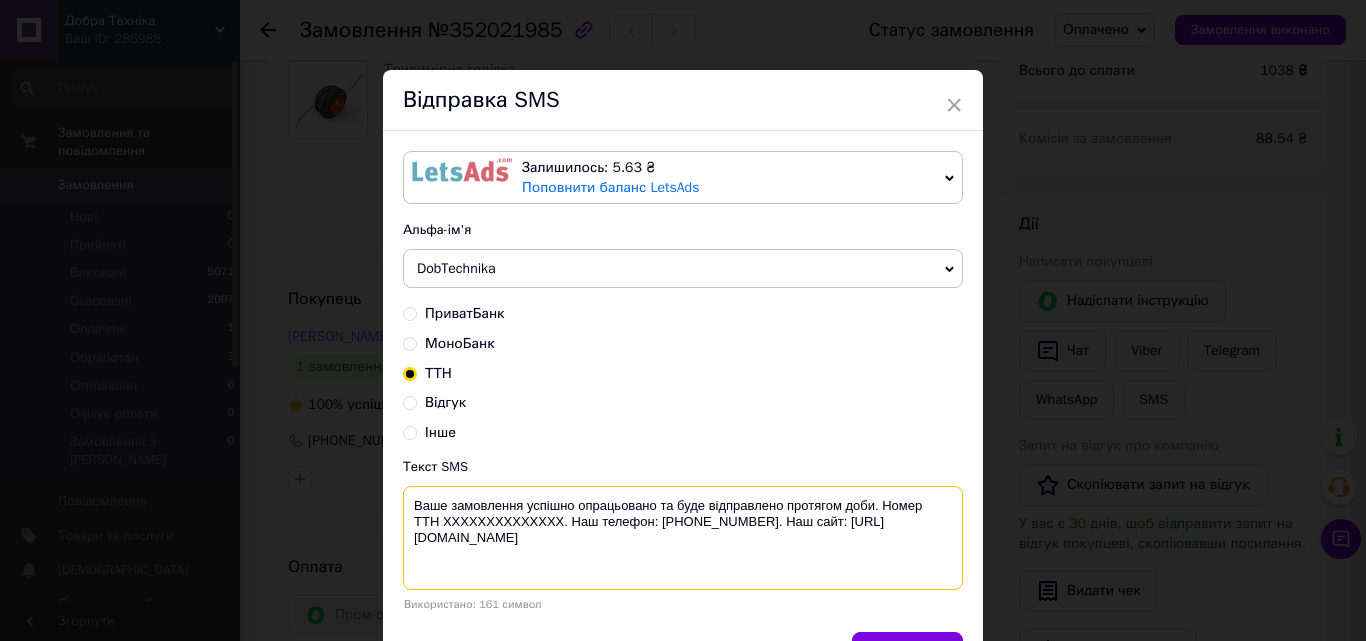click on "Ваше замовлення успішно опрацьовано та буде відправлено протягом доби. Номер ТТН XXXXXXXXXXXXXX. Наш телефон: +380669108837. Наш сайт: http://dobra-technika.com/" at bounding box center (683, 538) 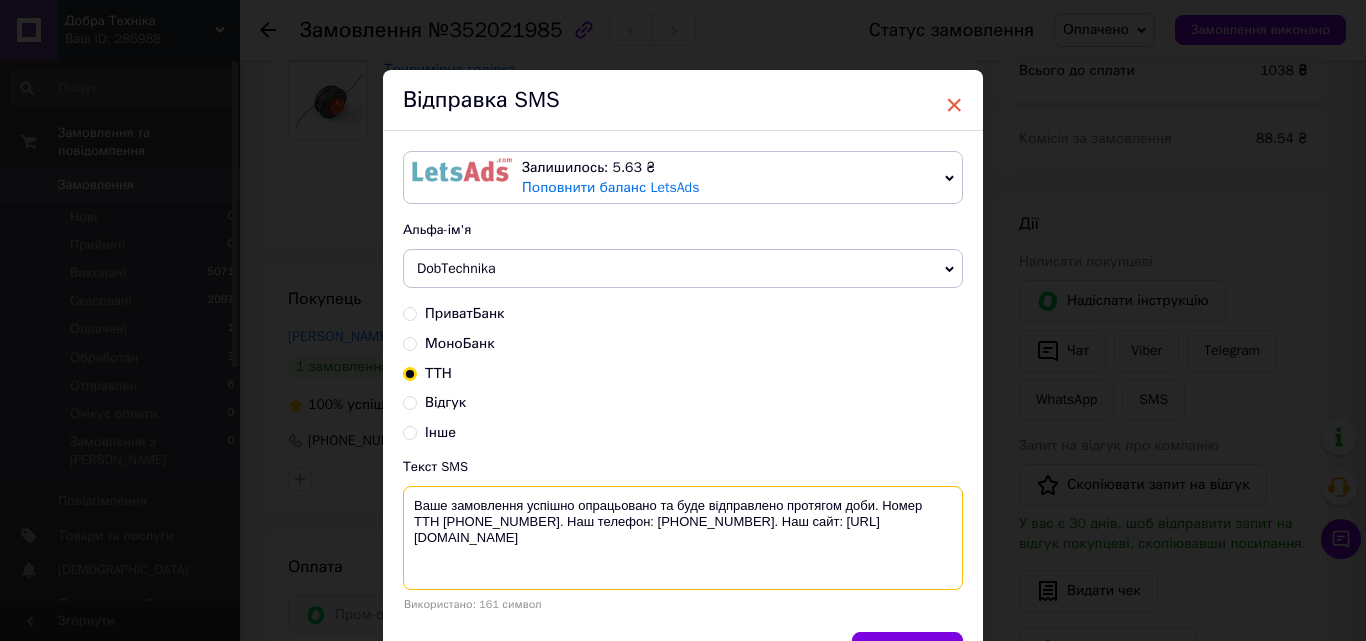 type on "Ваше замовлення успішно опрацьовано та буде відправлено протягом доби. Номер ТТН 20451202797739. Наш телефон: +380669108837. Наш сайт: http://dobra-technika.com/" 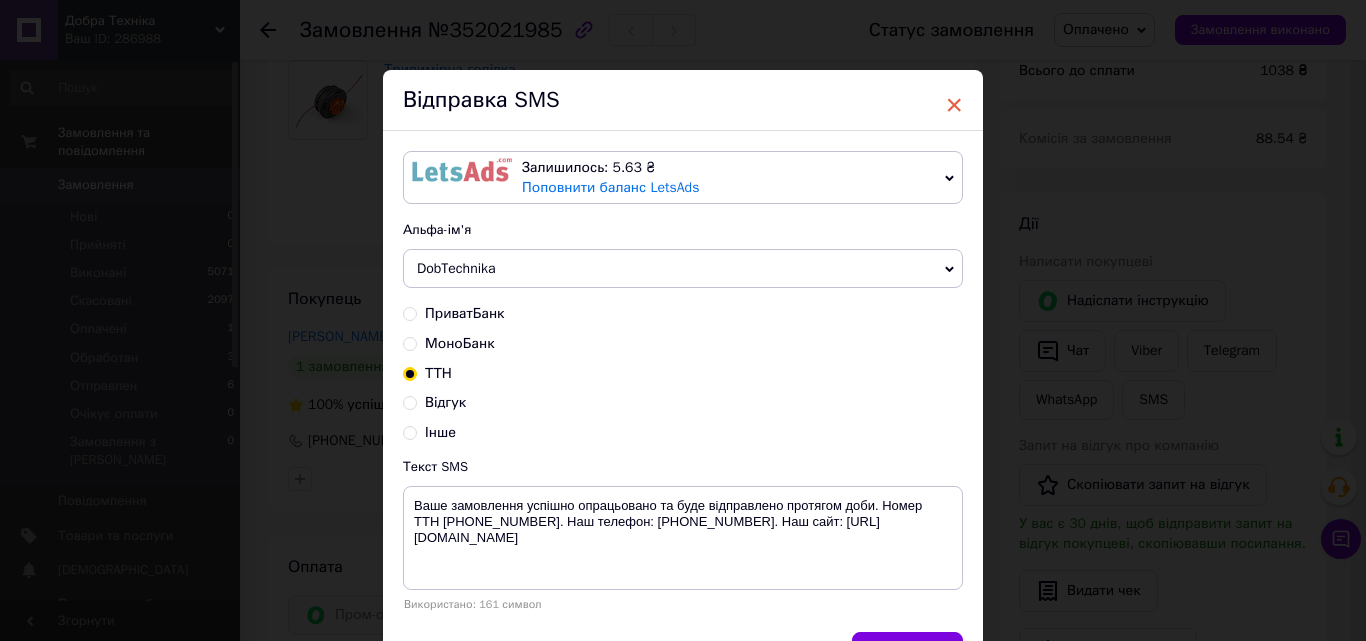 click on "×" at bounding box center (954, 105) 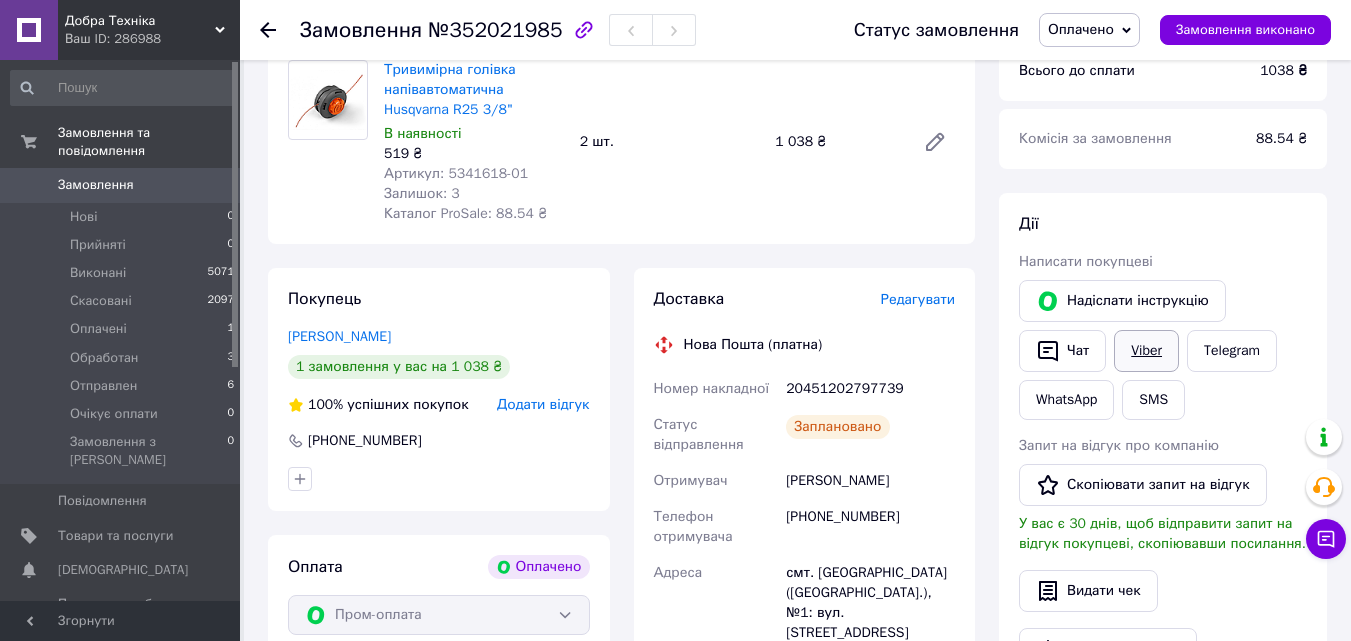 click on "Viber" at bounding box center [1146, 351] 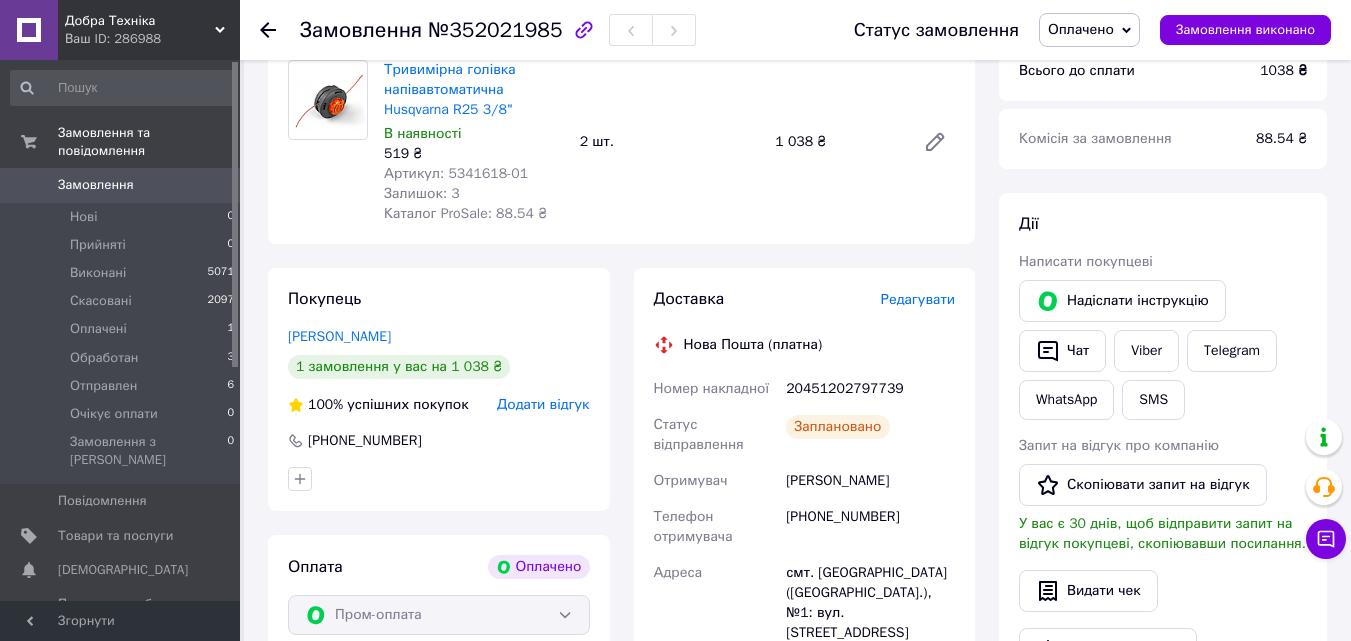 click on "Покупець Александр Голик 1 замовлення у вас на 1 038 ₴ 100%   успішних покупок Додати відгук +380973928629" at bounding box center (439, 389) 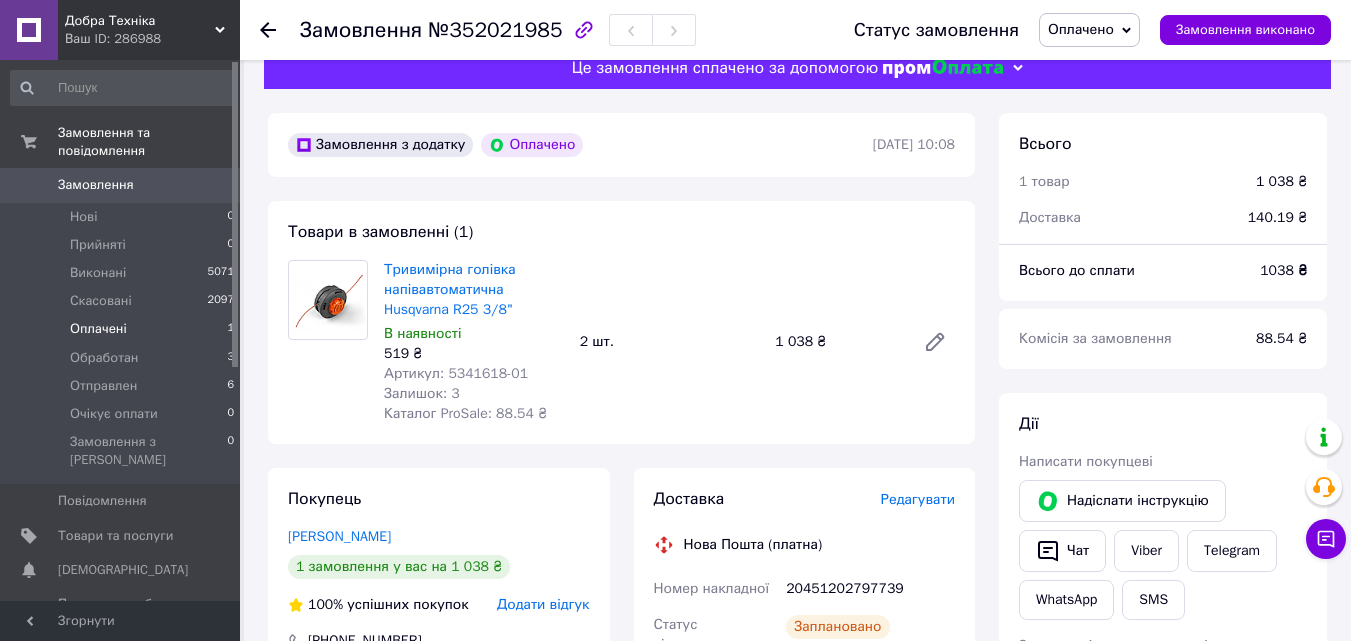 click on "Оплачені 1" at bounding box center (123, 329) 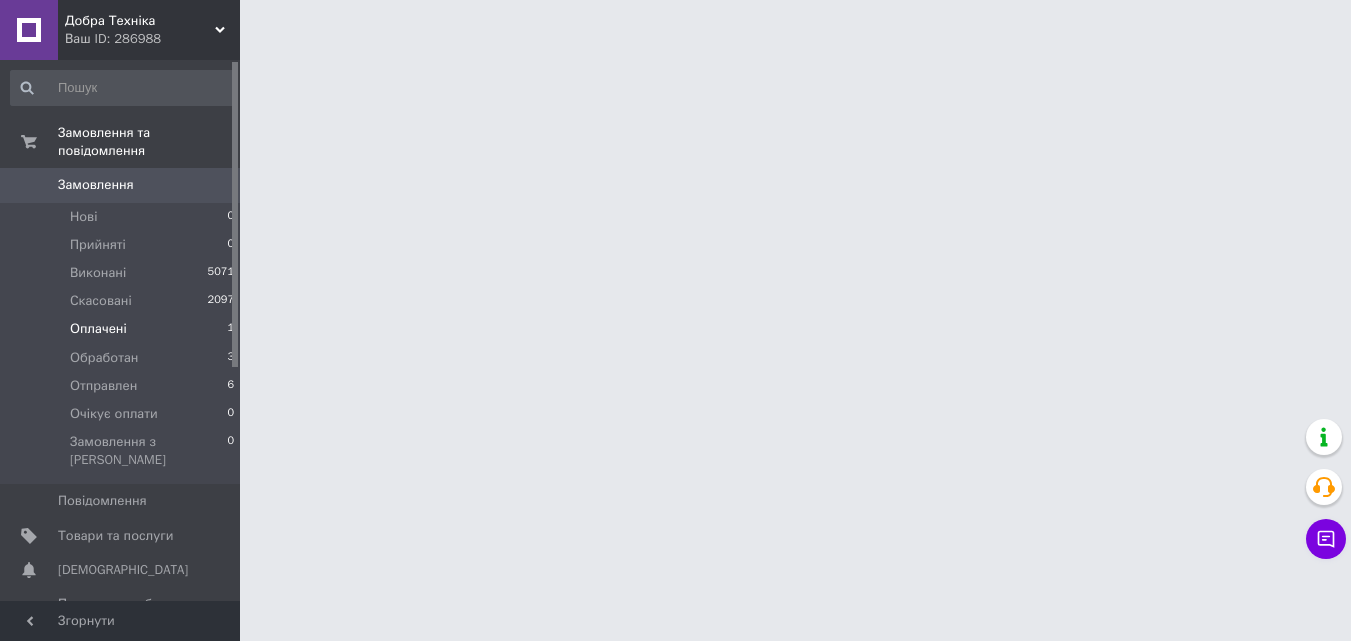 scroll, scrollTop: 0, scrollLeft: 0, axis: both 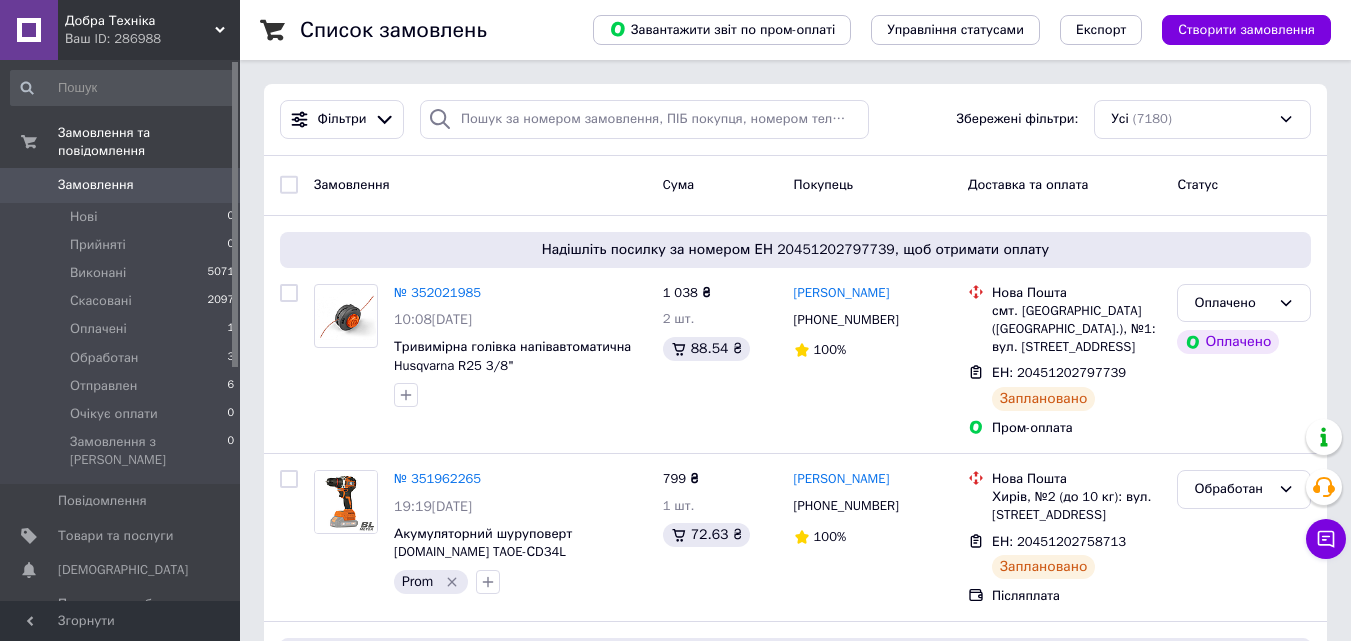 click on "Замовлення" at bounding box center (480, 185) 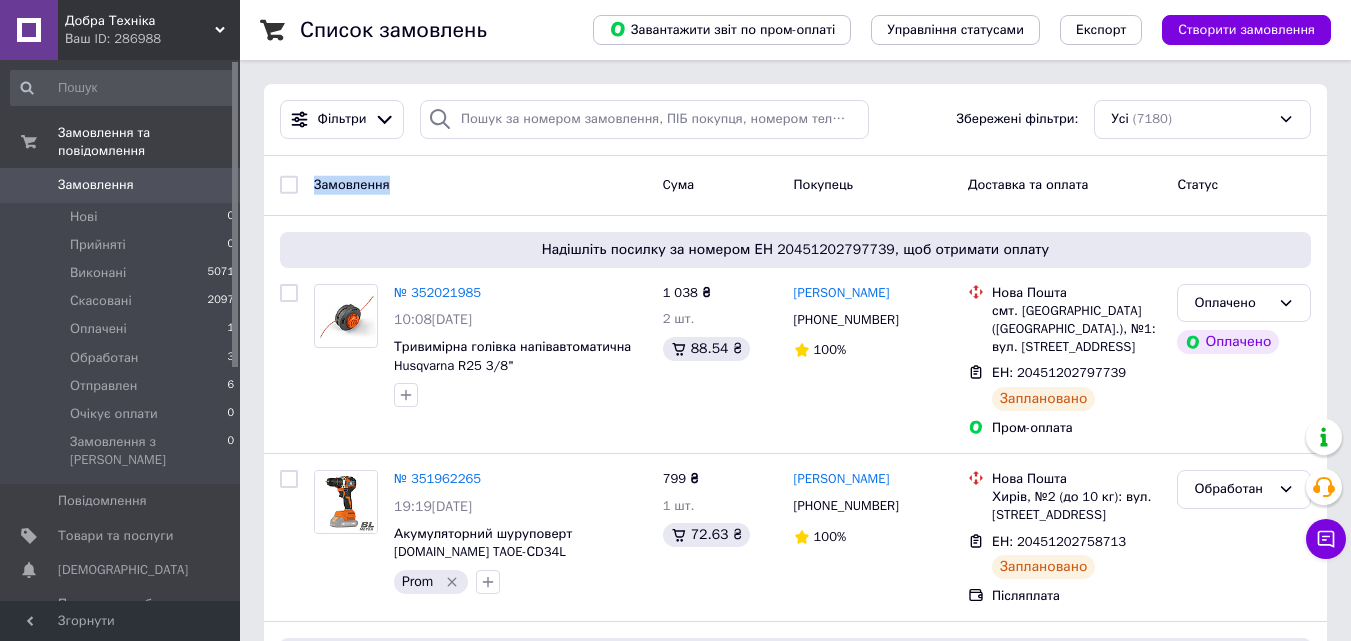 click on "Замовлення" at bounding box center [352, 184] 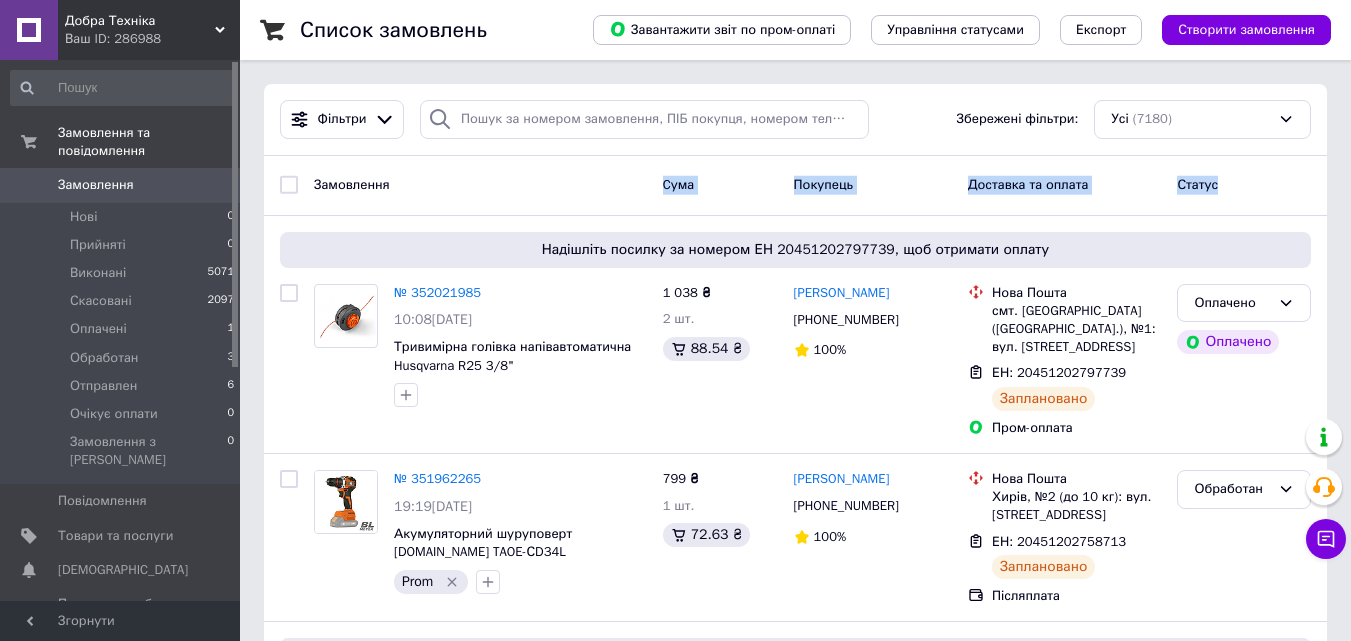 drag, startPoint x: 650, startPoint y: 180, endPoint x: 1234, endPoint y: 183, distance: 584.0077 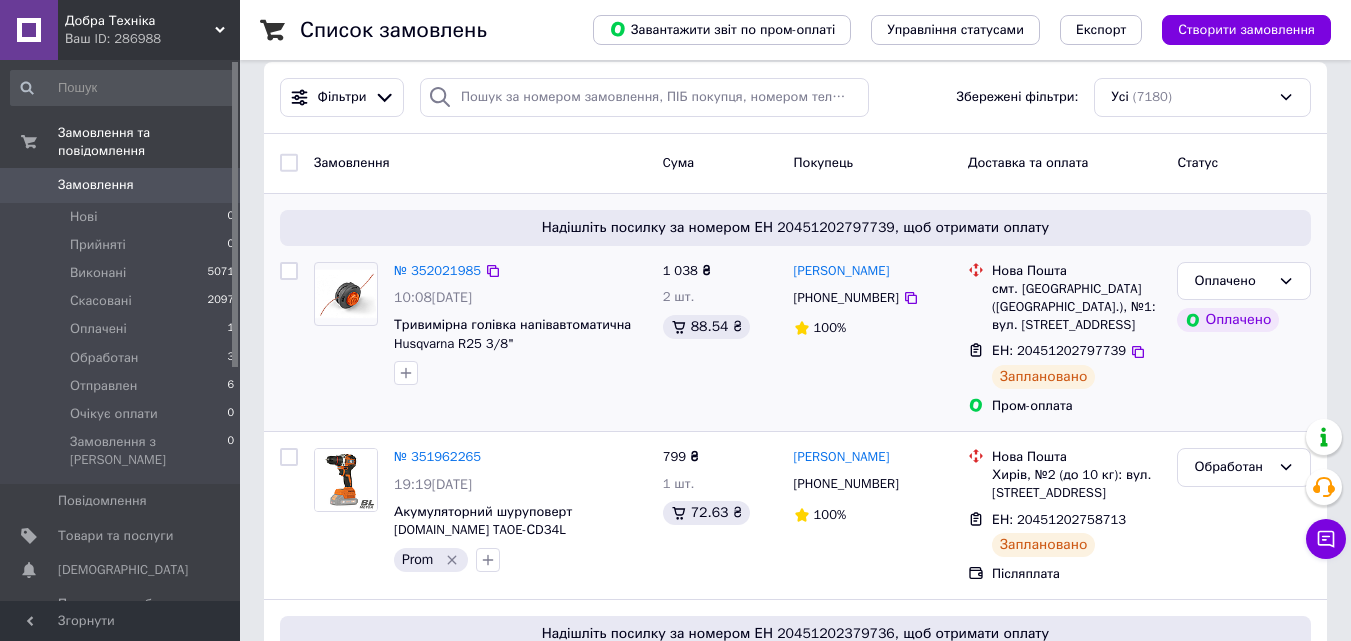 scroll, scrollTop: 0, scrollLeft: 0, axis: both 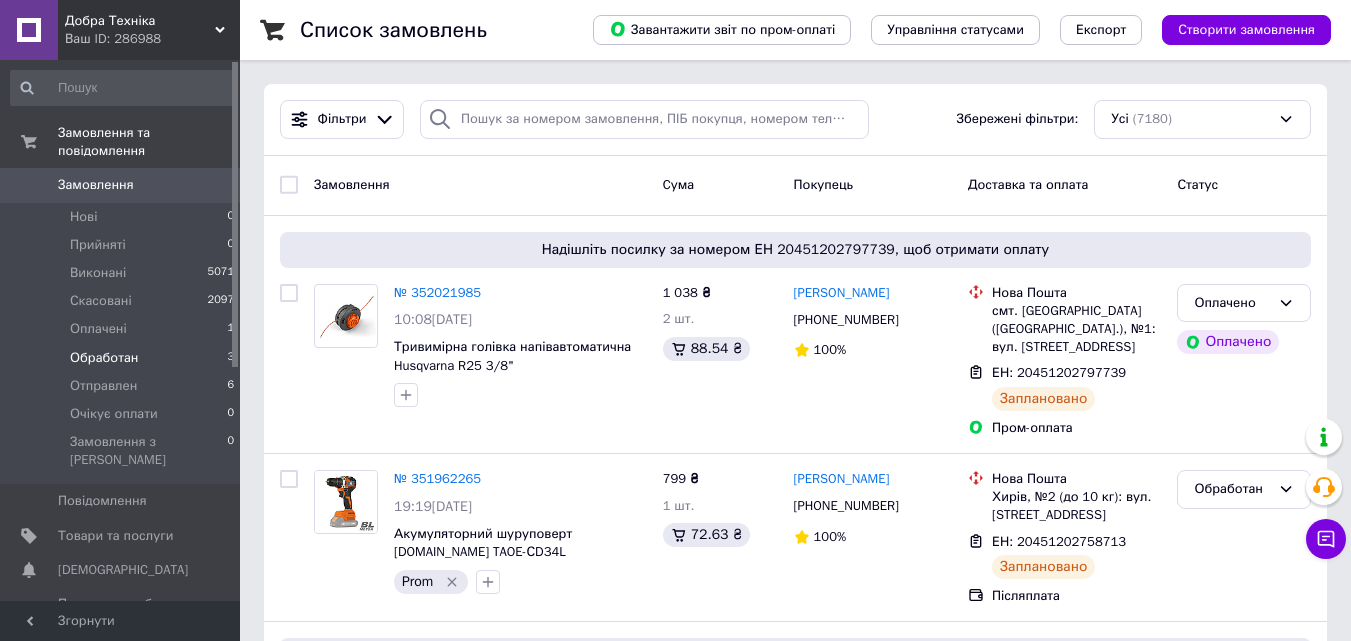 click on "Обработан 3" at bounding box center (123, 358) 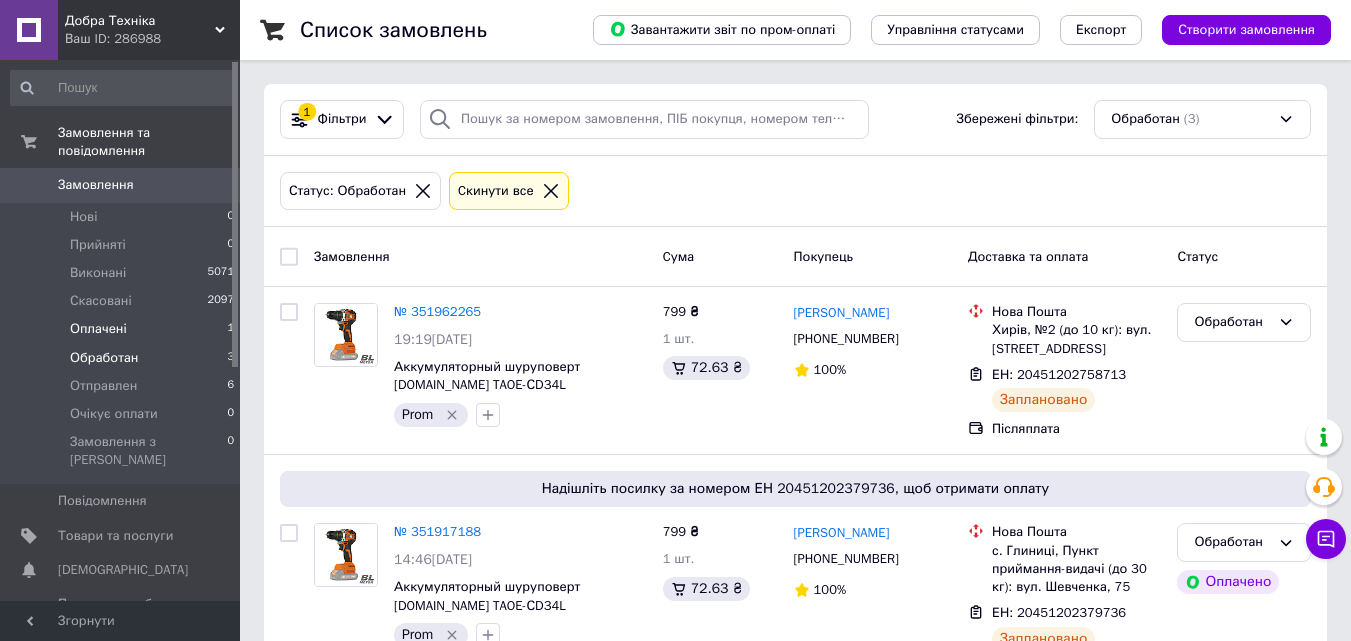 click on "Оплачені 1" at bounding box center (123, 329) 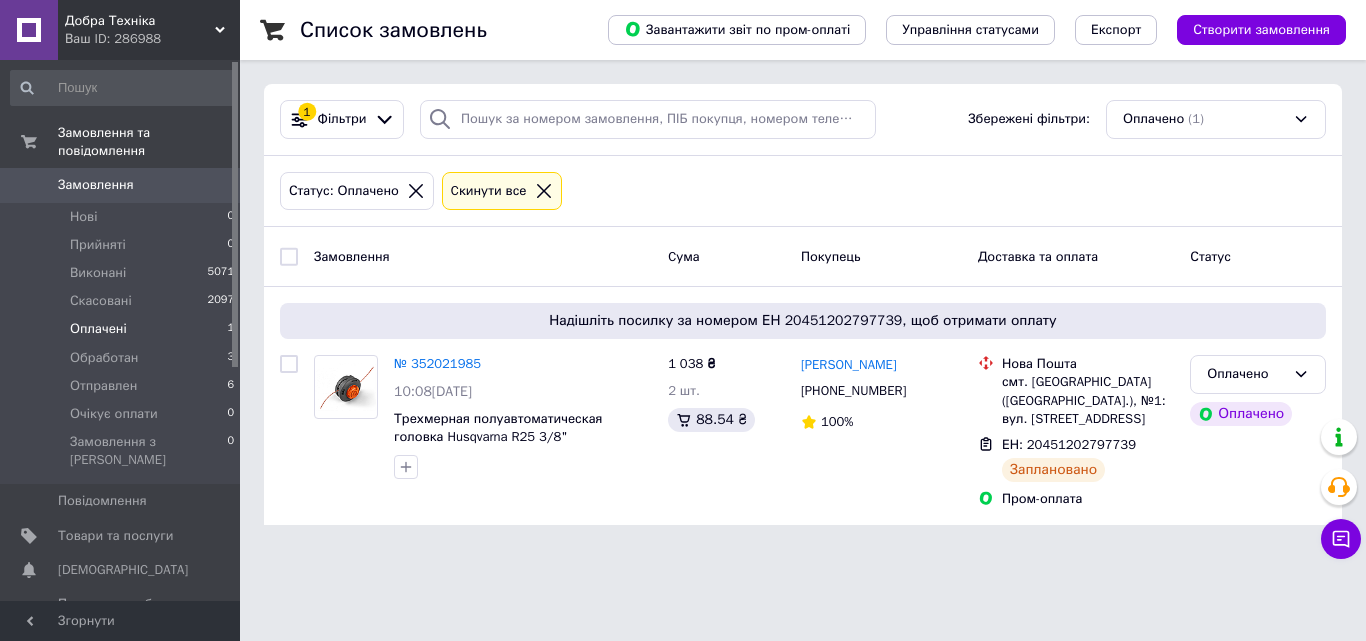 click on "Добра Техніка Ваш ID: 286988 Сайт Добра Техніка Кабінет покупця Перевірити стан системи Сторінка на порталі Іван Абрамюк Довідка Вийти Замовлення та повідомлення Замовлення 0 Нові 0 Прийняті 0 Виконані 5071 Скасовані 2097 Оплачені 1 Обработан 3 Отправлен 6 Очікує оплати 0 Замовлення з Розетки 0 Повідомлення 0 Товари та послуги Сповіщення 0 0 Показники роботи компанії Панель управління Відгуки Клієнти Каталог ProSale Аналітика Інструменти веб-майстра та SEO Управління сайтом Гаманець компанії Маркет Налаштування   1 (1)" at bounding box center (683, 274) 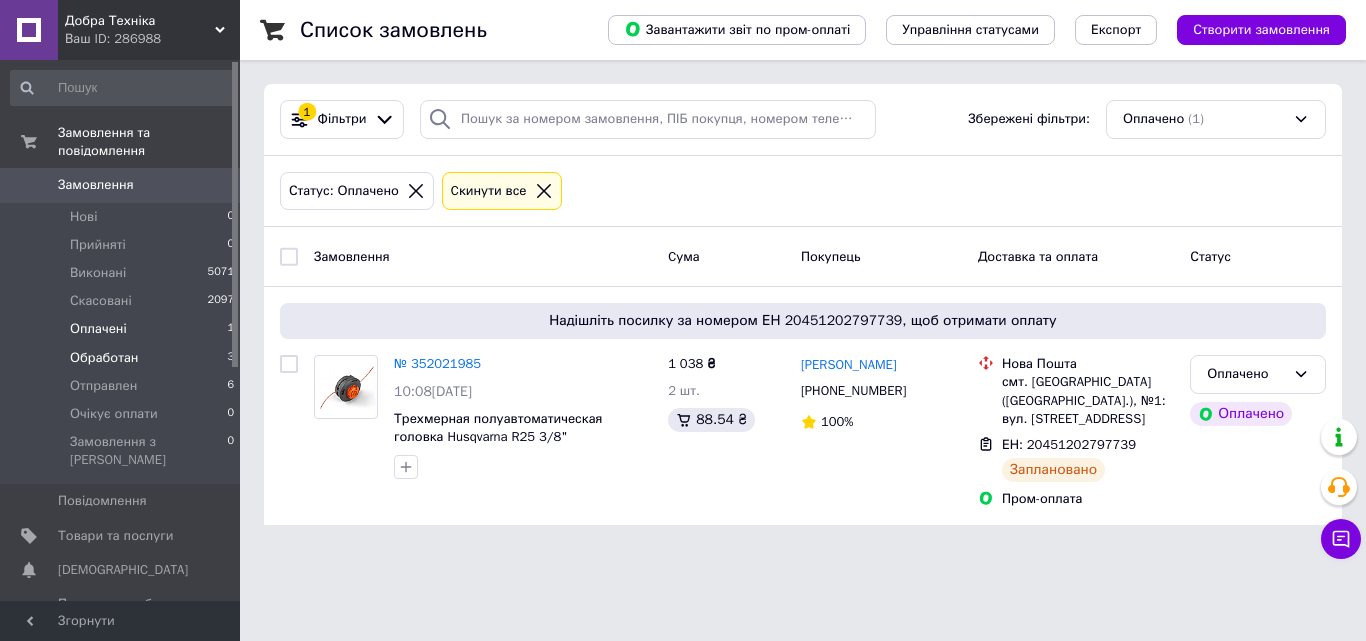 click on "Обработан 3" at bounding box center (123, 358) 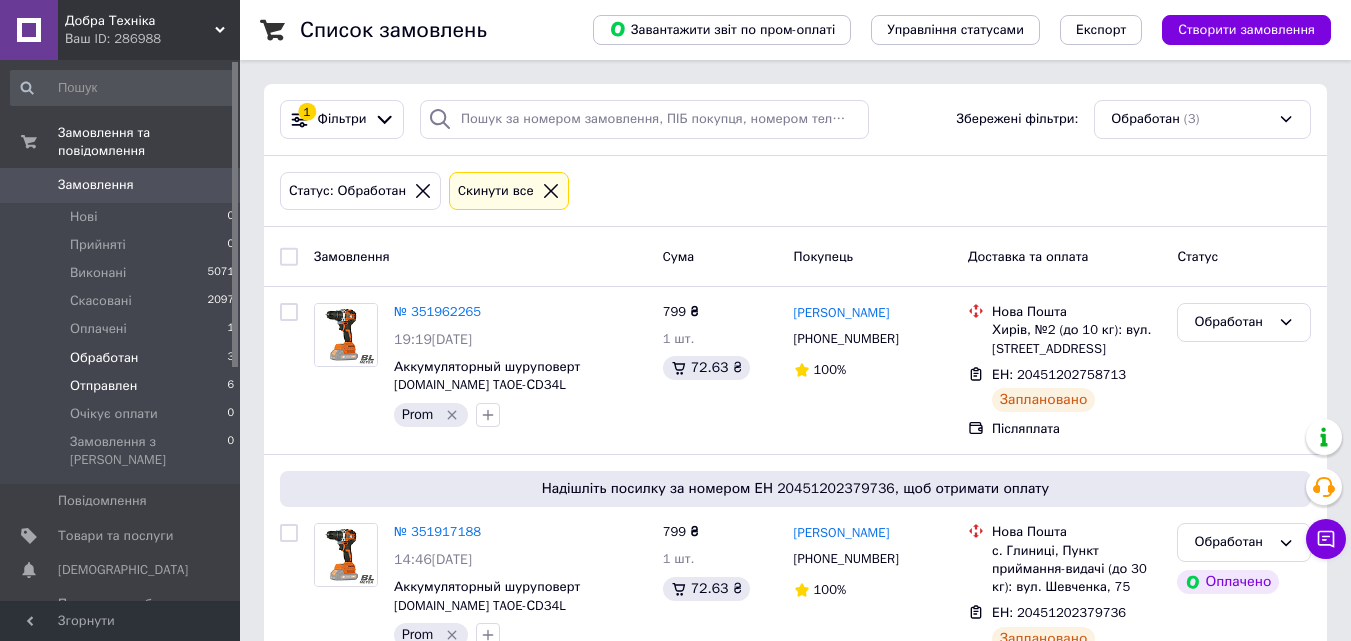 click on "Отправлен" at bounding box center (103, 386) 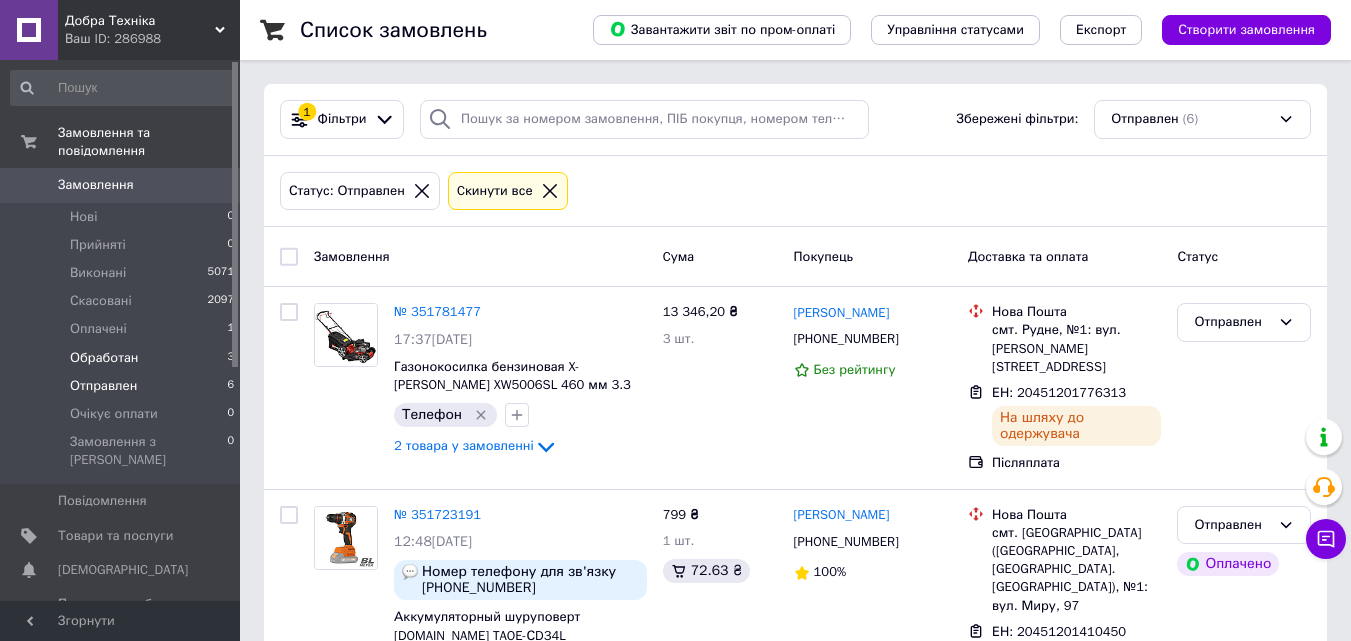 click on "Обработан 3" at bounding box center (123, 358) 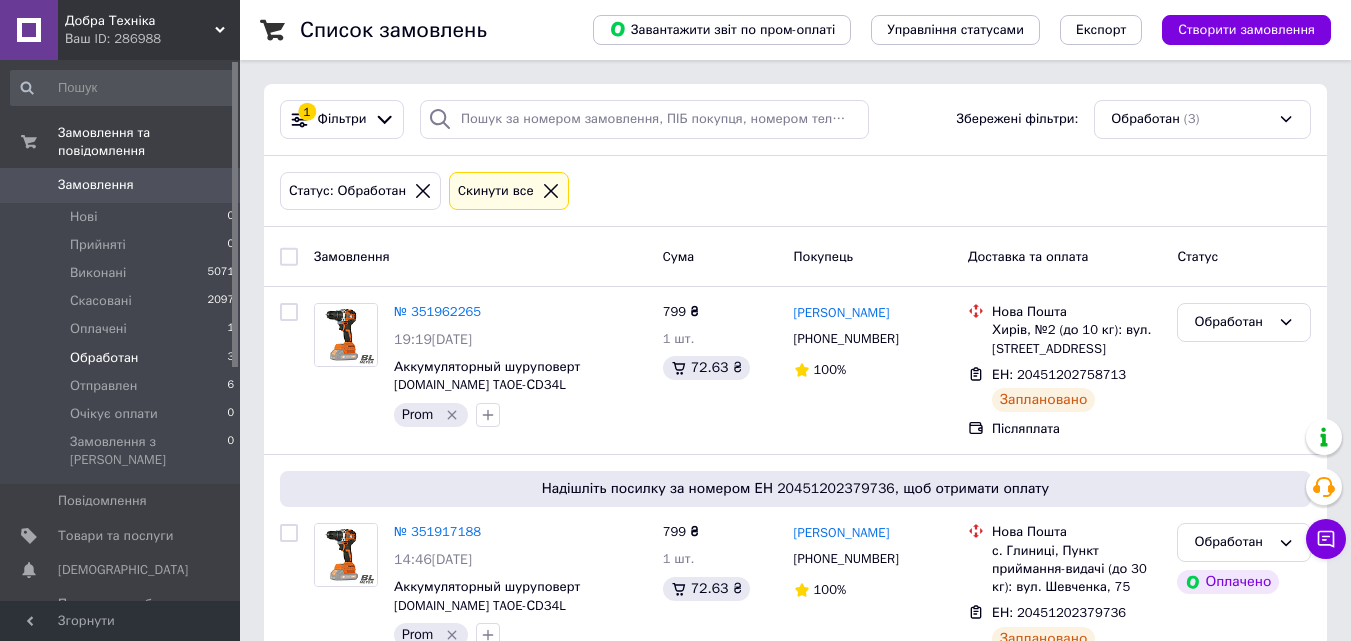 click on "Замовлення" at bounding box center [480, 256] 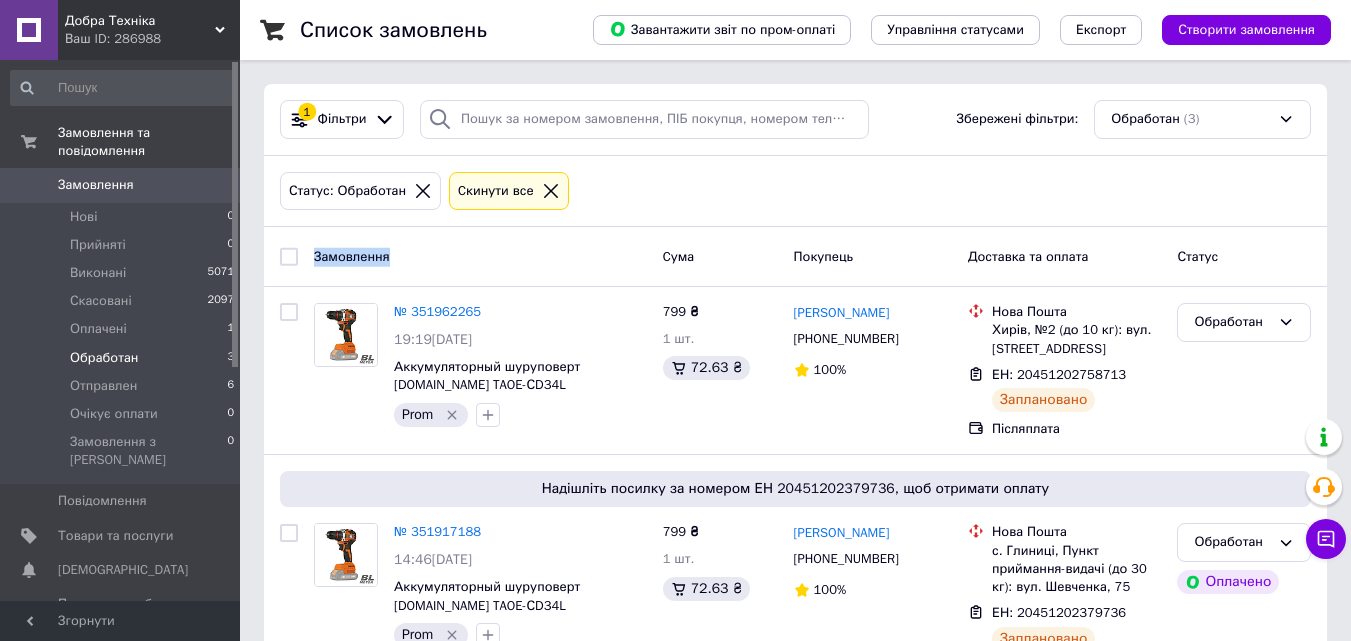 click on "Замовлення" at bounding box center [352, 255] 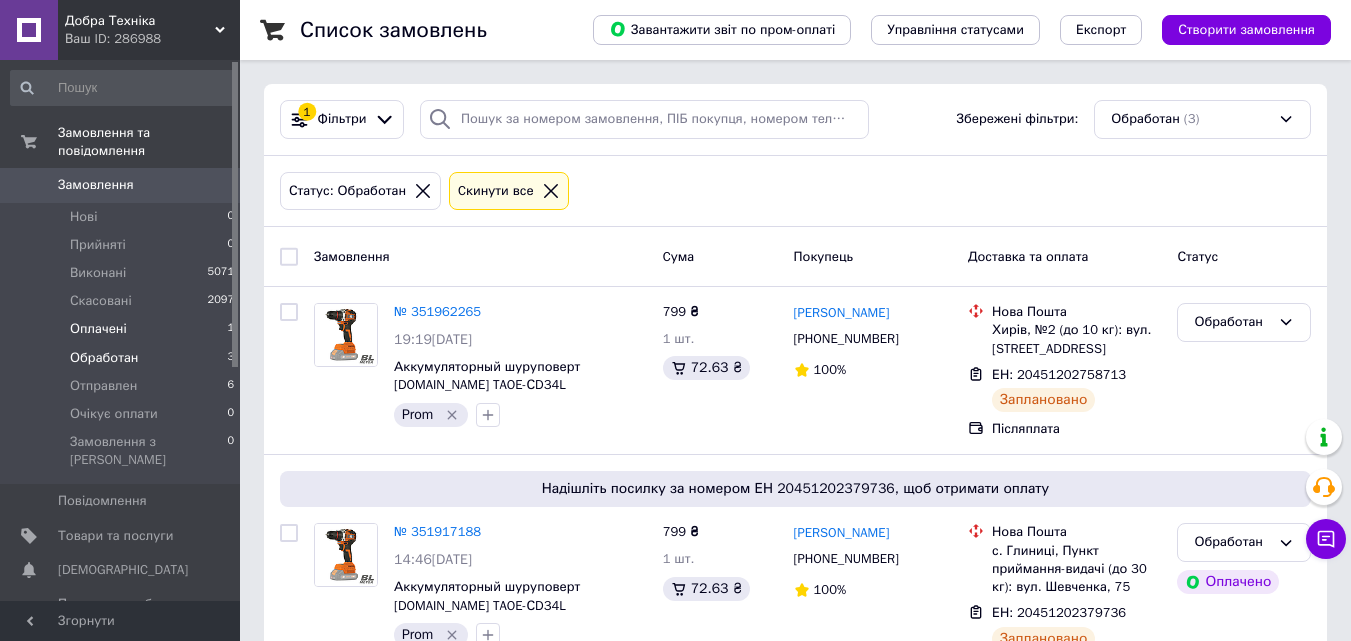 click on "Оплачені 1" at bounding box center [123, 329] 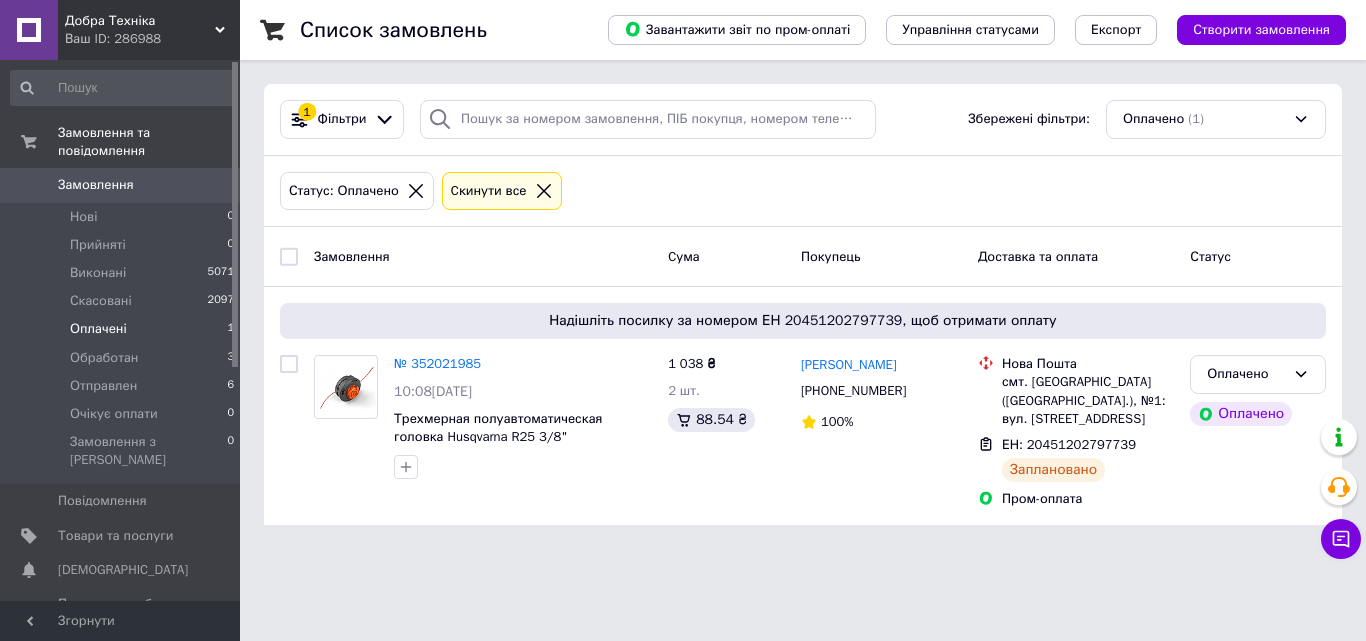 click on "Замовлення" at bounding box center (352, 255) 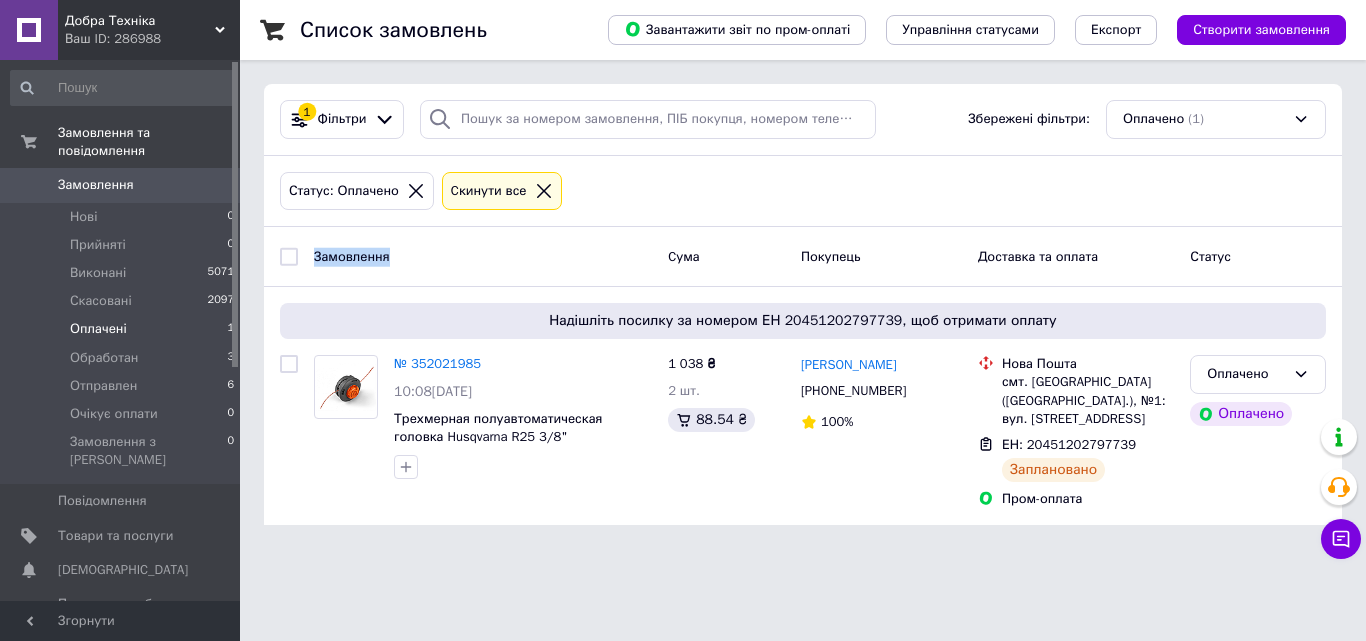click on "Замовлення" at bounding box center [352, 255] 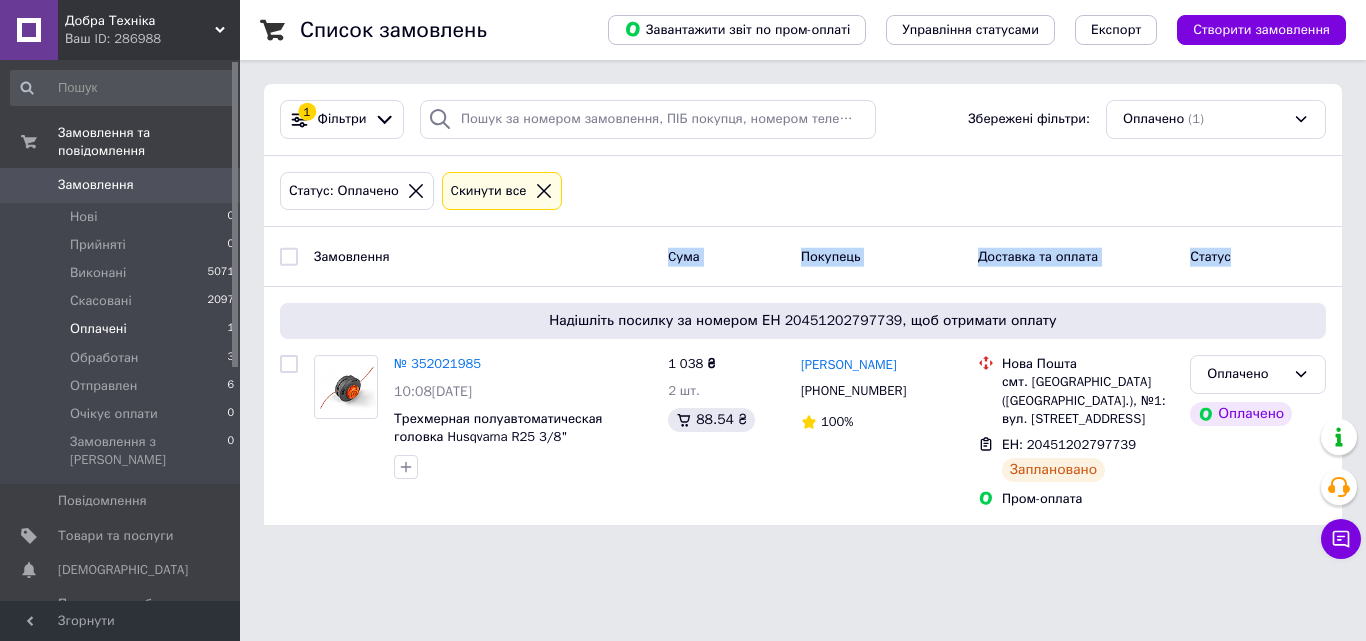 drag, startPoint x: 655, startPoint y: 256, endPoint x: 1267, endPoint y: 243, distance: 612.13806 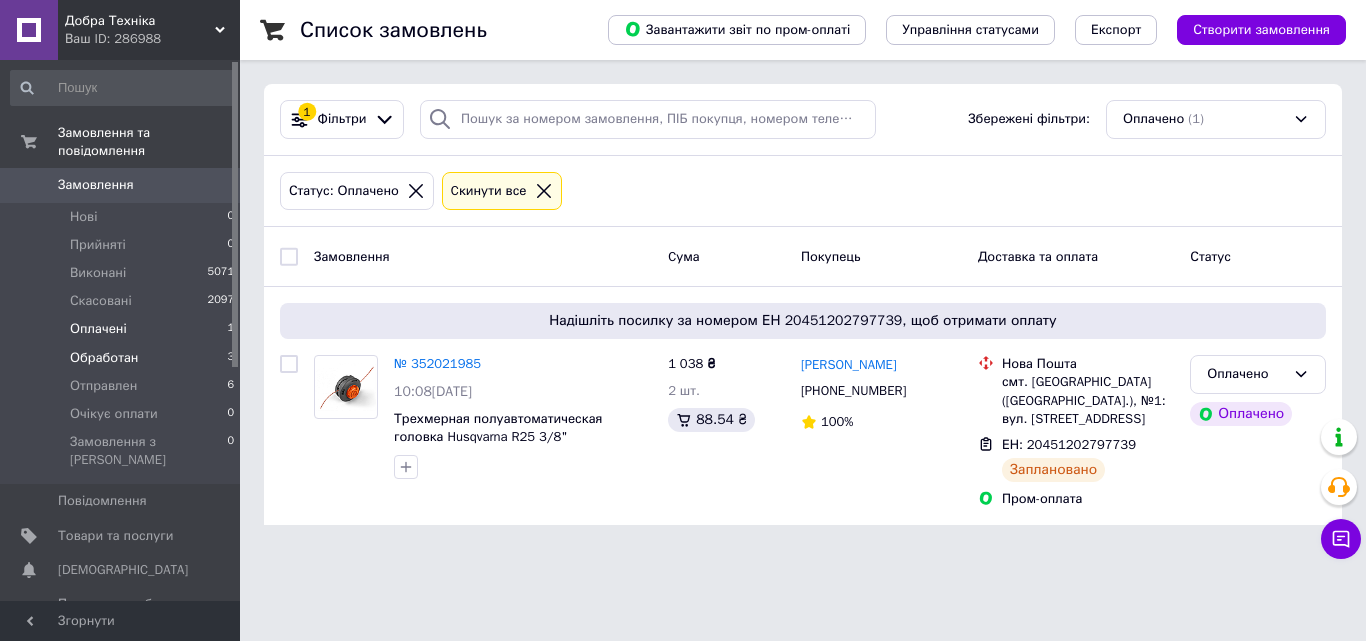 click on "Обработан" at bounding box center [104, 358] 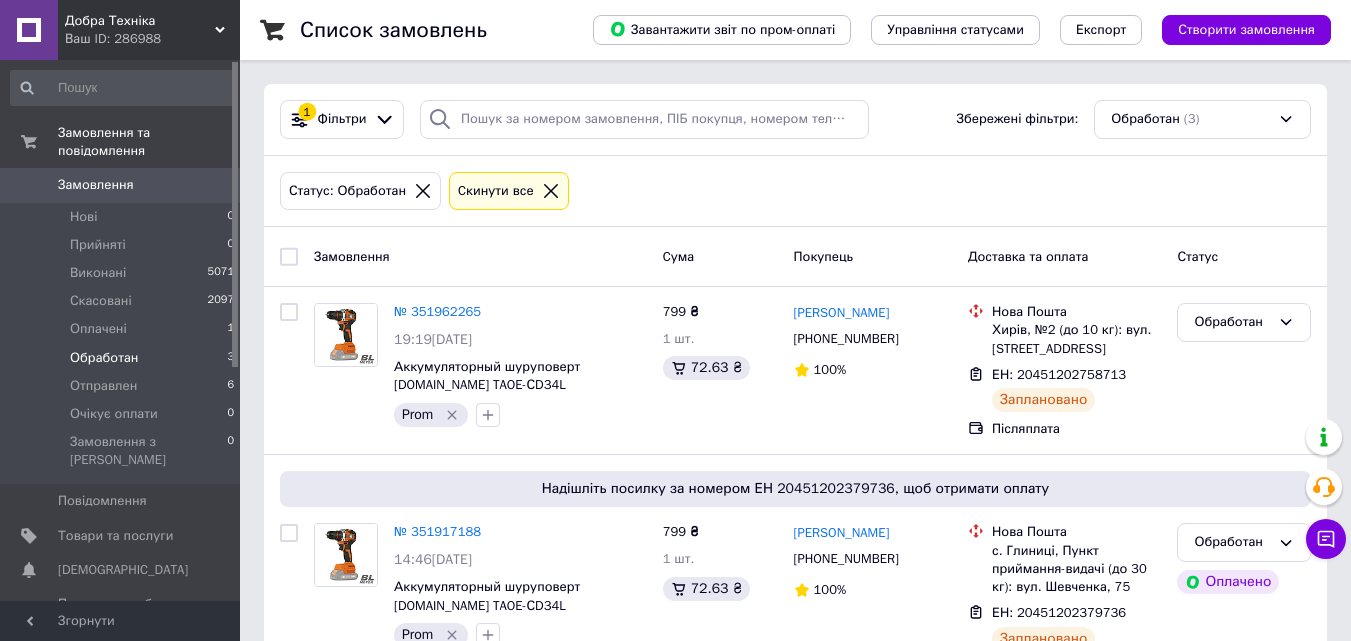 click on "Замовлення" at bounding box center (480, 256) 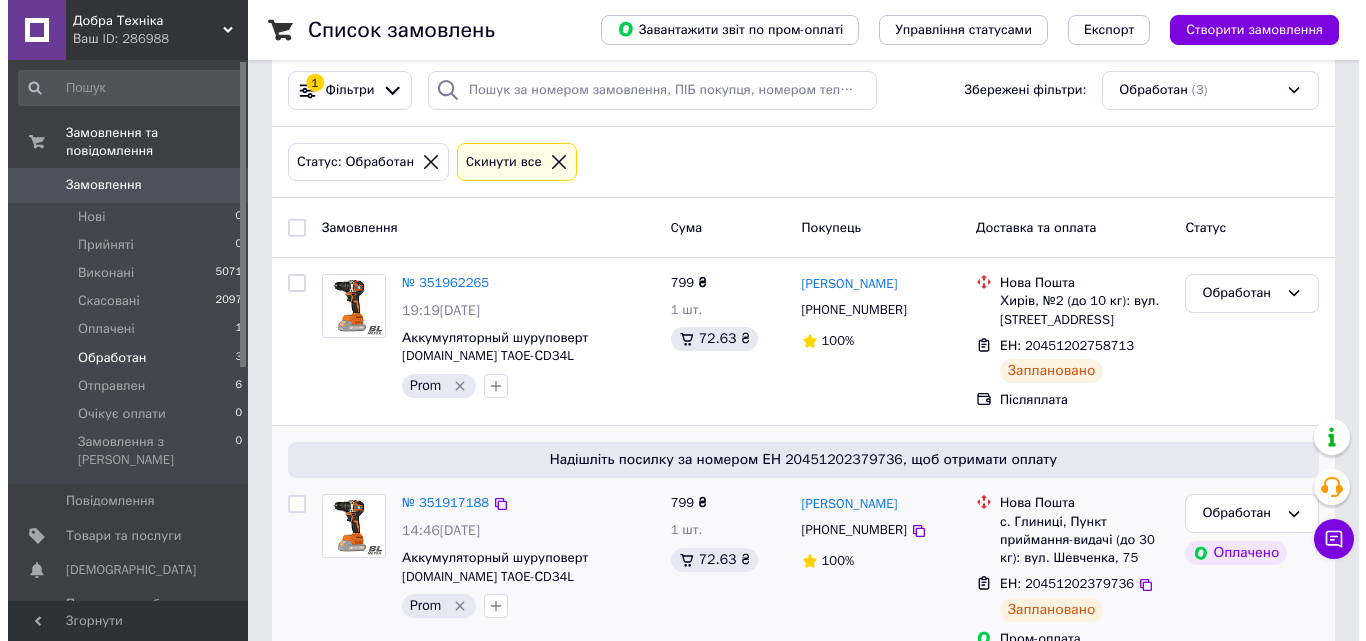 scroll, scrollTop: 0, scrollLeft: 0, axis: both 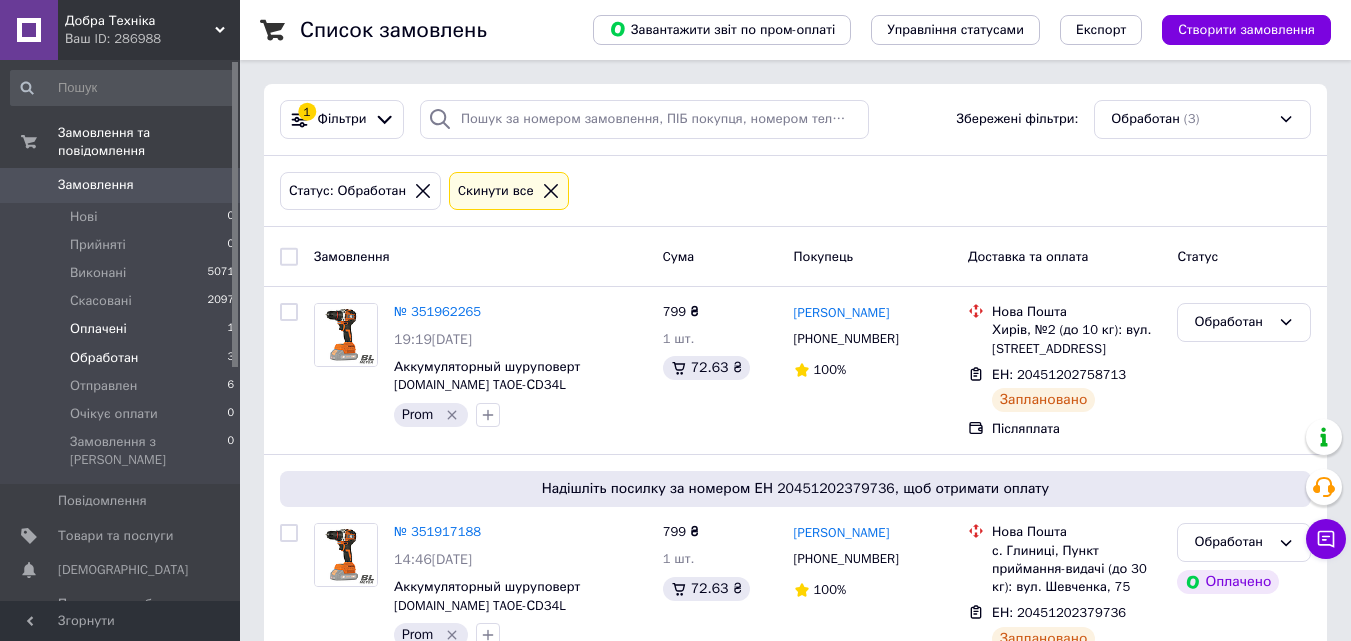 click on "Оплачені 1" at bounding box center [123, 329] 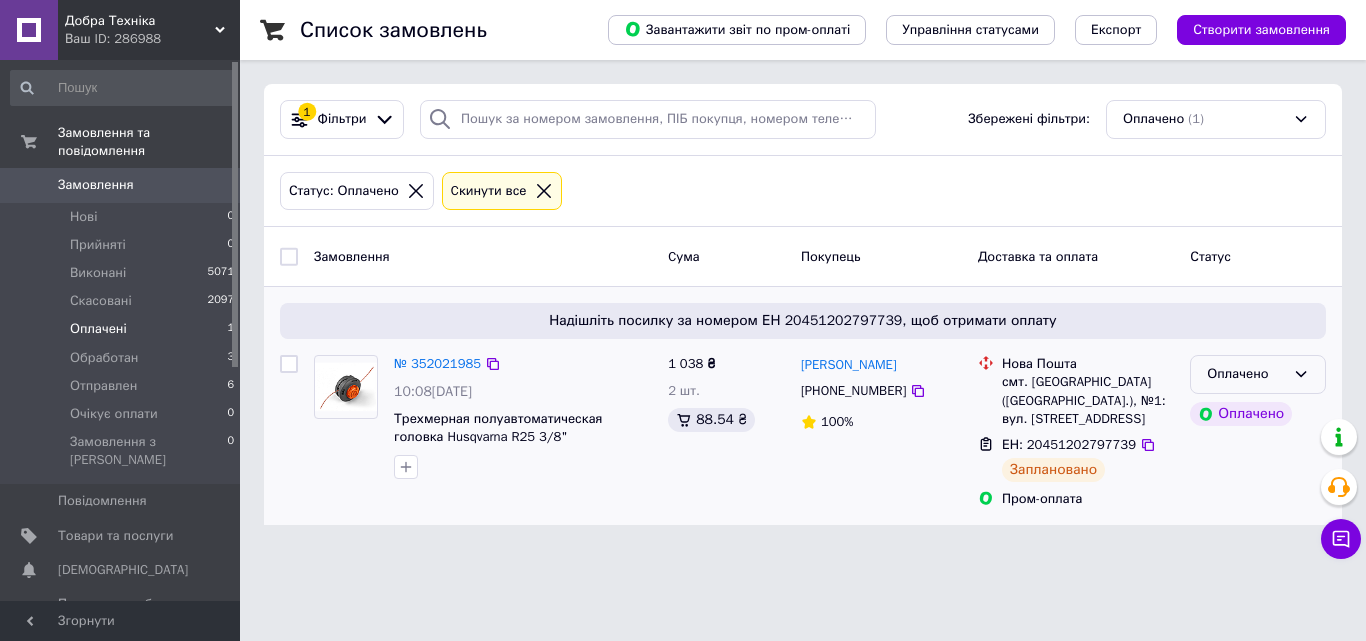 click on "Оплачено" at bounding box center (1246, 374) 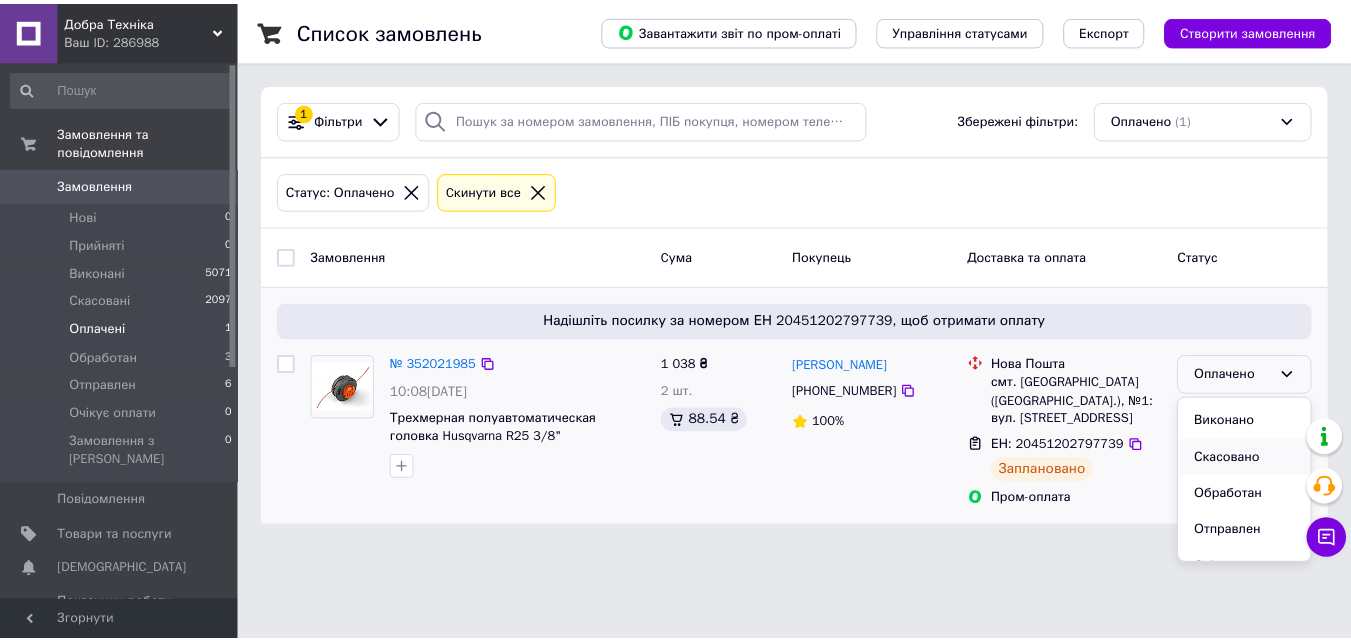 scroll, scrollTop: 53, scrollLeft: 0, axis: vertical 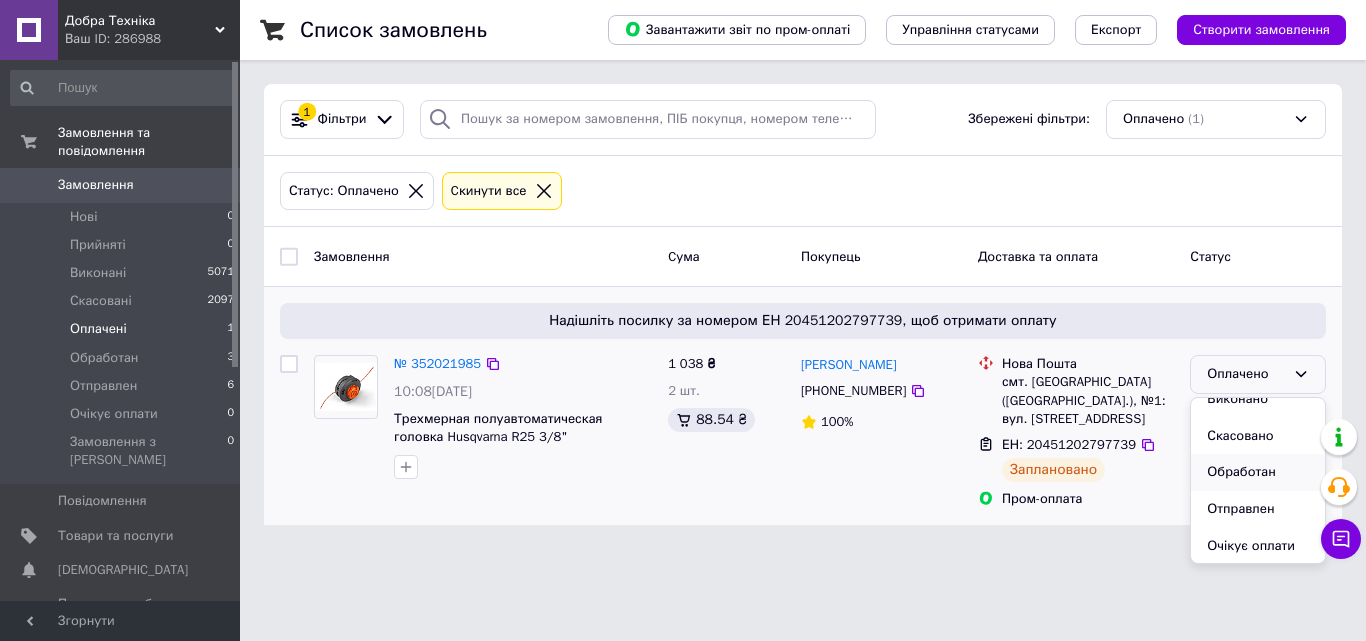 click on "Обработан" at bounding box center [1258, 472] 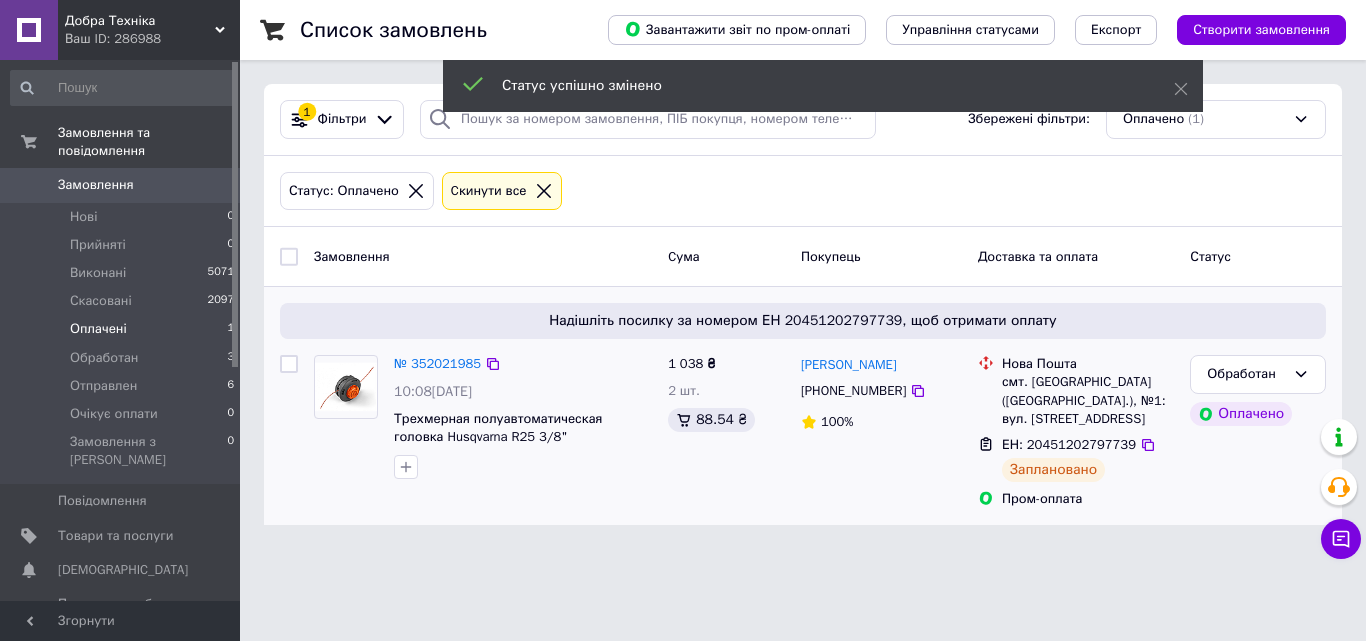 click on "Добра Техніка Ваш ID: 286988 Сайт Добра Техніка Кабінет покупця Перевірити стан системи Сторінка на порталі Іван Абрамюк Довідка Вийти Замовлення та повідомлення Замовлення 0 Нові 0 Прийняті 0 Виконані 5071 Скасовані 2097 Оплачені 1 Обработан 3 Отправлен 6 Очікує оплати 0 Замовлення з Розетки 0 Повідомлення 0 Товари та послуги Сповіщення 0 0 Показники роботи компанії Панель управління Відгуки Клієнти Каталог ProSale Аналітика Інструменти веб-майстра та SEO Управління сайтом Гаманець компанії Маркет Налаштування   1 (1)" at bounding box center (683, 274) 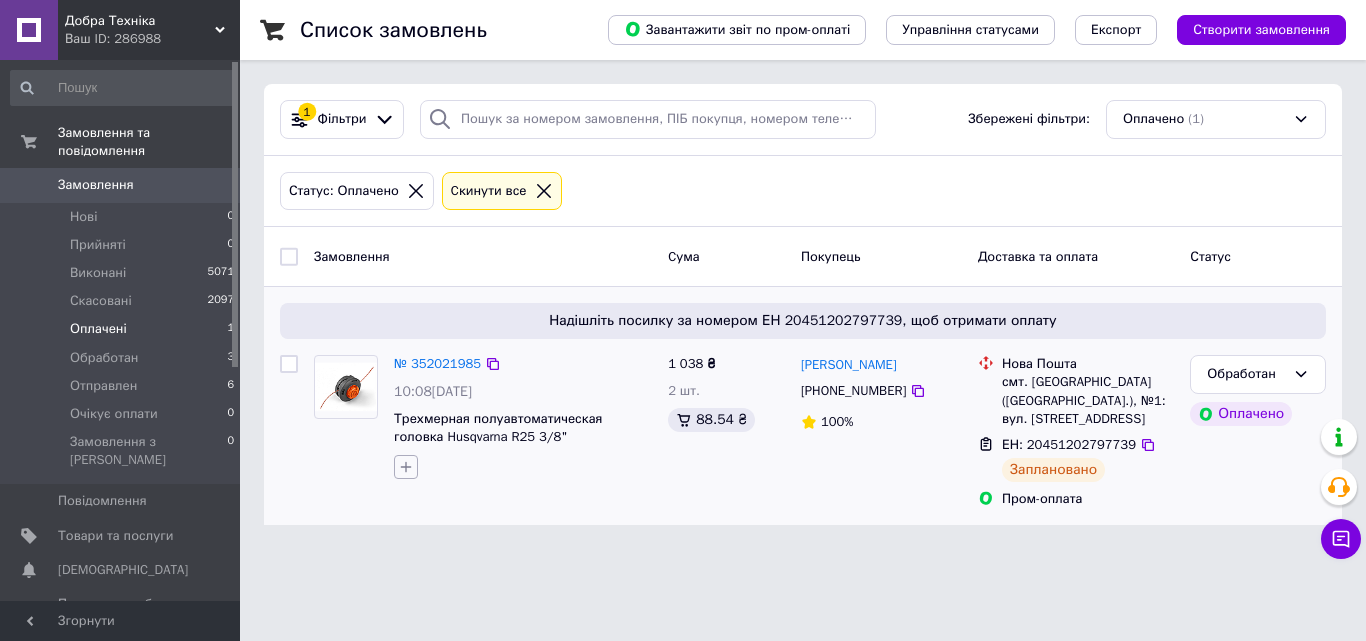 click 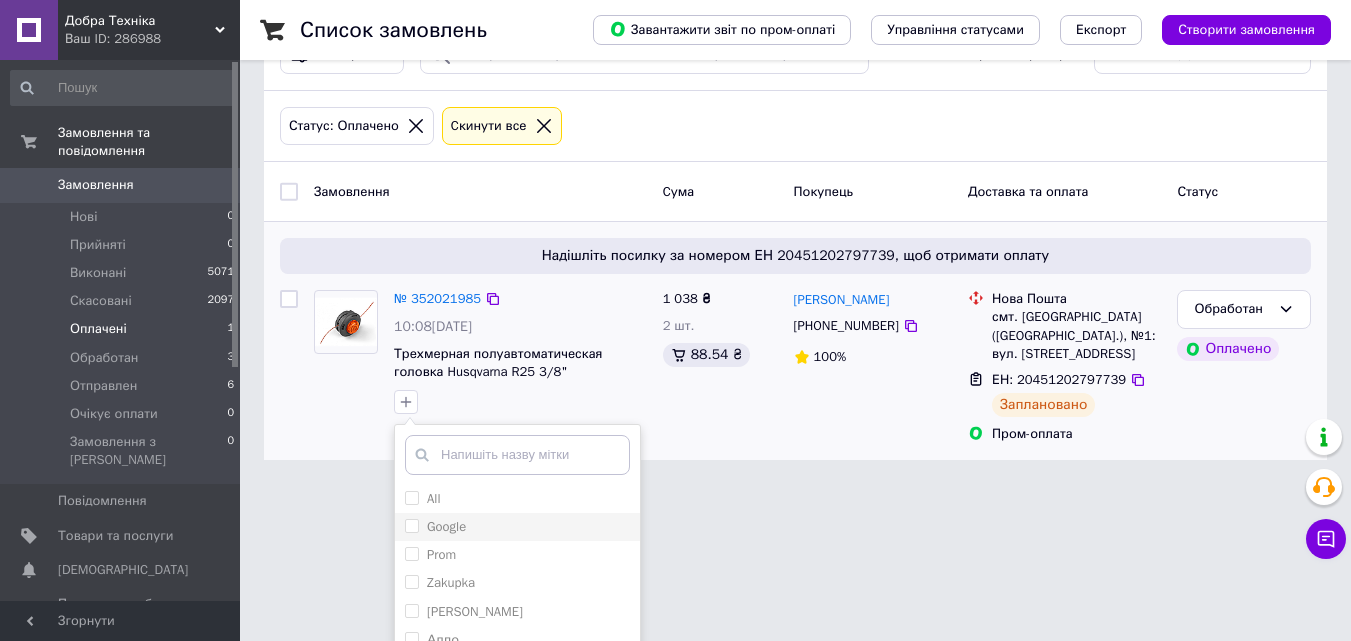 scroll, scrollTop: 100, scrollLeft: 0, axis: vertical 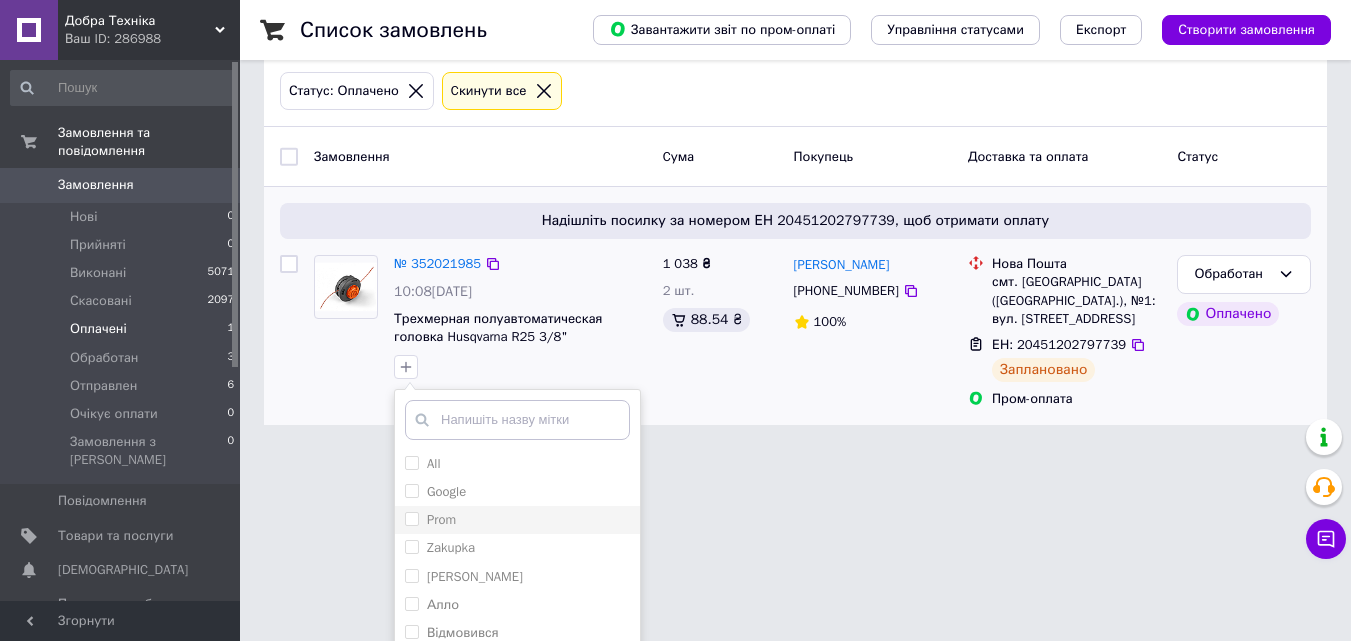 click on "Prom" at bounding box center [411, 518] 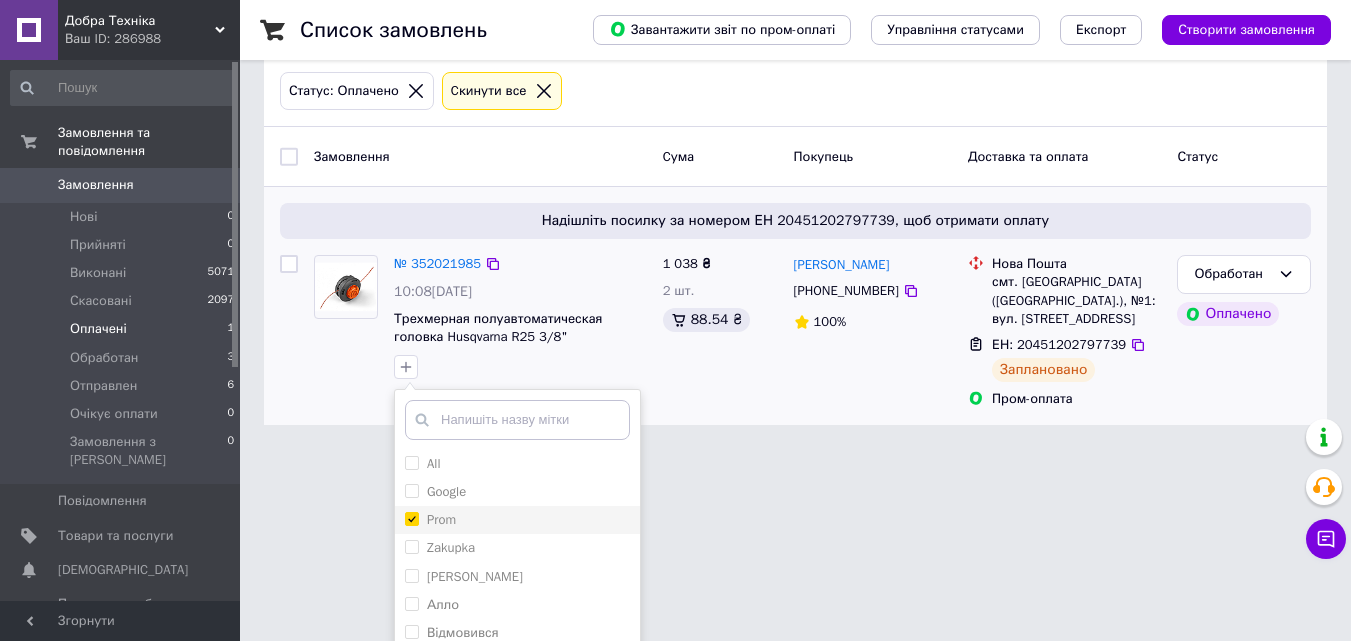 checkbox on "true" 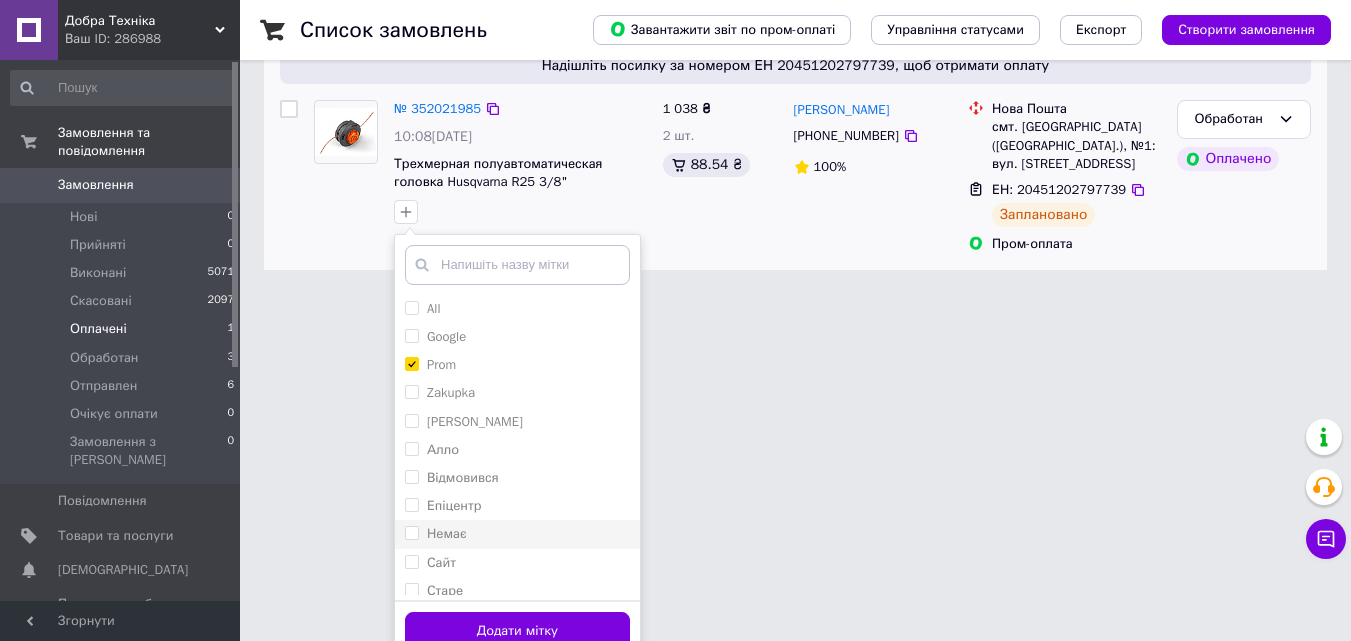 scroll, scrollTop: 275, scrollLeft: 0, axis: vertical 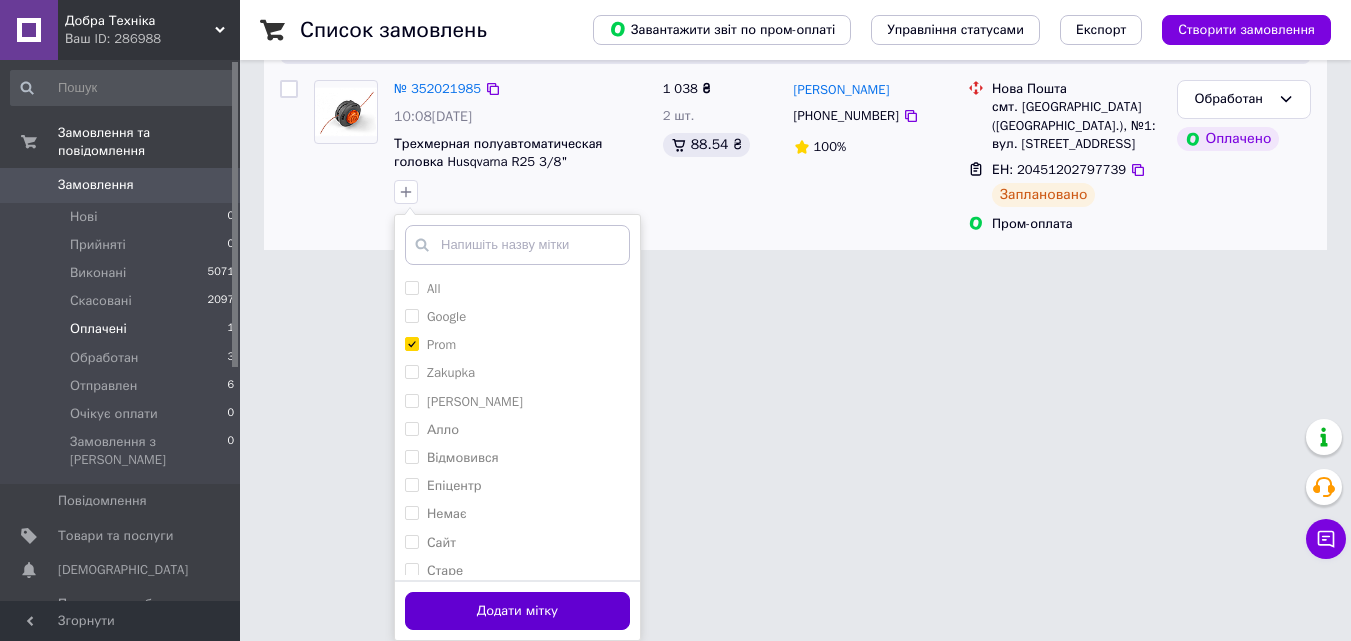click on "Додати мітку" at bounding box center (517, 611) 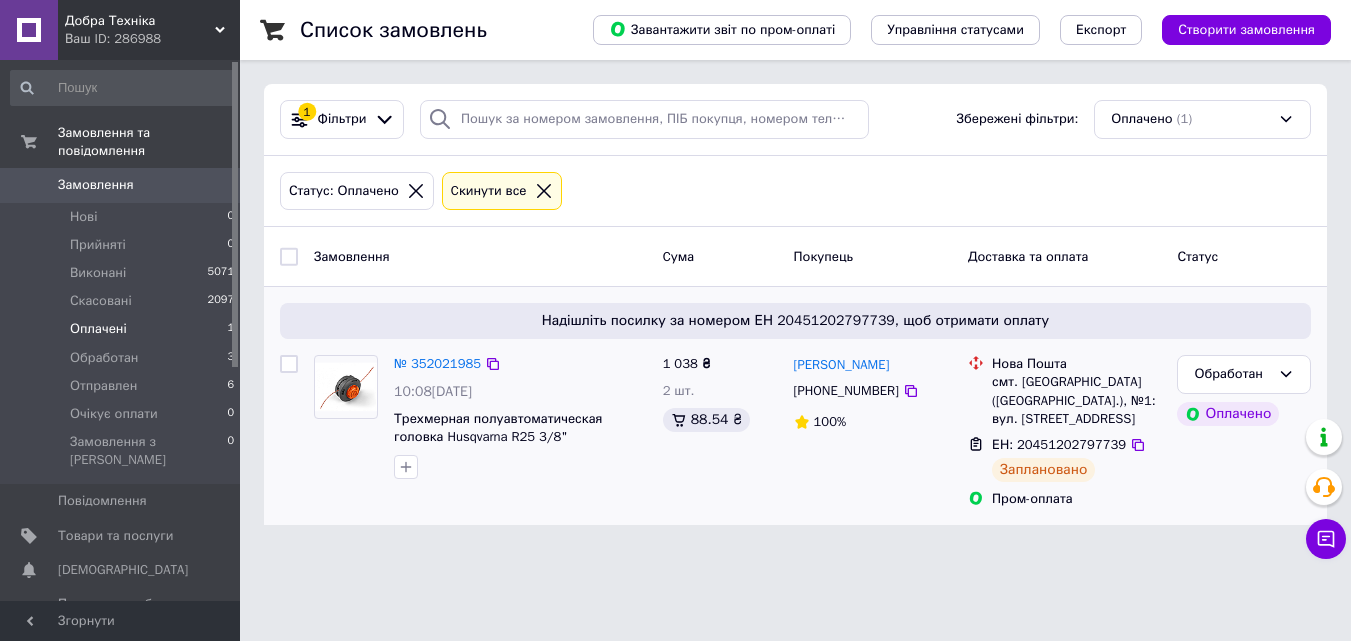 scroll, scrollTop: 0, scrollLeft: 0, axis: both 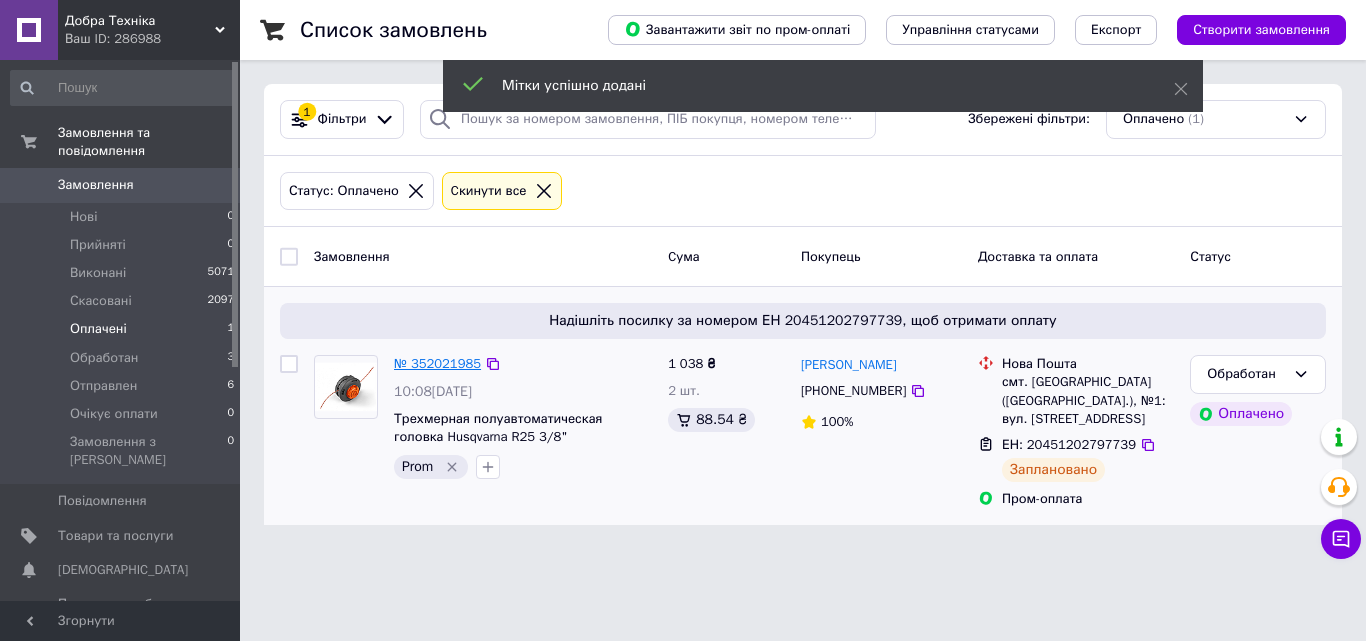 click on "№ 352021985" at bounding box center [437, 363] 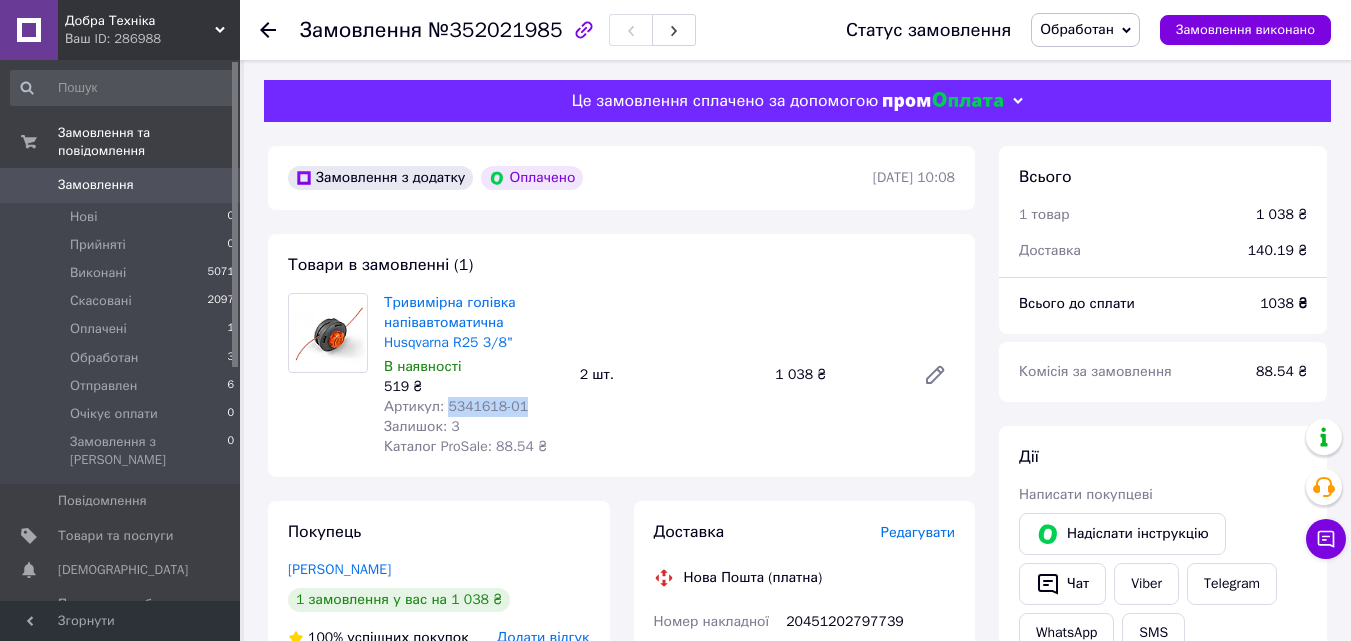 drag, startPoint x: 514, startPoint y: 407, endPoint x: 445, endPoint y: 407, distance: 69 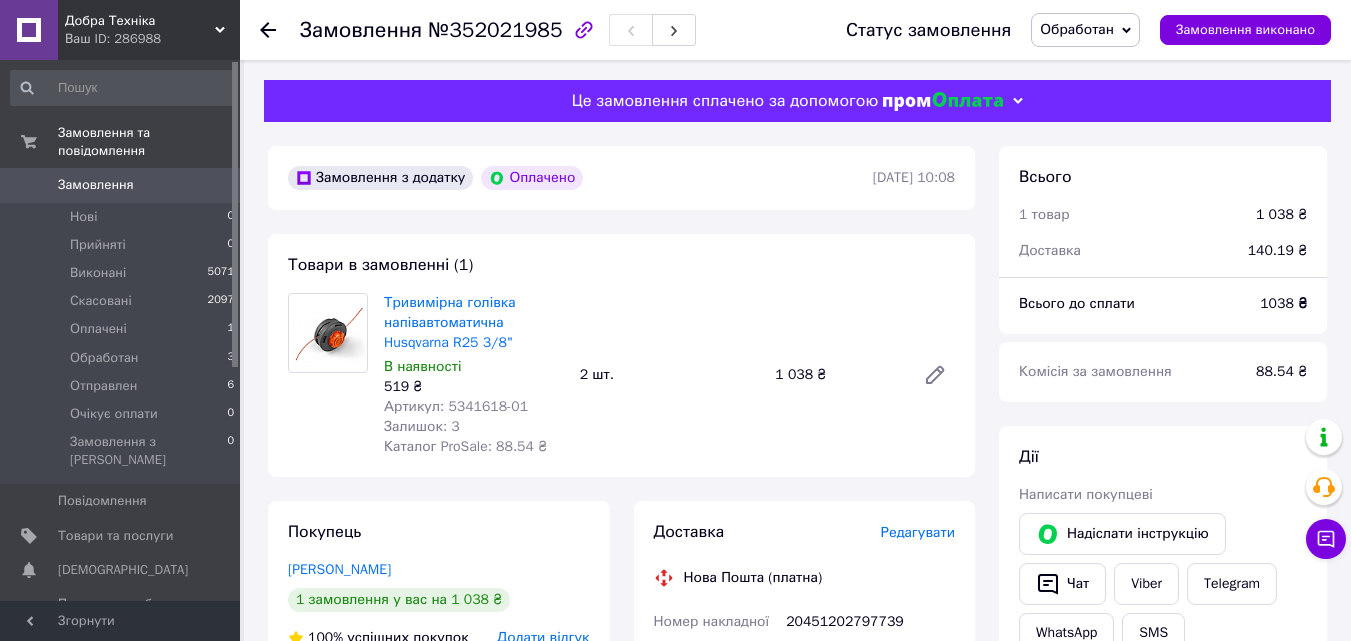 click on "Тривимірна голівка напівавтоматична Husqvarna R25 3/8" В наявності 519 ₴ Артикул: 5341618-01 Залишок: 3 Каталог ProSale: 88.54 ₴" at bounding box center [474, 375] 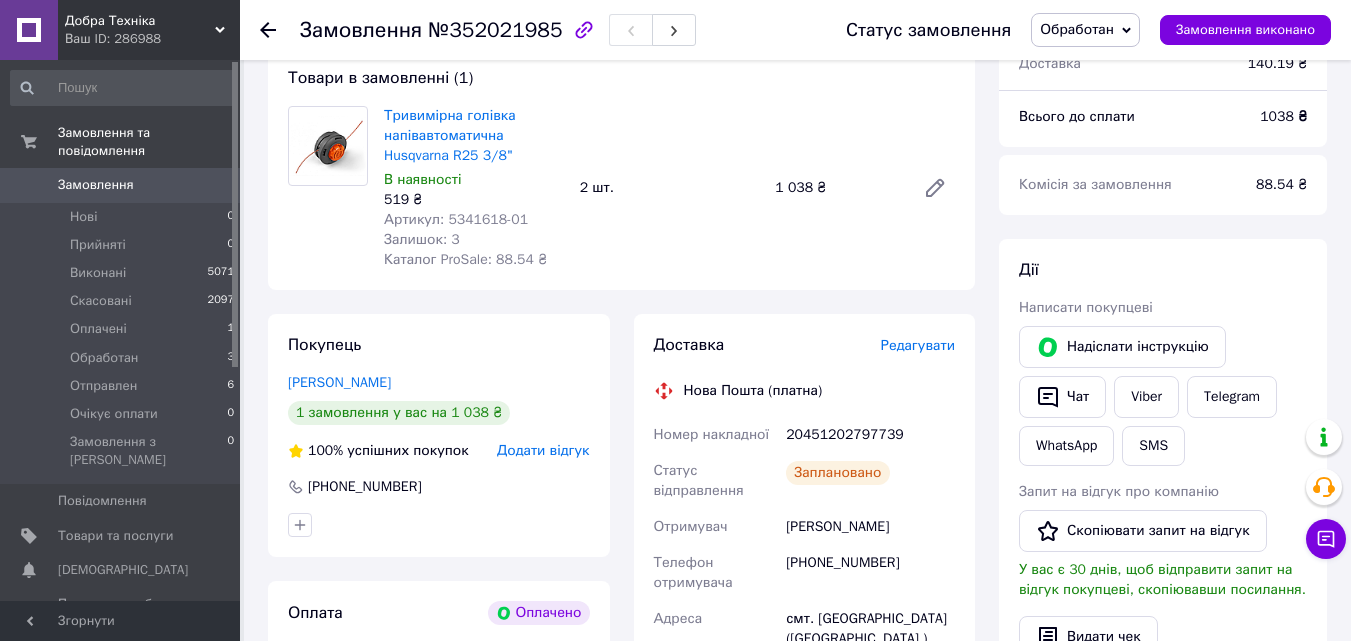 scroll, scrollTop: 200, scrollLeft: 0, axis: vertical 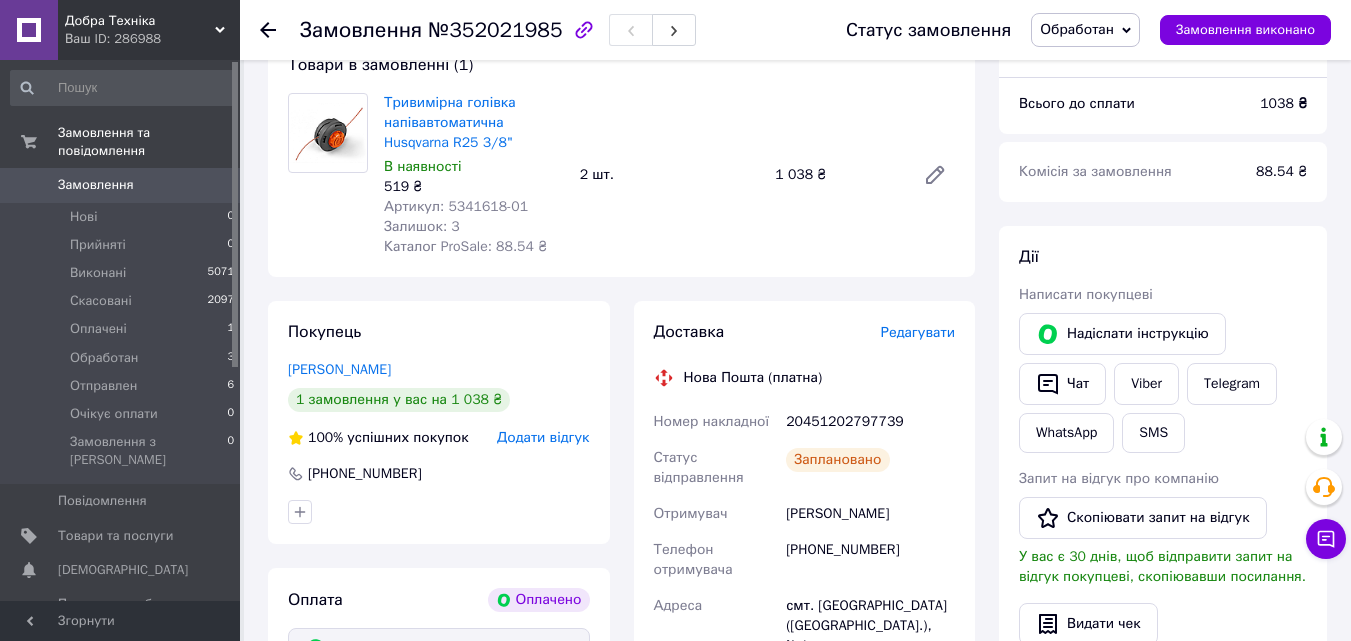 drag, startPoint x: 408, startPoint y: 366, endPoint x: 267, endPoint y: 366, distance: 141 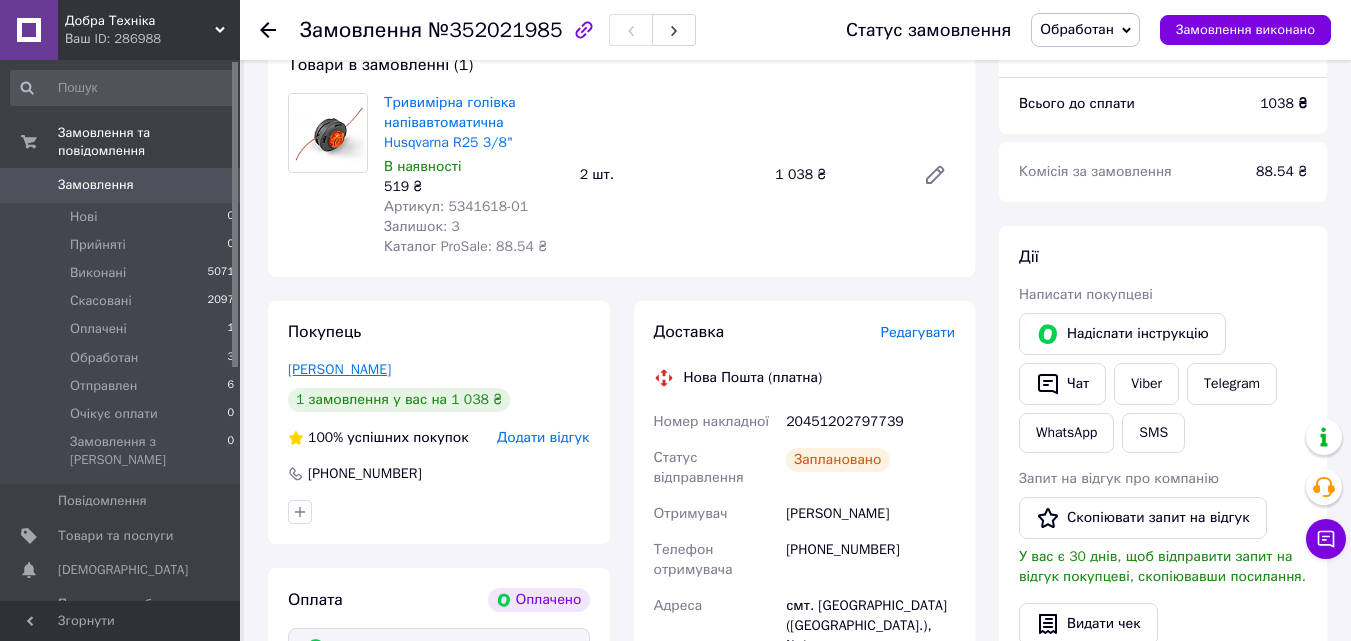copy on "Александр Голик" 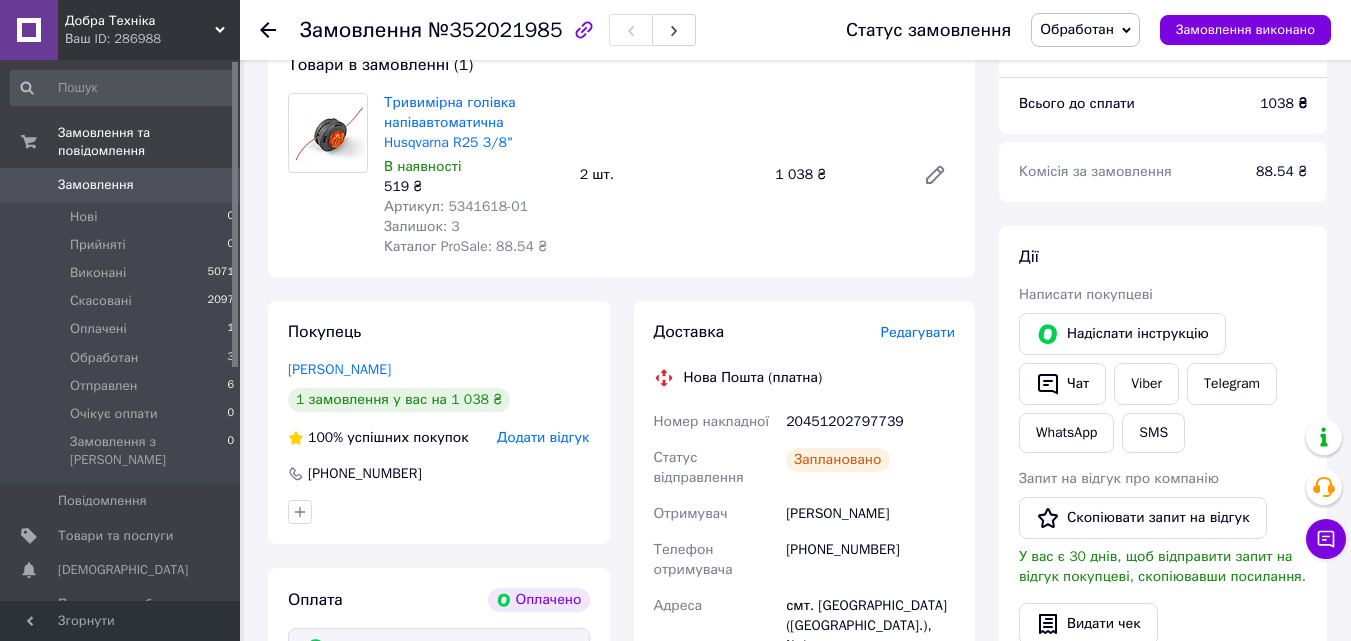 click on "Александр Голик" at bounding box center [439, 370] 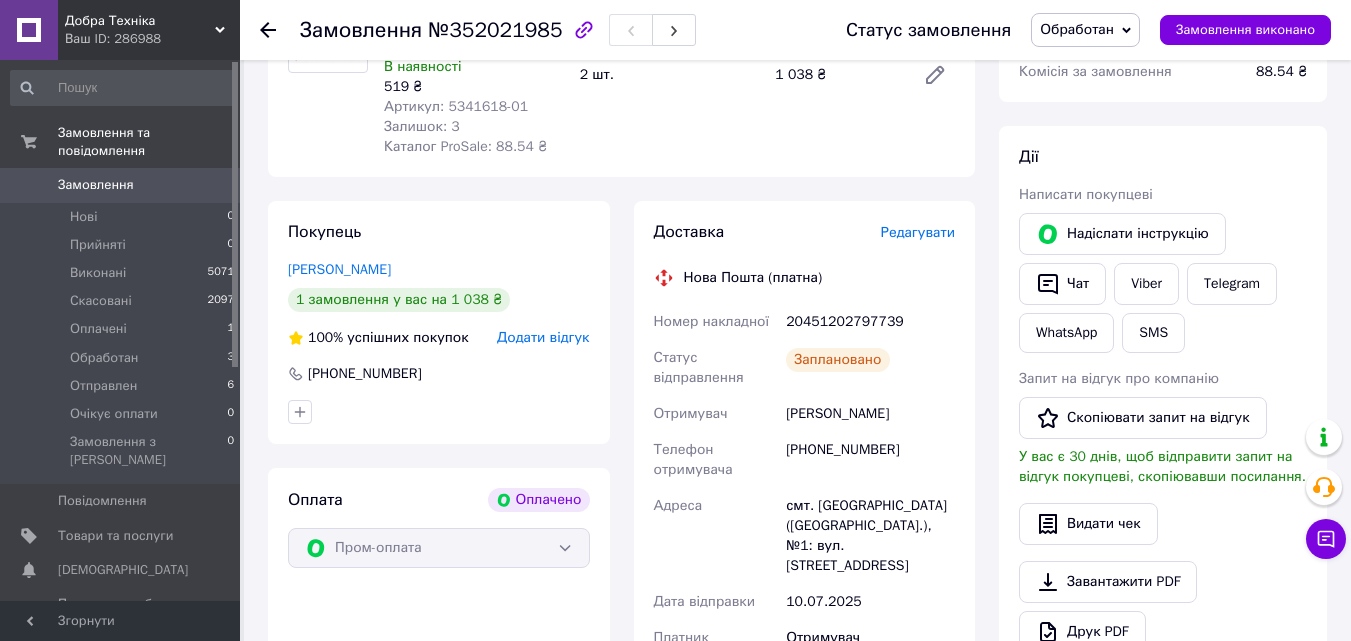 scroll, scrollTop: 0, scrollLeft: 0, axis: both 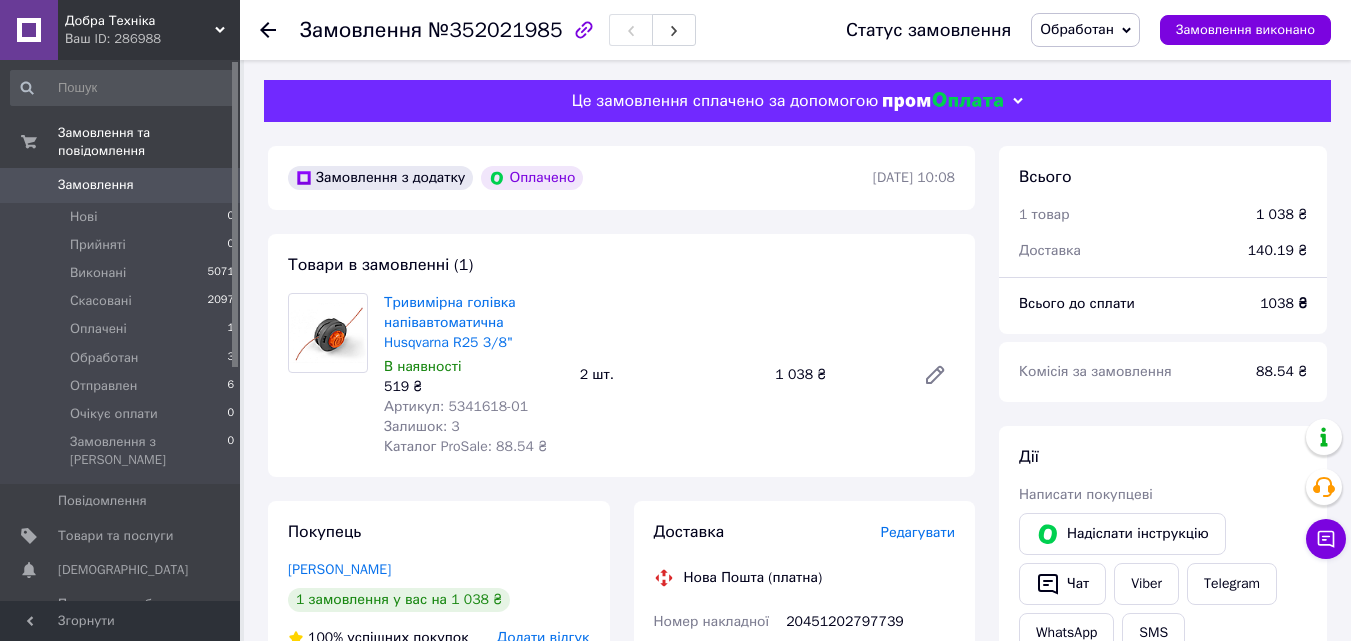 click on "Товари в замовленні (1) Тривимірна голівка напівавтоматична Husqvarna R25 3/8" В наявності 519 ₴ Артикул: 5341618-01 Залишок: 3 Каталог ProSale: 88.54 ₴  2 шт. 1 038 ₴" at bounding box center [621, 355] 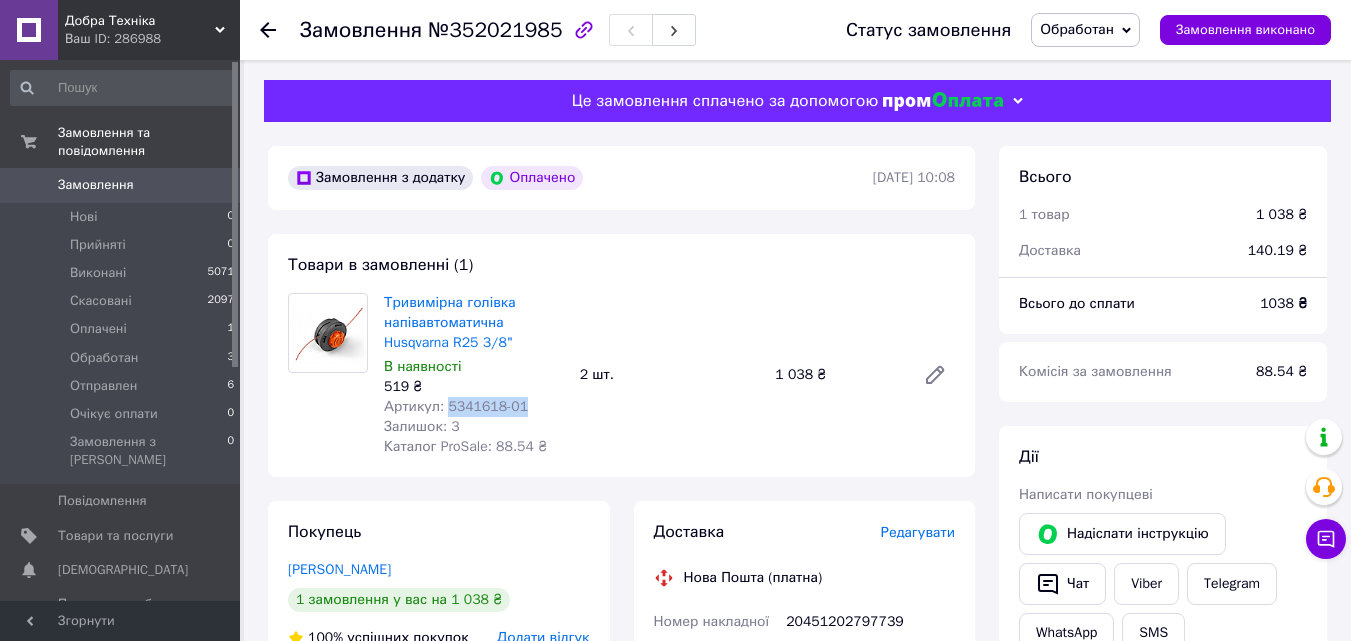 drag, startPoint x: 518, startPoint y: 405, endPoint x: 444, endPoint y: 404, distance: 74.00676 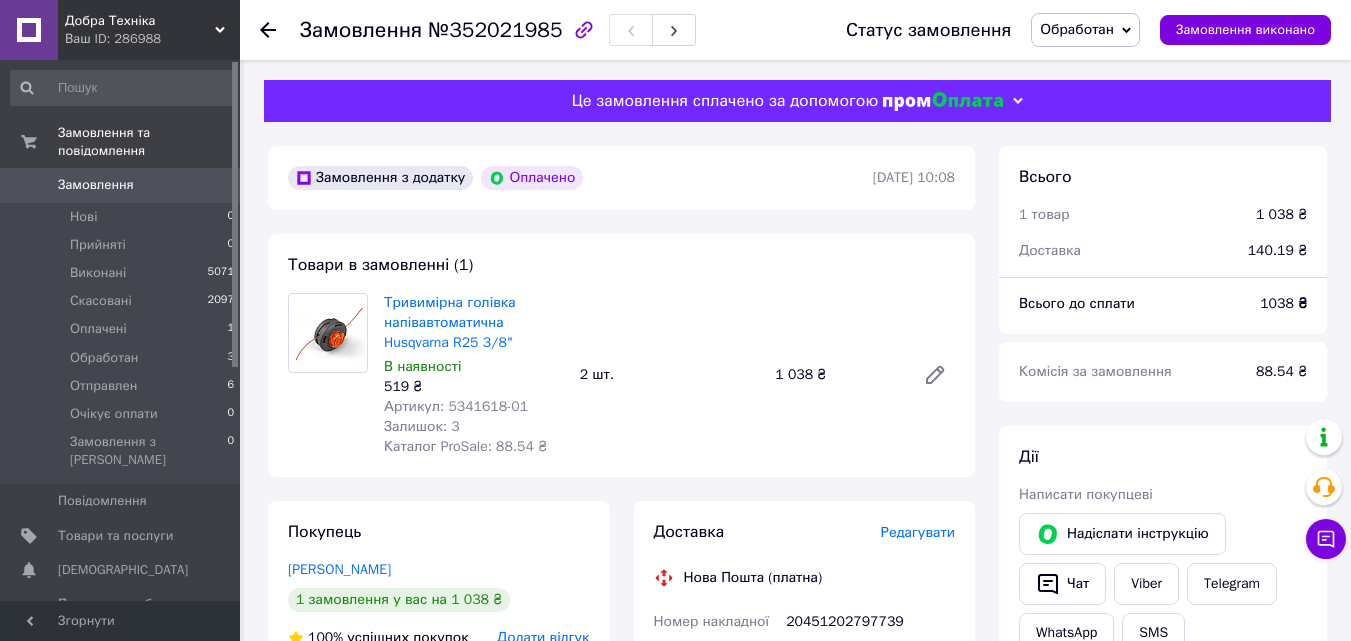 click on "Покупець Александр Голик 1 замовлення у вас на 1 038 ₴ 100%   успішних покупок Додати відгук +380973928629" at bounding box center [439, 622] 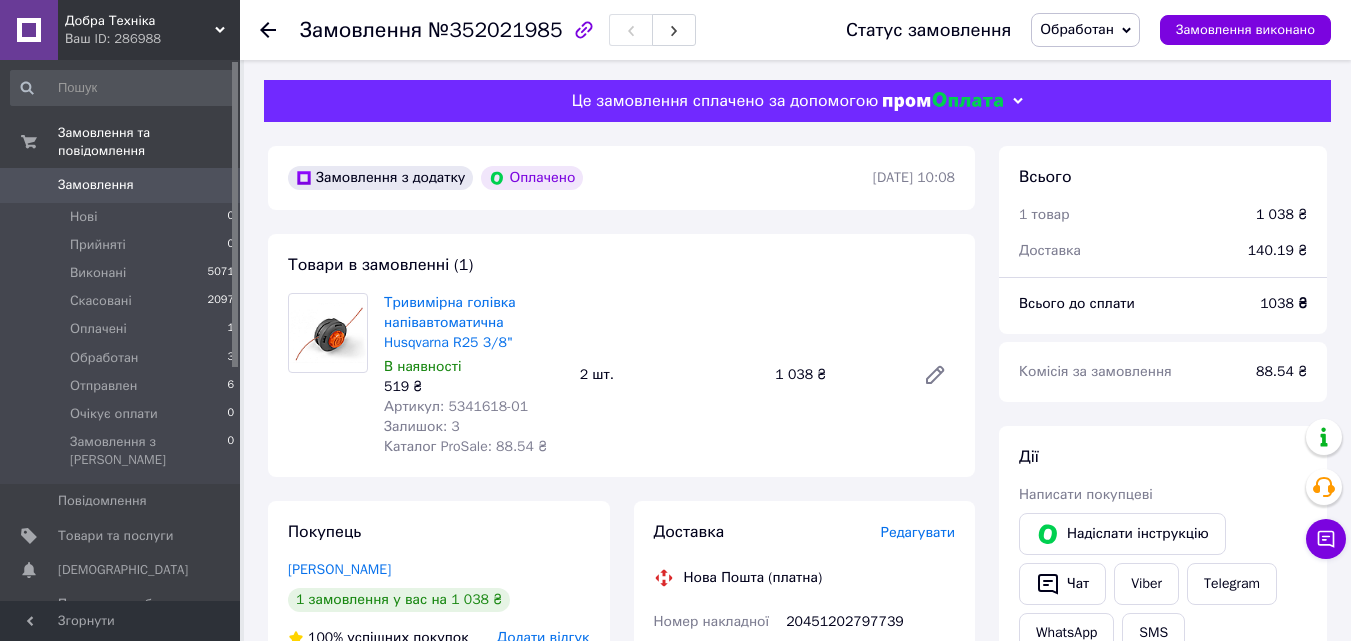 click on "В наявності" at bounding box center (474, 367) 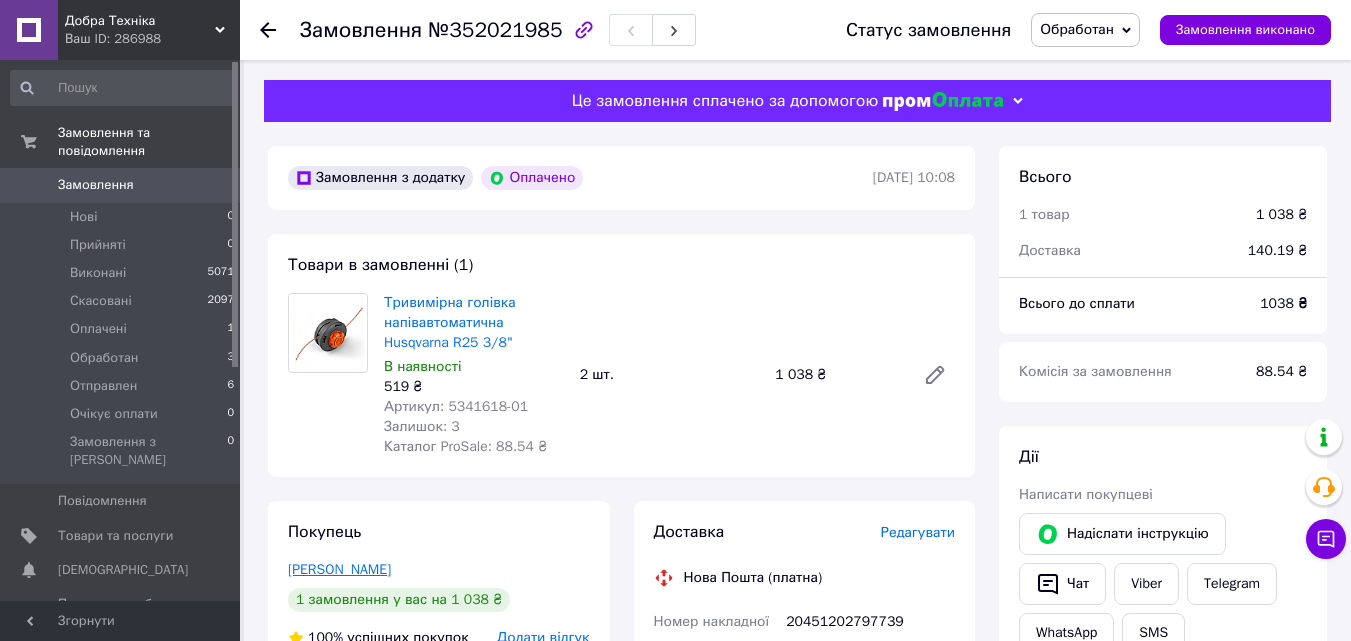 copy on "Александр Голик" 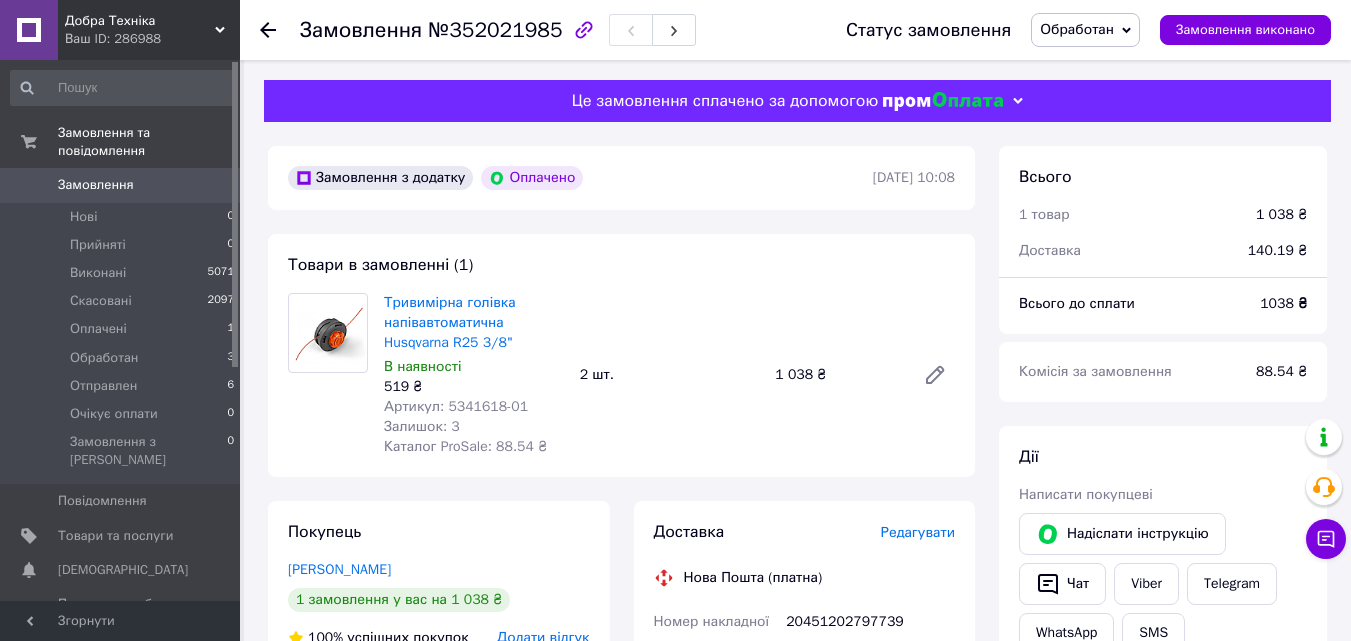 click on "Тривимірна голівка напівавтоматична Husqvarna R25 3/8" В наявності 519 ₴ Артикул: 5341618-01 Залишок: 3 Каталог ProSale: 88.54 ₴  2 шт. 1 038 ₴" at bounding box center (669, 375) 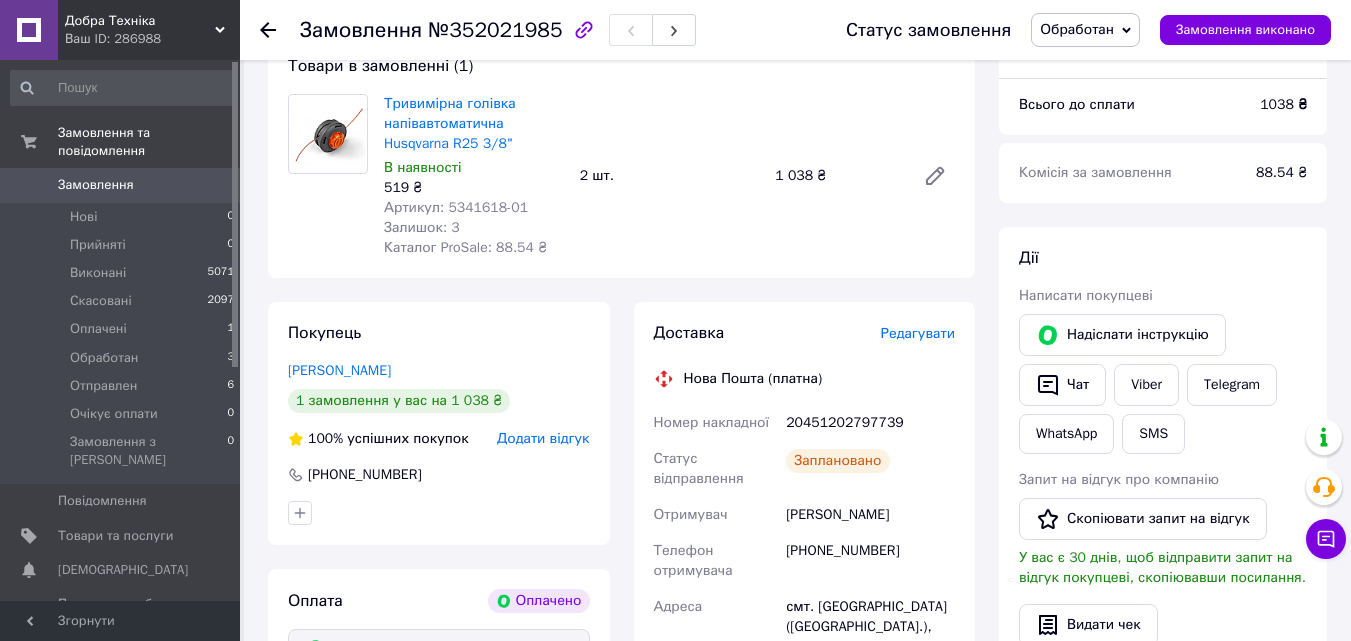 scroll, scrollTop: 200, scrollLeft: 0, axis: vertical 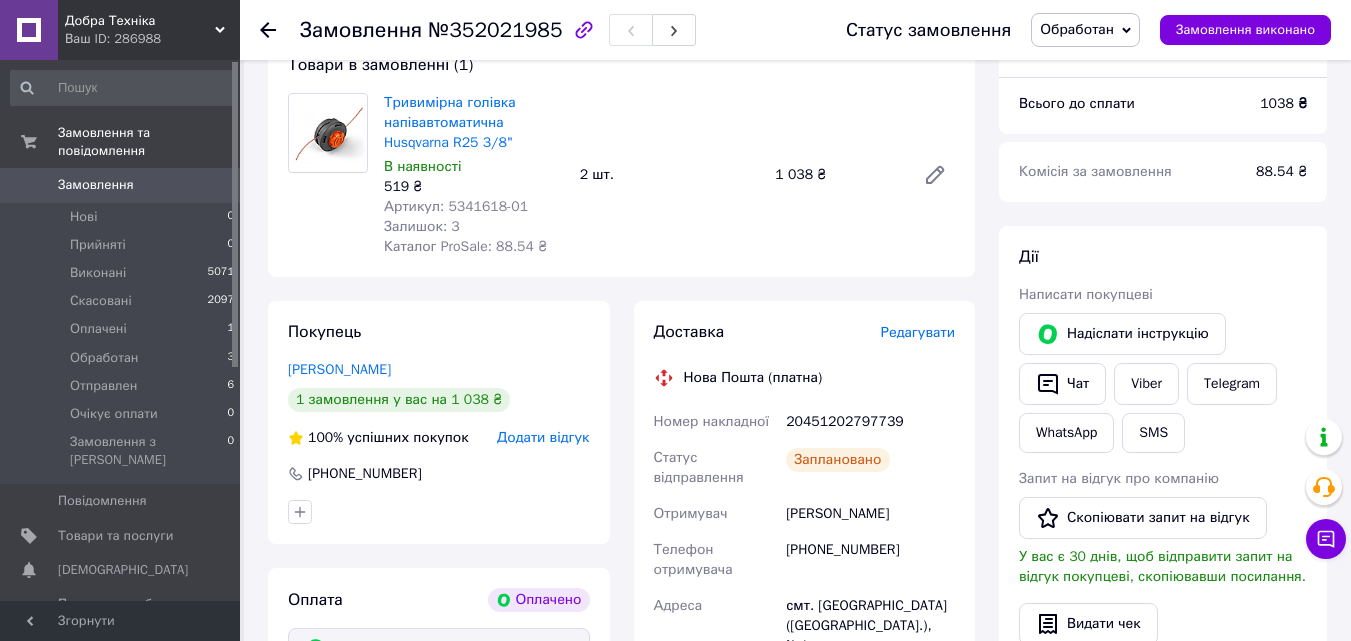 click on "[PHONE_NUMBER]" at bounding box center (870, 560) 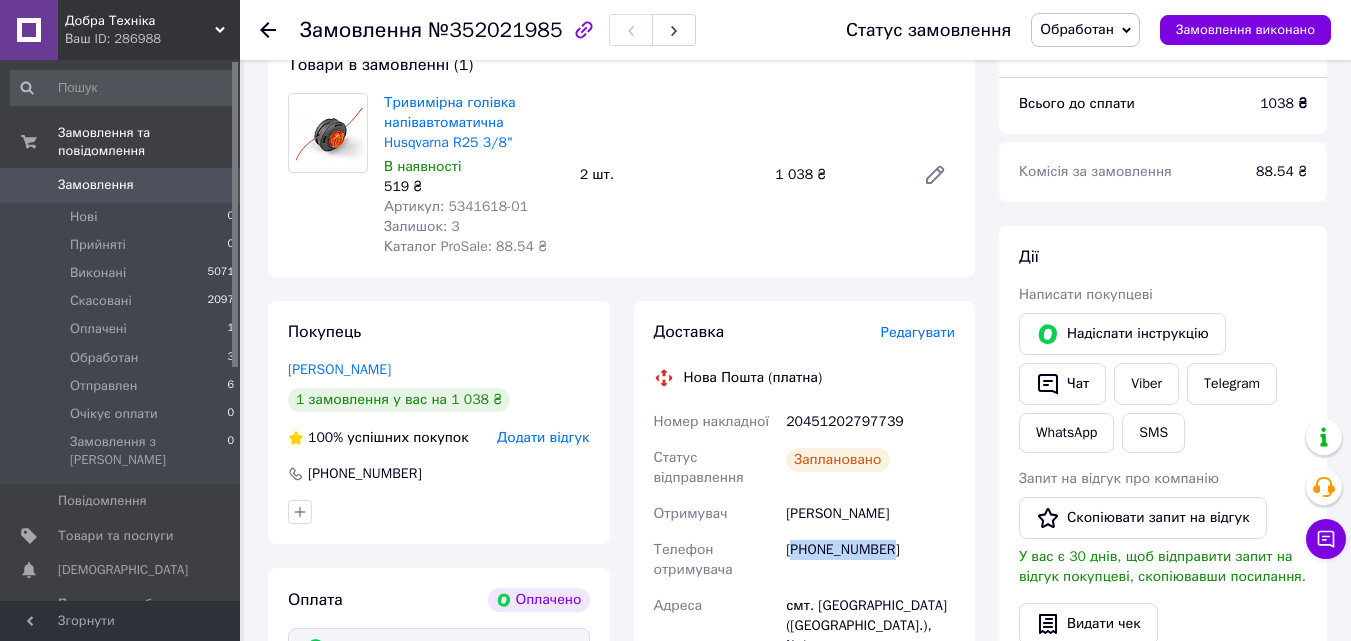 click on "[PHONE_NUMBER]" at bounding box center (870, 560) 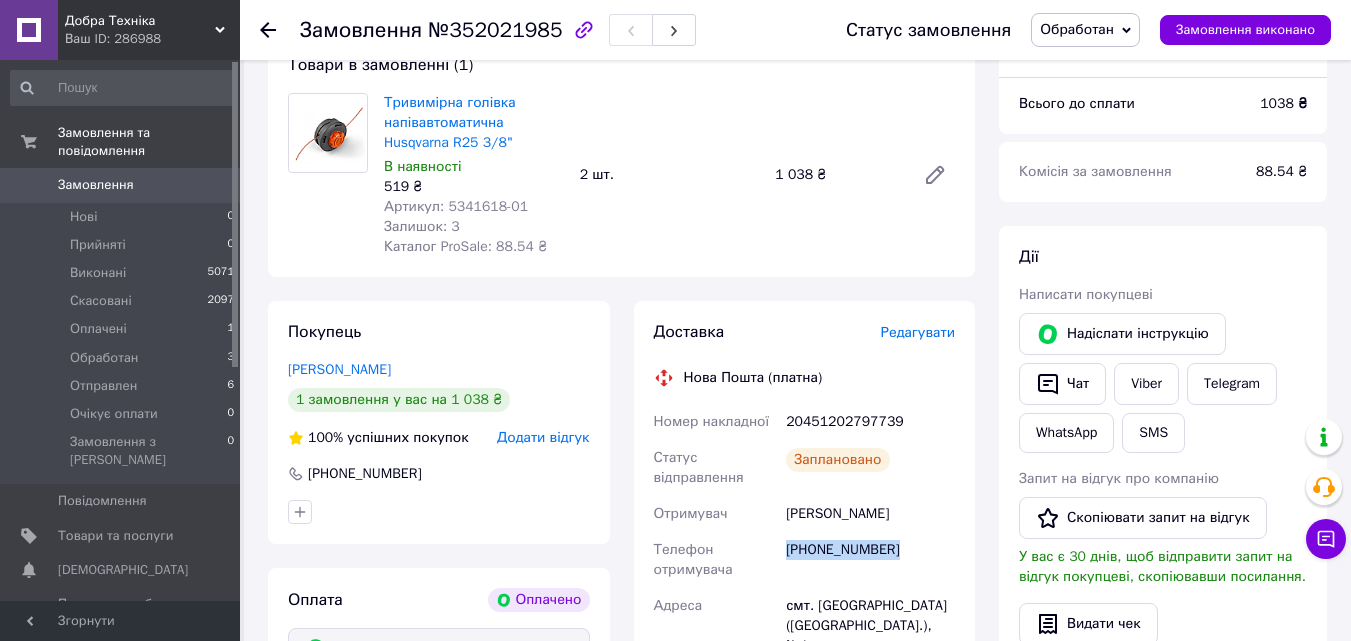 click on "[PHONE_NUMBER]" at bounding box center [870, 560] 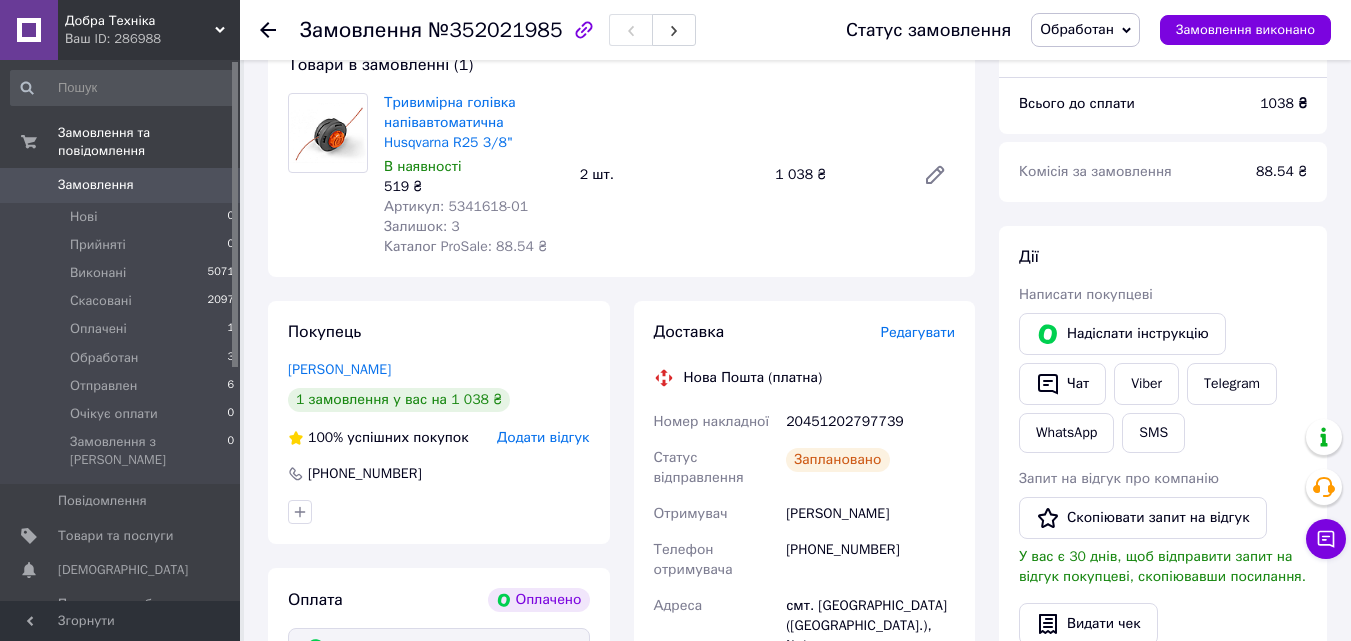 click on "Покупець Александр Голик 1 замовлення у вас на 1 038 ₴ 100%   успішних покупок Додати відгук +380973928629" at bounding box center [439, 422] 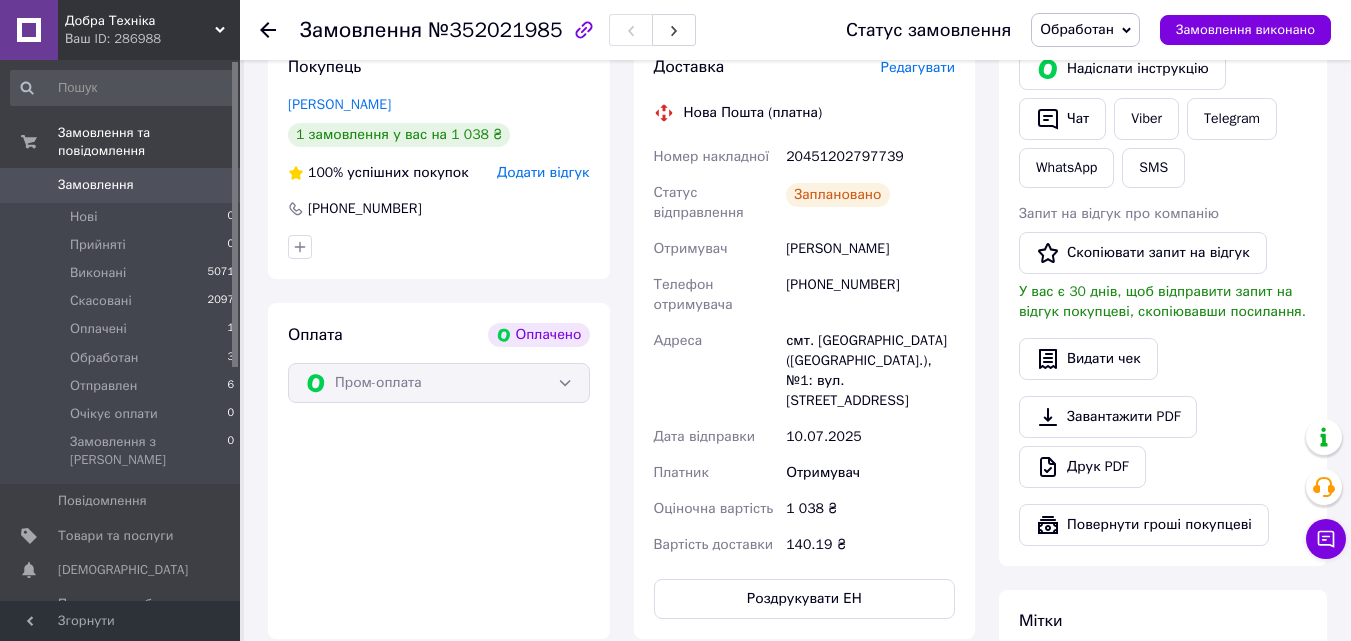 scroll, scrollTop: 500, scrollLeft: 0, axis: vertical 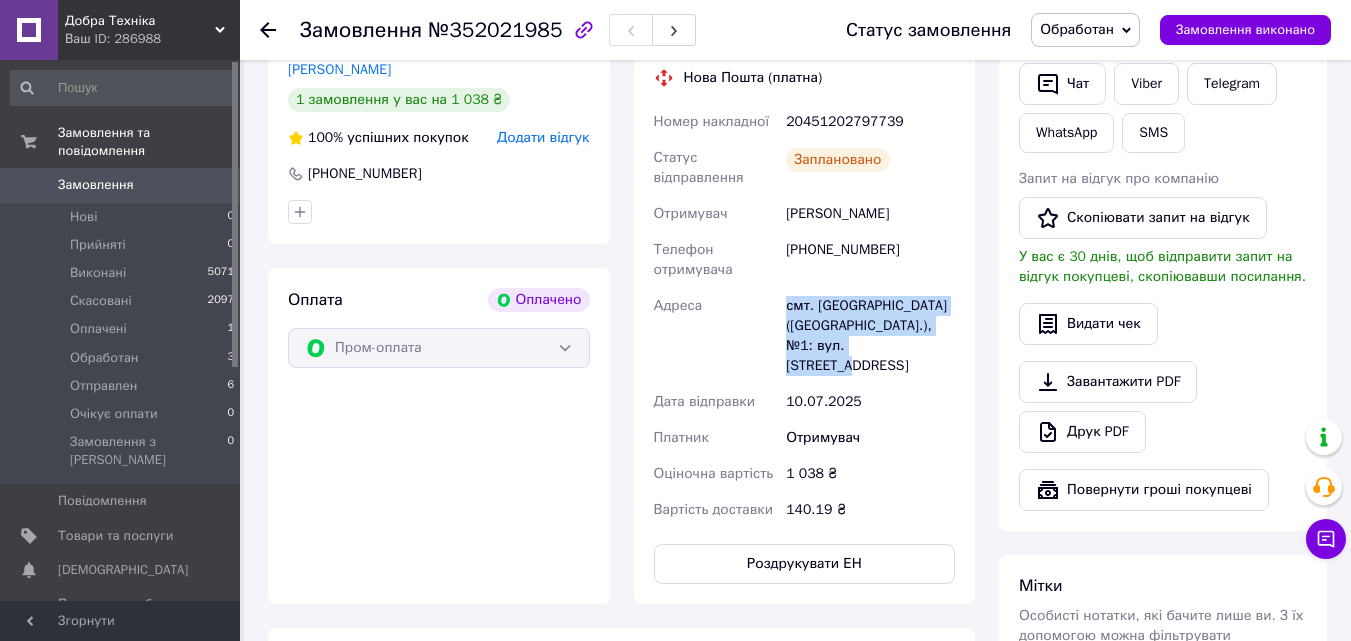 drag, startPoint x: 781, startPoint y: 296, endPoint x: 956, endPoint y: 352, distance: 183.74167 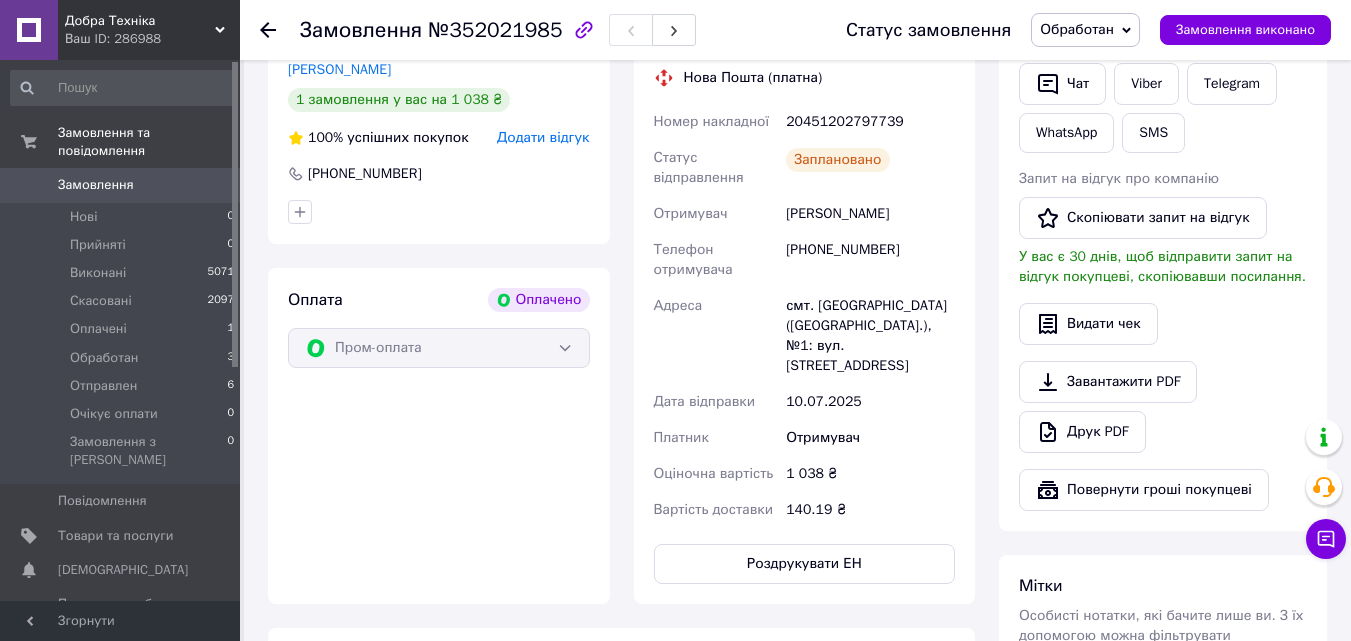 click on "Оплата Оплачено Пром-оплата" at bounding box center [439, 436] 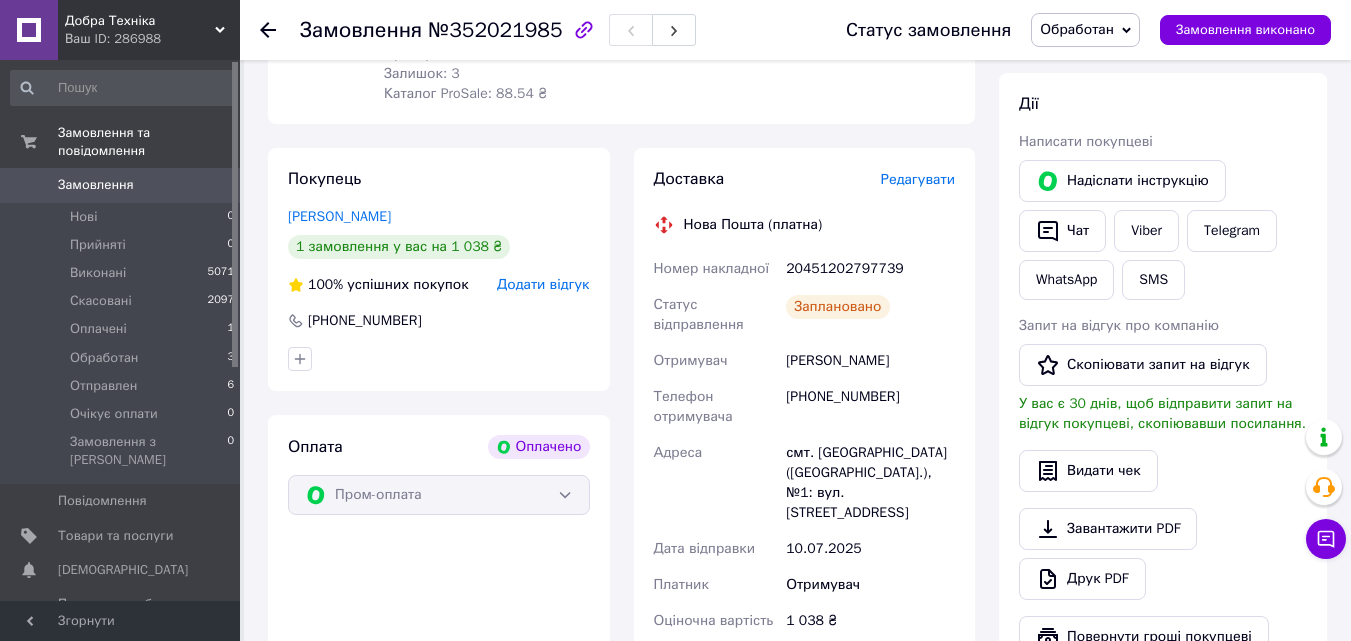 scroll, scrollTop: 400, scrollLeft: 0, axis: vertical 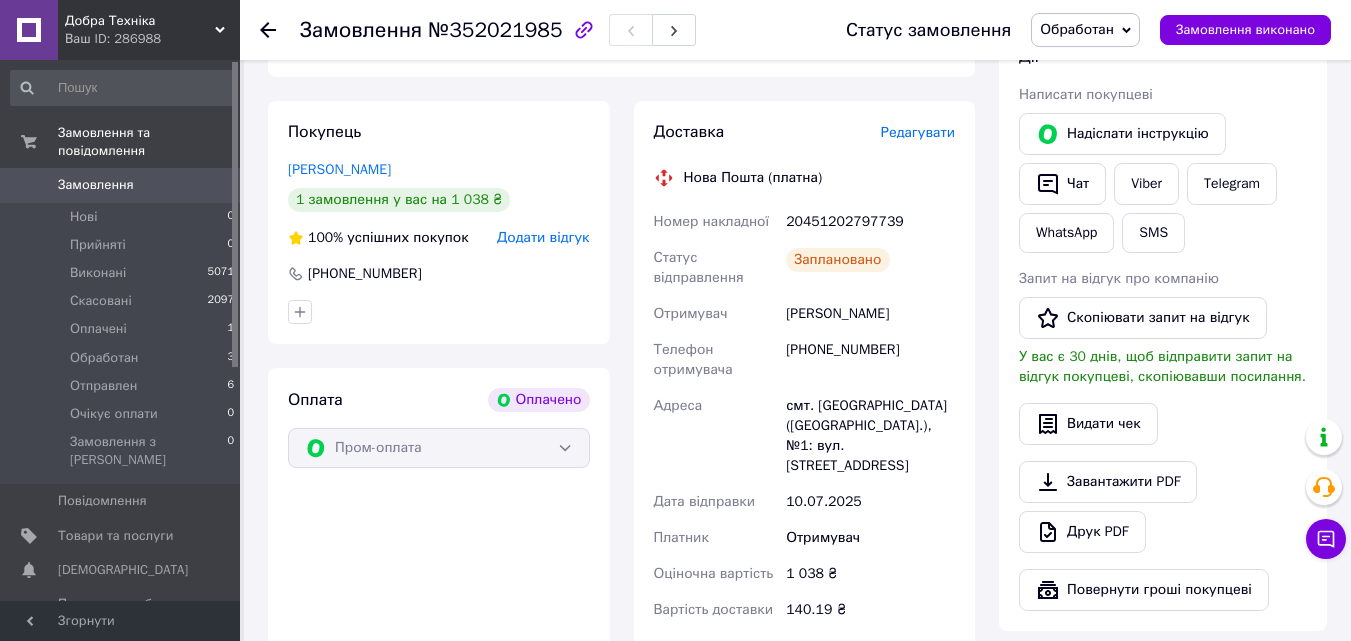 click on "Покупець Александр Голик 1 замовлення у вас на 1 038 ₴ 100%   успішних покупок Додати відгук +380973928629 Оплата Оплачено Пром-оплата" at bounding box center [439, 402] 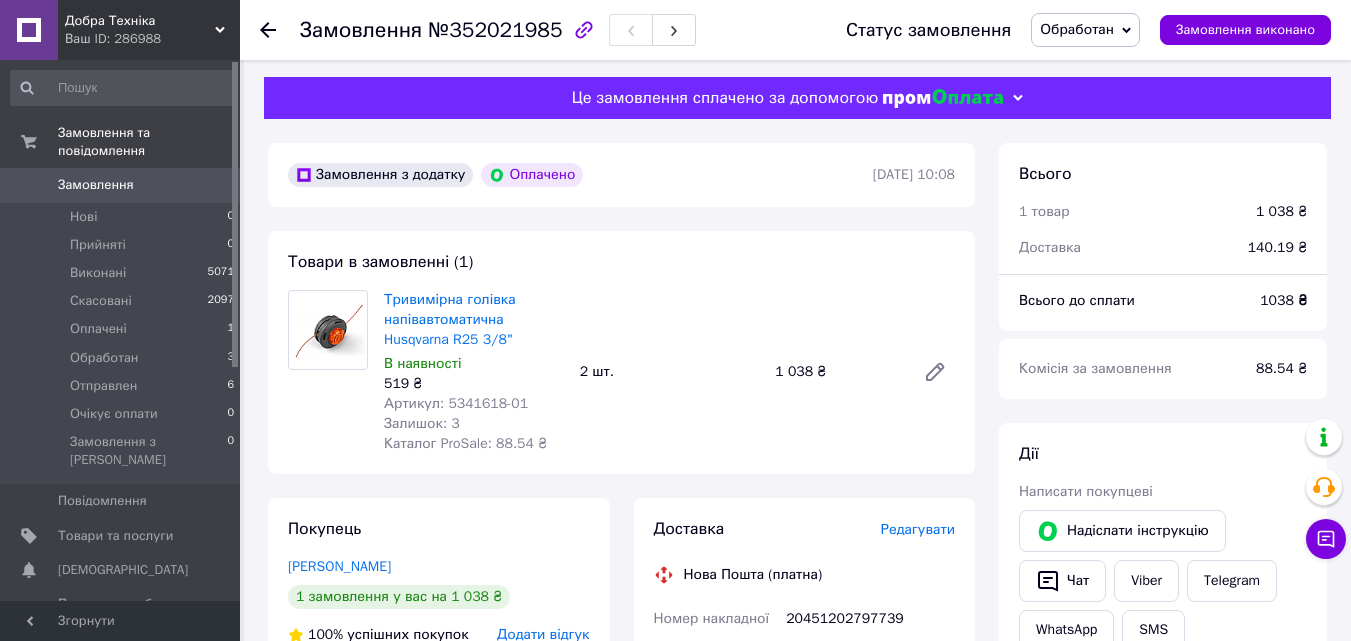scroll, scrollTop: 0, scrollLeft: 0, axis: both 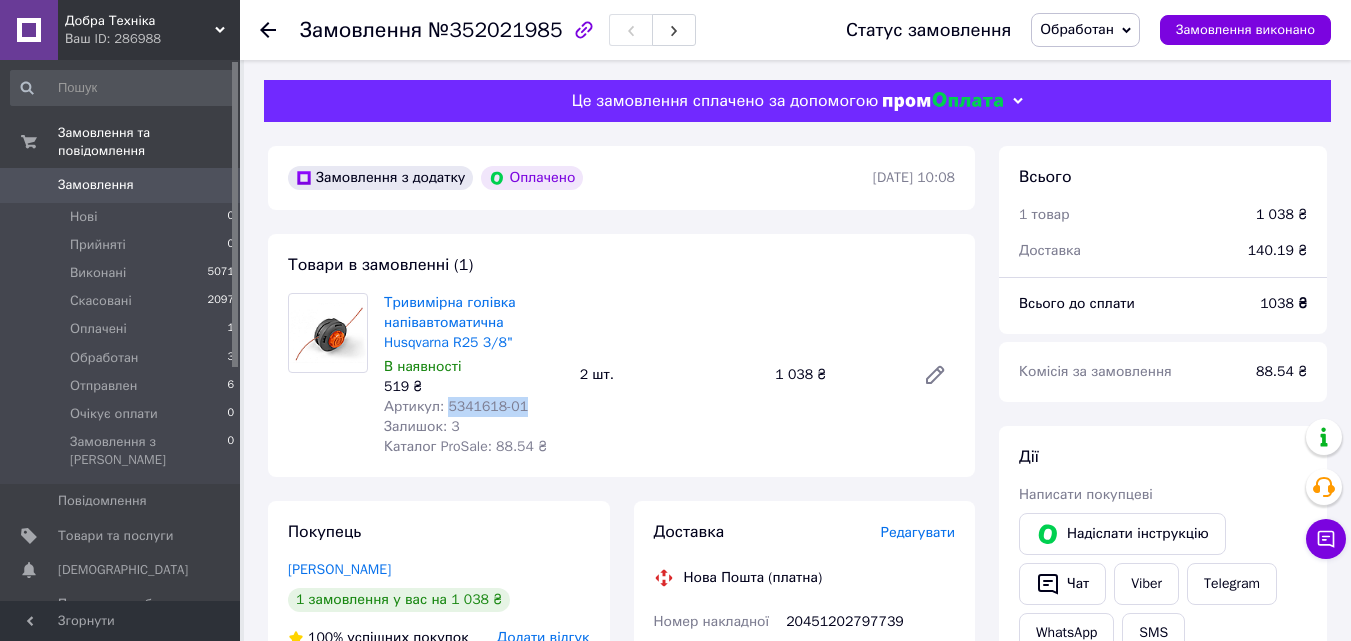 drag, startPoint x: 478, startPoint y: 411, endPoint x: 443, endPoint y: 409, distance: 35.057095 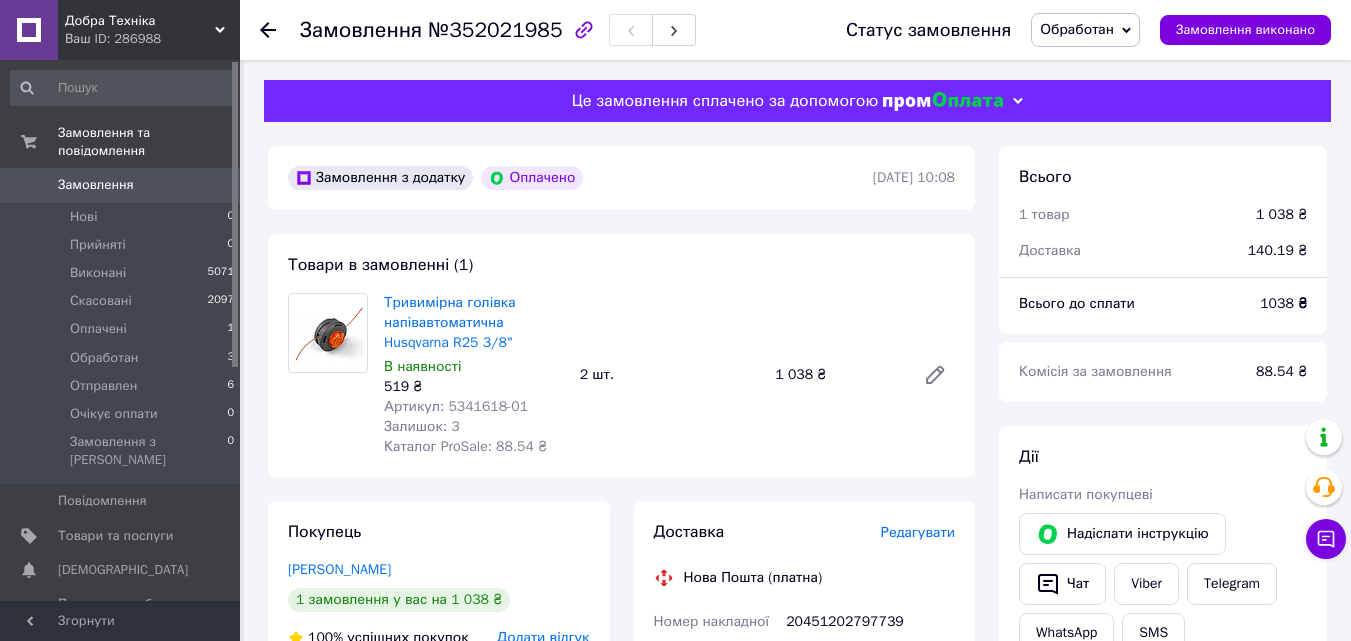 click on "Доставка Редагувати Нова Пошта (платна) Номер накладної 20451202797739 Статус відправлення Заплановано Отримувач Александр Голик Телефон отримувача +380973928629 Адреса смт. Обухівка (Дніпропетровська обл.), №1: вул. Центральна, 44а Дата відправки 10.07.2025 Платник Отримувач Оціночна вартість 1 038 ₴ Вартість доставки 140.19 ₴ Роздрукувати ЕН Платник Отримувач Відправник Прізвище отримувача Александр Ім'я отримувача Голик По батькові отримувача Телефон отримувача +380973928629 Тип доставки У відділенні Кур'єром В поштоматі Місто смт. Обухівка (Дніпропетровська обл.) Вантаж 1038" at bounding box center (805, 802) 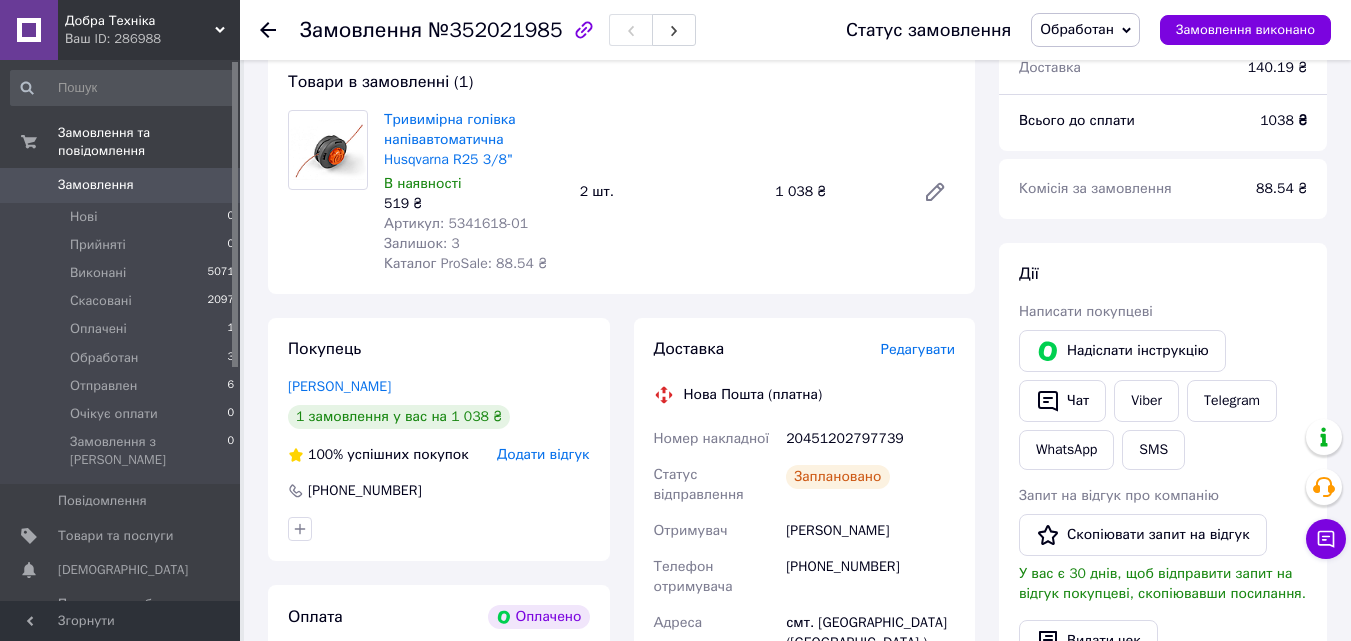scroll, scrollTop: 200, scrollLeft: 0, axis: vertical 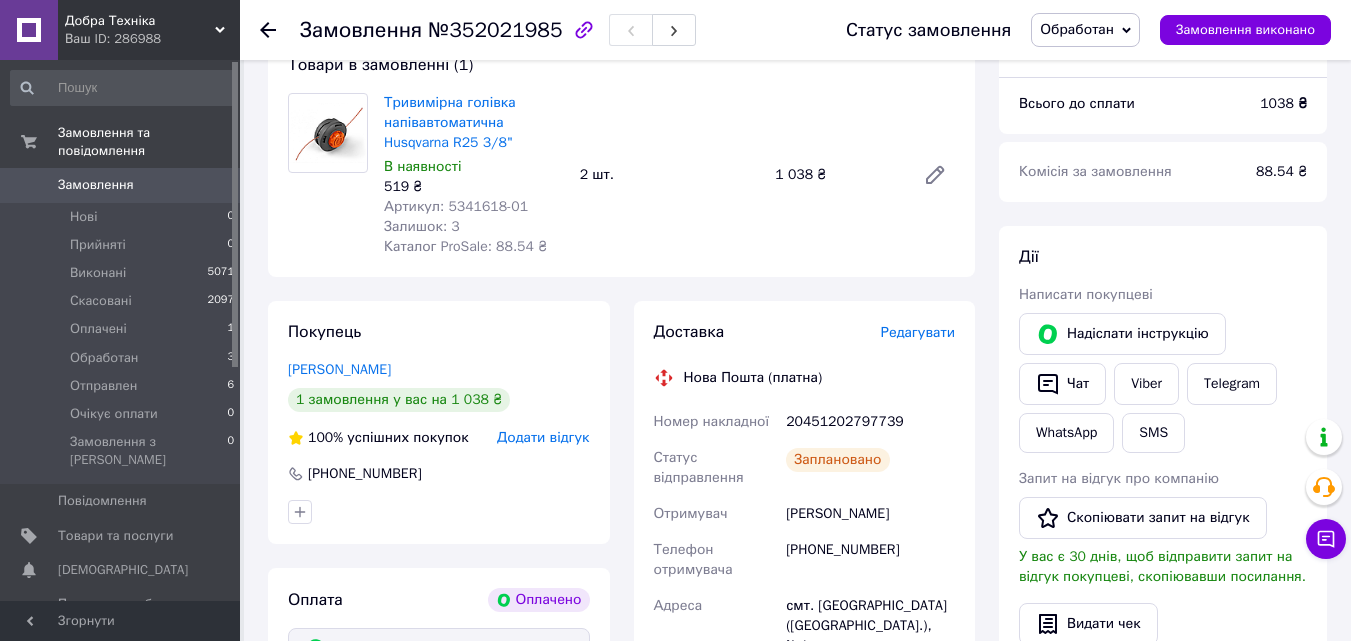 click on "20451202797739" at bounding box center [870, 422] 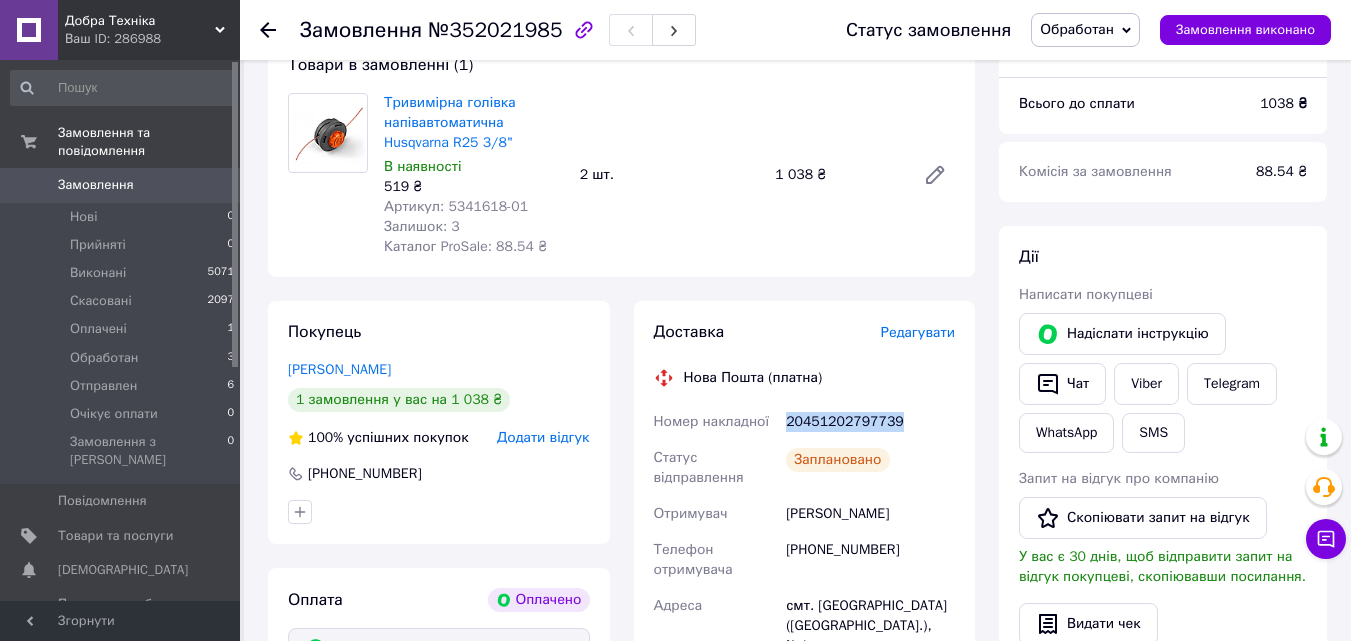 click on "20451202797739" at bounding box center [870, 422] 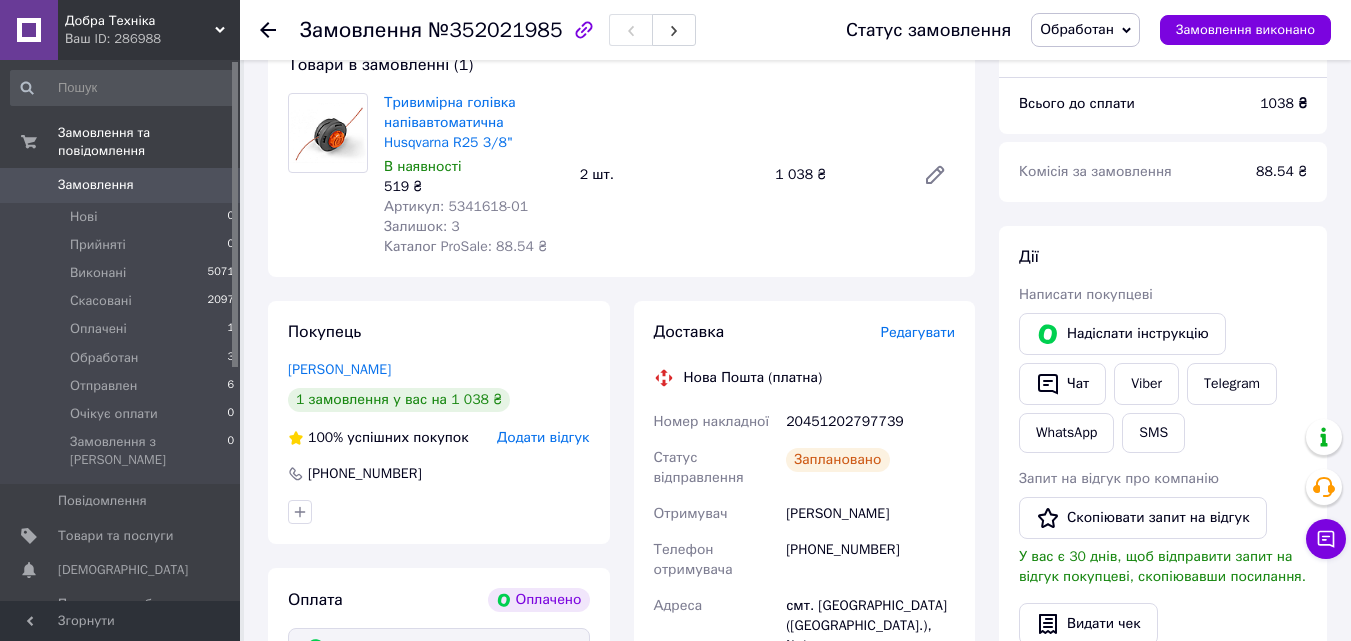 click on "Покупець Александр Голик 1 замовлення у вас на 1 038 ₴ 100%   успішних покупок Додати відгук +380973928629" at bounding box center [439, 422] 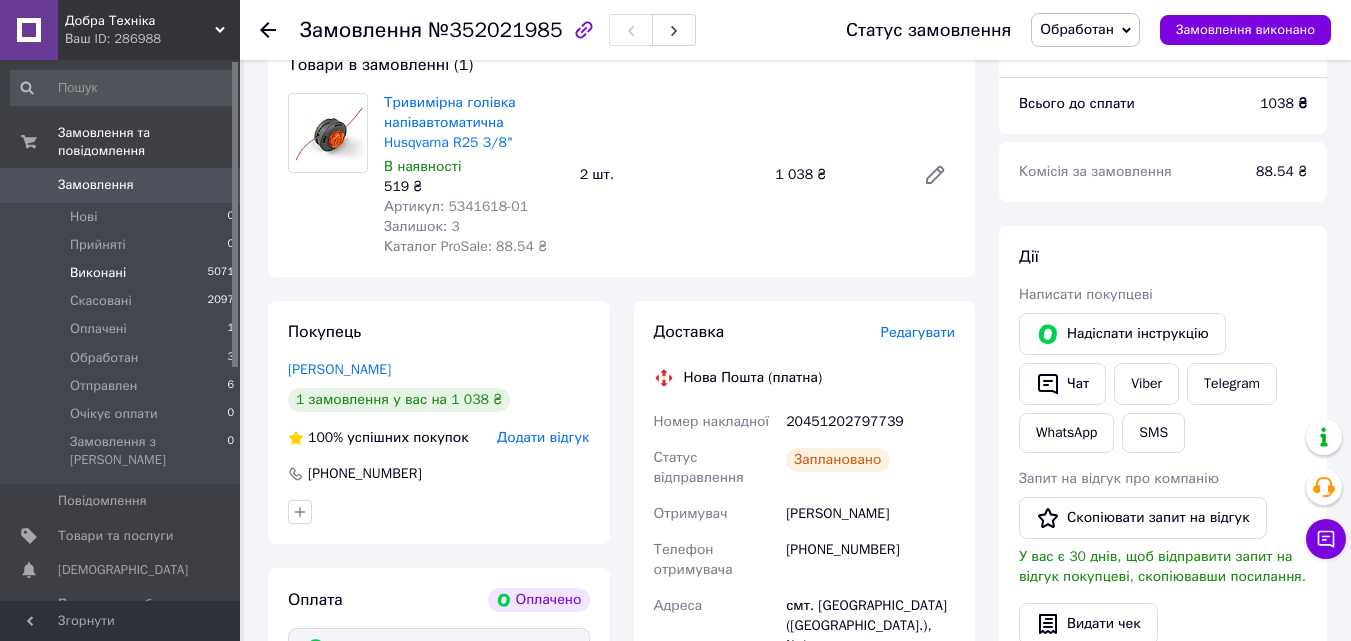 click on "Виконані 5071" at bounding box center (123, 273) 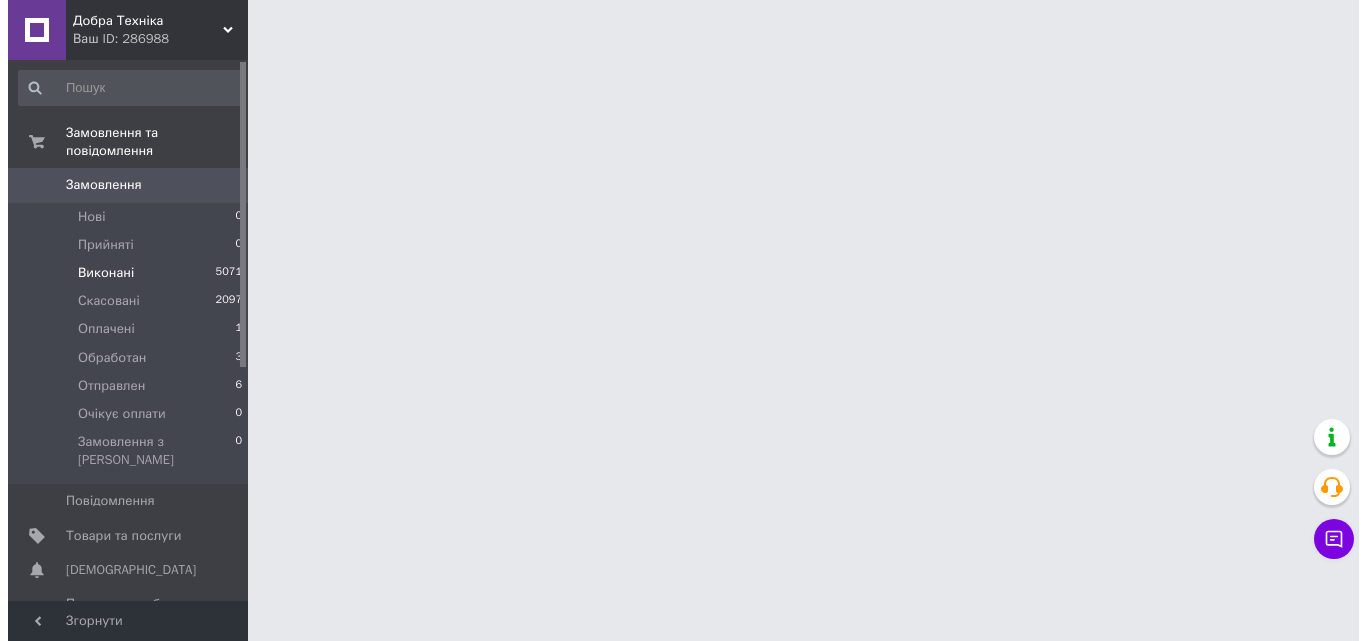 scroll, scrollTop: 0, scrollLeft: 0, axis: both 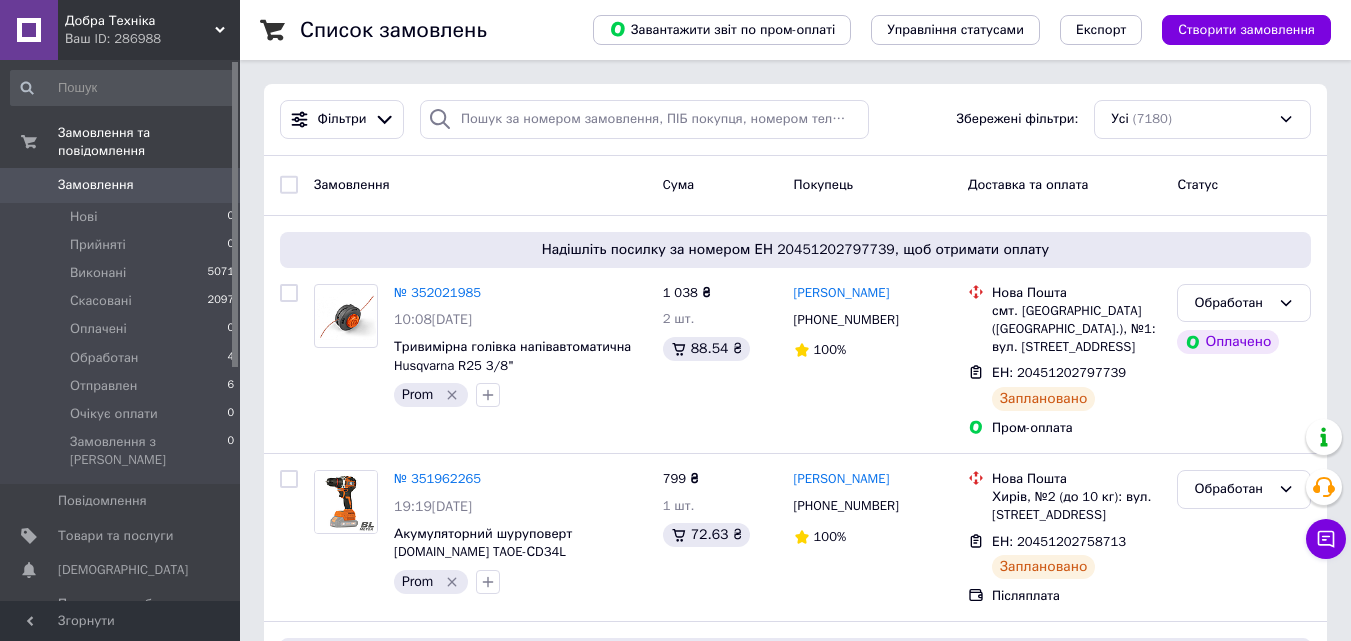 click on "Замовлення" at bounding box center (480, 185) 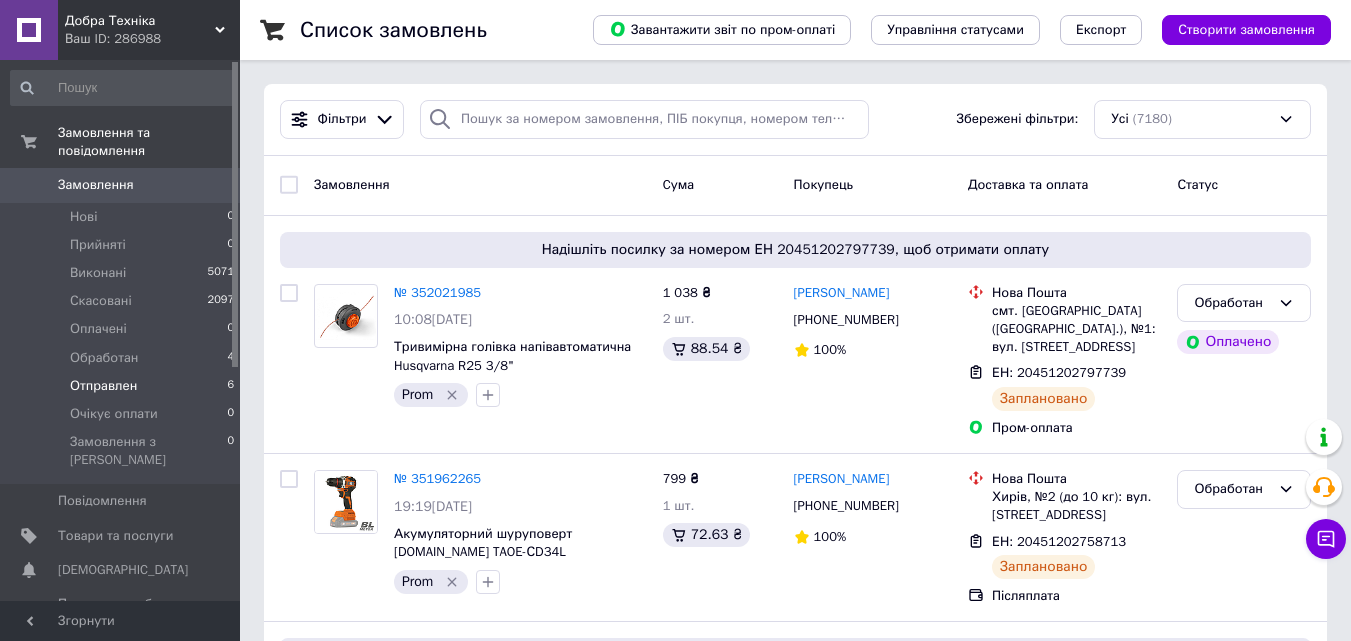 click on "Отправлен 6" at bounding box center (123, 386) 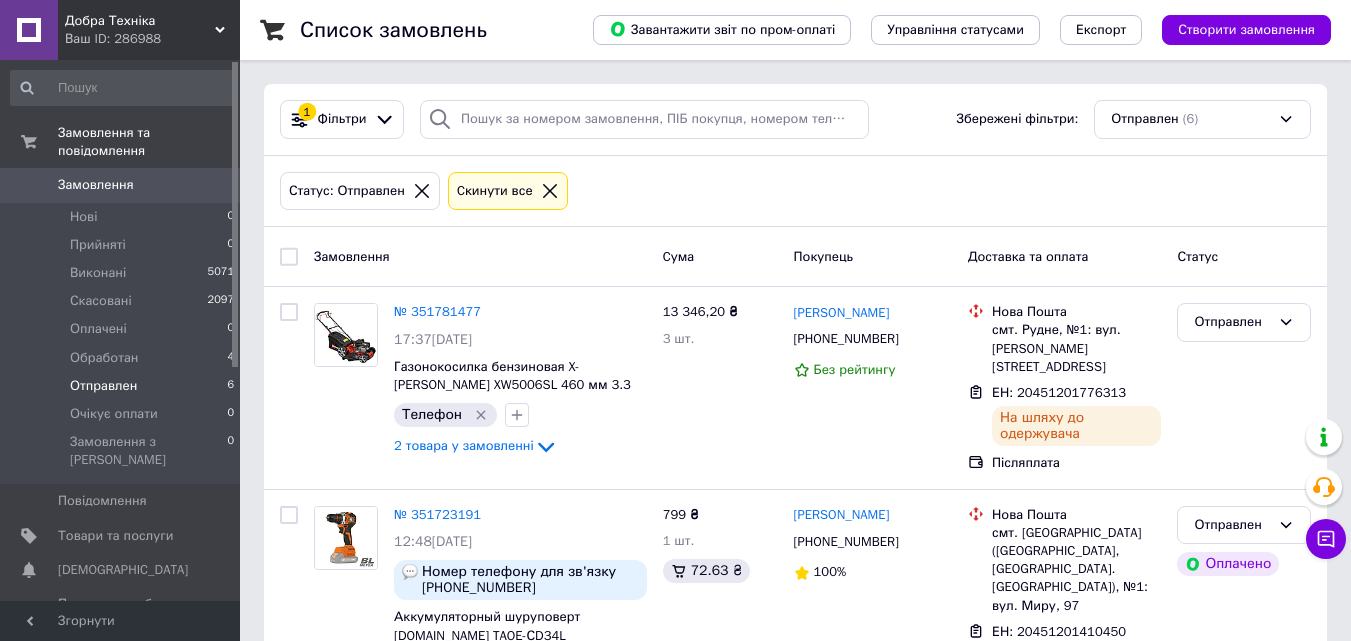 click on "Замовлення" at bounding box center [352, 255] 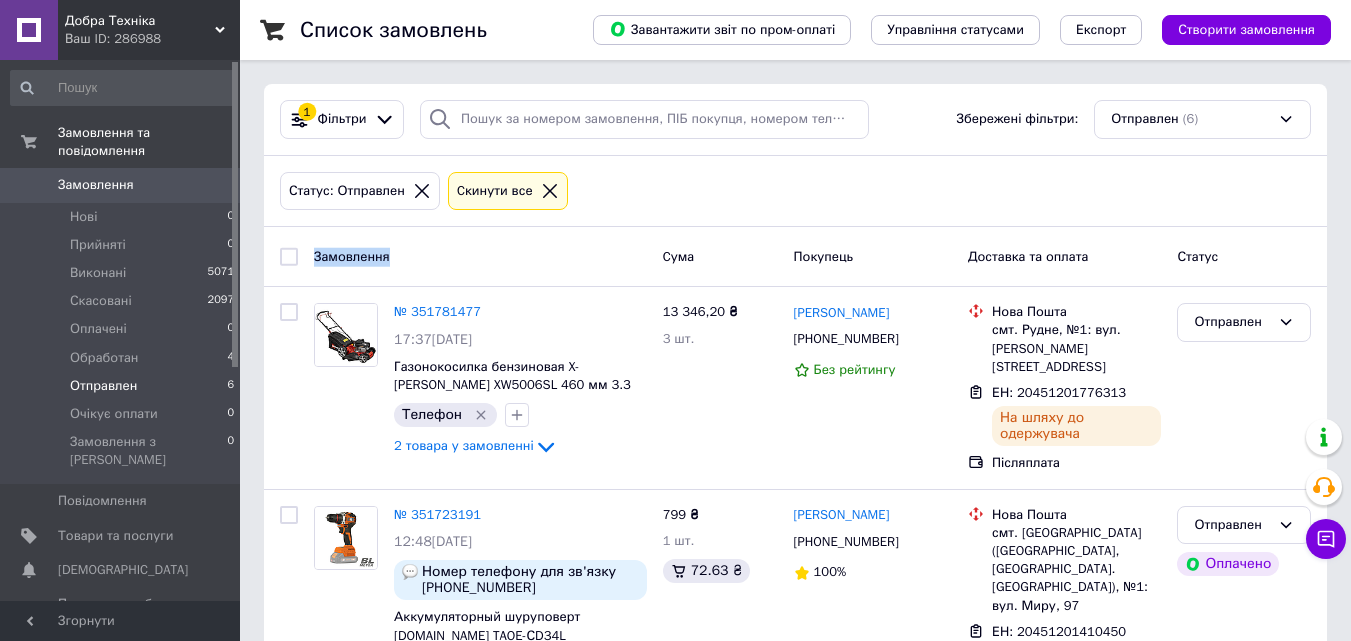 click on "Замовлення" at bounding box center (352, 255) 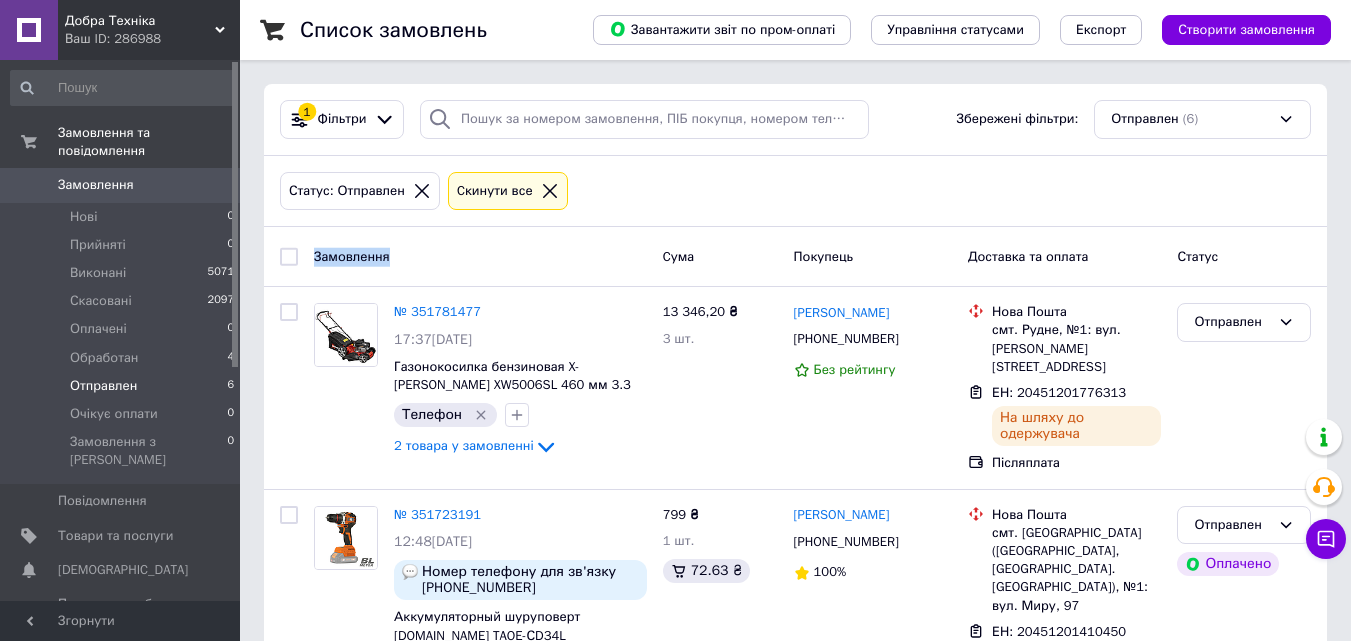 click on "Cума" at bounding box center [679, 255] 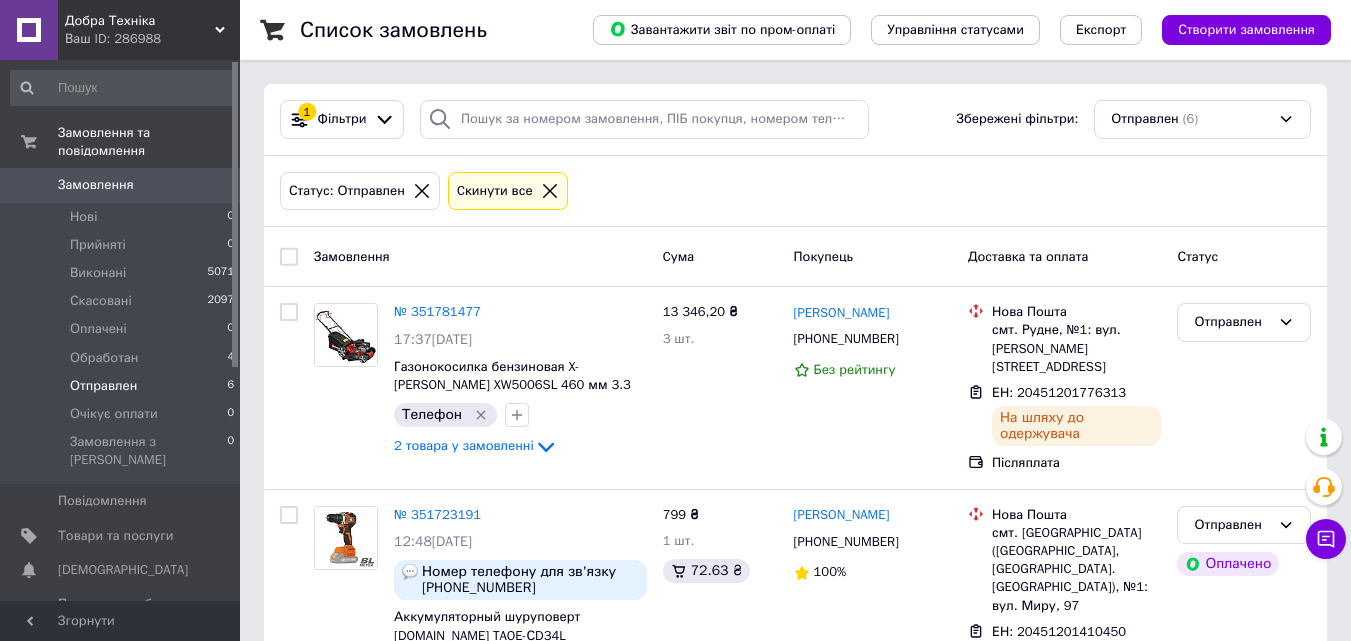click on "Cума" at bounding box center [720, 256] 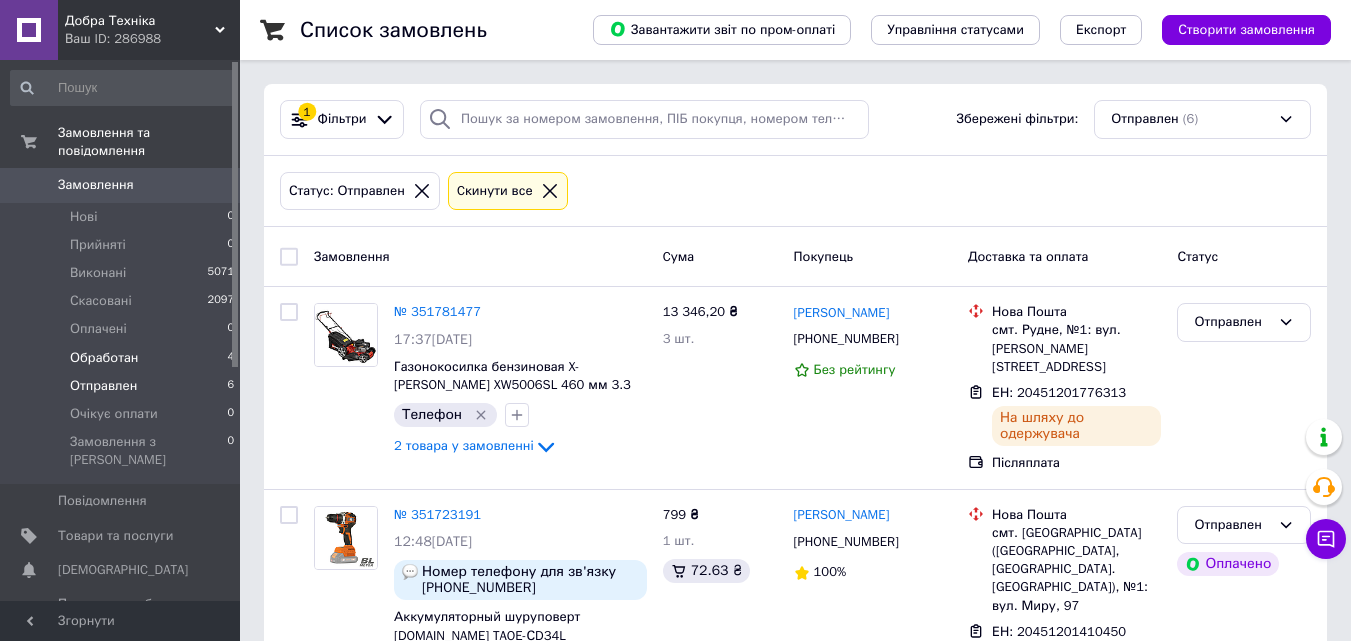 click on "Обработан 4" at bounding box center (123, 358) 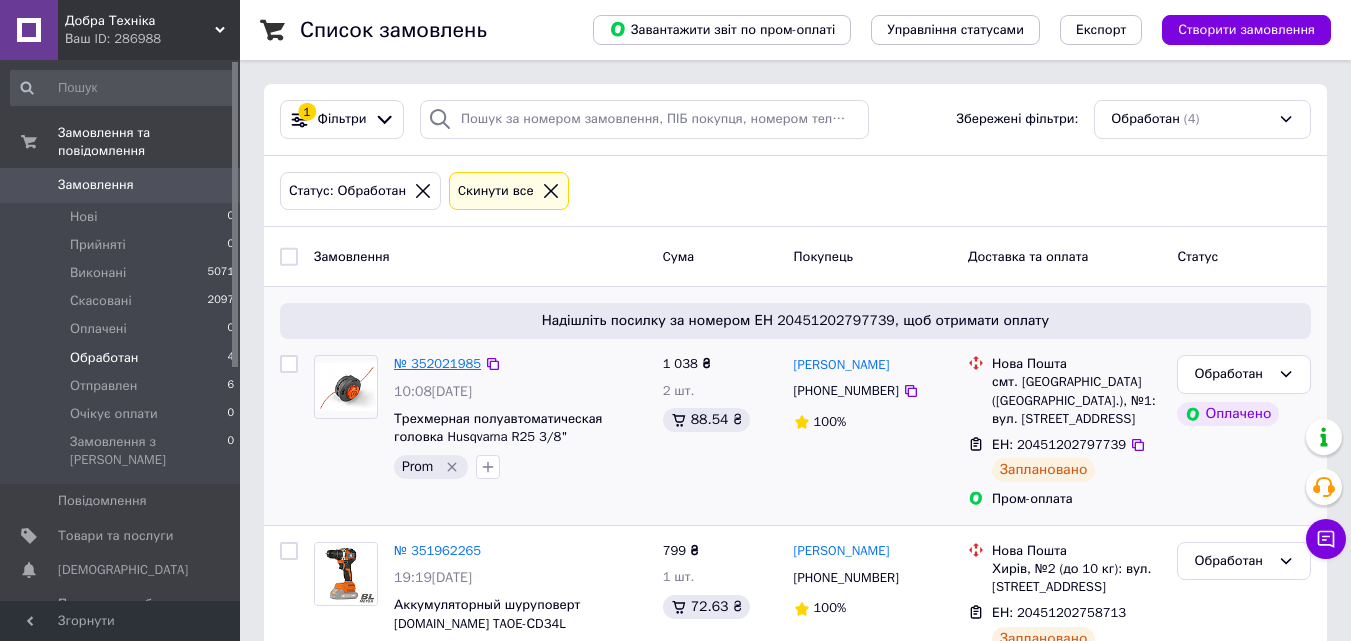 click on "№ 352021985" at bounding box center (437, 363) 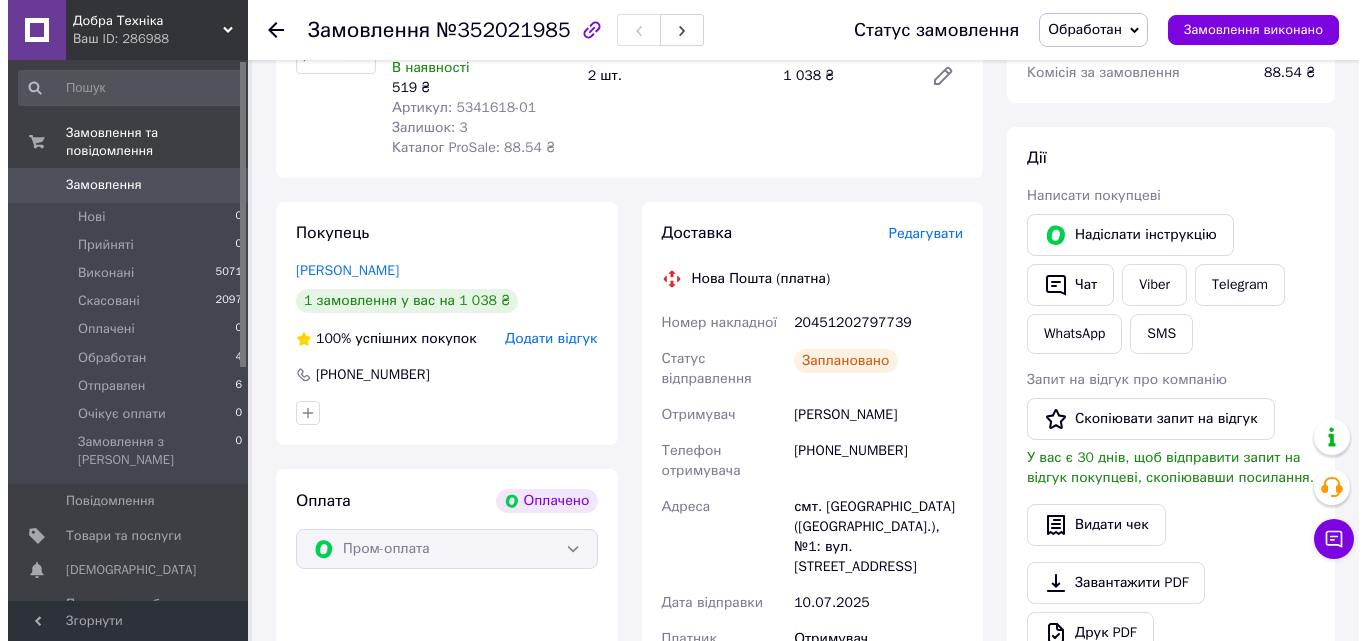 scroll, scrollTop: 300, scrollLeft: 0, axis: vertical 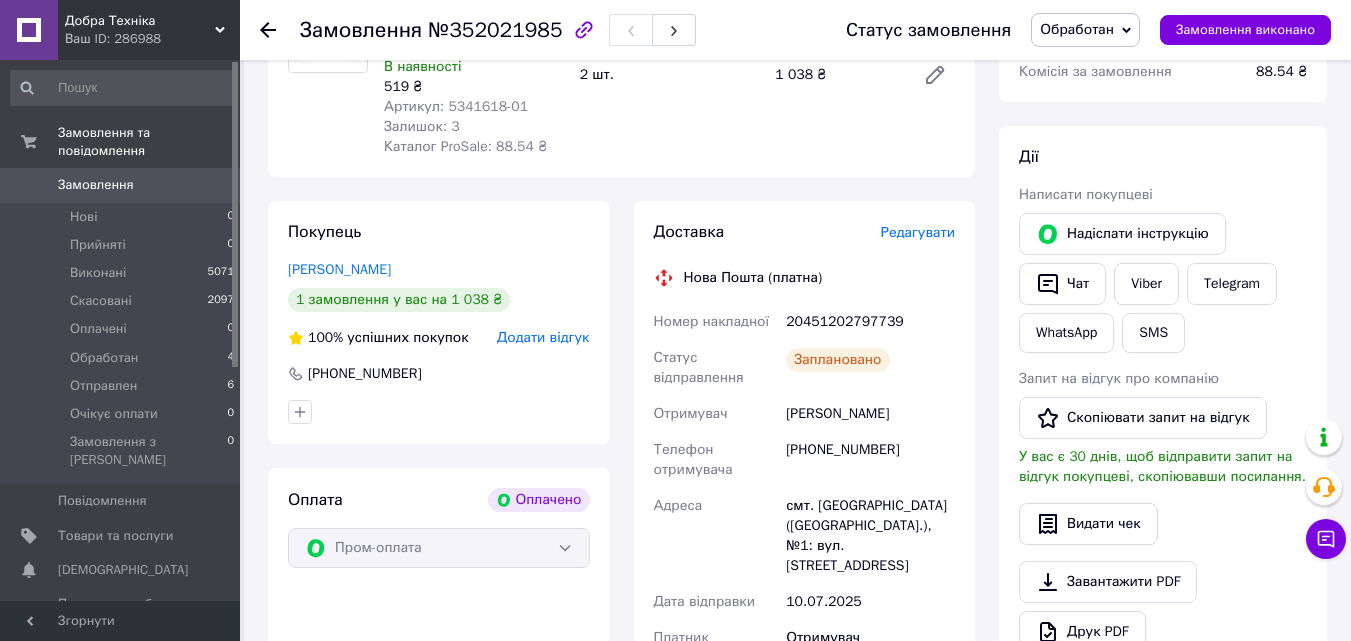 click on "Редагувати" at bounding box center (918, 232) 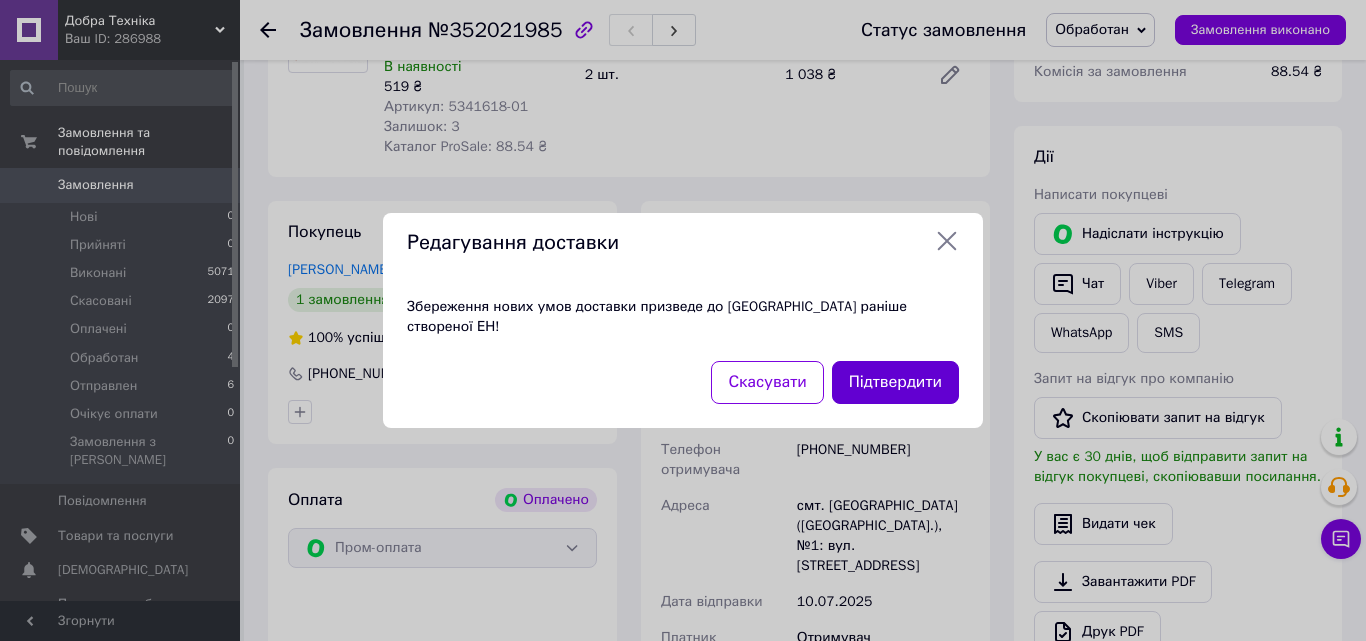 click on "Підтвердити" at bounding box center (895, 382) 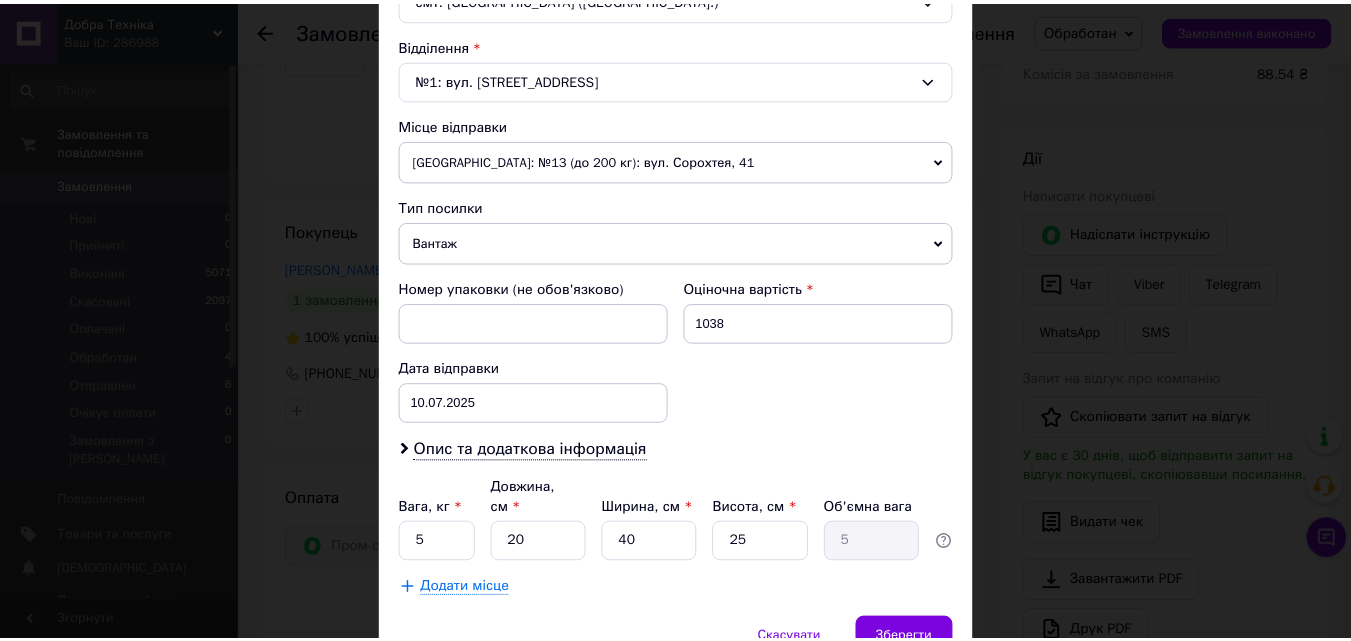 scroll, scrollTop: 687, scrollLeft: 0, axis: vertical 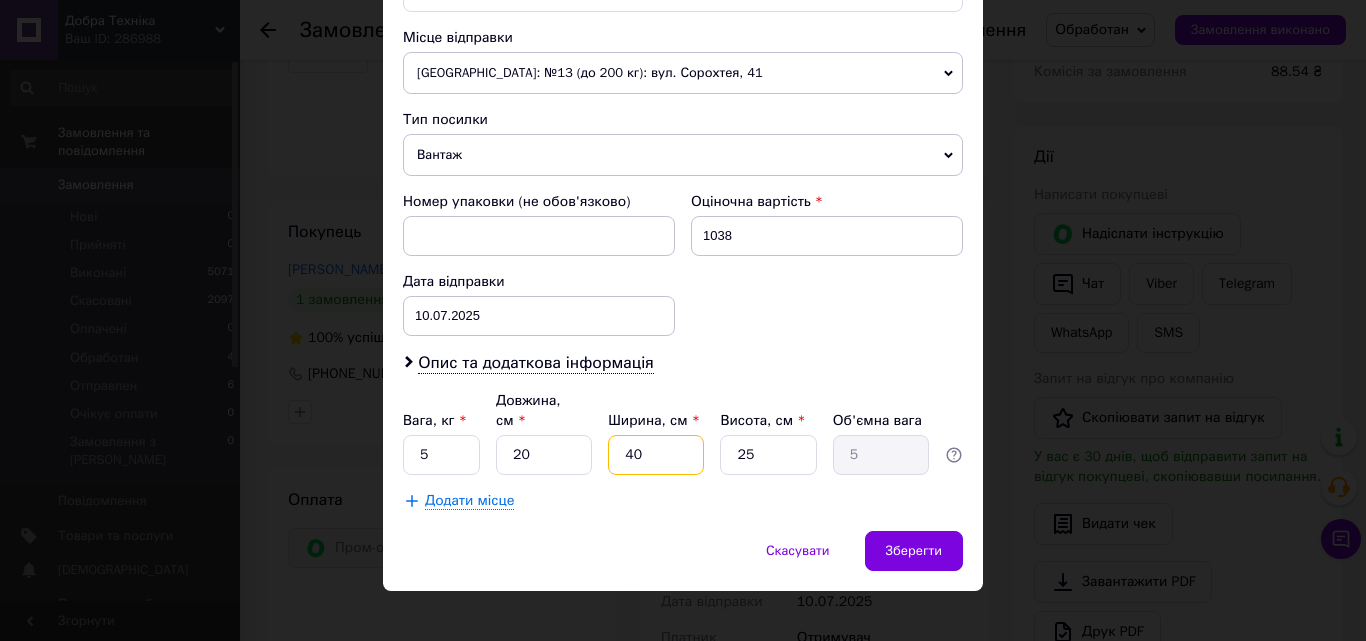 click on "40" at bounding box center (656, 455) 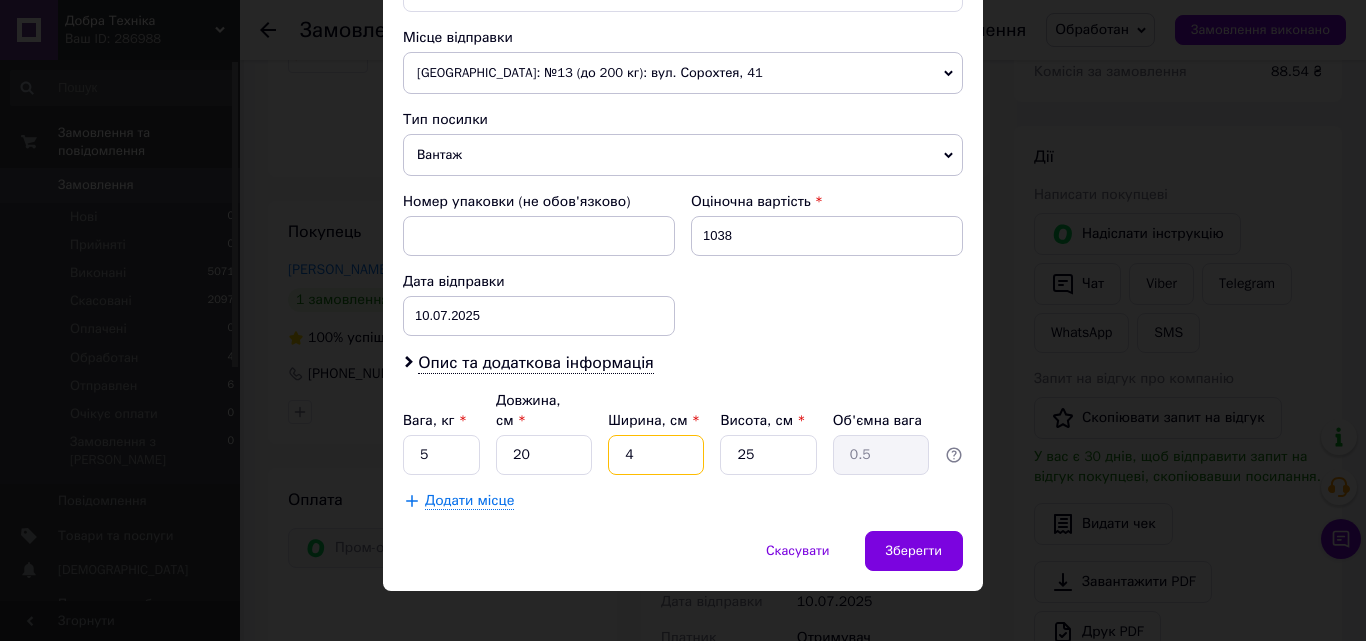 type 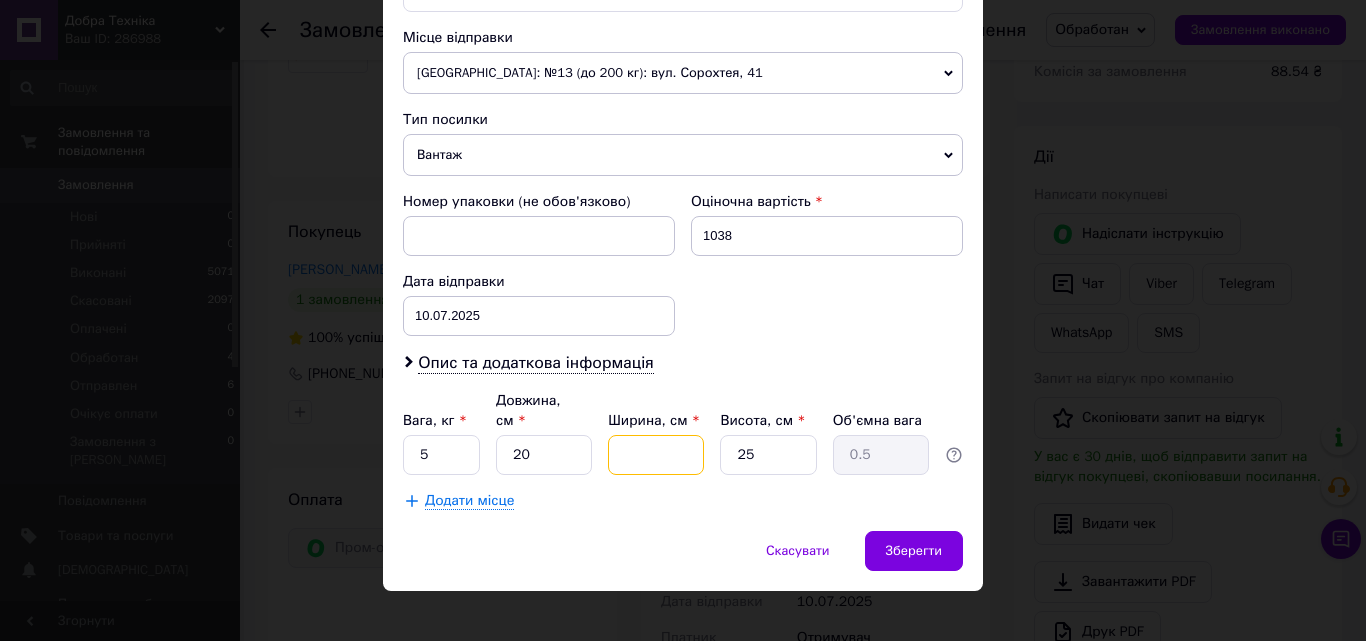type 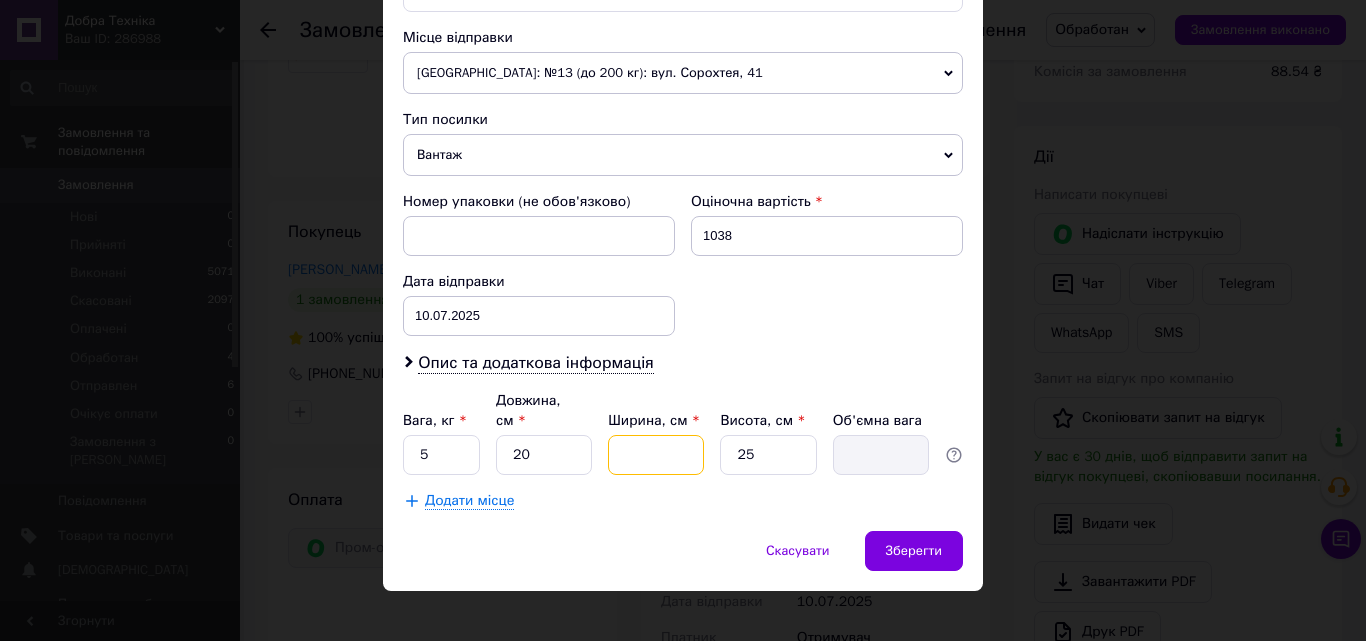 type on "2" 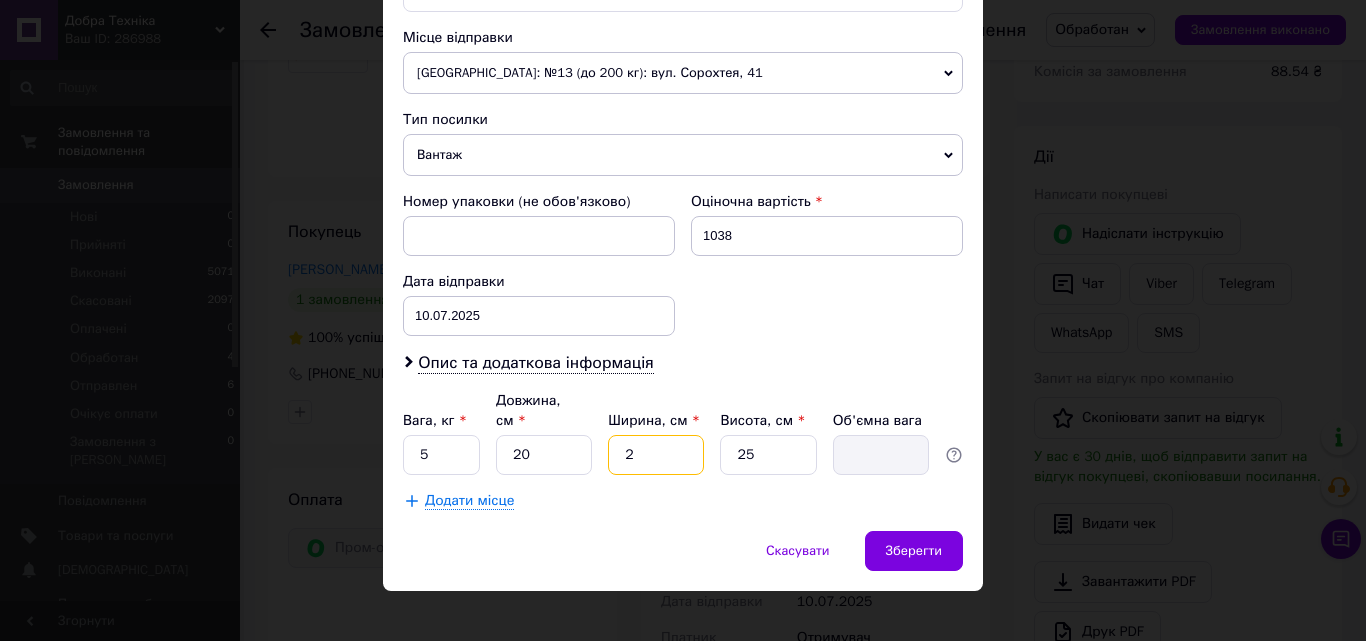 type on "0.25" 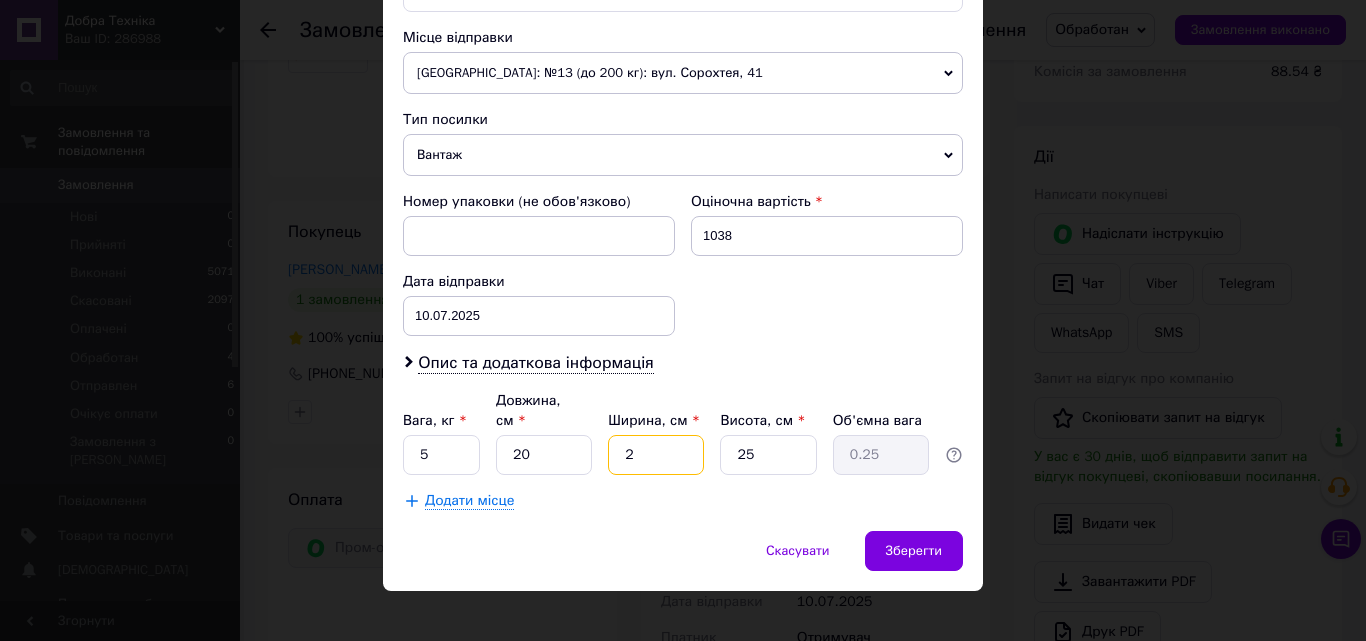 type on "20" 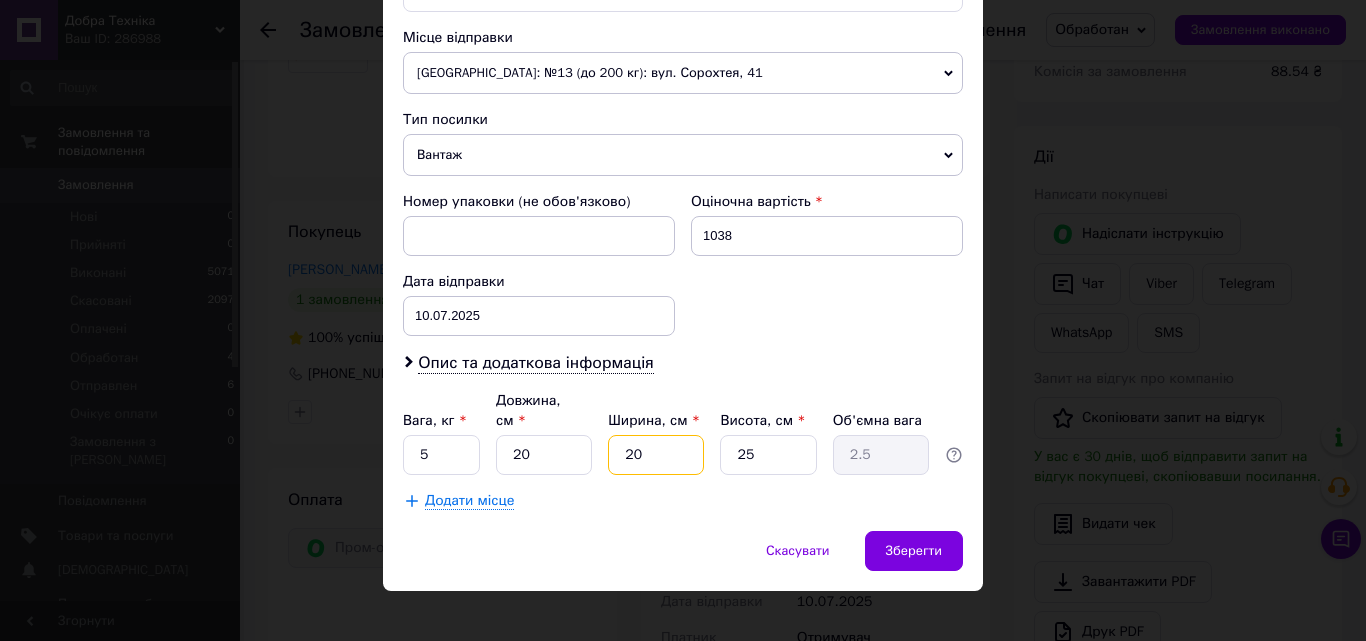 type on "20" 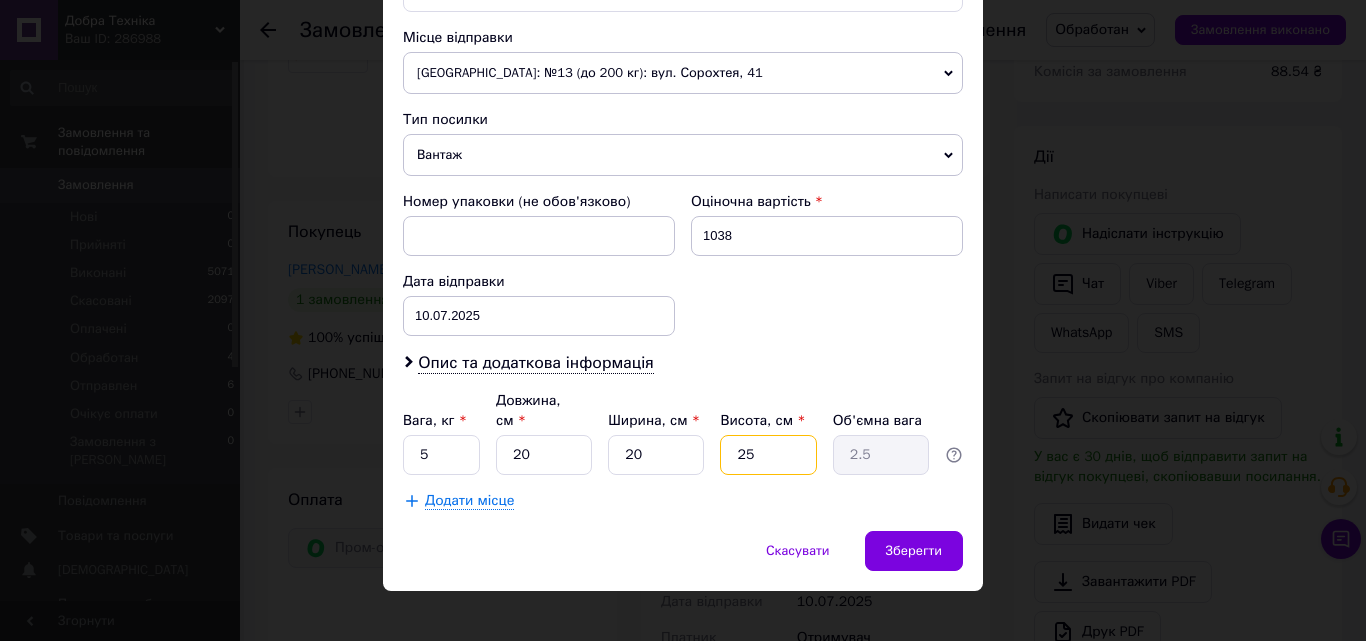 click on "25" at bounding box center (768, 455) 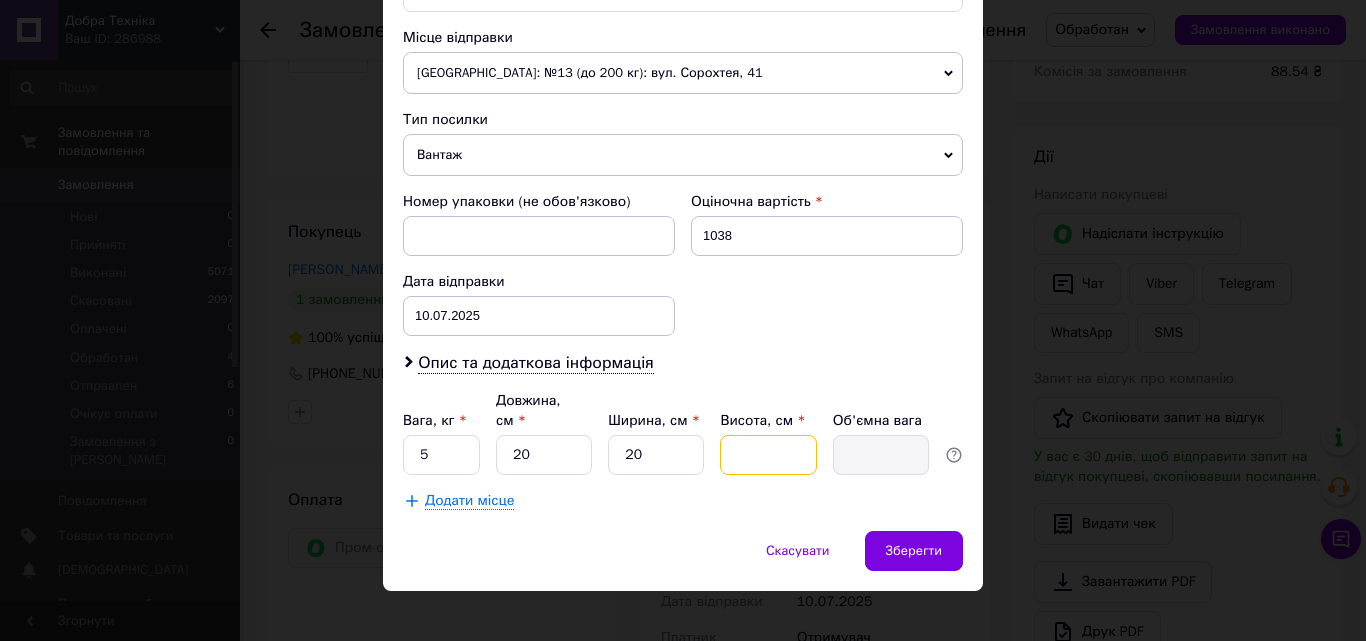 type on "1" 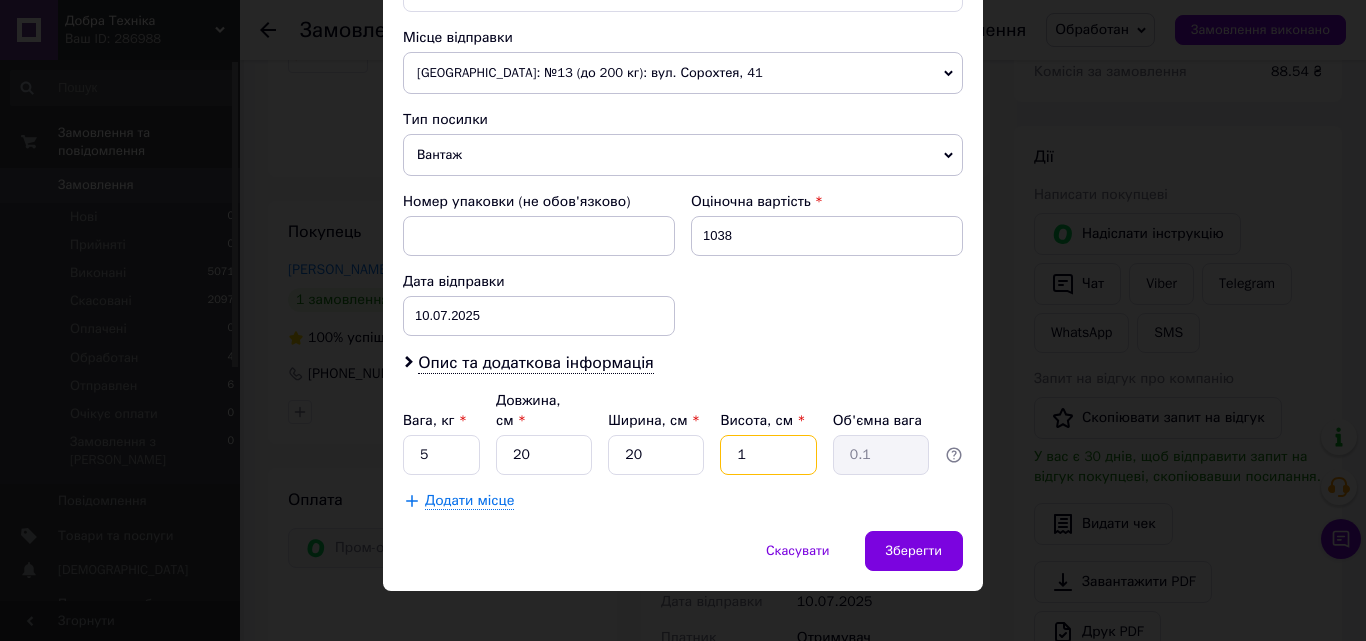 type on "10" 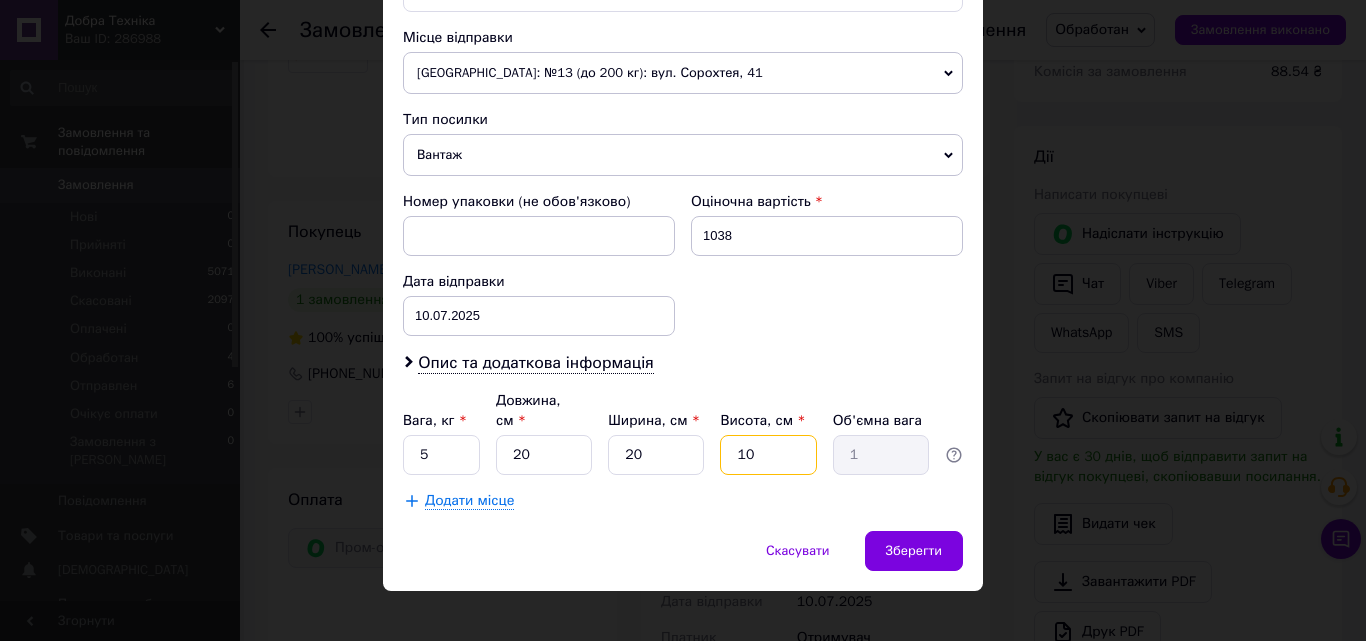 type on "10" 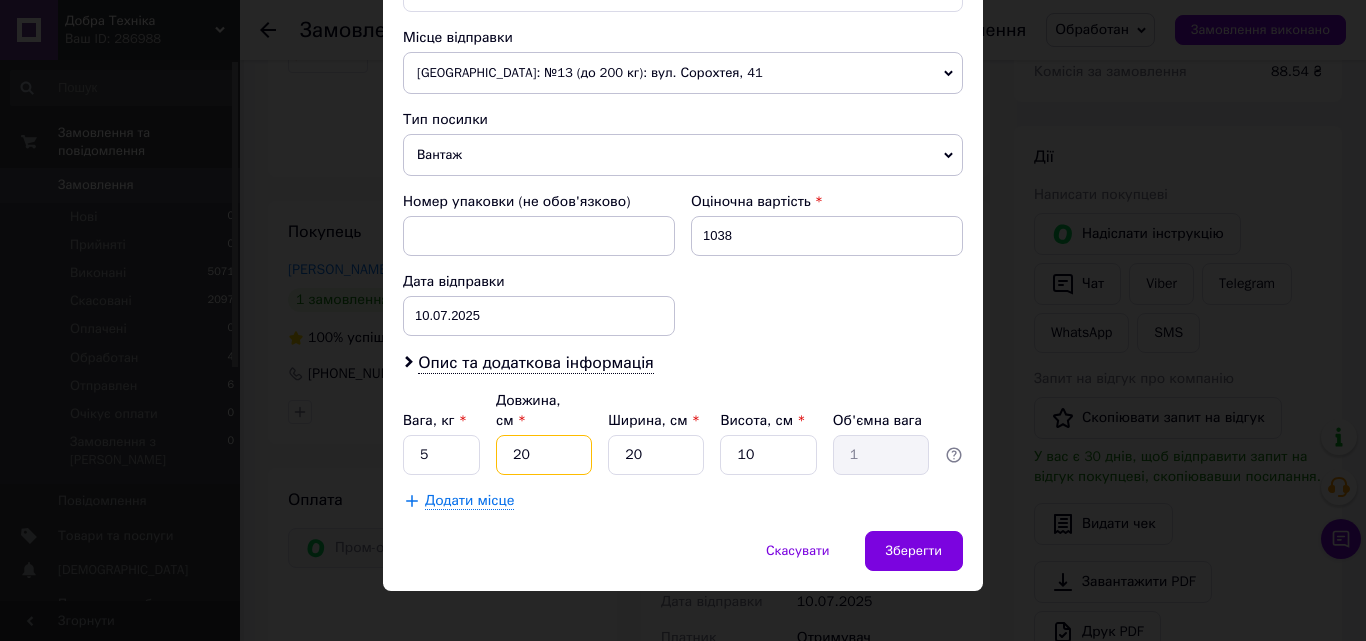 click on "20" at bounding box center [544, 455] 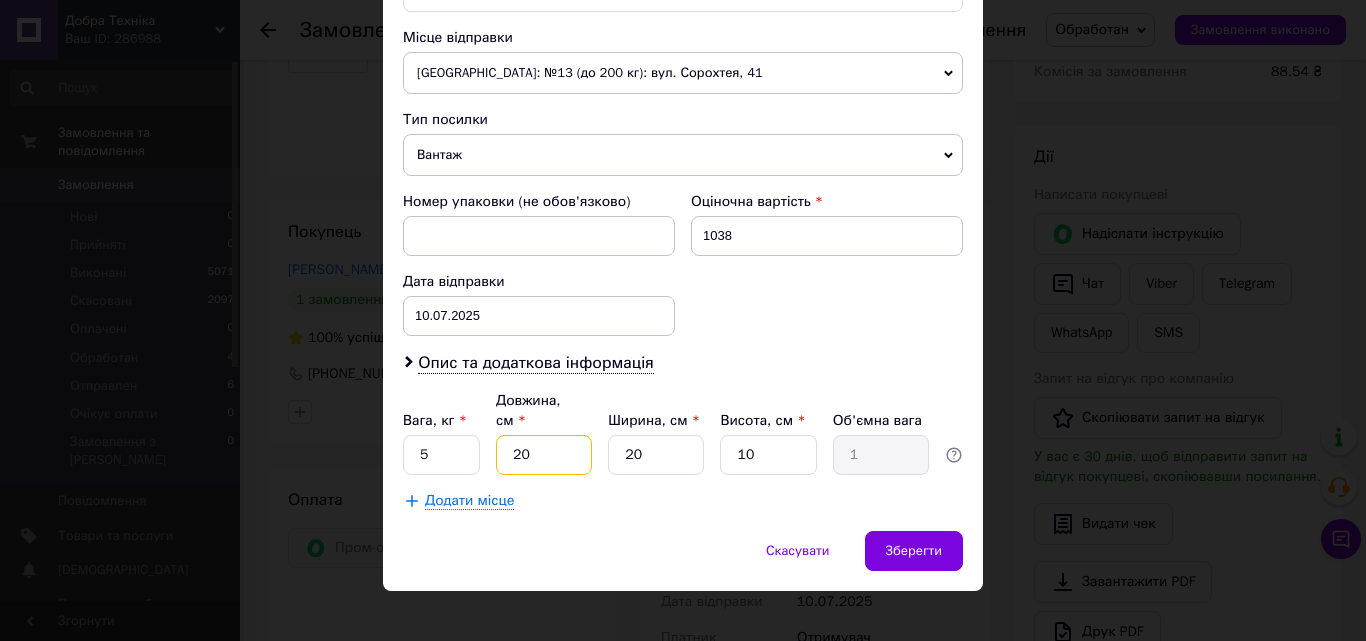 type on "2" 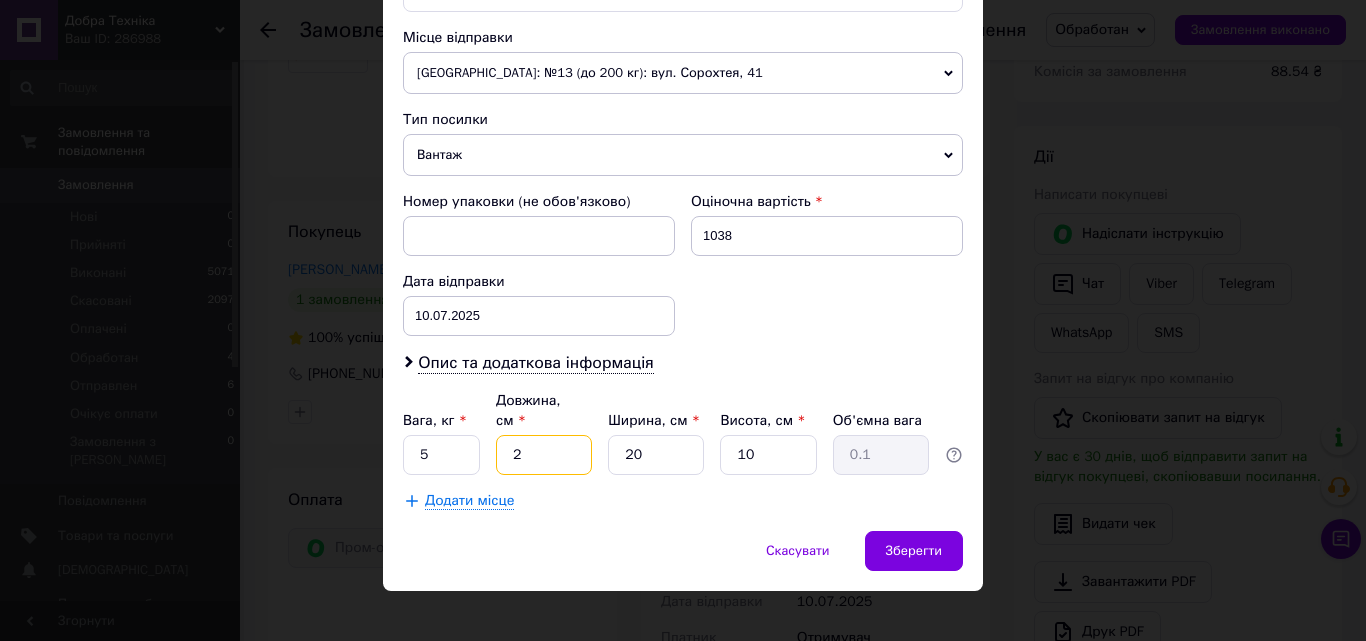 type 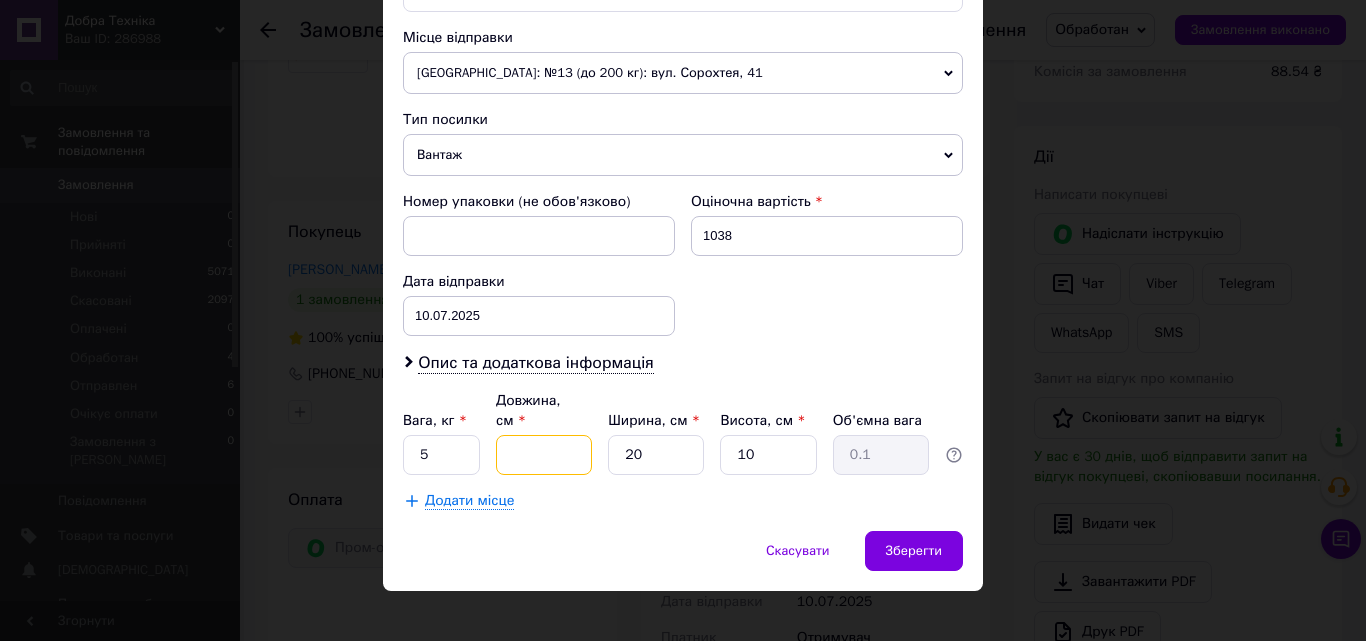 type 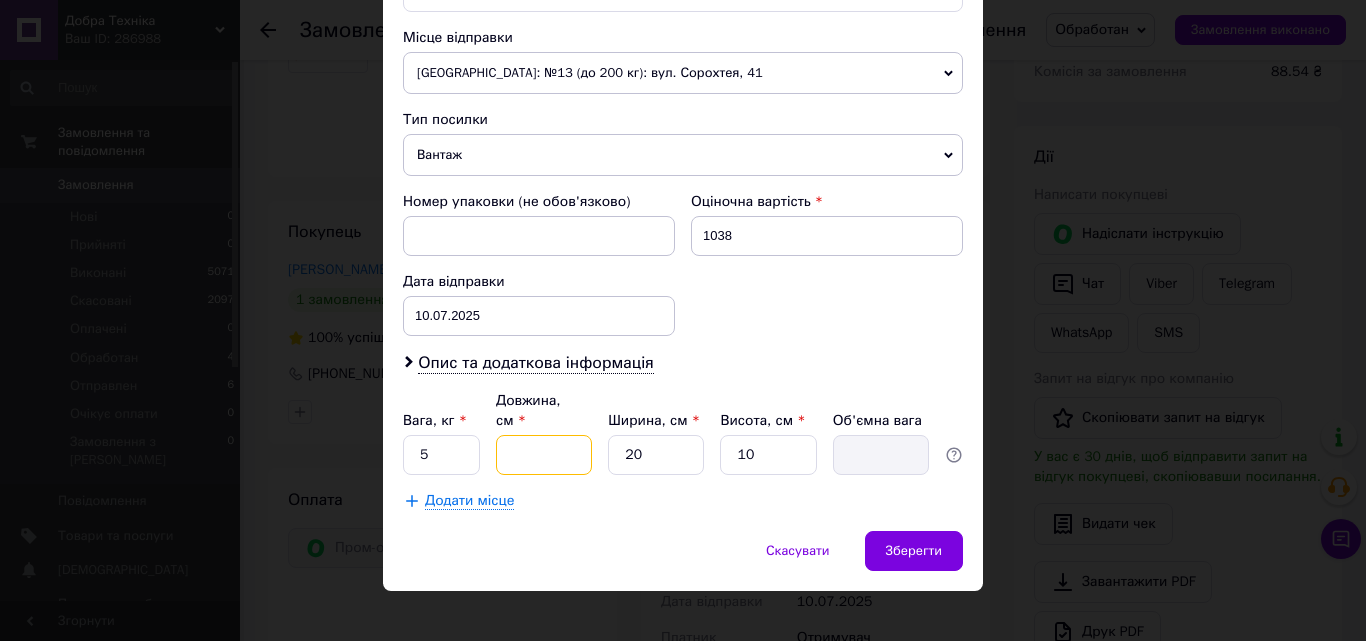 type on "1" 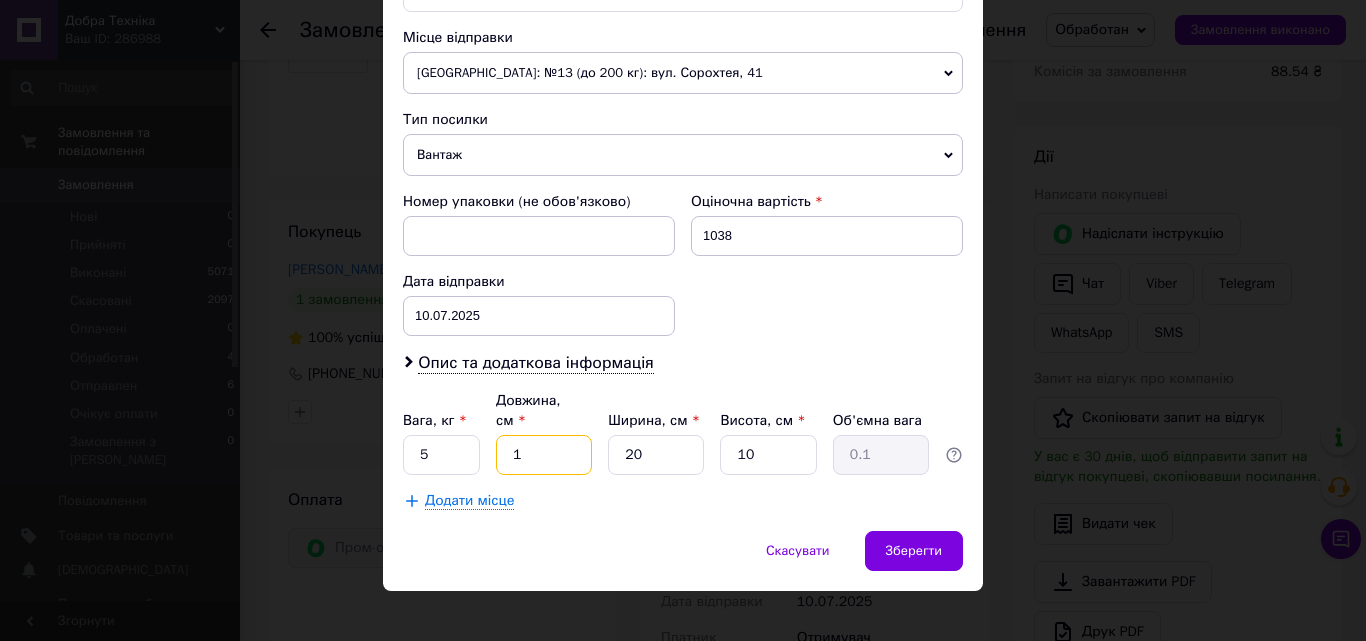 type on "15" 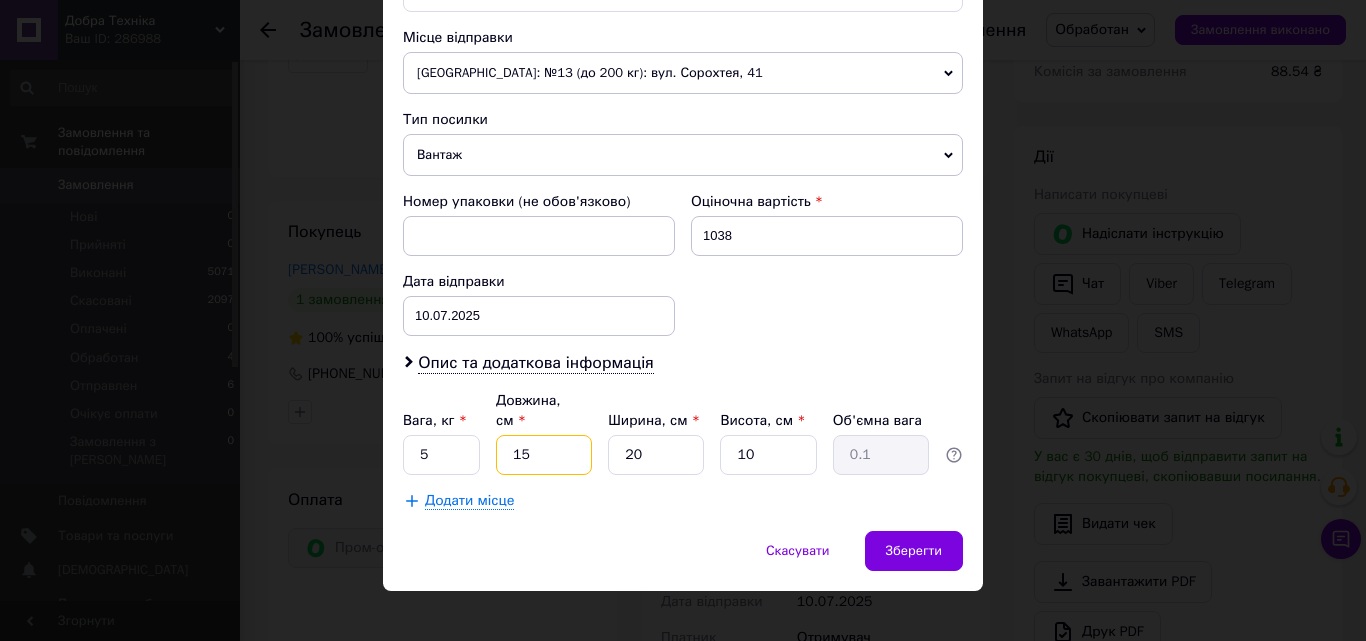 type on "0.75" 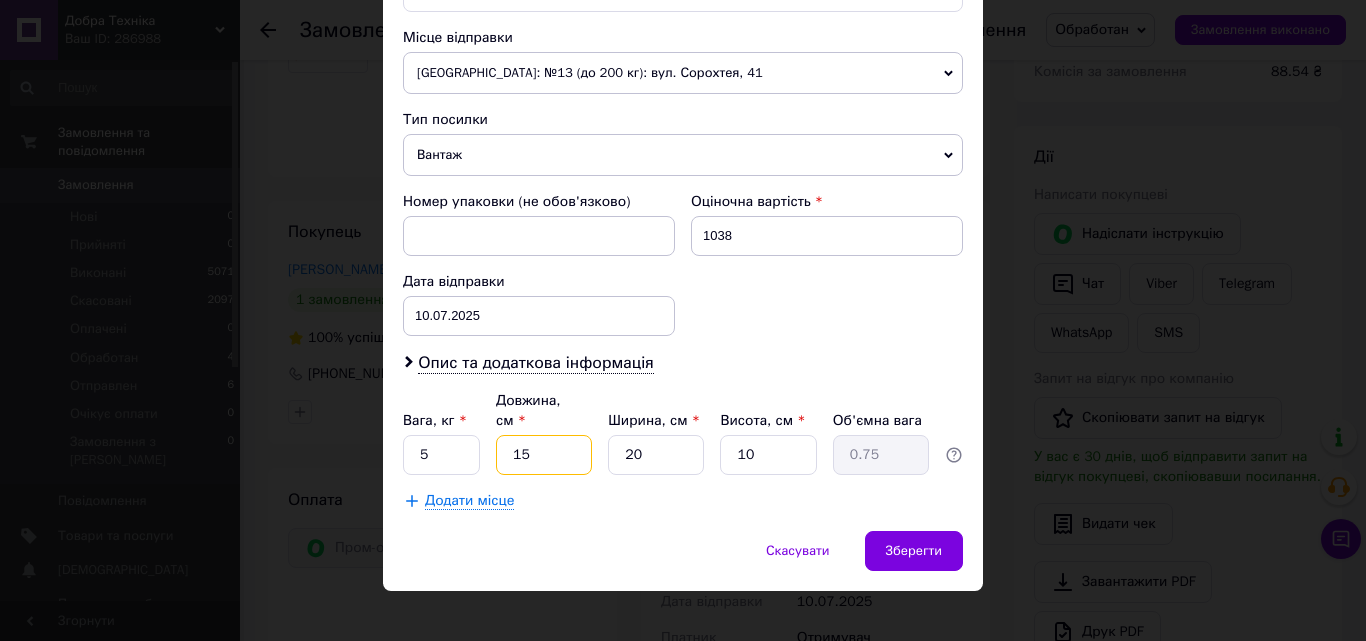 type on "15" 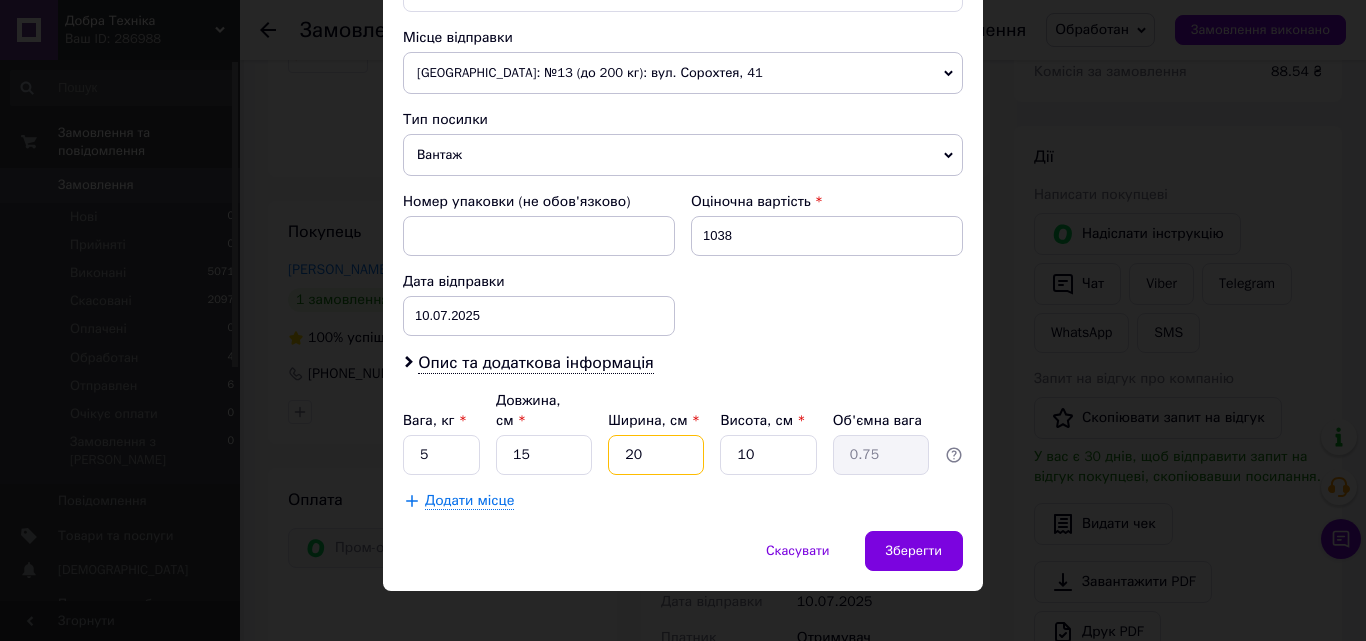 click on "20" at bounding box center (656, 455) 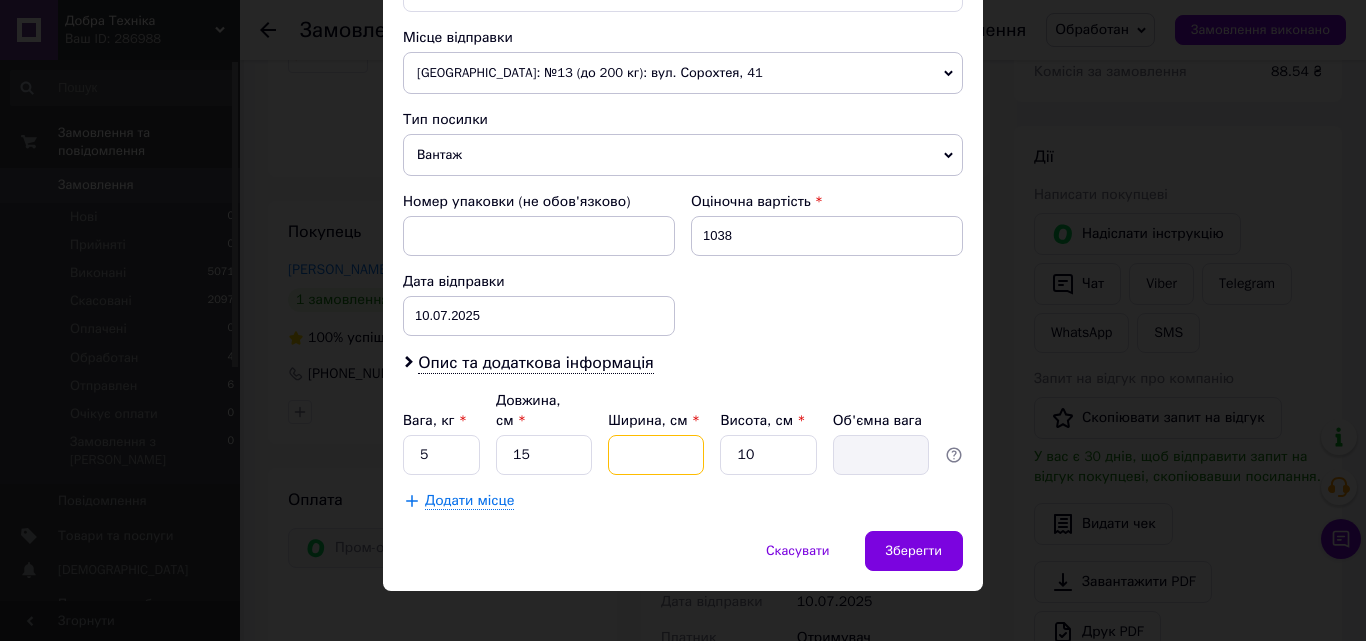 type on "1" 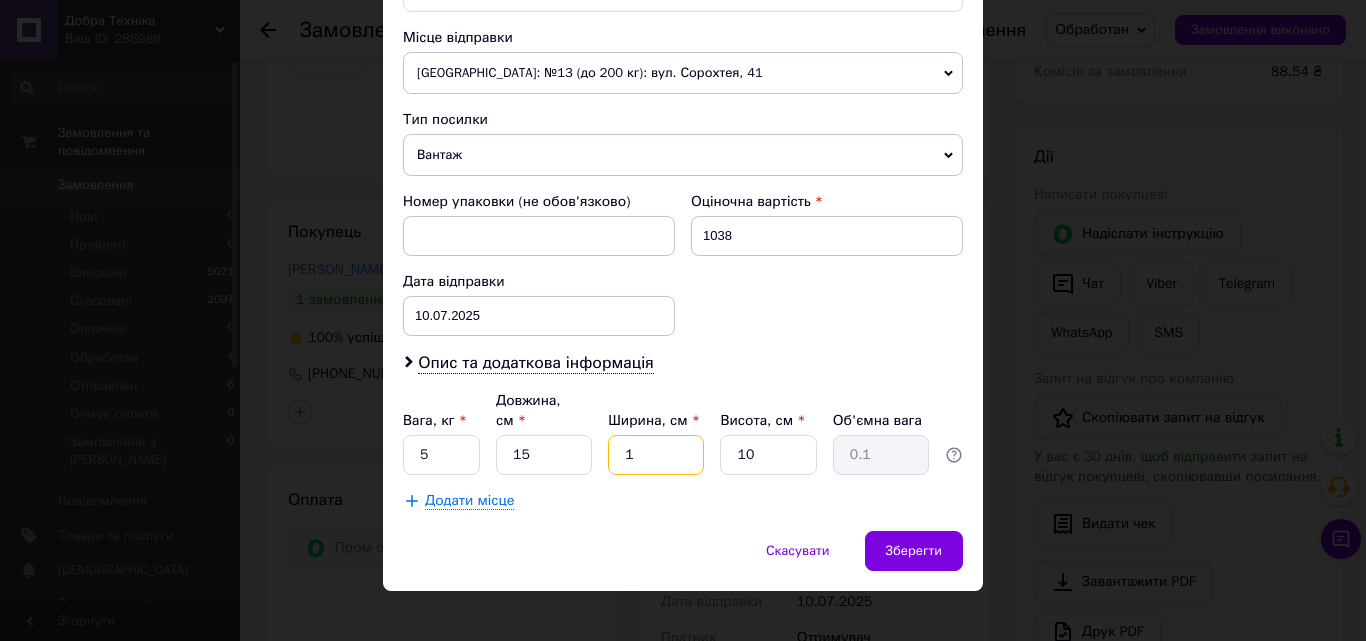 type on "10" 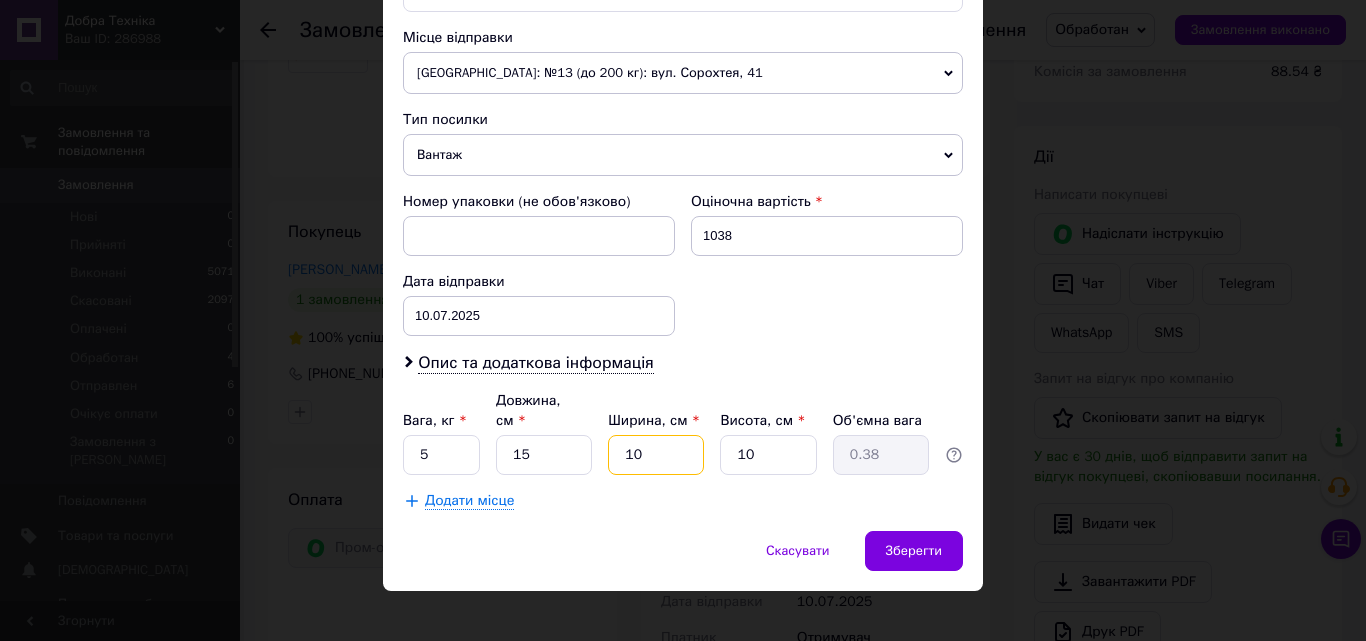 type on "1" 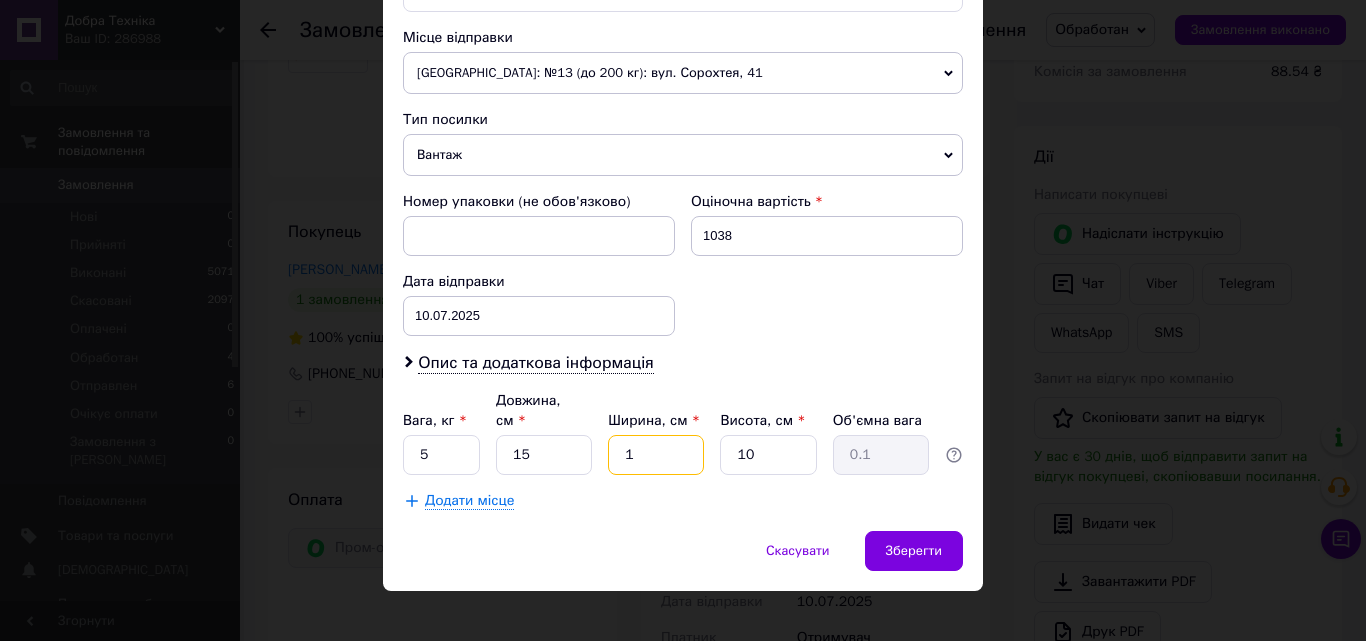 type 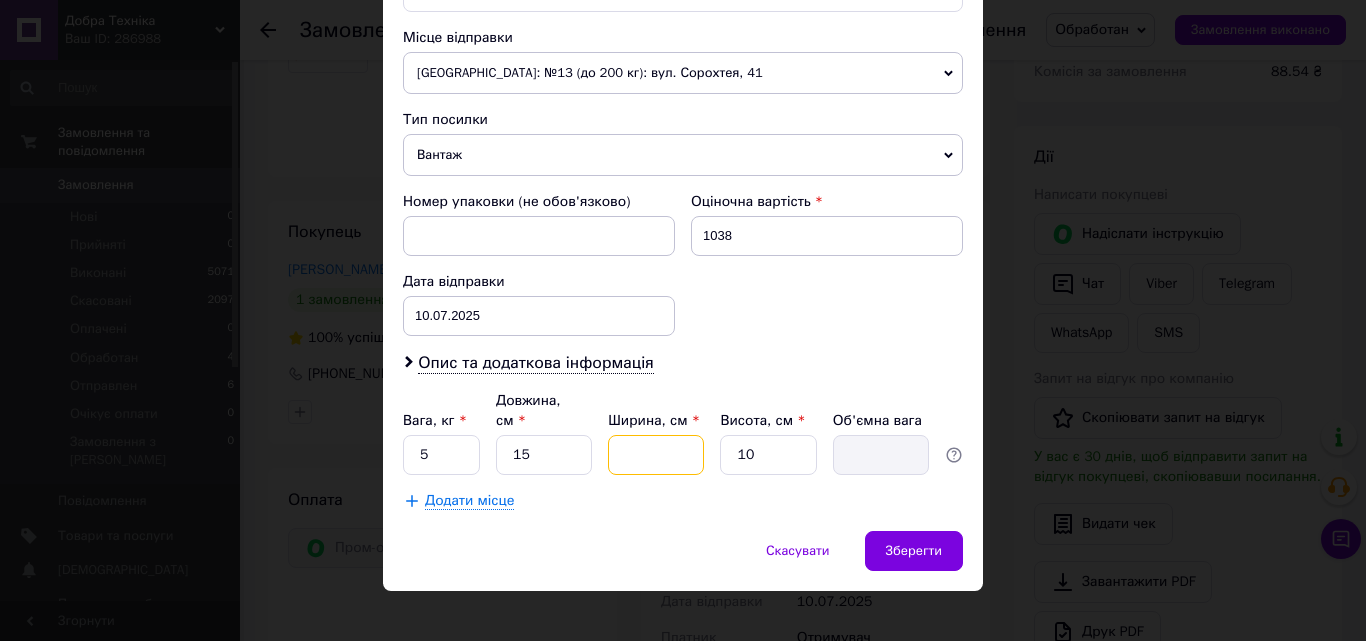 type on "1" 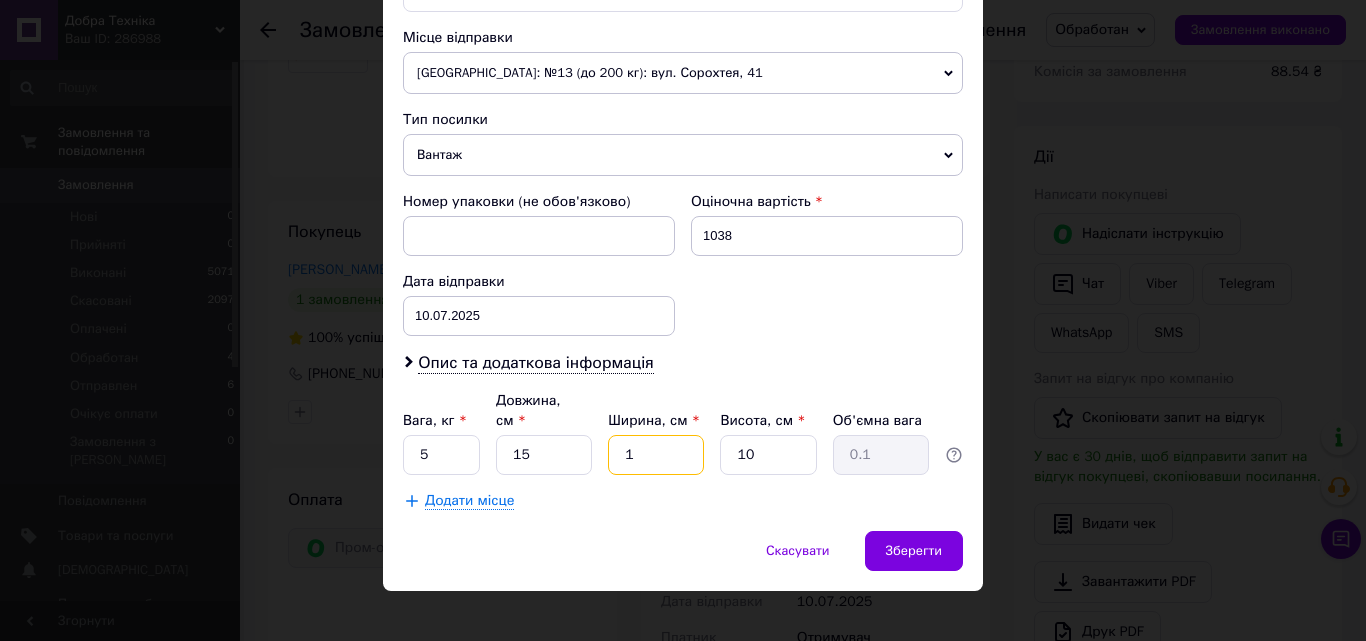 type on "15" 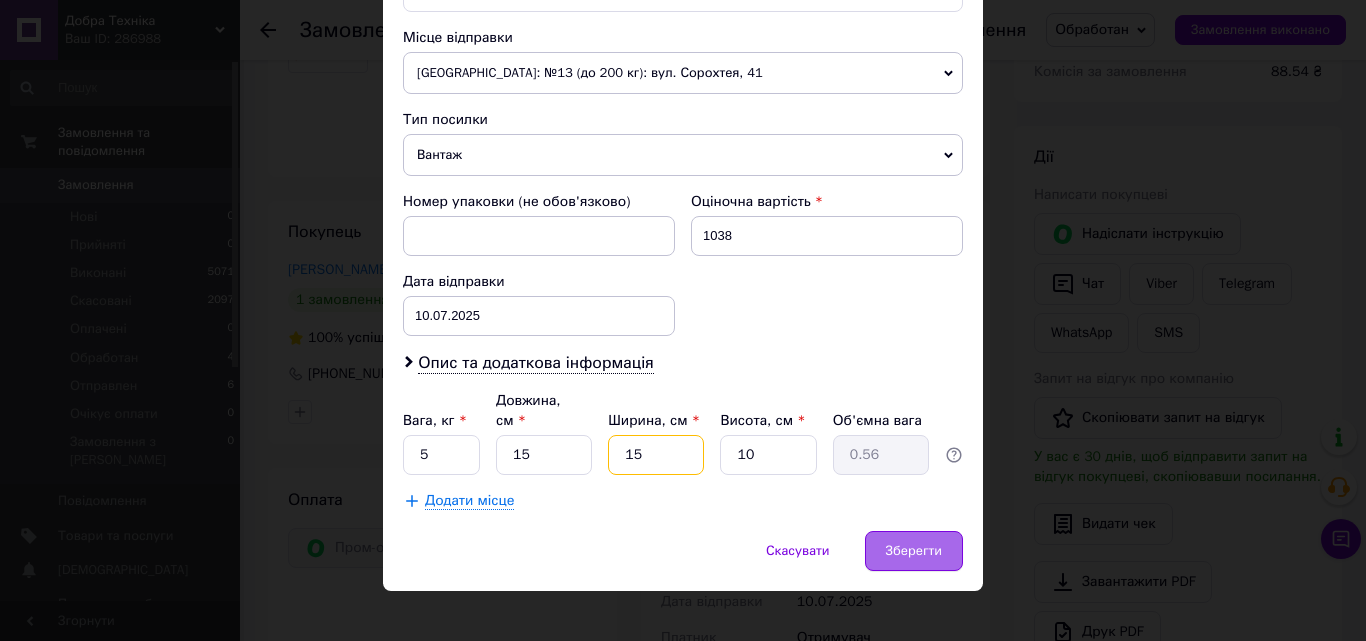 type on "15" 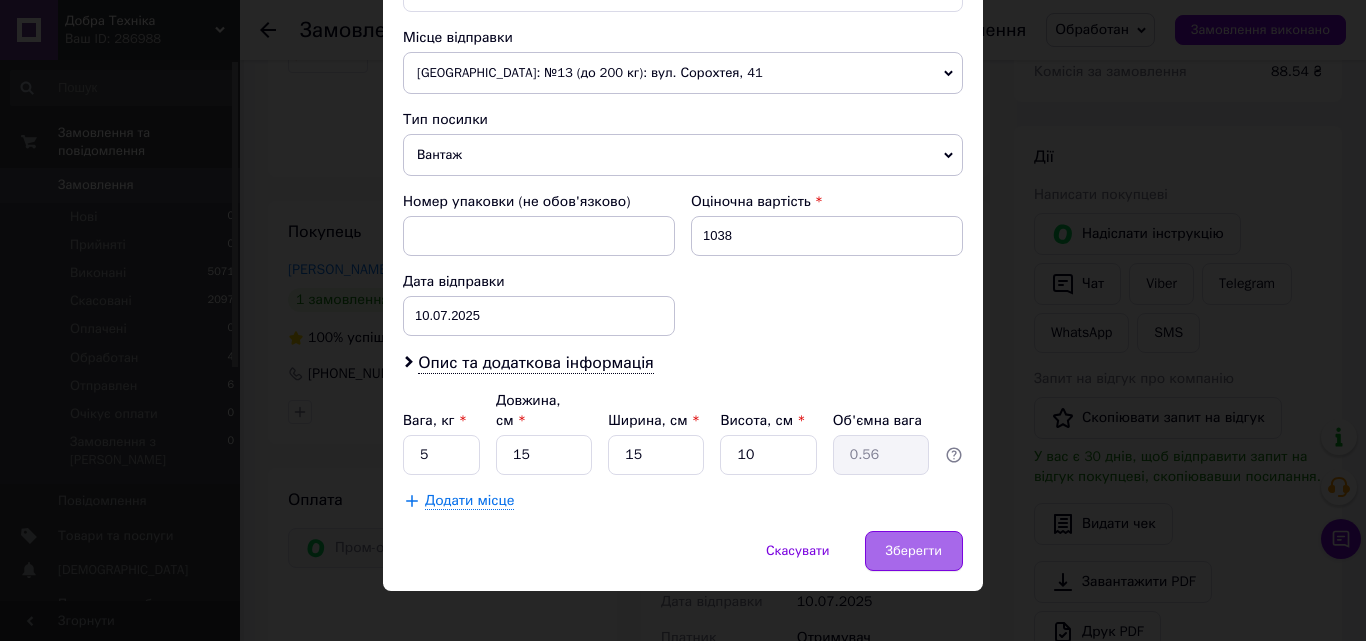 click on "Зберегти" at bounding box center (914, 551) 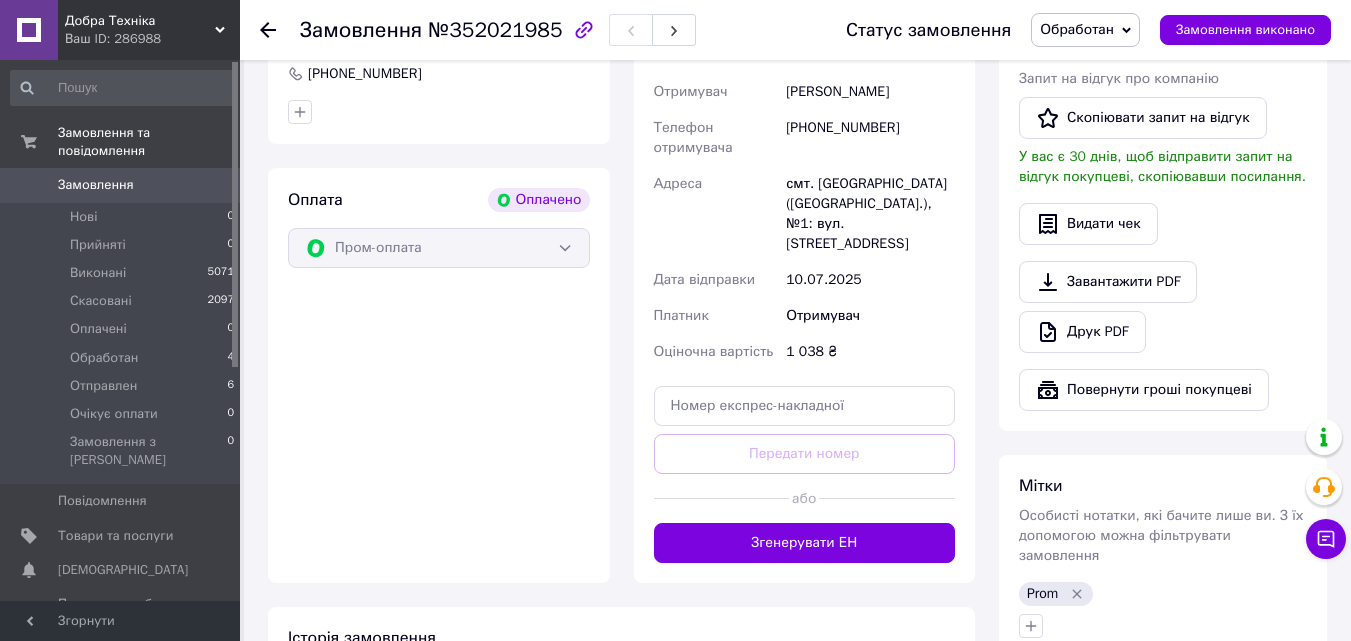 scroll, scrollTop: 800, scrollLeft: 0, axis: vertical 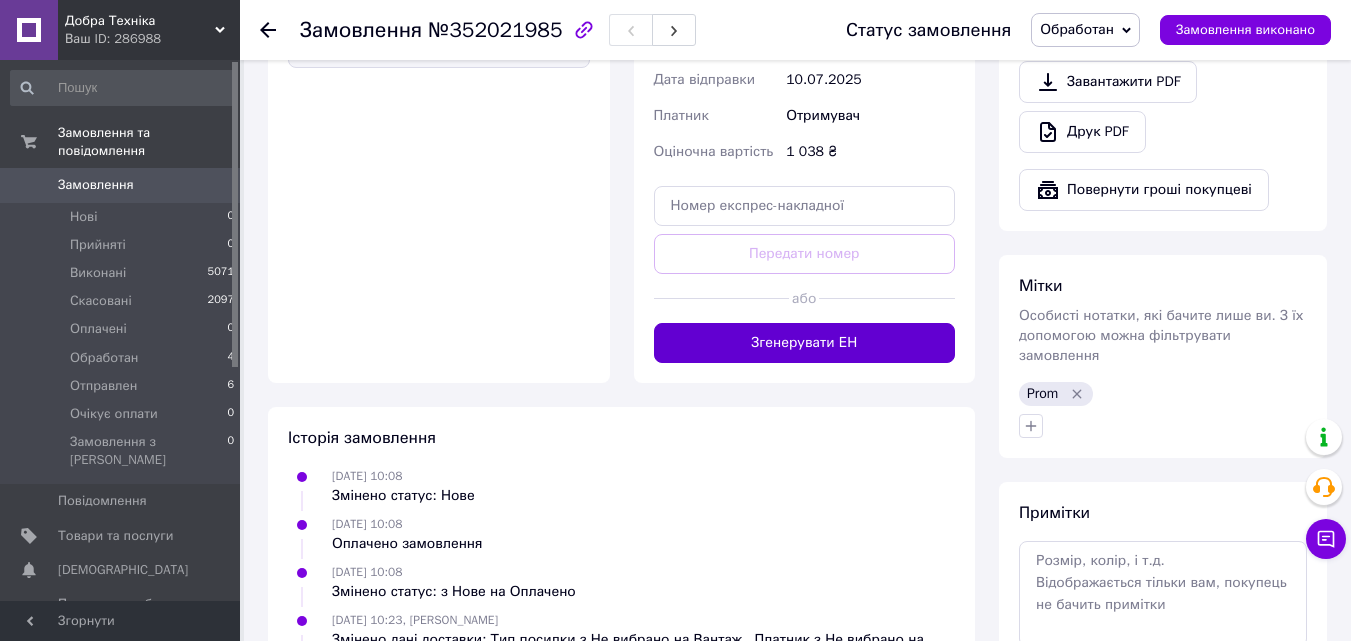 click on "Згенерувати ЕН" at bounding box center [805, 343] 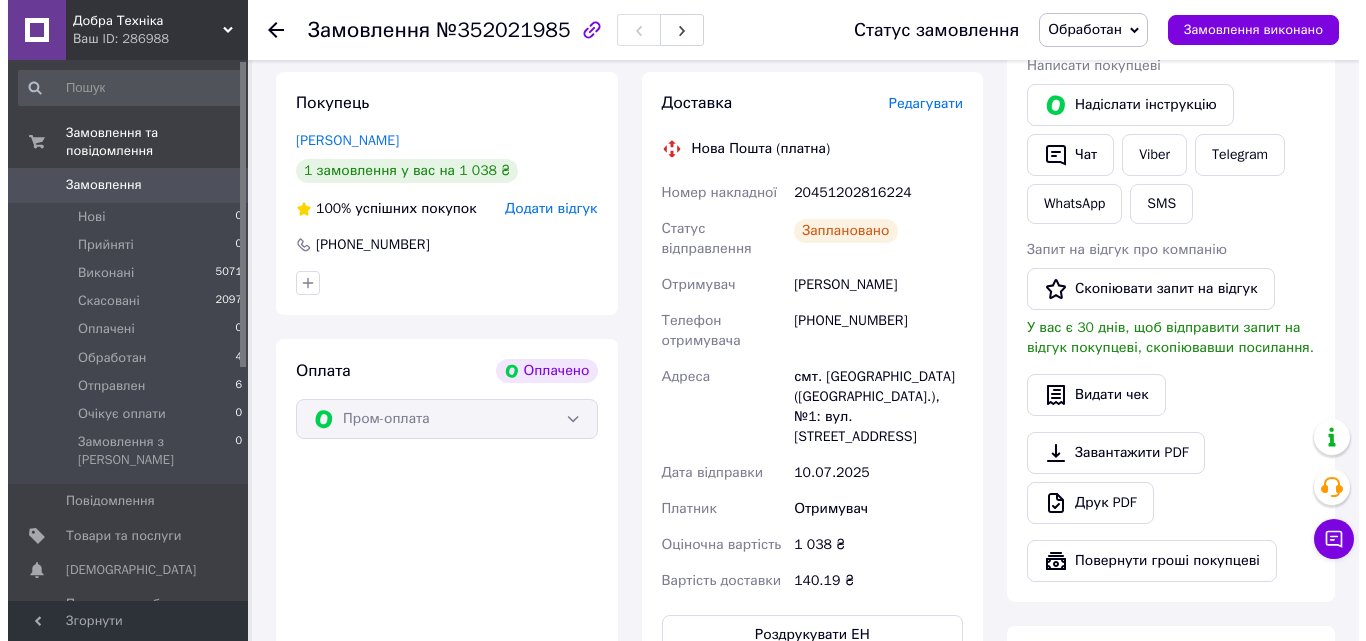 scroll, scrollTop: 400, scrollLeft: 0, axis: vertical 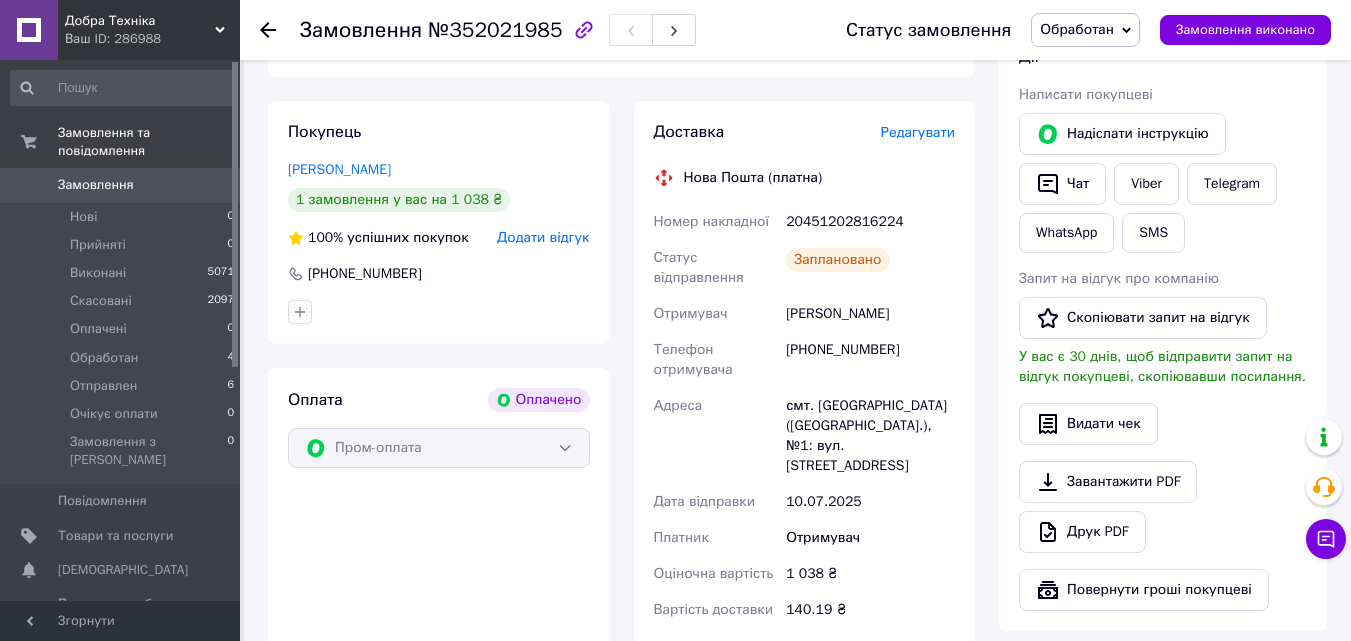 click on "20451202816224" at bounding box center [870, 222] 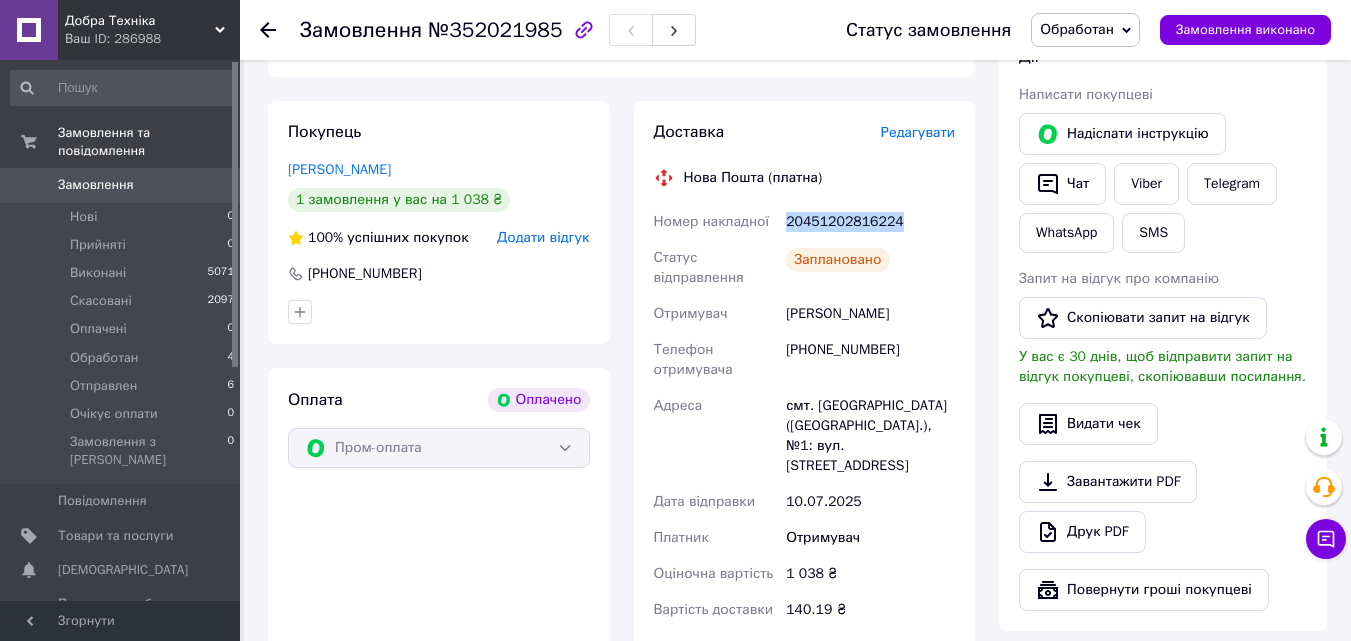 copy on "20451202816224" 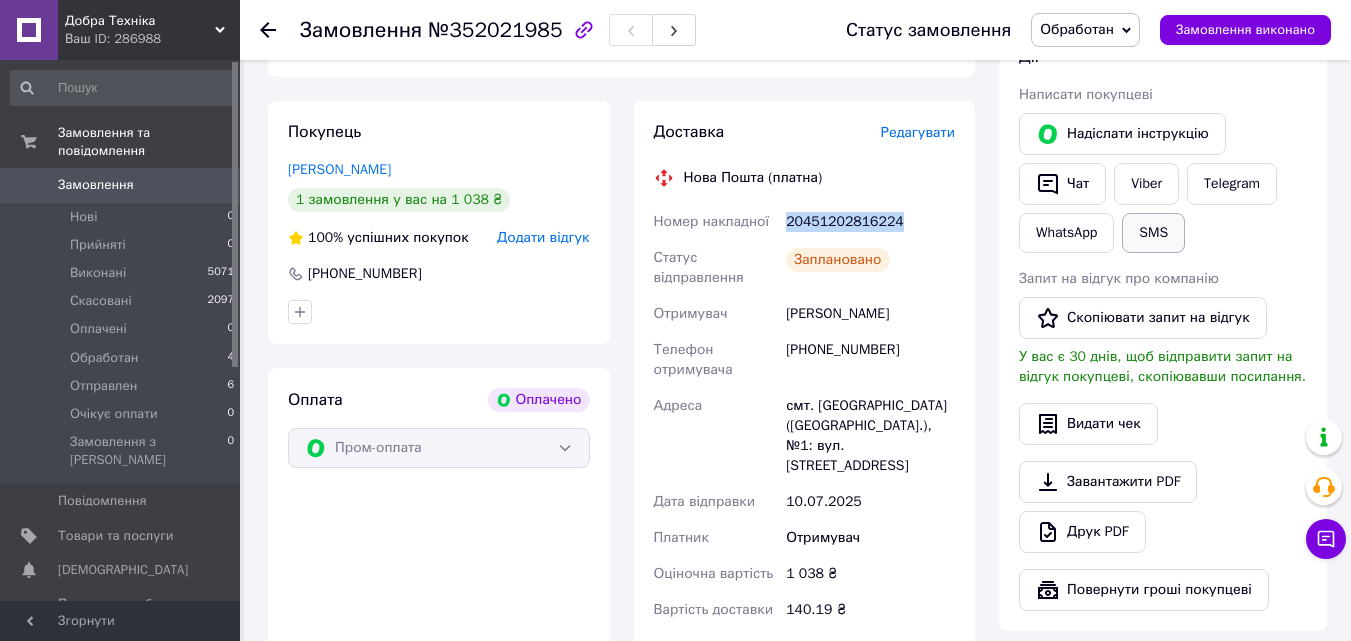 click on "SMS" at bounding box center (1153, 233) 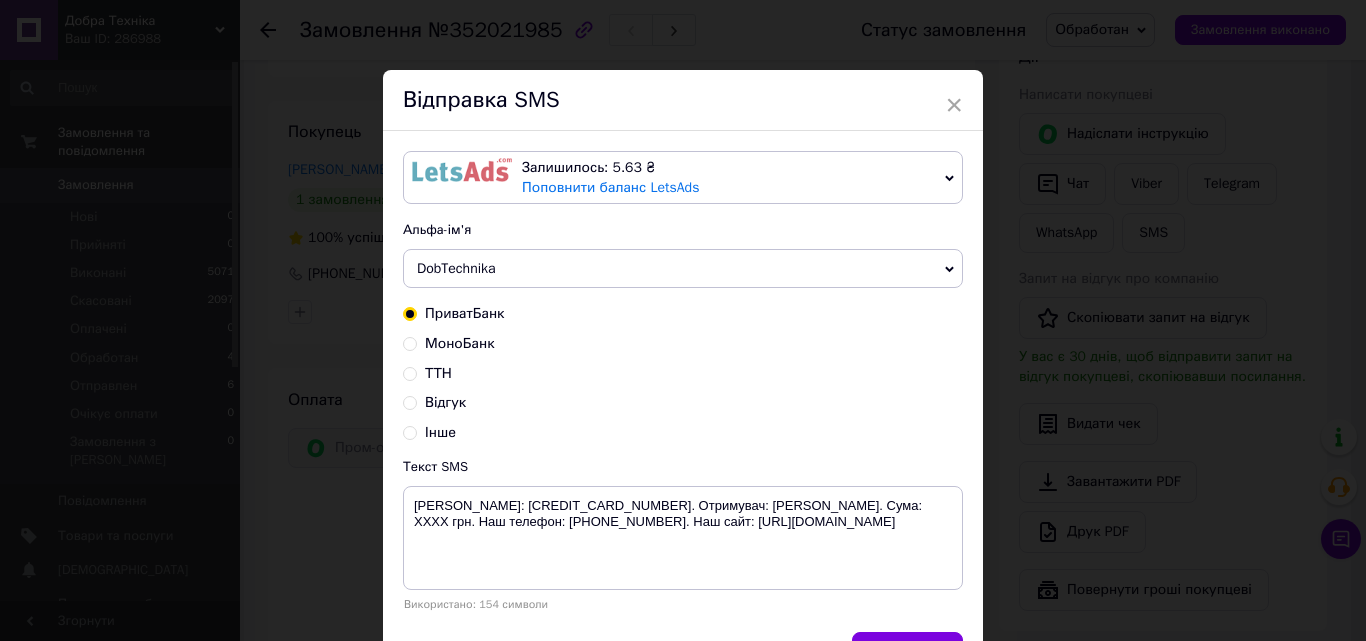 click on "ТТН" at bounding box center (410, 372) 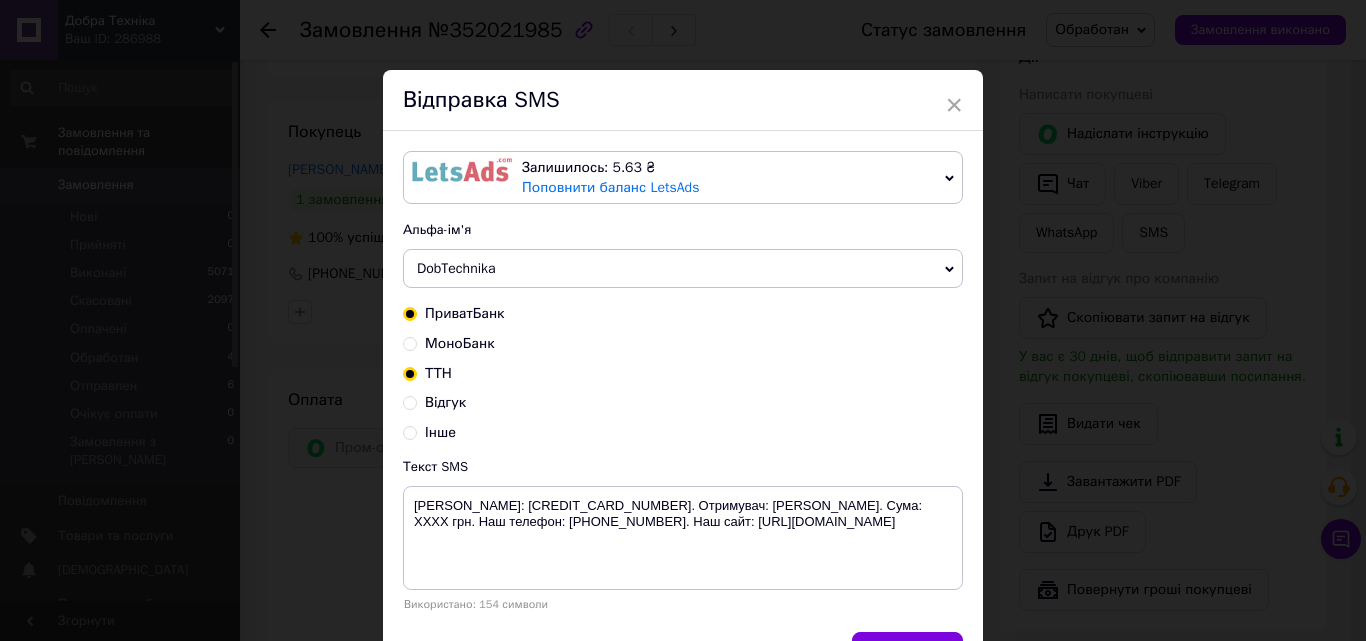 radio on "true" 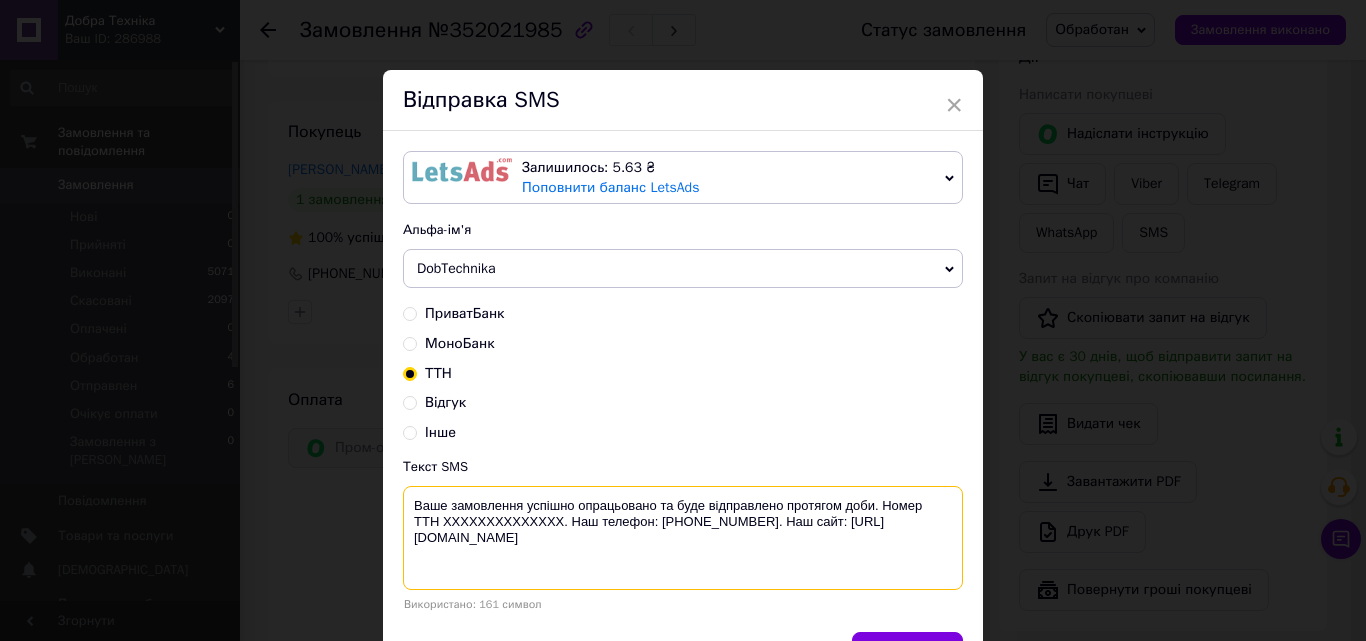 click on "Ваше замовлення успішно опрацьовано та буде відправлено протягом доби. Номер ТТН XXXXXXXXXXXXXX. Наш телефон: +380669108837. Наш сайт: http://dobra-technika.com/" at bounding box center (683, 538) 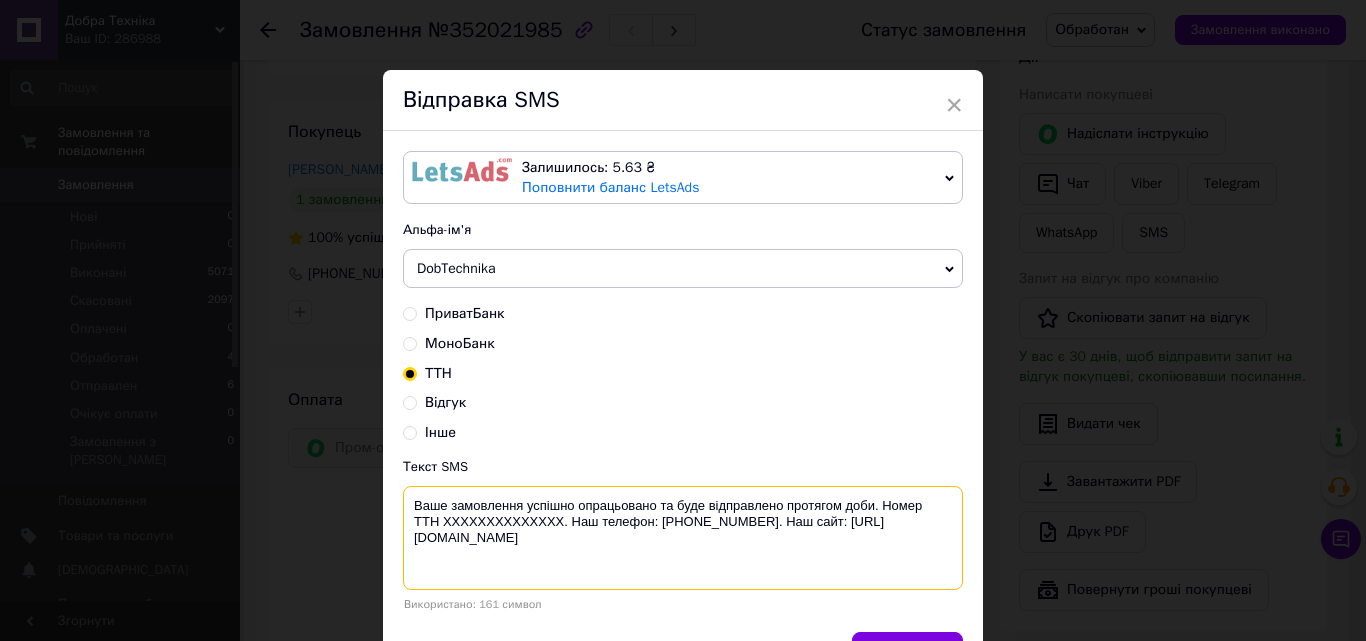 paste on "20451202816224" 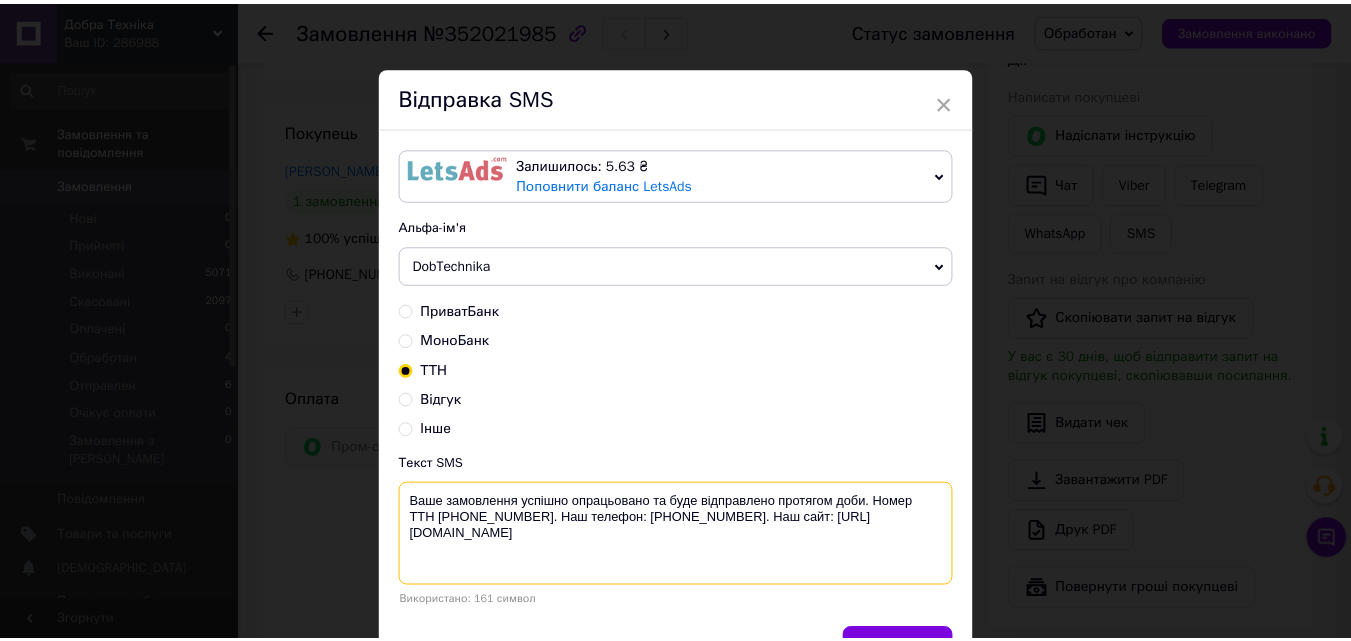 scroll, scrollTop: 0, scrollLeft: 0, axis: both 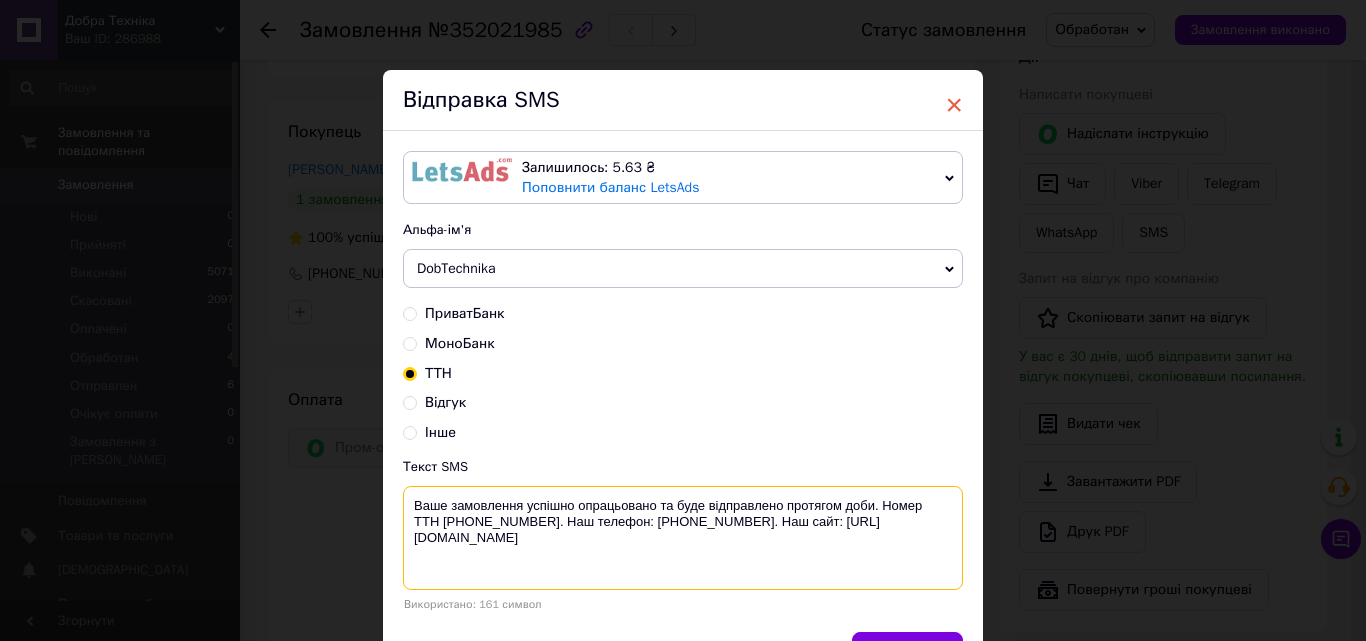 type on "Ваше замовлення успішно опрацьовано та буде відправлено протягом доби. Номер ТТН 20451202816224. Наш телефон: +380669108837. Наш сайт: http://dobra-technika.com/" 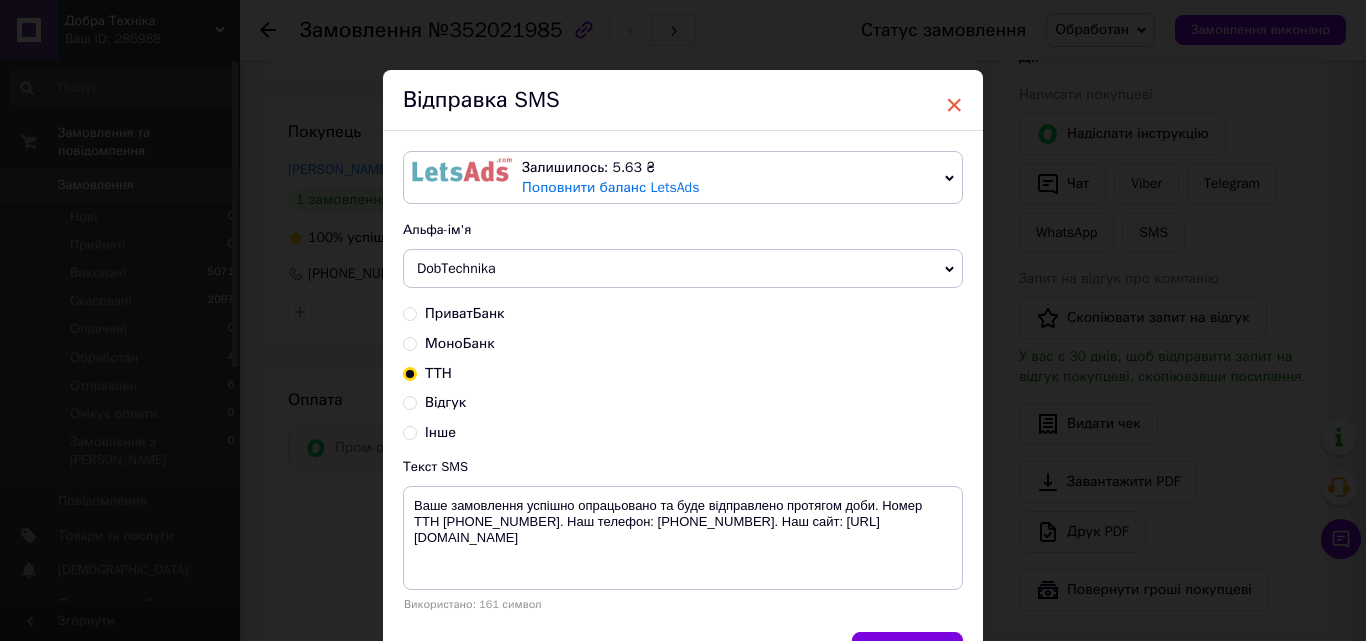 click on "×" at bounding box center (954, 105) 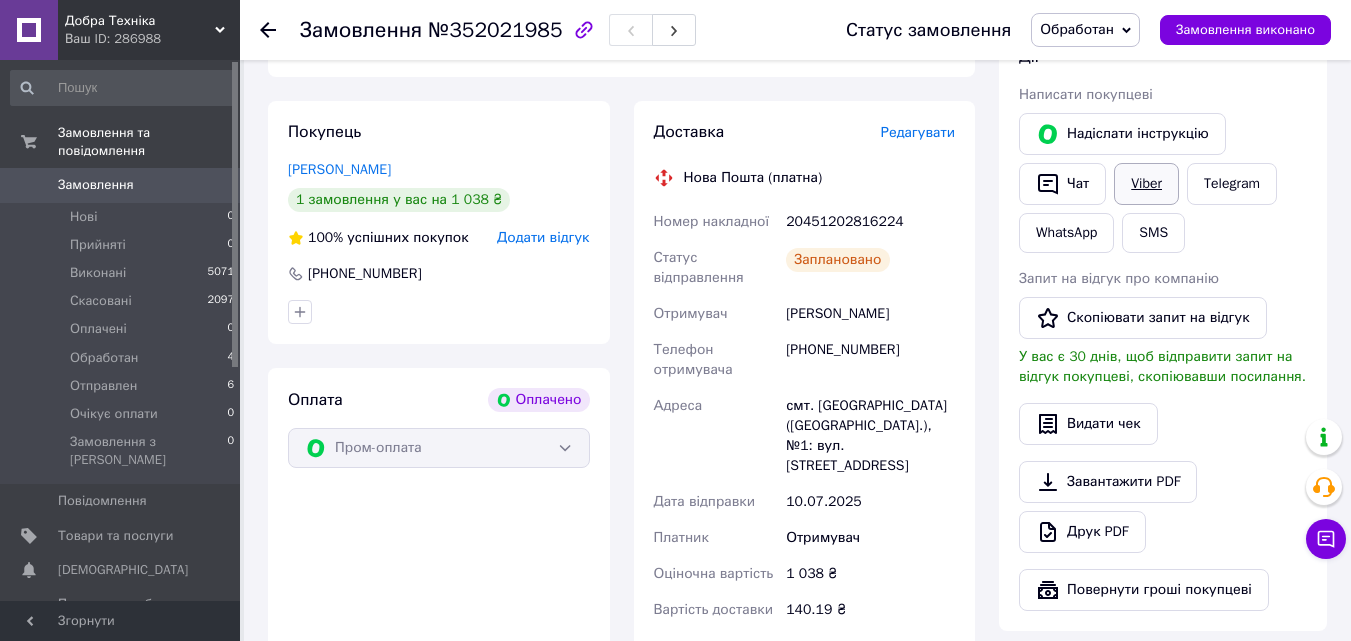 click on "Viber" at bounding box center [1146, 184] 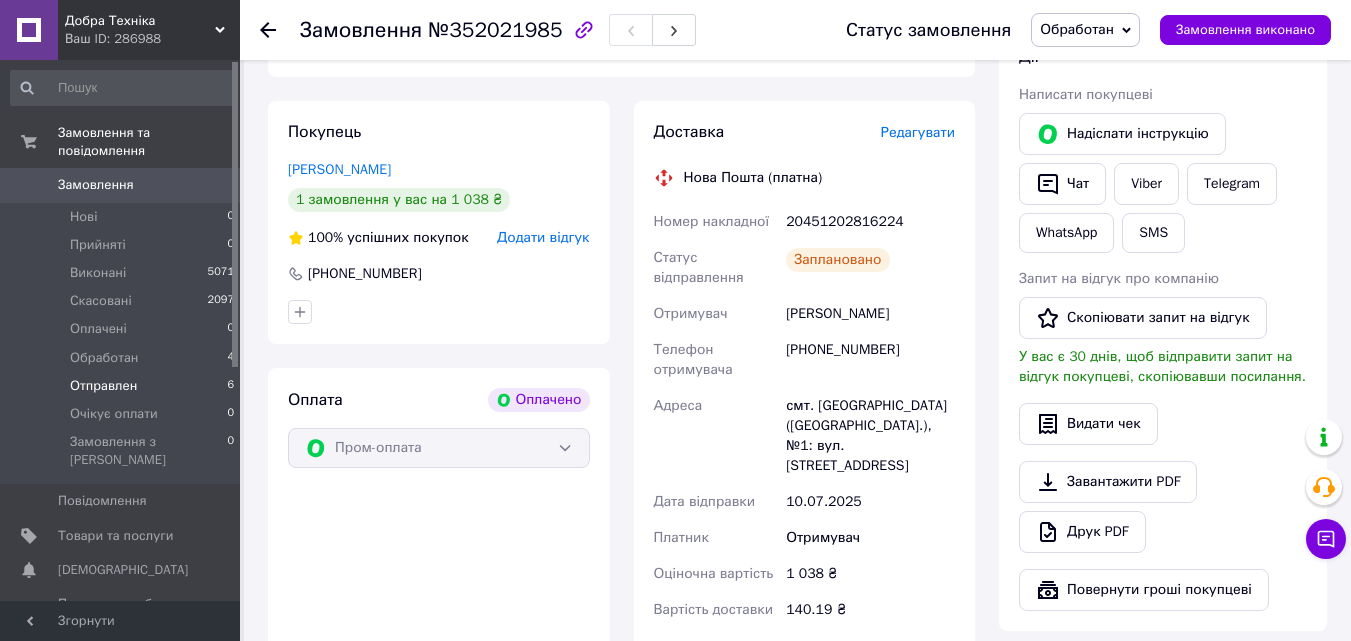 click on "Отправлен 6" at bounding box center [123, 386] 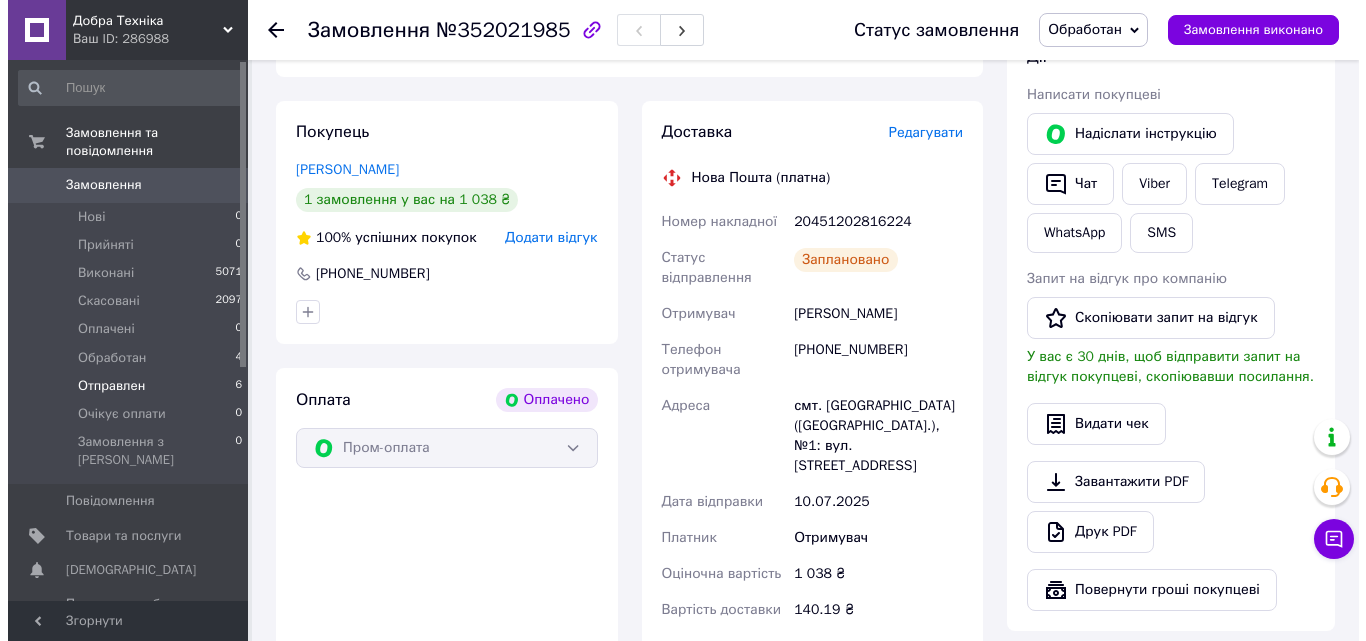 scroll, scrollTop: 0, scrollLeft: 0, axis: both 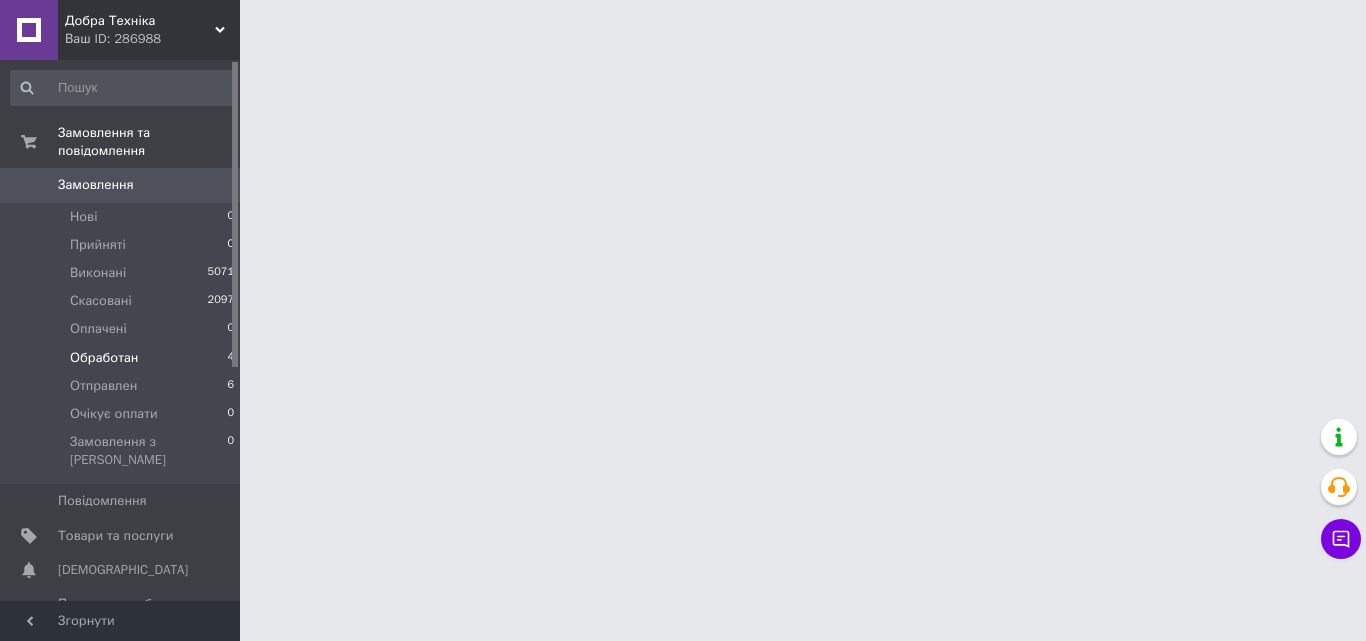 click on "Обработан 4" at bounding box center (123, 358) 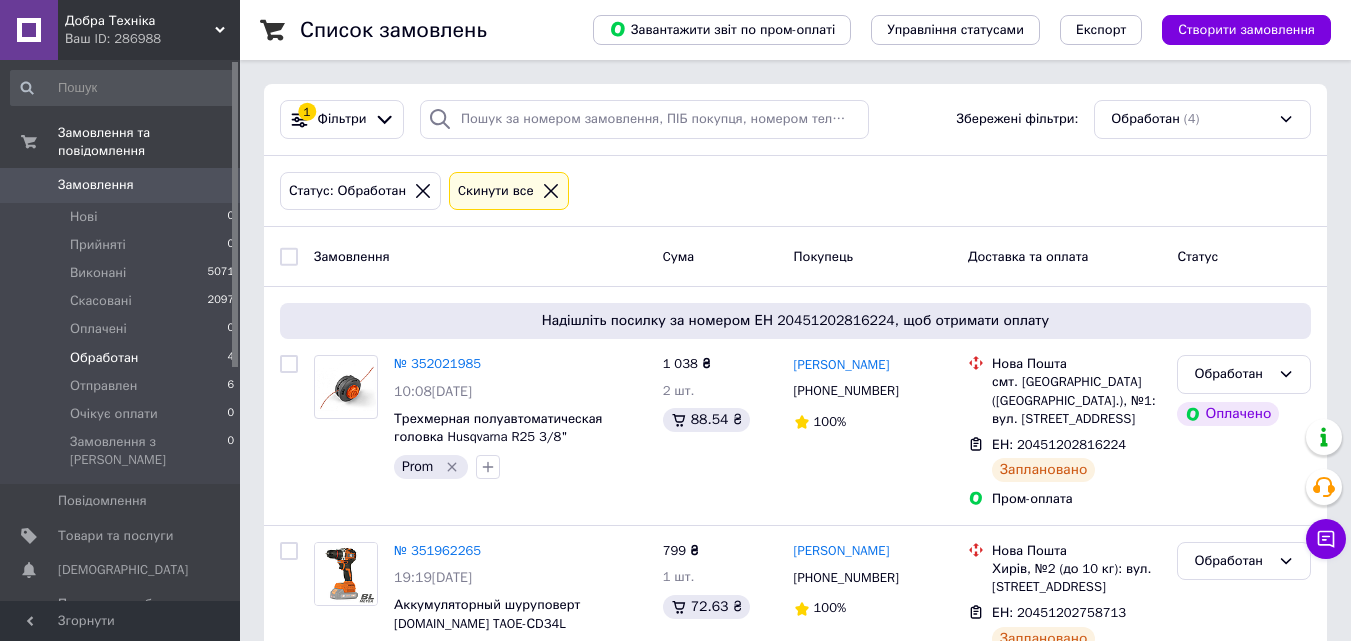 click on "Замовлення Cума Покупець Доставка та оплата Статус" at bounding box center [795, 257] 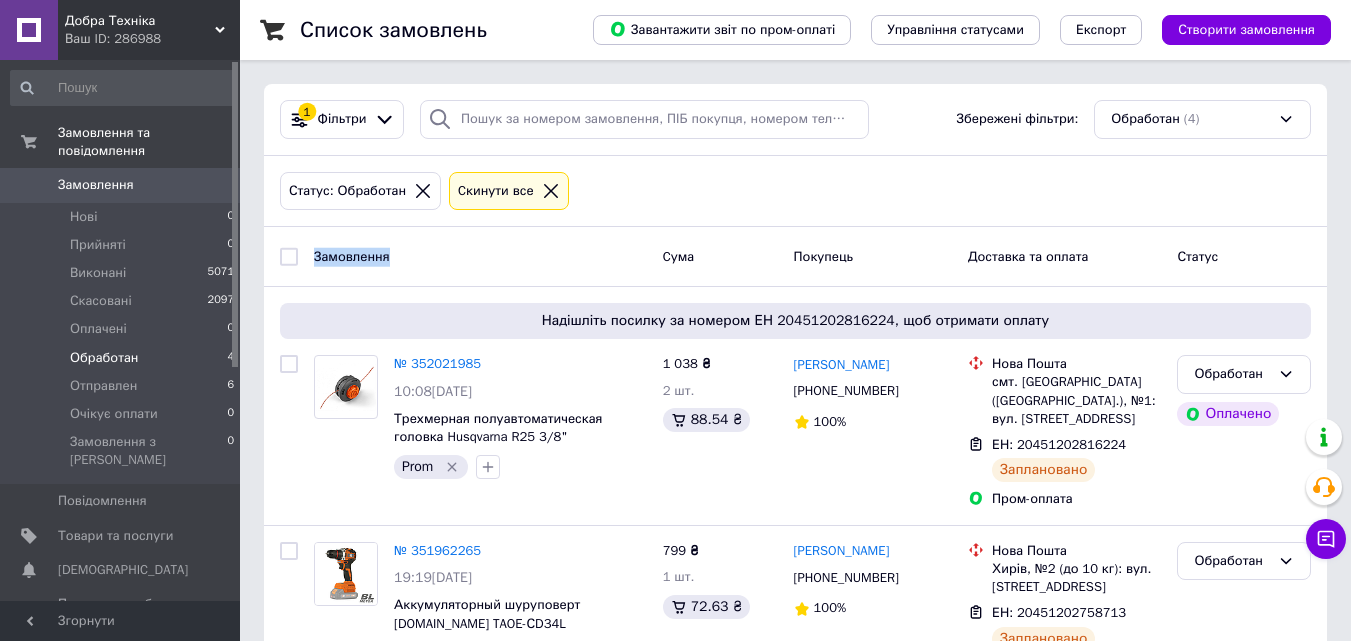 drag, startPoint x: 352, startPoint y: 256, endPoint x: 401, endPoint y: 260, distance: 49.162994 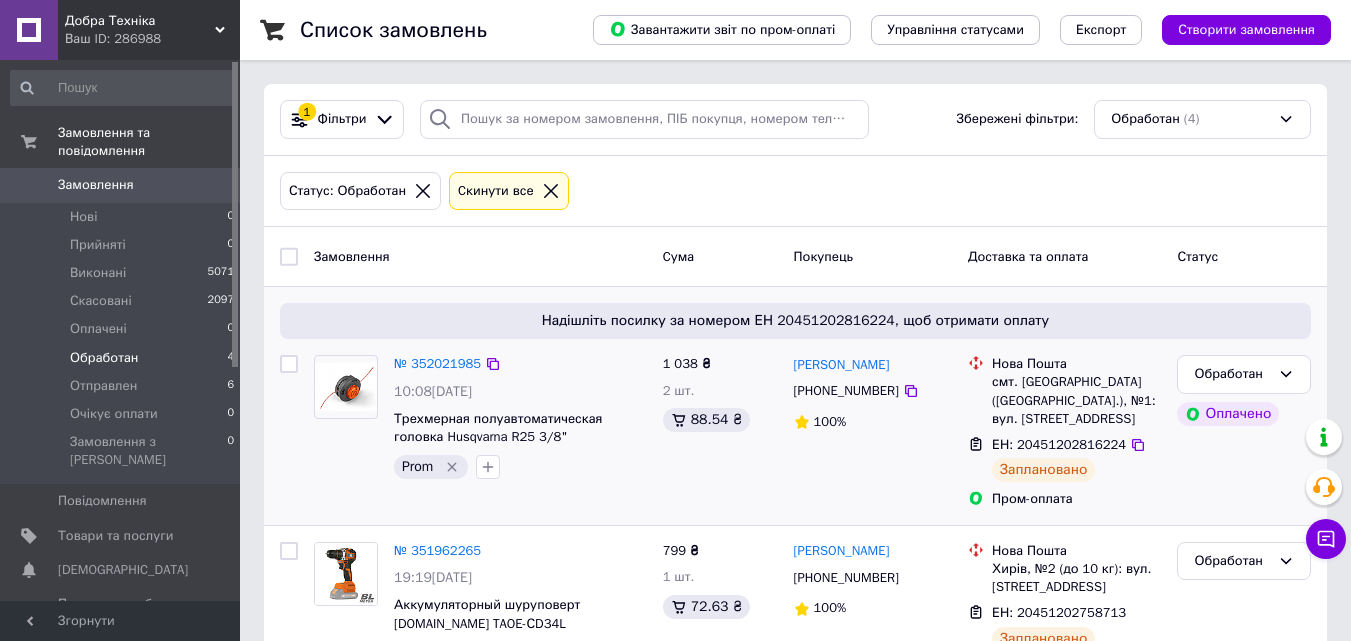 click on "Надішліть посилку за номером ЕН 20451202816224, щоб отримати оплату № 352021985 10:08, 10.07.2025 Трехмерная полуавтоматическая головка Husqvarna R25 3/8" Prom   1 038 ₴ 2 шт. 88.54 ₴ Голик Александр +380973928629 100% Нова Пошта смт. Обухівка (Дніпропетровська обл.), №1: вул. Центральна, 44а ЕН: 20451202816224 Заплановано Пром-оплата Обработан Оплачено" at bounding box center [795, 406] 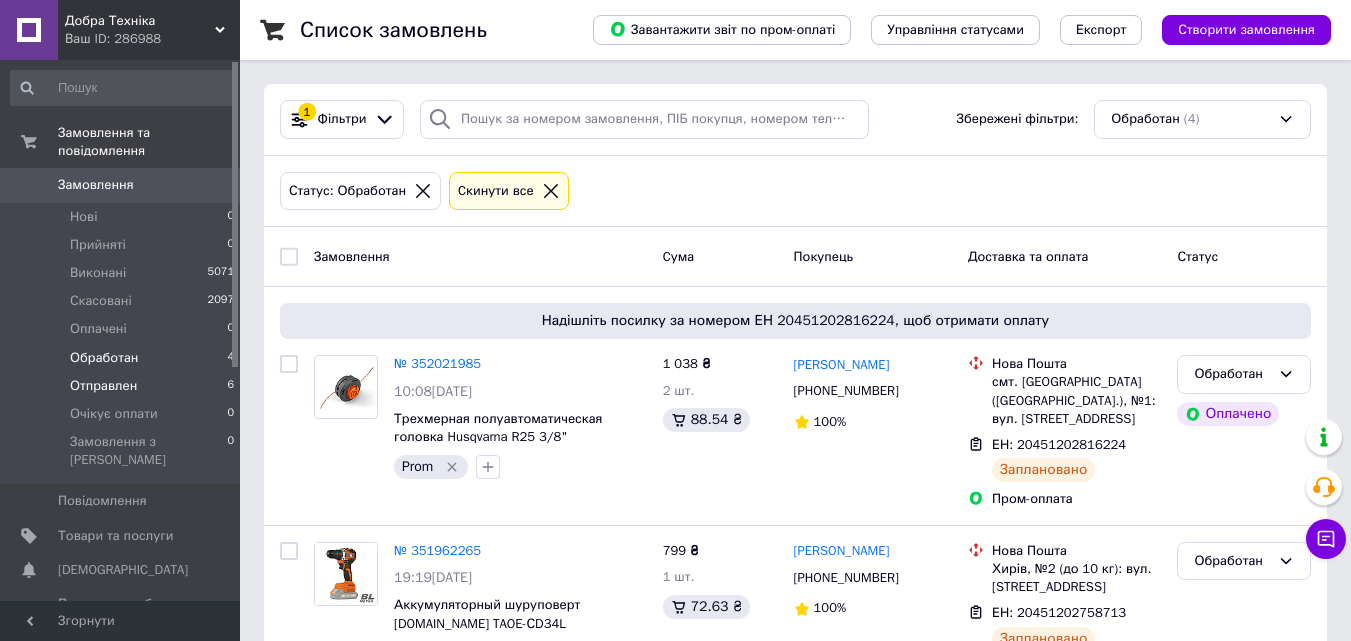 click on "Отправлен" at bounding box center (103, 386) 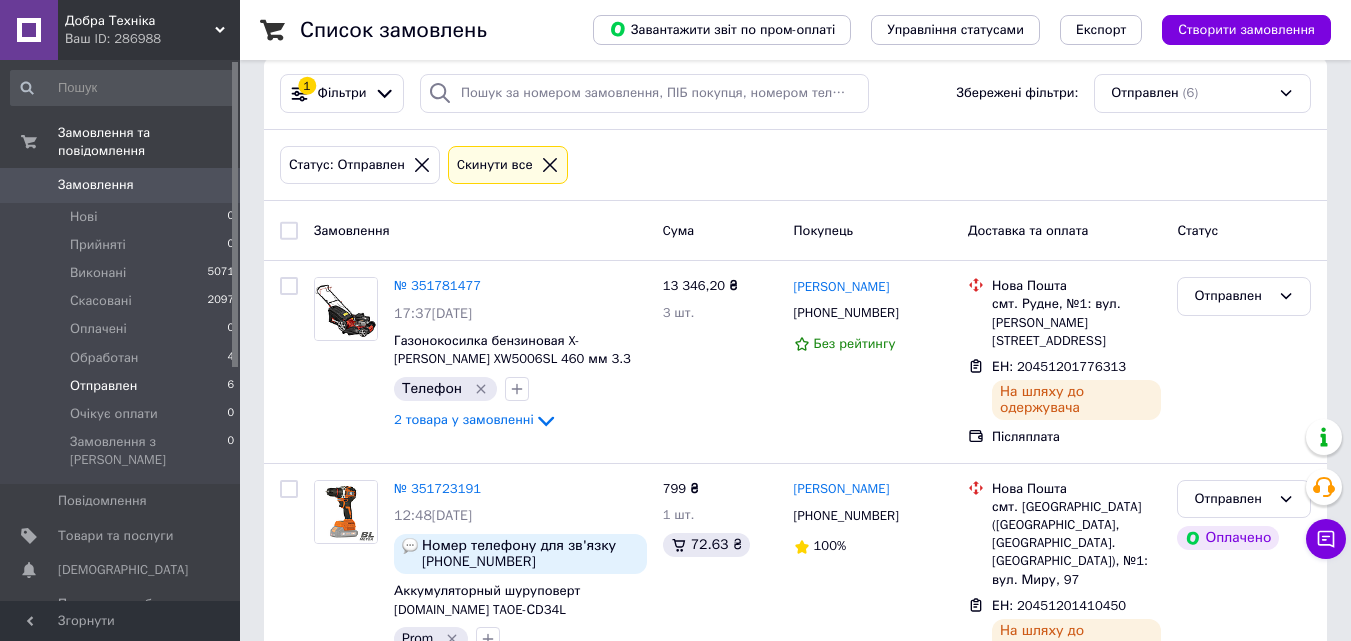 scroll, scrollTop: 0, scrollLeft: 0, axis: both 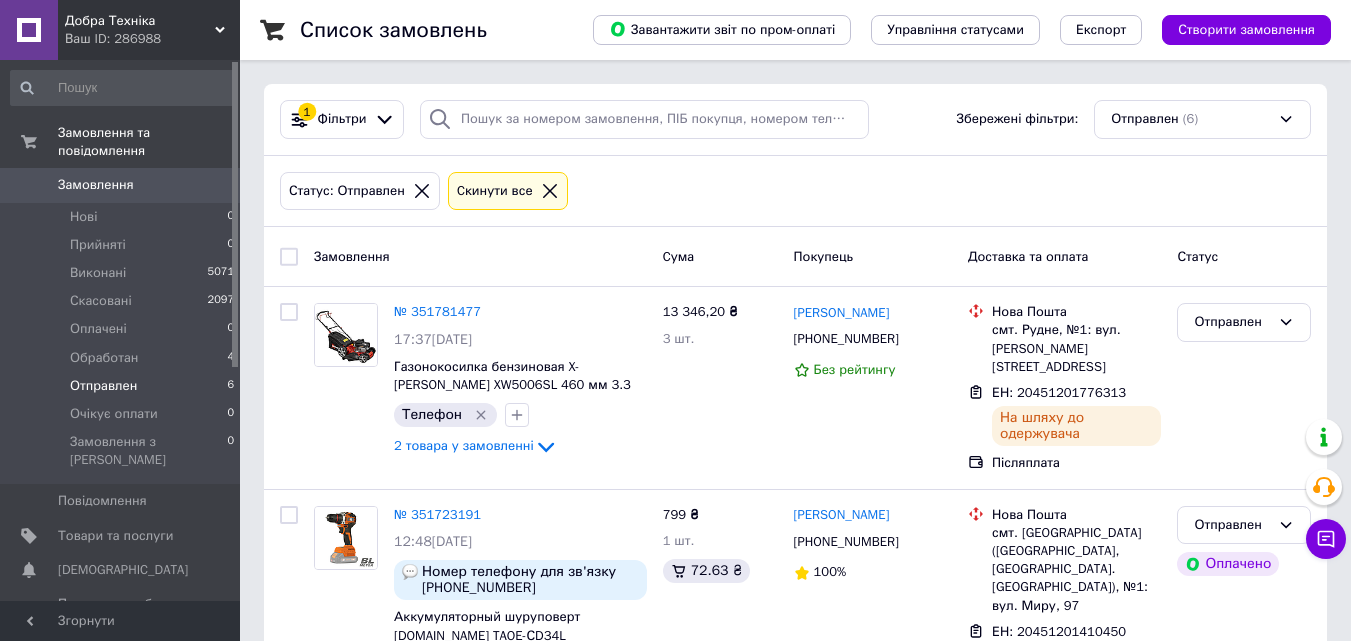 click on "Замовлення Cума Покупець Доставка та оплата Статус" at bounding box center [795, 257] 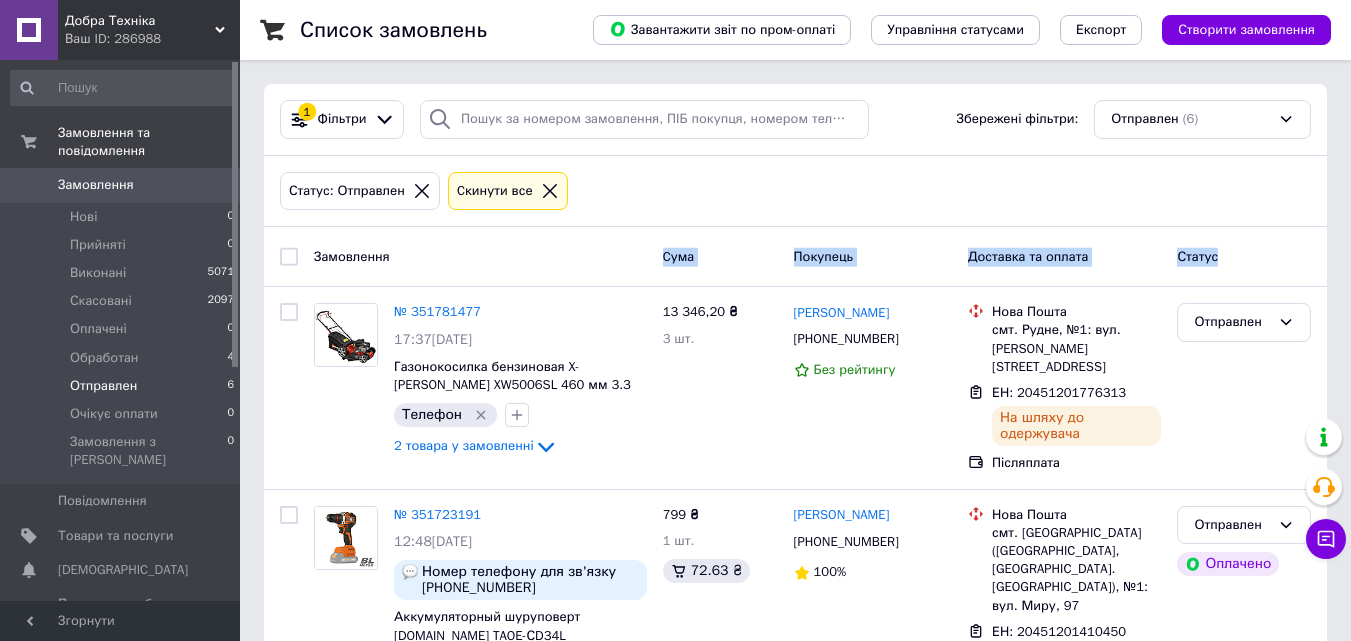 drag, startPoint x: 646, startPoint y: 257, endPoint x: 1109, endPoint y: 234, distance: 463.57092 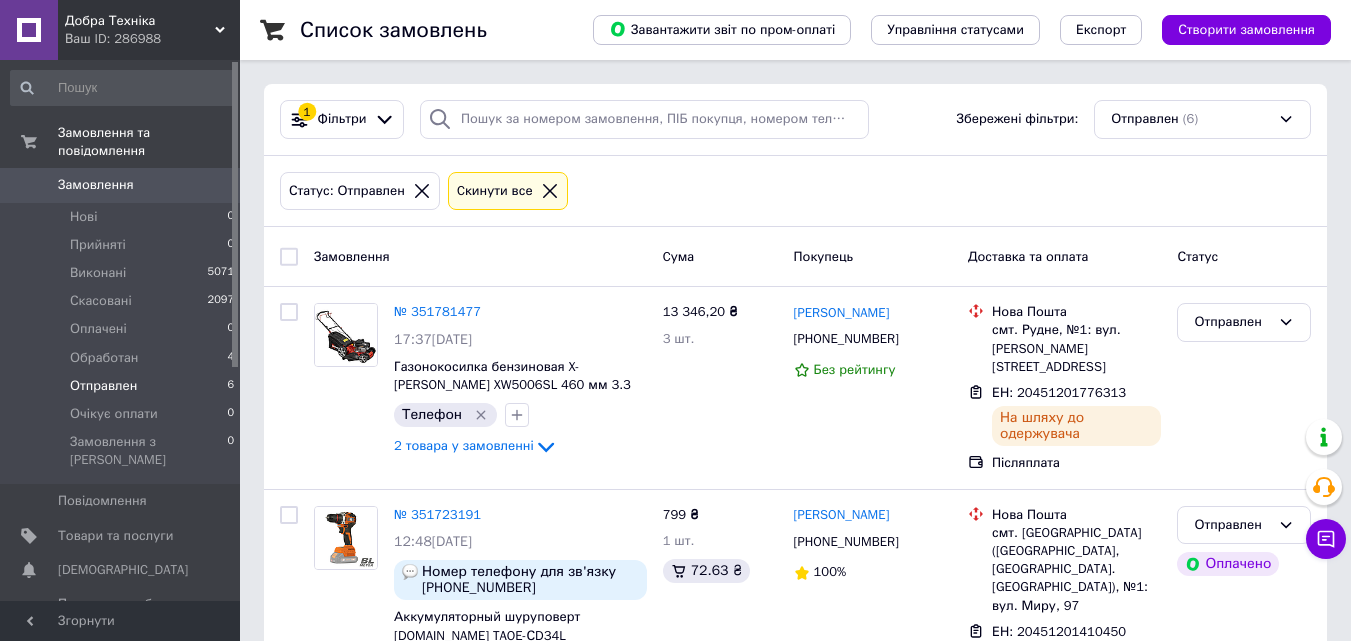 click on "Покупець" at bounding box center (824, 255) 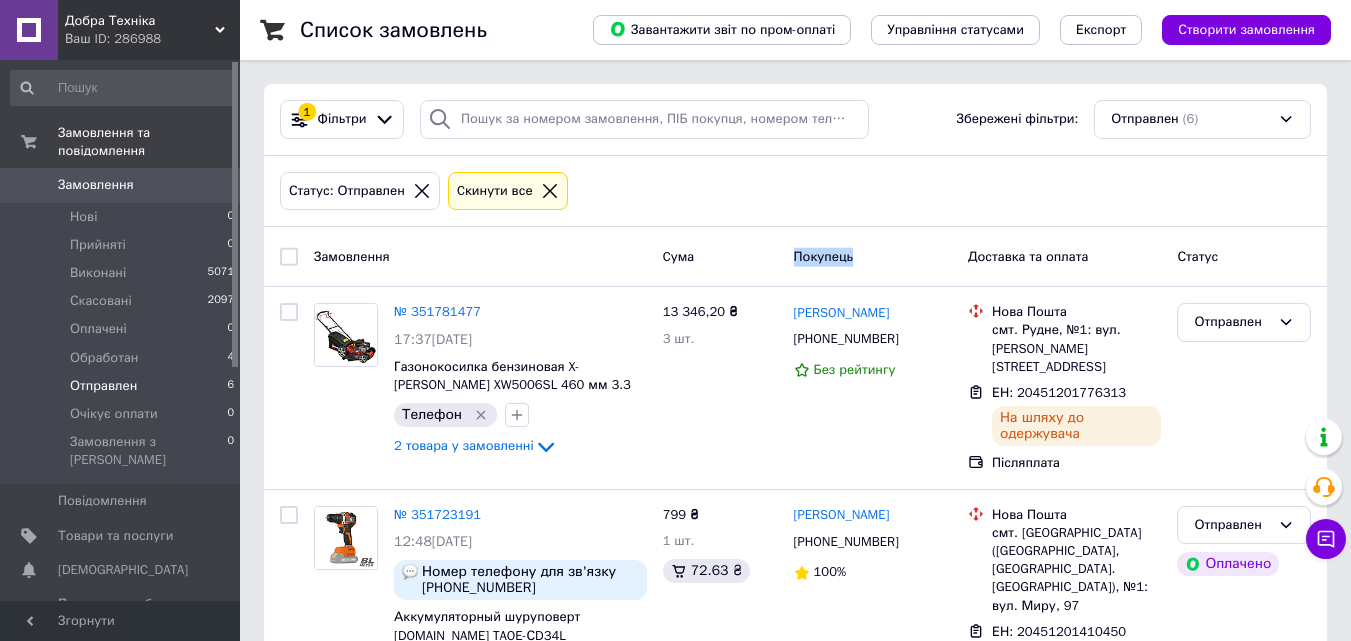 click on "Покупець" at bounding box center [824, 255] 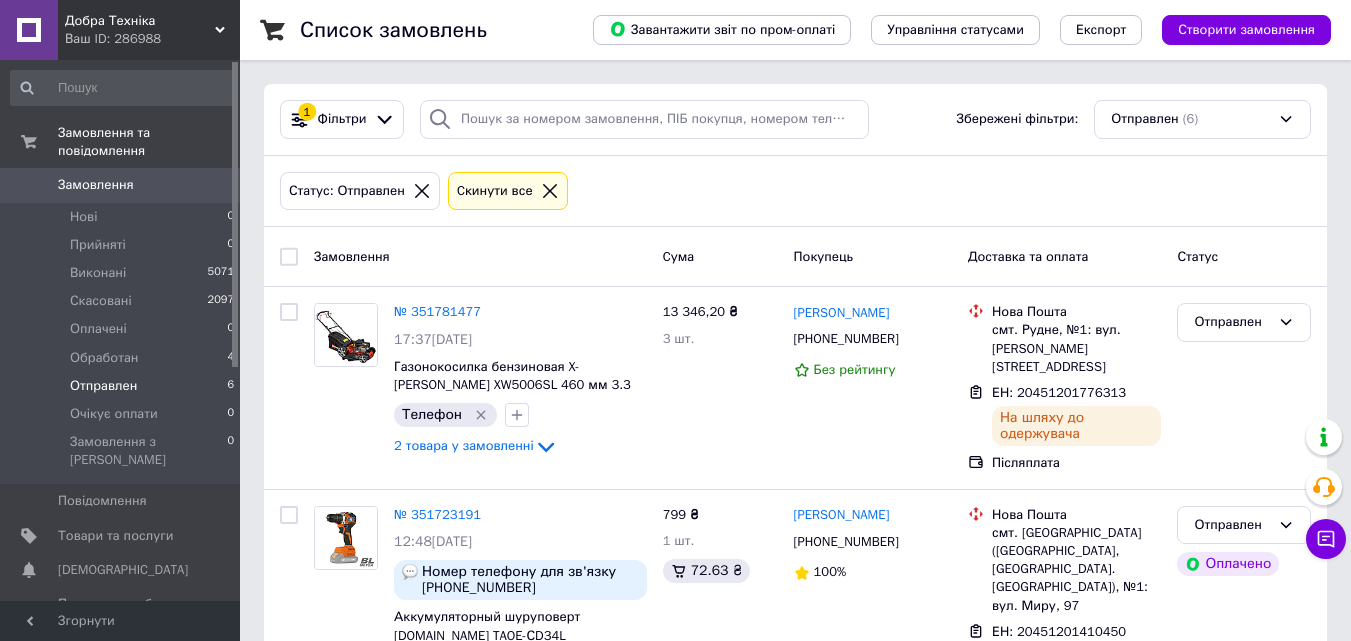 click on "Cума" at bounding box center [720, 256] 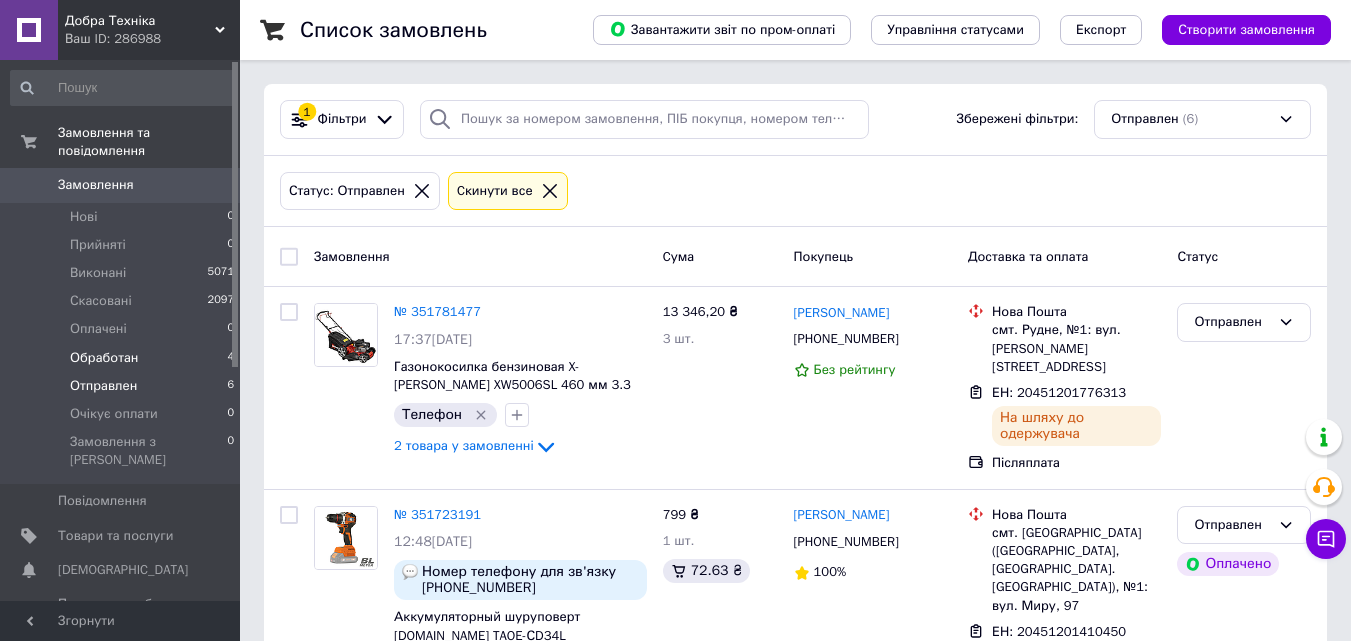 click on "Обработан" at bounding box center (104, 358) 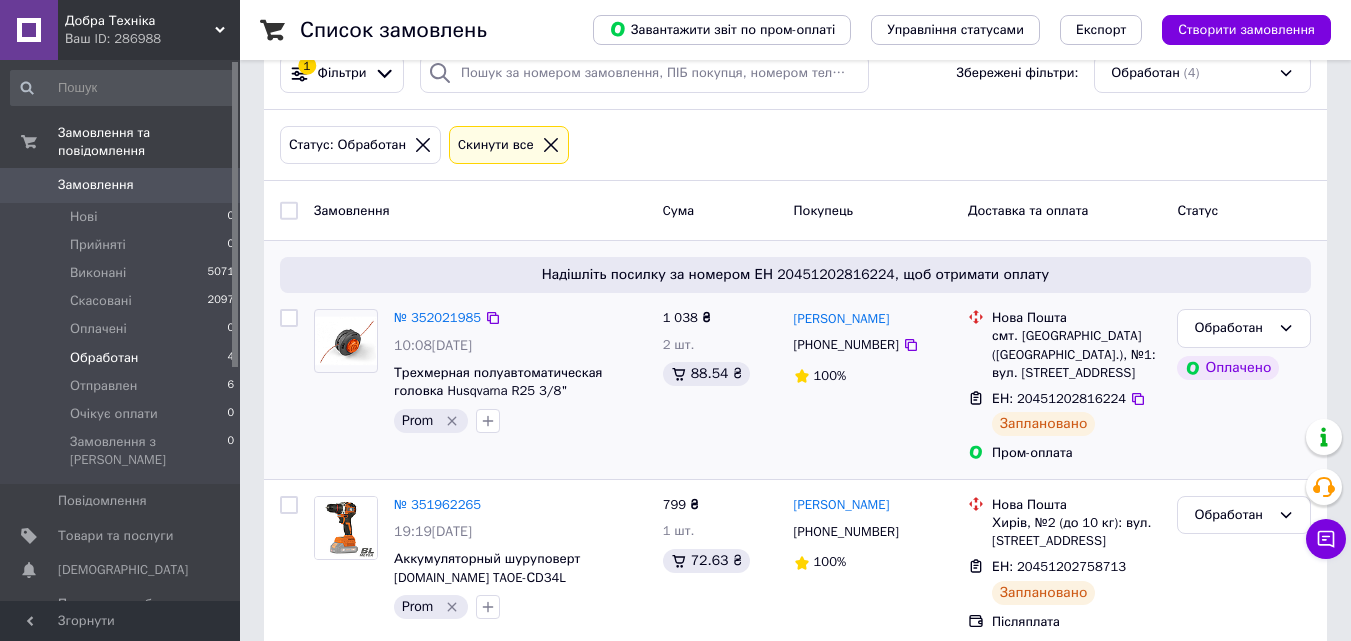 scroll, scrollTop: 0, scrollLeft: 0, axis: both 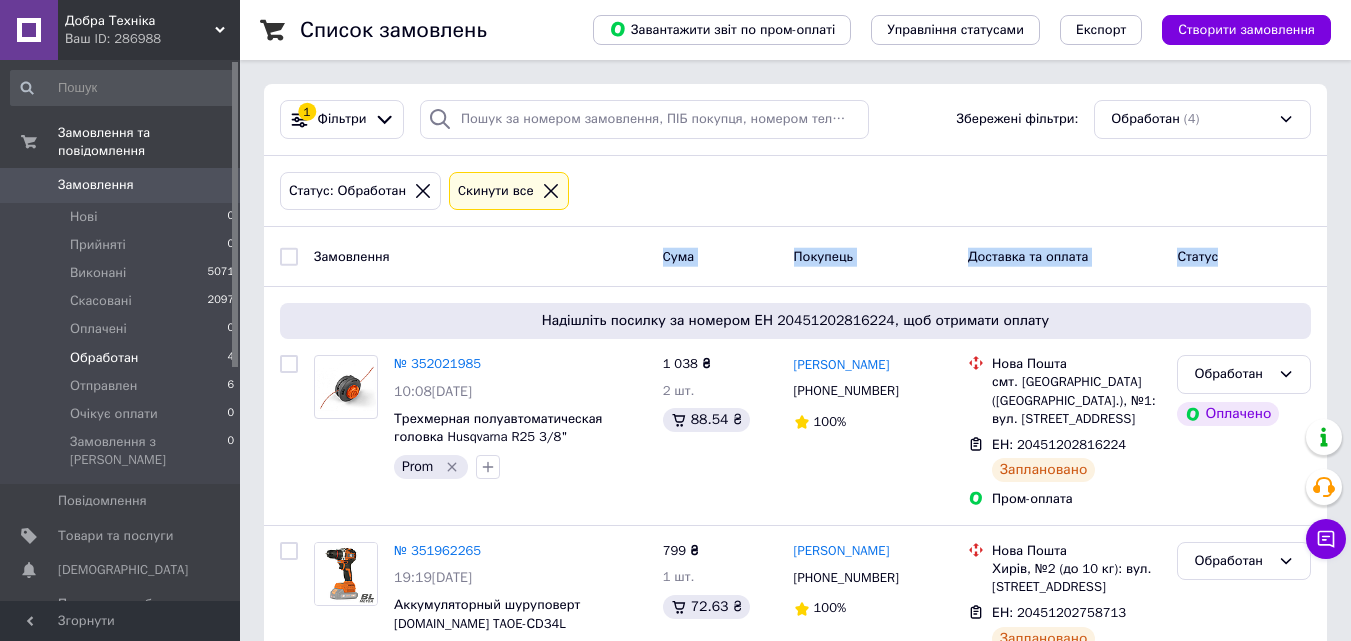 drag, startPoint x: 648, startPoint y: 257, endPoint x: 1226, endPoint y: 258, distance: 578.00085 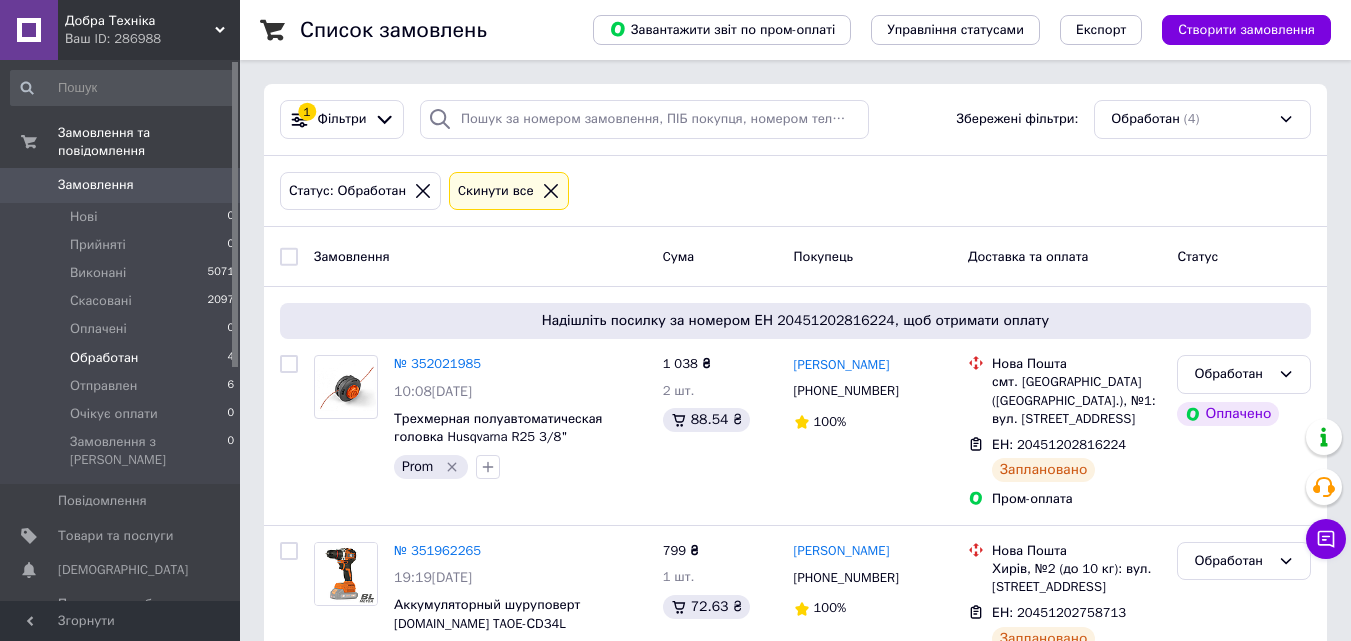 click on "Список замовлень   Завантажити звіт по пром-оплаті Управління статусами Експорт Створити замовлення 1 Фільтри Збережені фільтри: Обработан (4) Статус: Обработан Cкинути все Замовлення Cума Покупець Доставка та оплата Статус Надішліть посилку за номером ЕН 20451202816224, щоб отримати оплату № 352021985 10:08[DATE] Трехмерная полуавтоматическая головка Husqvarna R25 3/8" Prom   1 038 ₴ 2 шт. 88.54 ₴ [PERSON_NAME] [PHONE_NUMBER] 100% [GEOGRAPHIC_DATA]. [GEOGRAPHIC_DATA] ([GEOGRAPHIC_DATA].), №1: вул. [STREET_ADDRESS] ЕН: 20451202816224 Заплановано Пром-оплата Обработан Оплачено № 351962265 19:19[DATE] Prom   799 ₴ 1 шт." at bounding box center [795, 571] 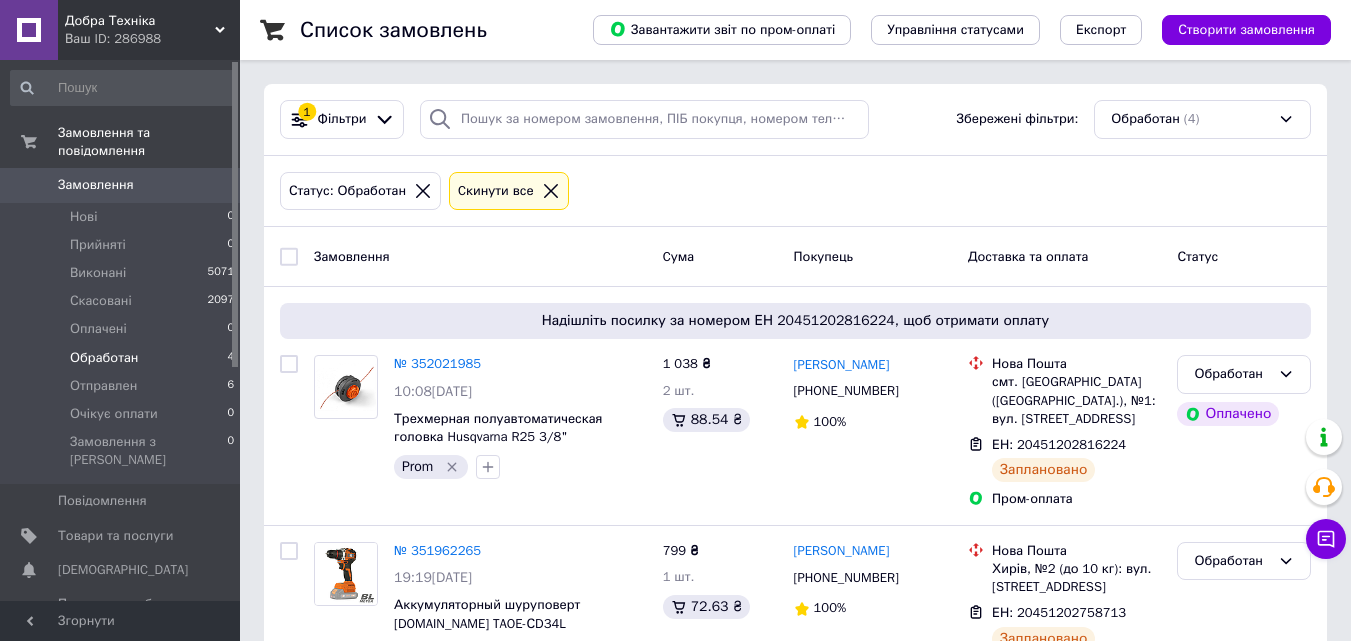 click on "Список замовлень   Завантажити звіт по пром-оплаті Управління статусами Експорт Створити замовлення 1 Фільтри Збережені фільтри: Обработан (4) Статус: Обработан Cкинути все Замовлення Cума Покупець Доставка та оплата Статус Надішліть посилку за номером ЕН 20451202816224, щоб отримати оплату № 352021985 10:08[DATE] Трехмерная полуавтоматическая головка Husqvarna R25 3/8" Prom   1 038 ₴ 2 шт. 88.54 ₴ [PERSON_NAME] [PHONE_NUMBER] 100% [GEOGRAPHIC_DATA]. [GEOGRAPHIC_DATA] ([GEOGRAPHIC_DATA].), №1: вул. [STREET_ADDRESS] ЕН: 20451202816224 Заплановано Пром-оплата Обработан Оплачено № 351962265 19:19[DATE] Prom   799 ₴ 1 шт." at bounding box center [795, 571] 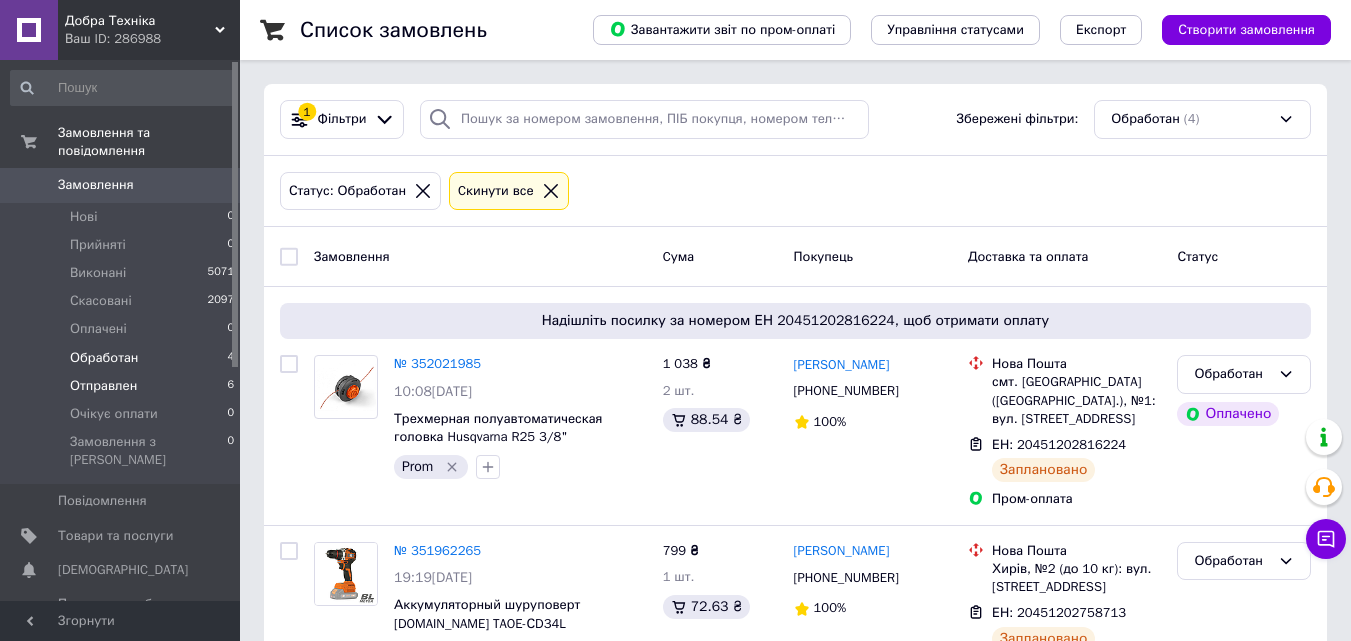 click on "Отправлен 6" at bounding box center (123, 386) 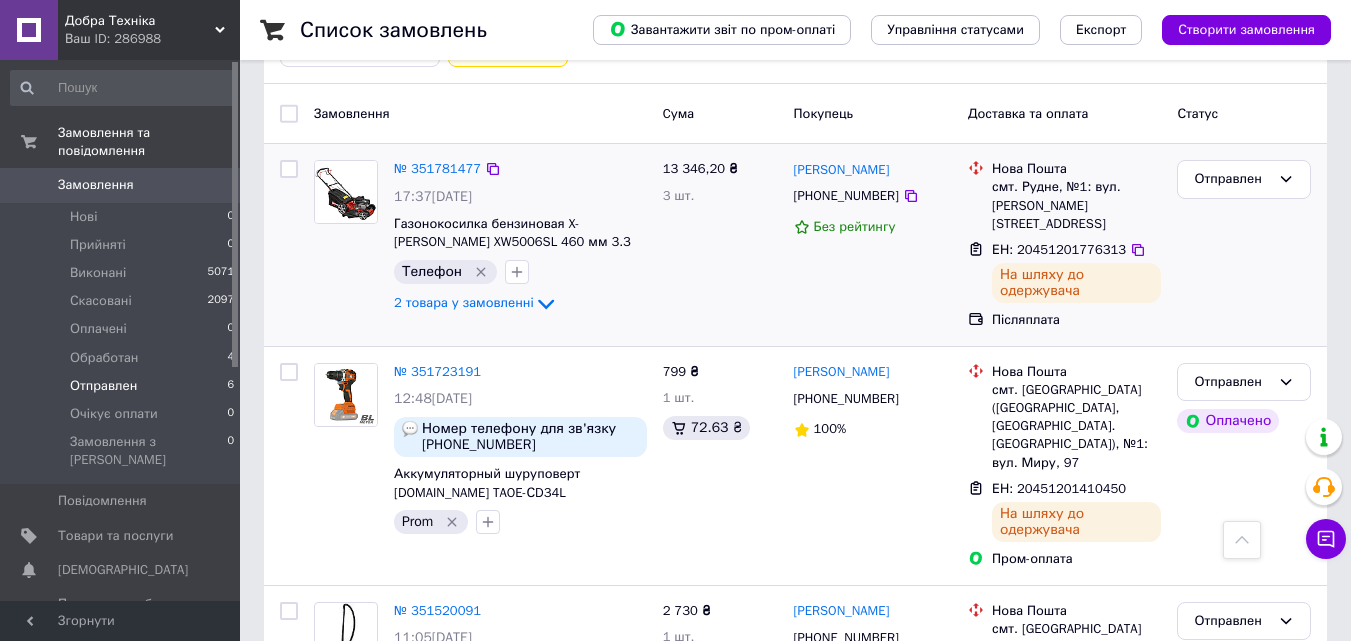 scroll, scrollTop: 0, scrollLeft: 0, axis: both 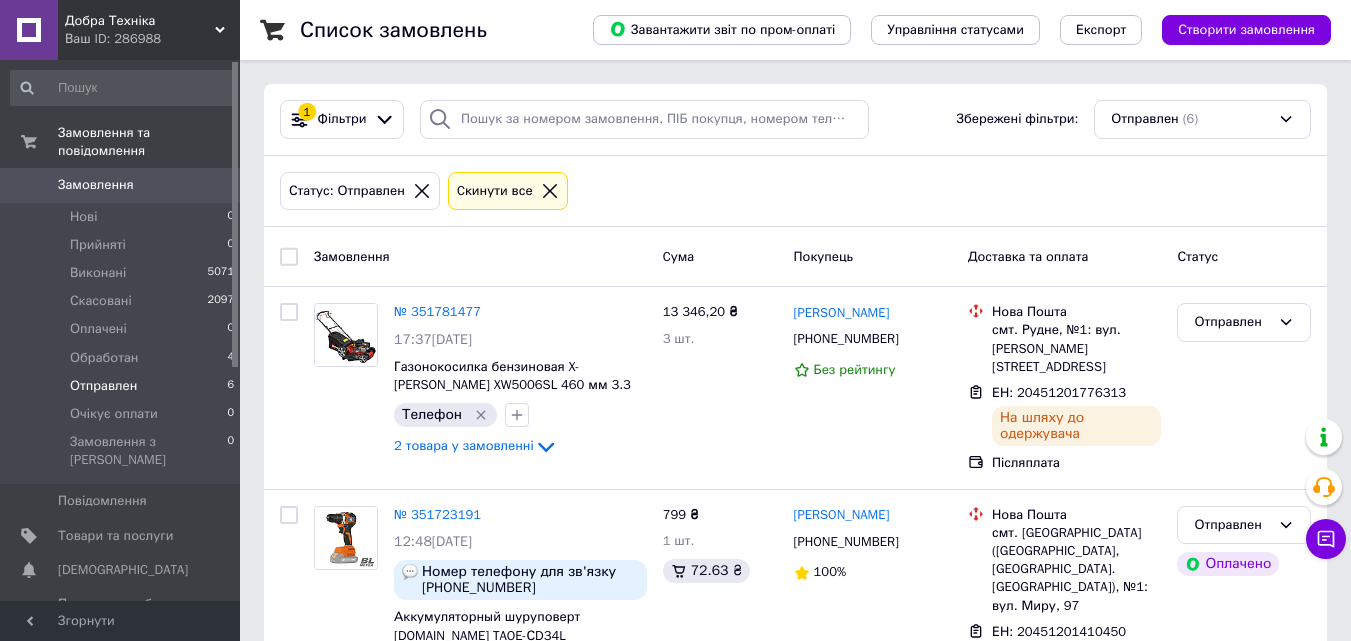 click on "Список замовлень   Завантажити звіт по пром-оплаті Управління статусами Експорт Створити замовлення 1 Фільтри Збережені фільтри: Отправлен (6) Статус: Отправлен Cкинути все Замовлення Cума Покупець Доставка та оплата Статус № 351781477 17:37, 08.07.2025 Газонокосилка бензиновая X-Woker XW5006SL 460 мм 3.3 лс Телефон   2 товара у замовленні 13 346,20 ₴ 3 шт. Зіновій Кобилецький +380961202054 Без рейтингу Нова Пошта смт. Рудне, №1: вул. Яворницького, 95 ЕН: 20451201776313 На шляху до одержувача Післяплата Отправлен № 351723191 12:48, 08.07.2025 Номер телефону для зв'язку 095 019-28-57  Prom   799 ₴ 1 шт. 72.63 ₴ Роман Ходько" at bounding box center [795, 803] 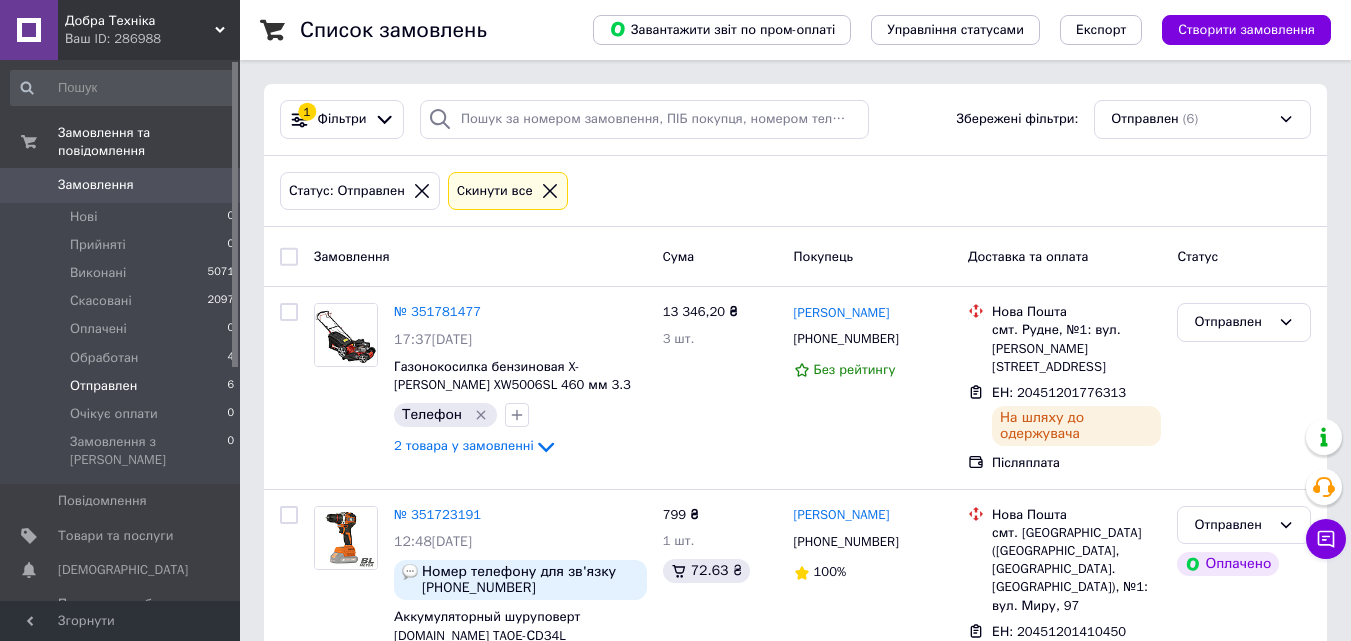 click on "Замовлення" at bounding box center [352, 255] 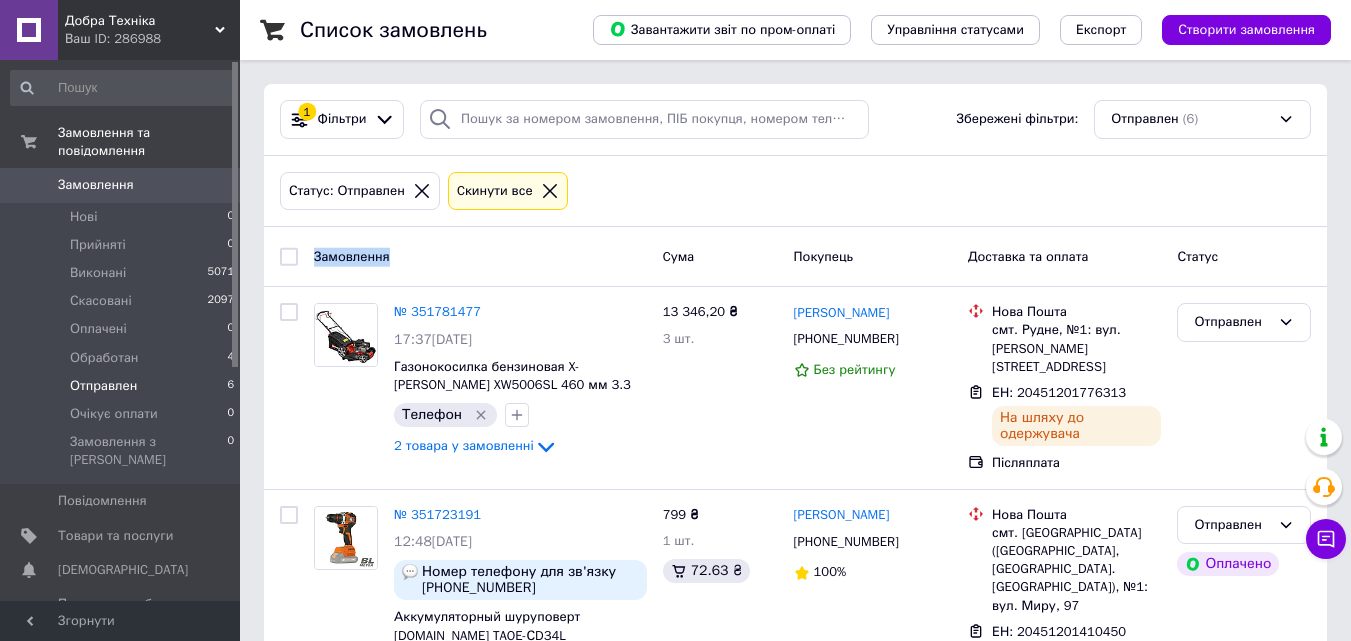 click on "Замовлення" at bounding box center [352, 255] 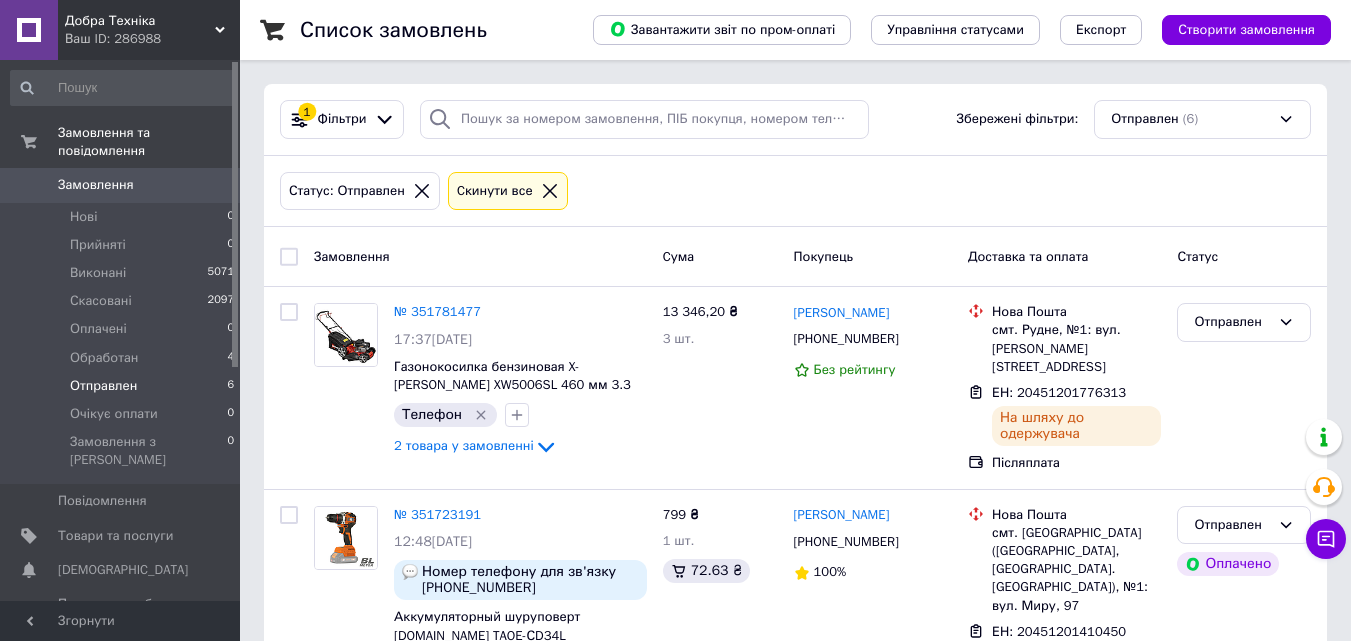 click on "Замовлення" at bounding box center (352, 255) 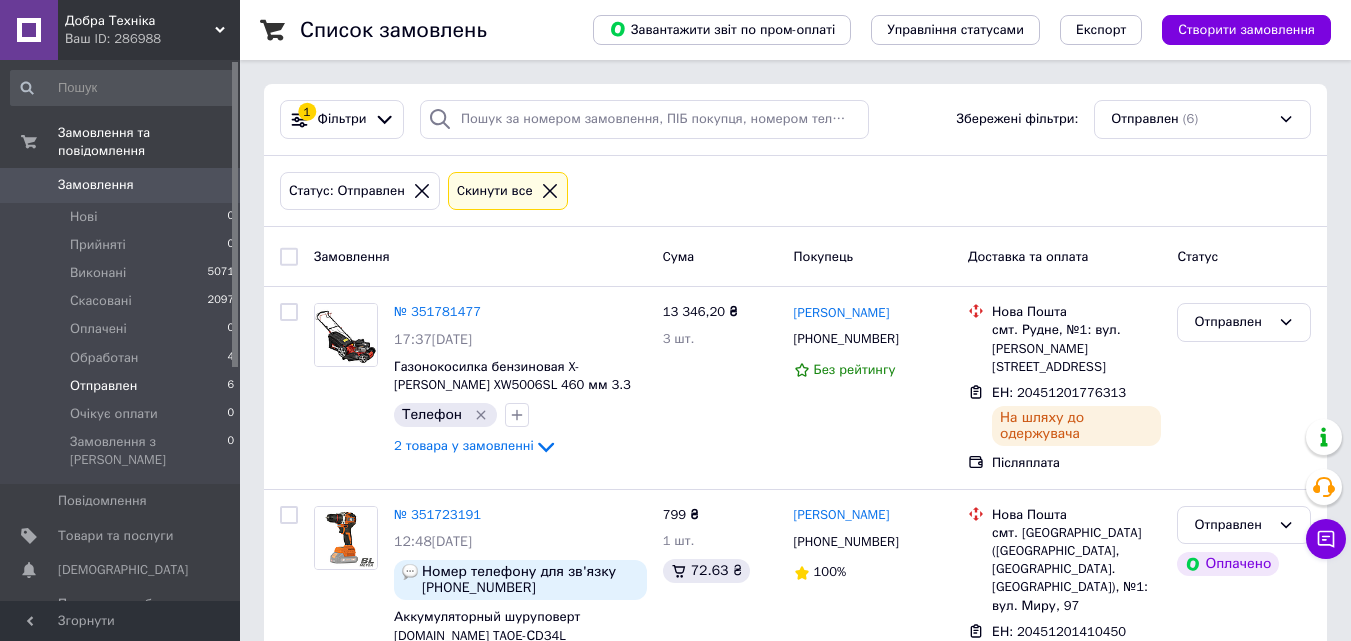 click on "Статус: Отправлен Cкинути все" at bounding box center [795, 191] 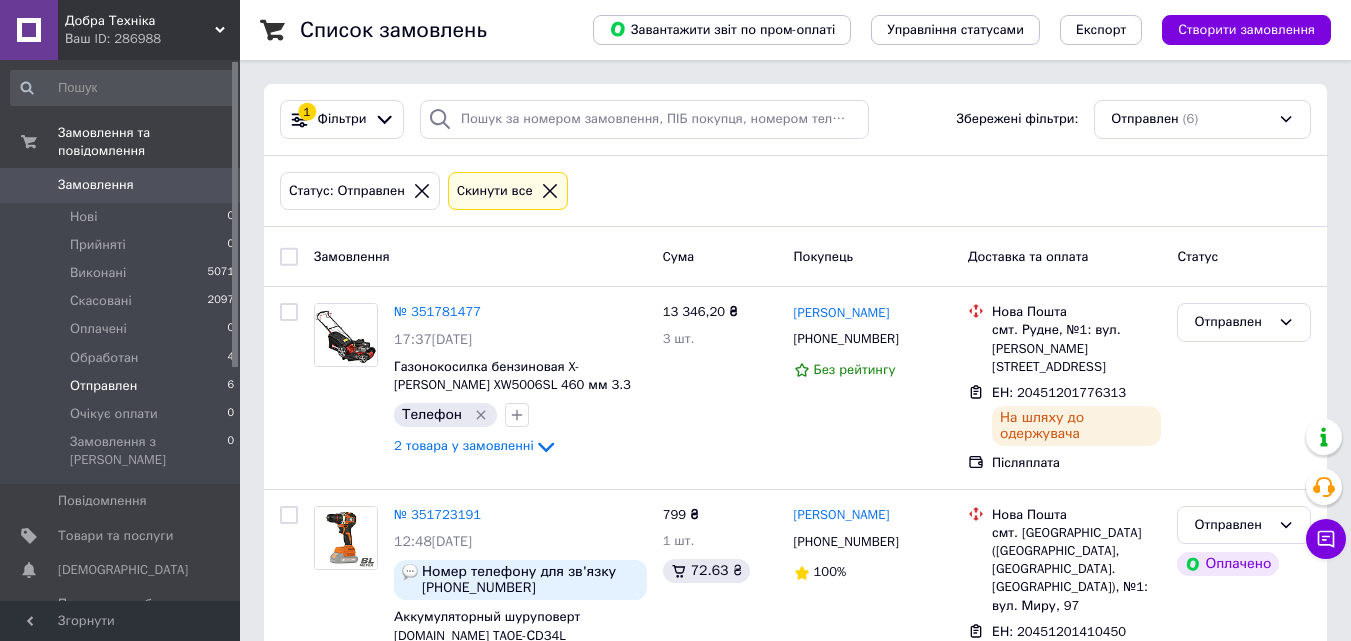click on "Замовлення" at bounding box center (352, 255) 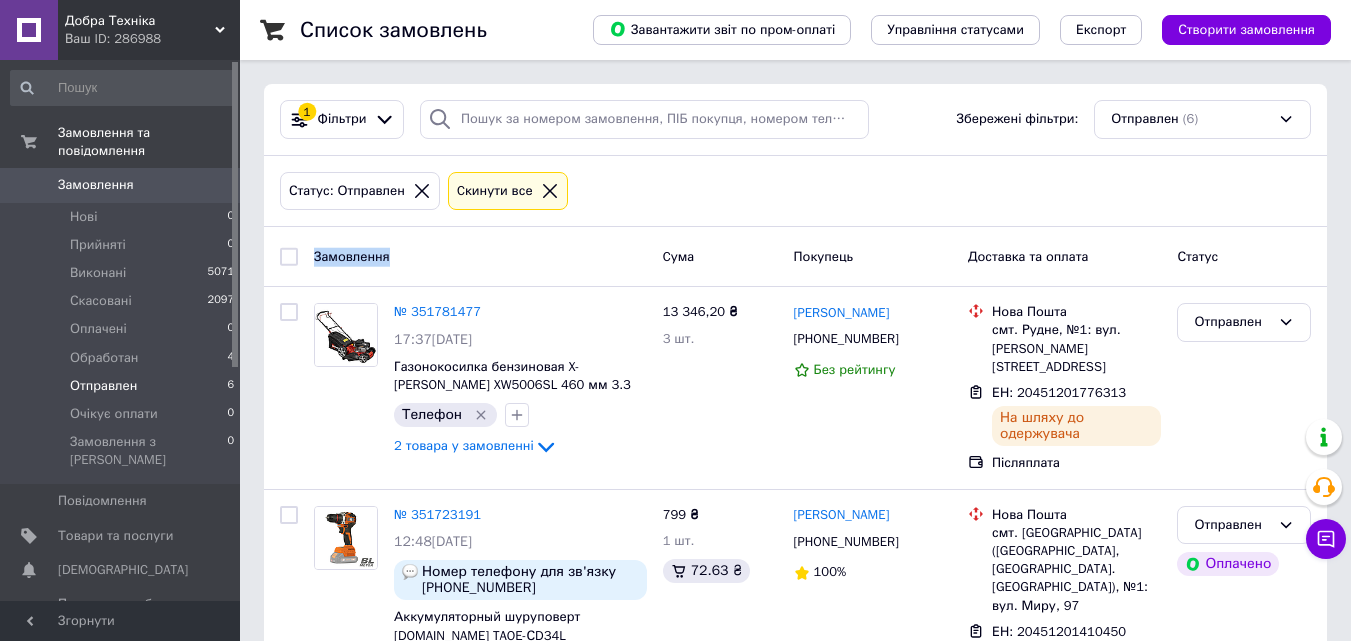 click on "Замовлення" at bounding box center (352, 255) 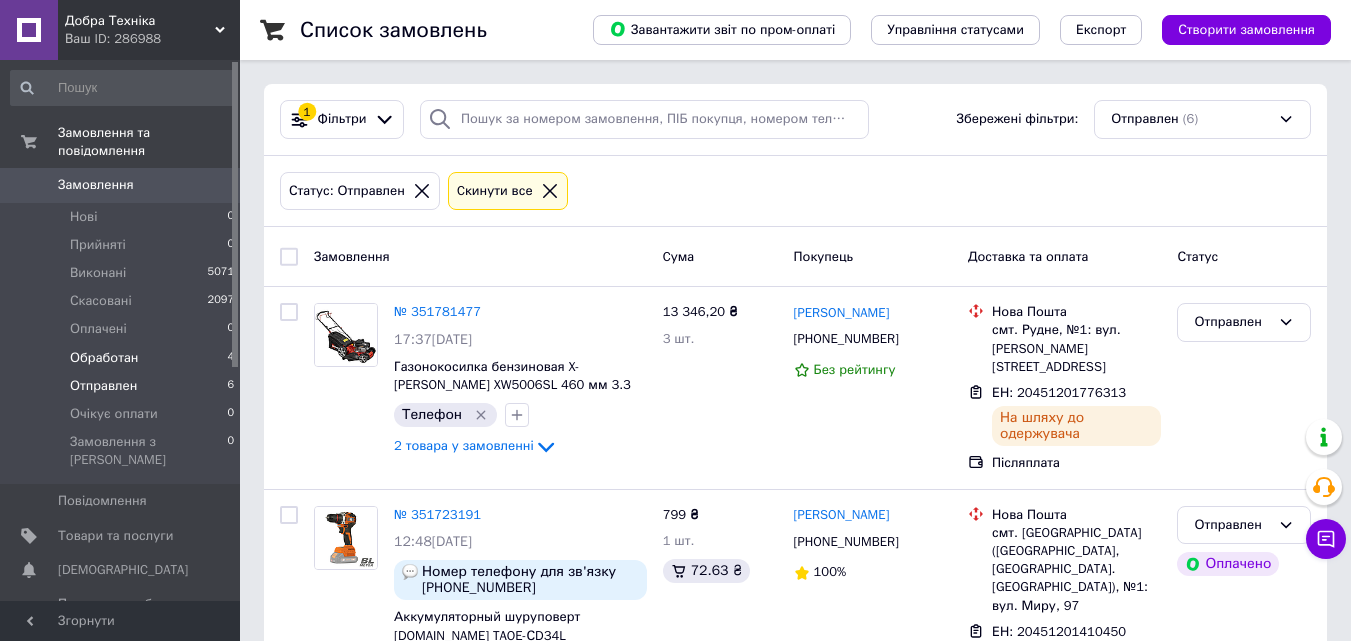 click on "Обработан 4" at bounding box center [123, 358] 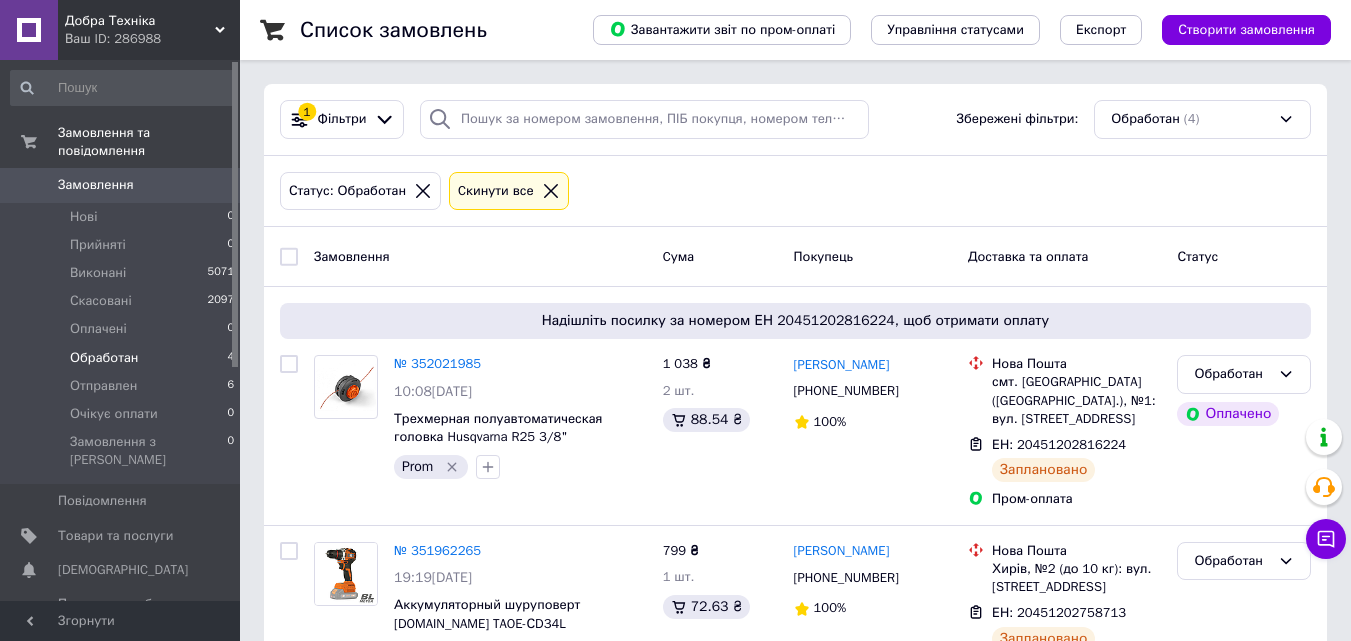 click on "Статус: Обработан Cкинути все" at bounding box center (795, 191) 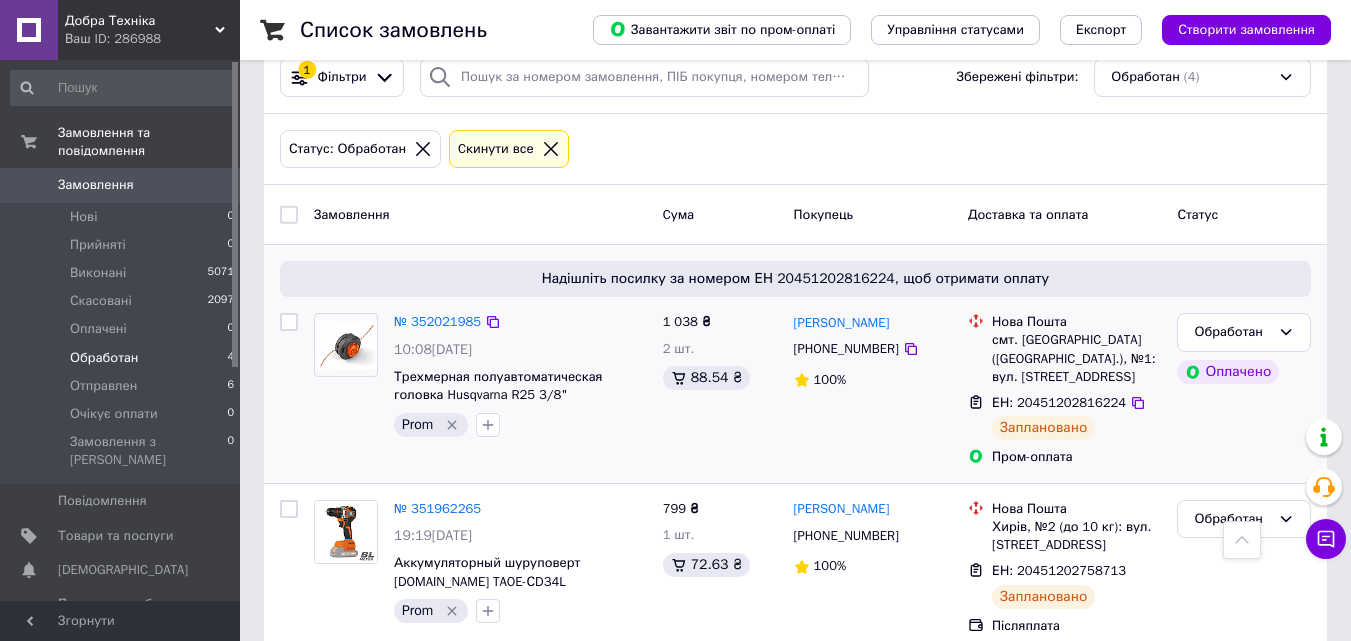 scroll, scrollTop: 0, scrollLeft: 0, axis: both 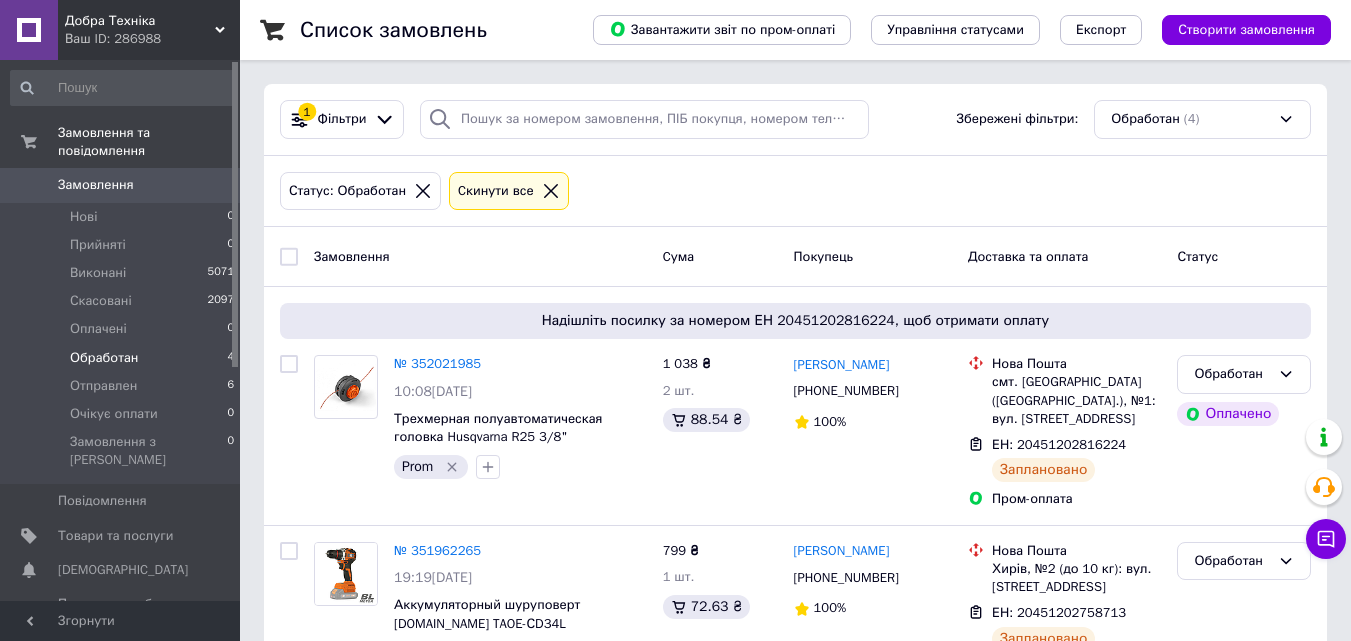 click on "Статус: Обработан Cкинути все" at bounding box center [795, 191] 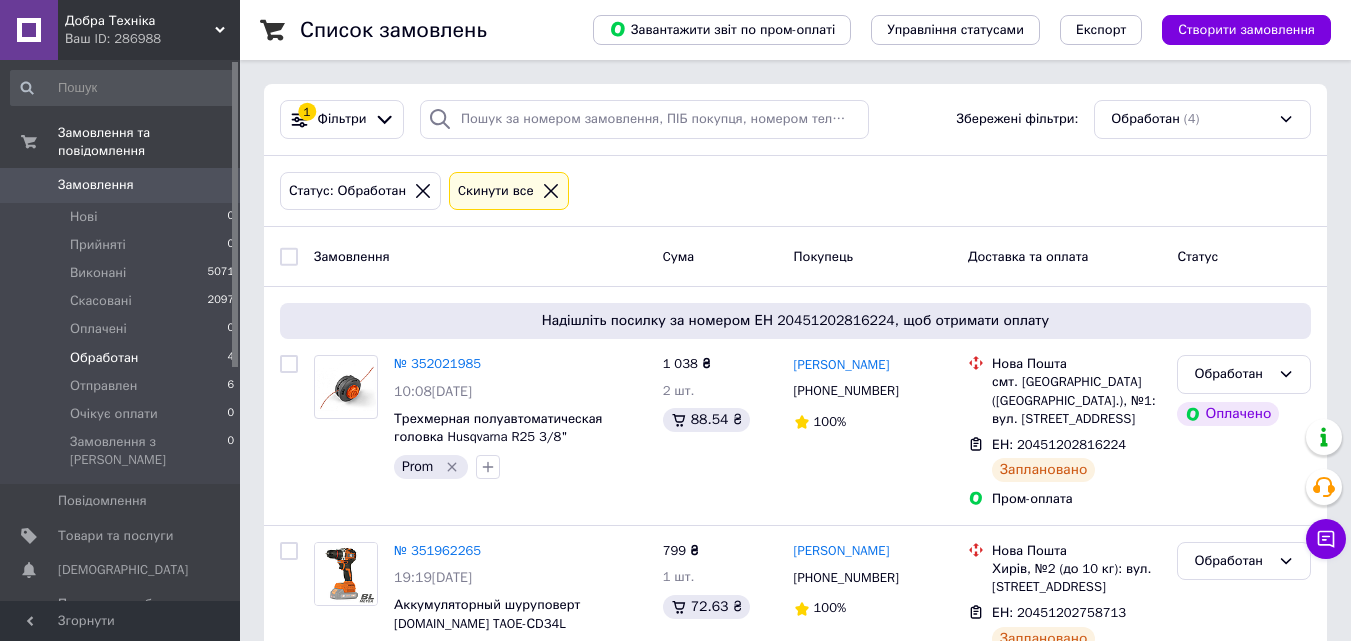 click on "Статус: Обработан Cкинути все" at bounding box center (795, 191) 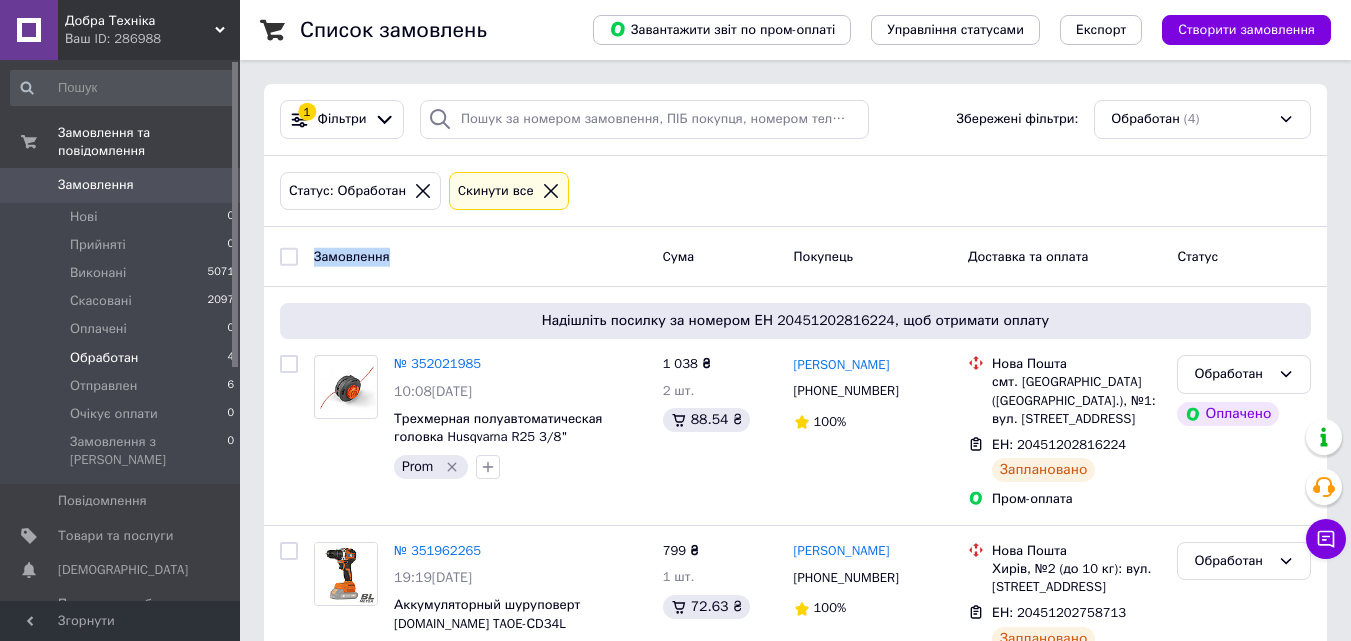 click on "Замовлення" at bounding box center (480, 256) 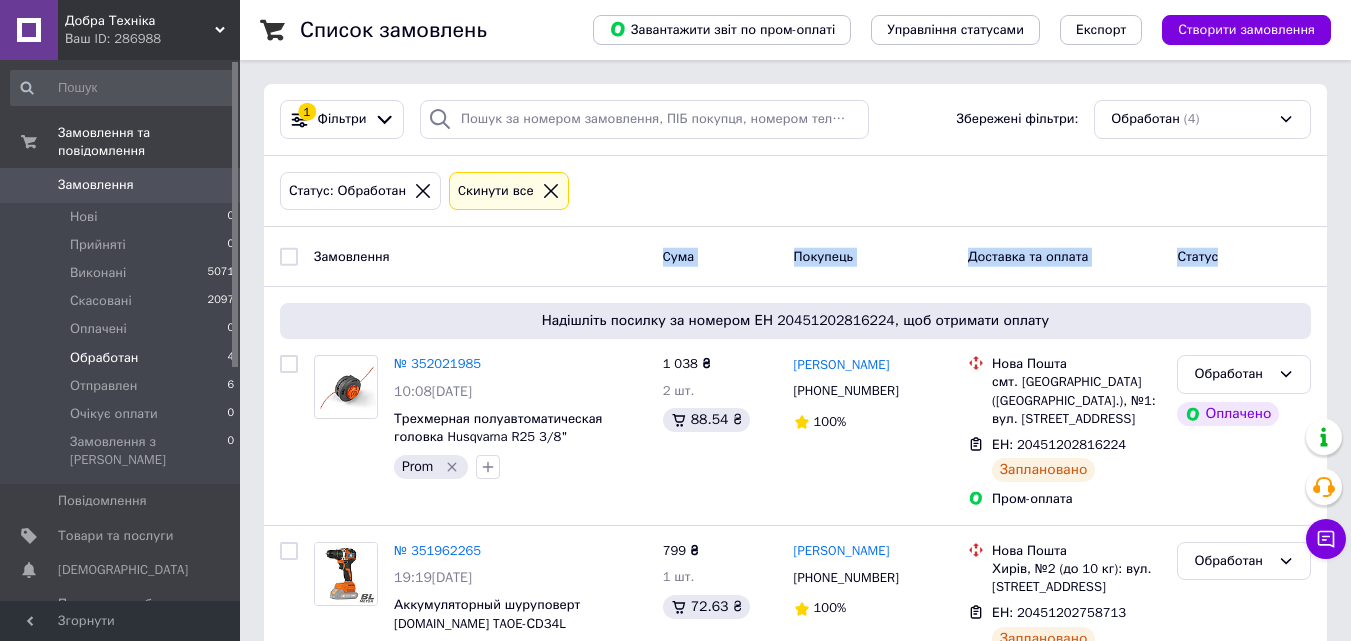 drag, startPoint x: 639, startPoint y: 260, endPoint x: 1238, endPoint y: 261, distance: 599.00085 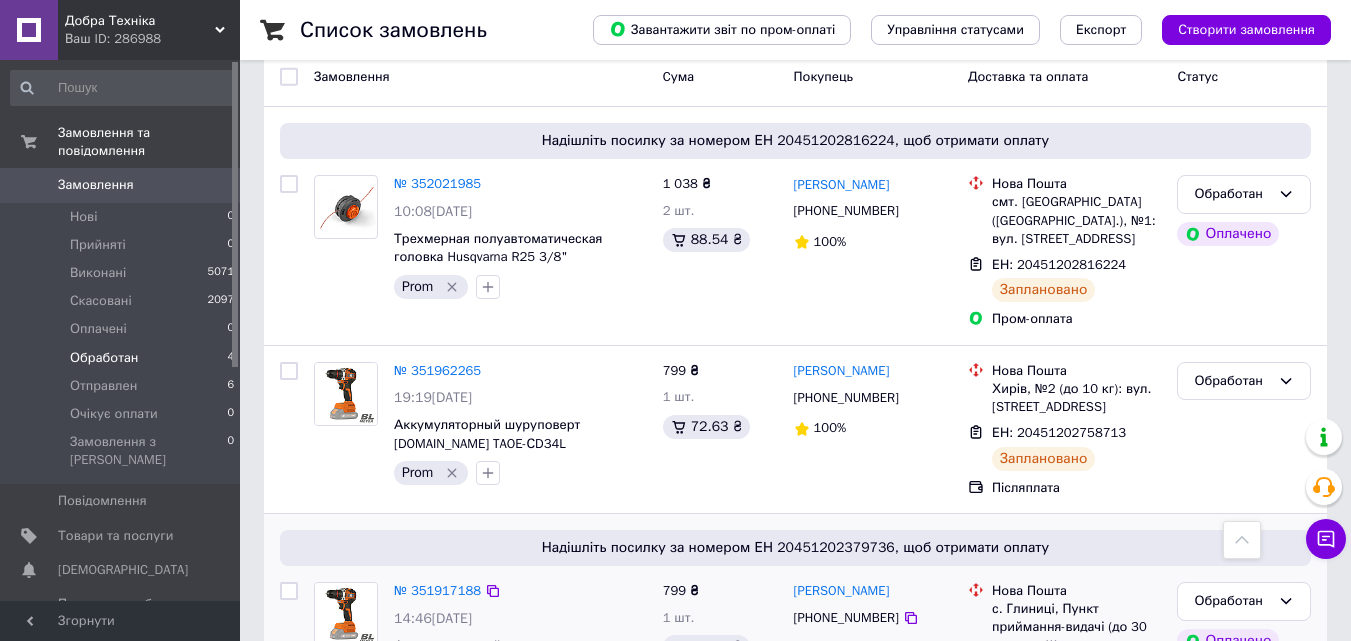 scroll, scrollTop: 0, scrollLeft: 0, axis: both 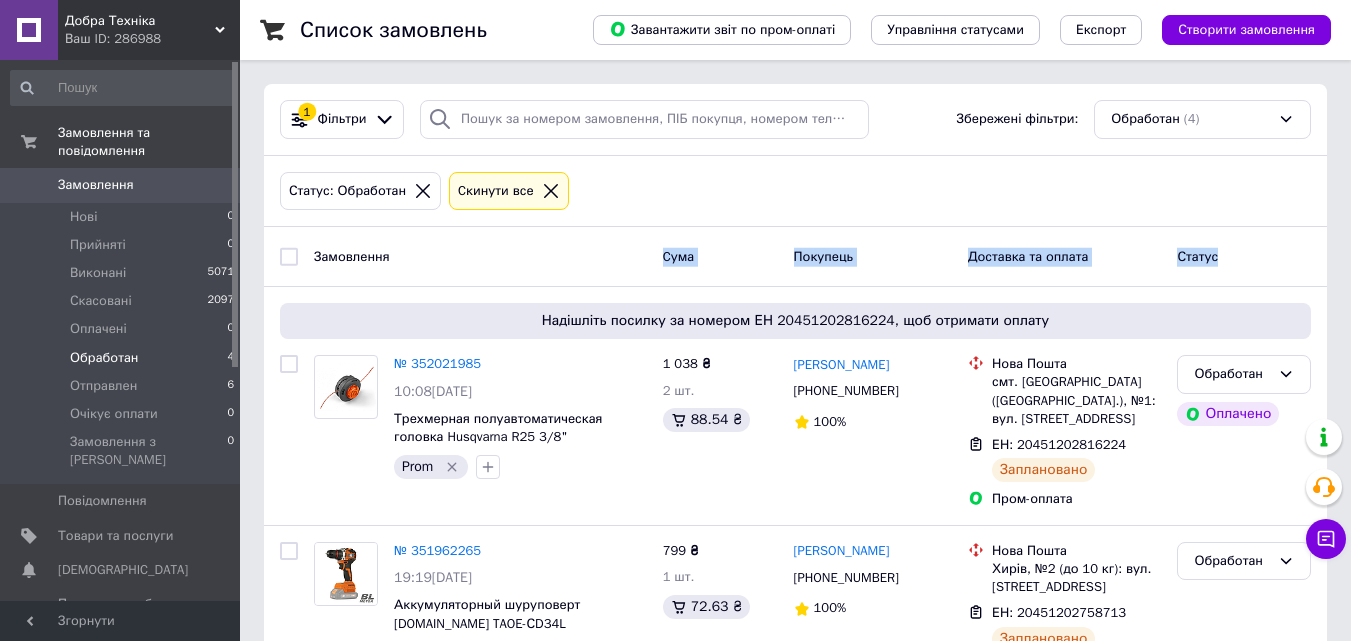 drag, startPoint x: 651, startPoint y: 251, endPoint x: 1227, endPoint y: 249, distance: 576.0035 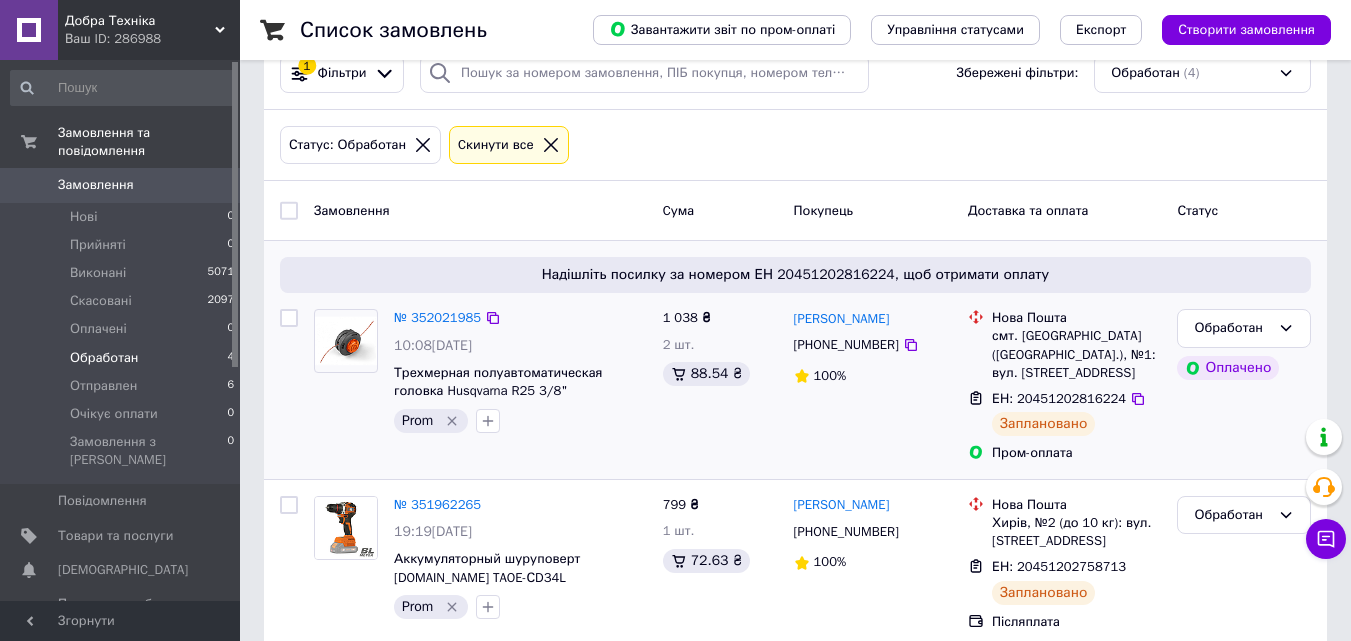 scroll, scrollTop: 0, scrollLeft: 0, axis: both 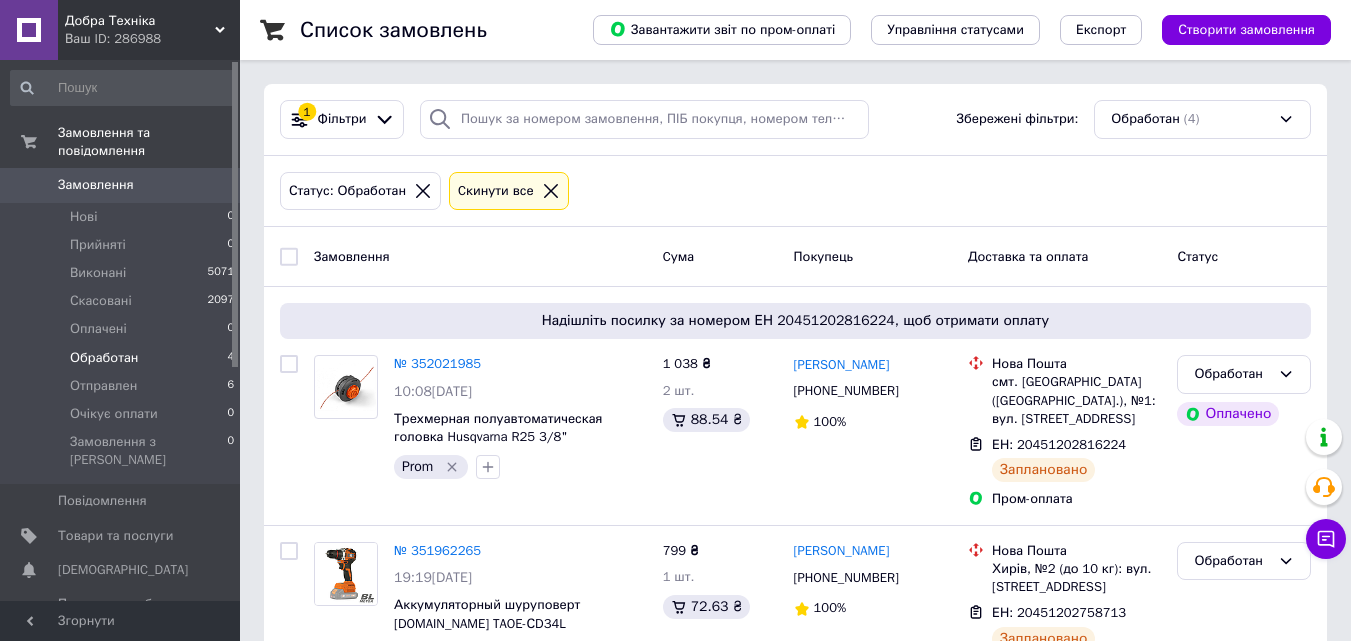 click on "Обработан" at bounding box center [104, 358] 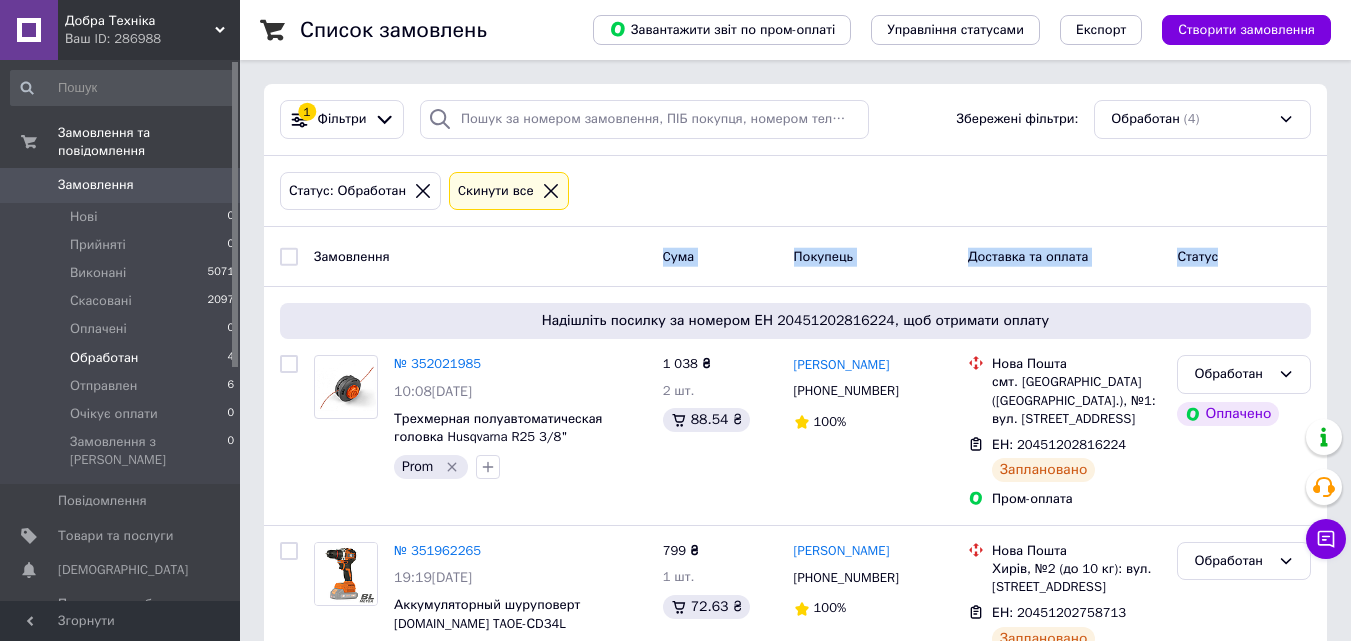 drag, startPoint x: 640, startPoint y: 249, endPoint x: 1235, endPoint y: 236, distance: 595.142 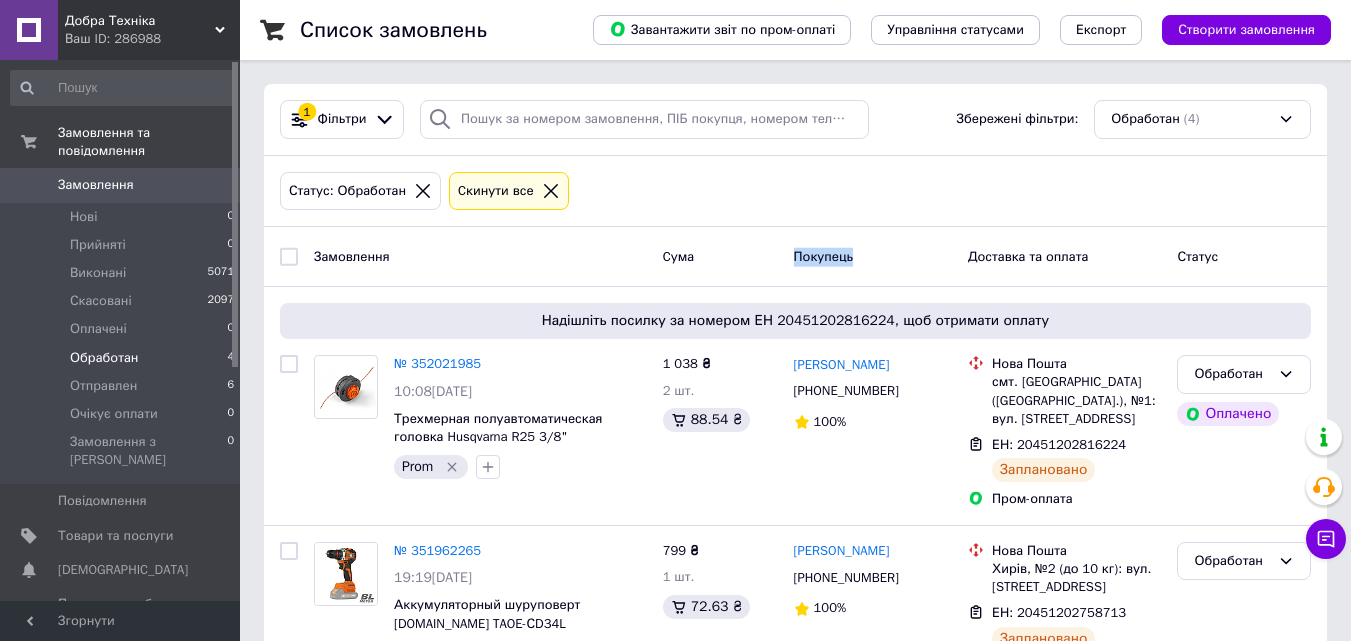click on "Покупець" at bounding box center [873, 256] 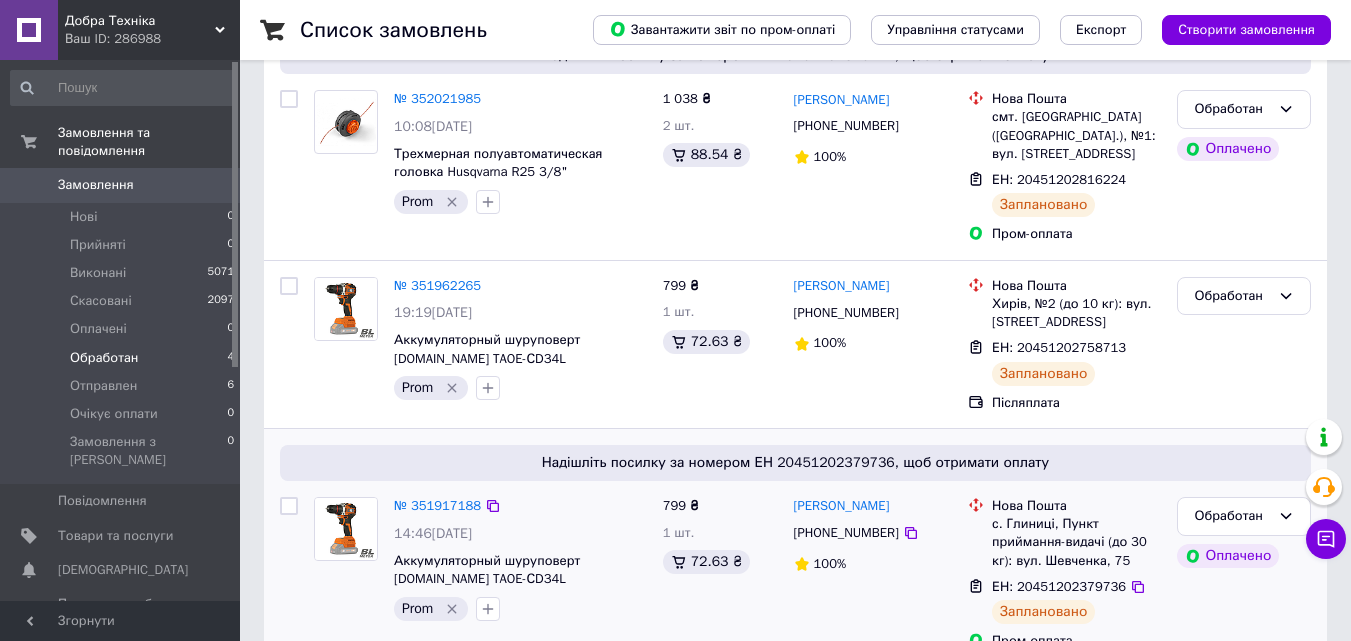 scroll, scrollTop: 300, scrollLeft: 0, axis: vertical 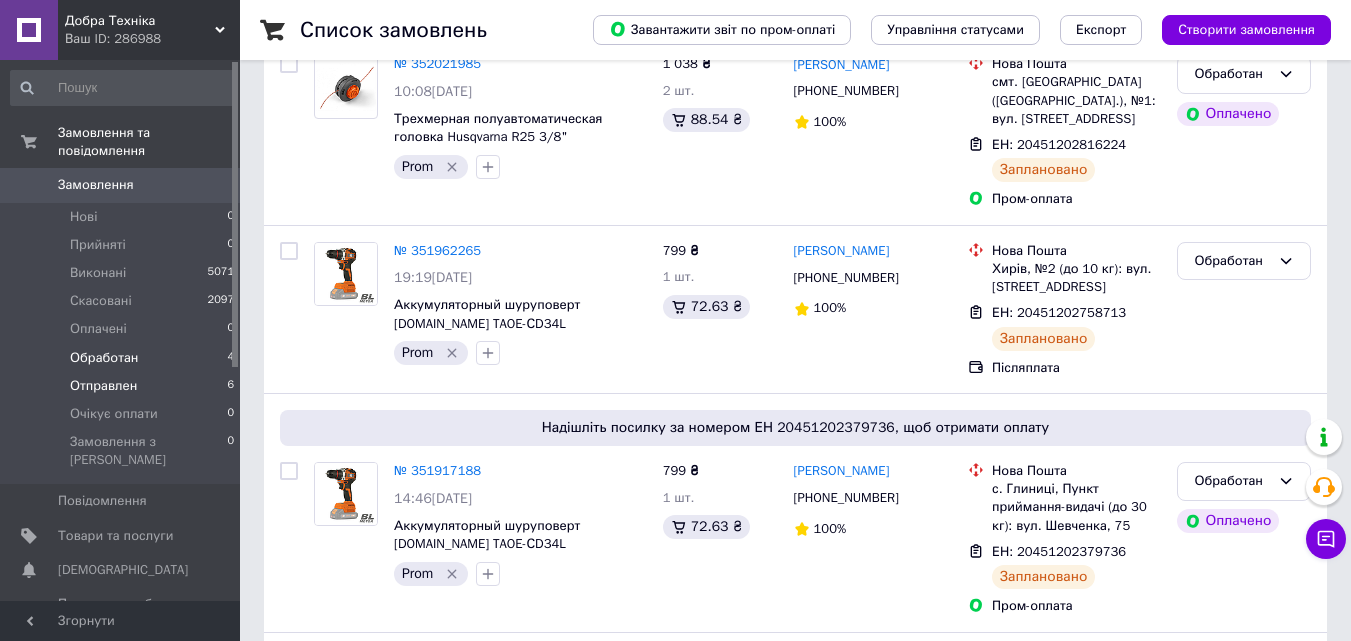click on "Отправлен 6" at bounding box center (123, 386) 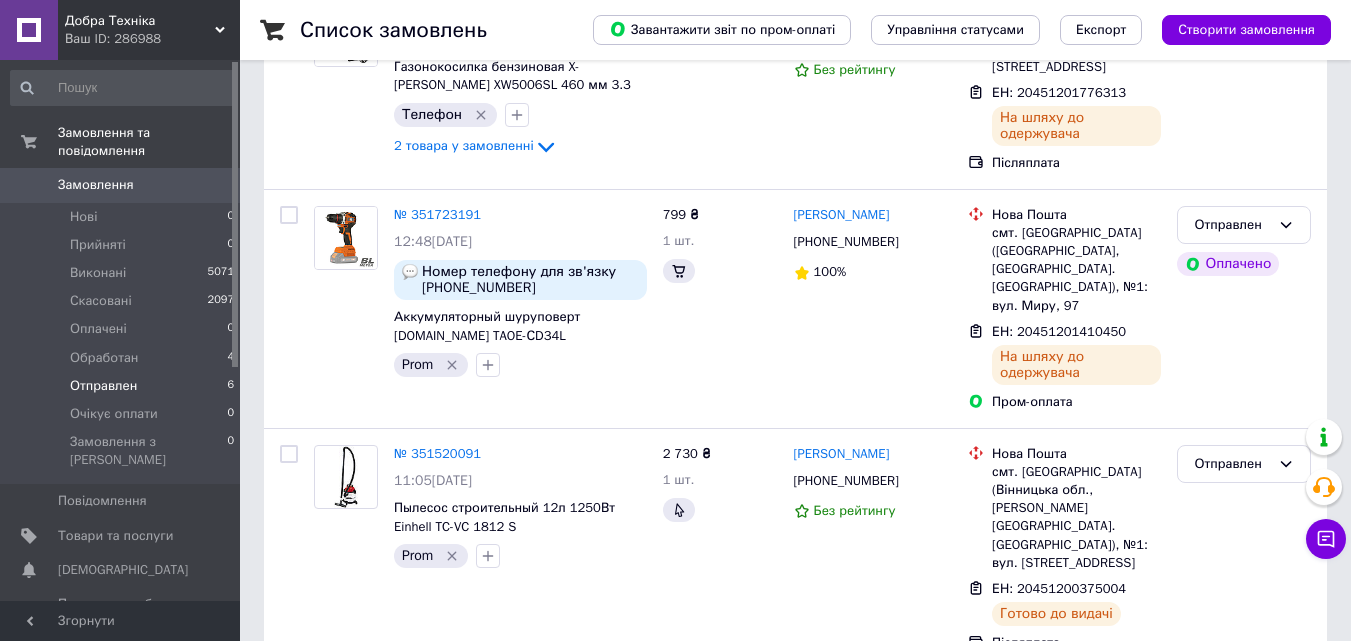scroll, scrollTop: 0, scrollLeft: 0, axis: both 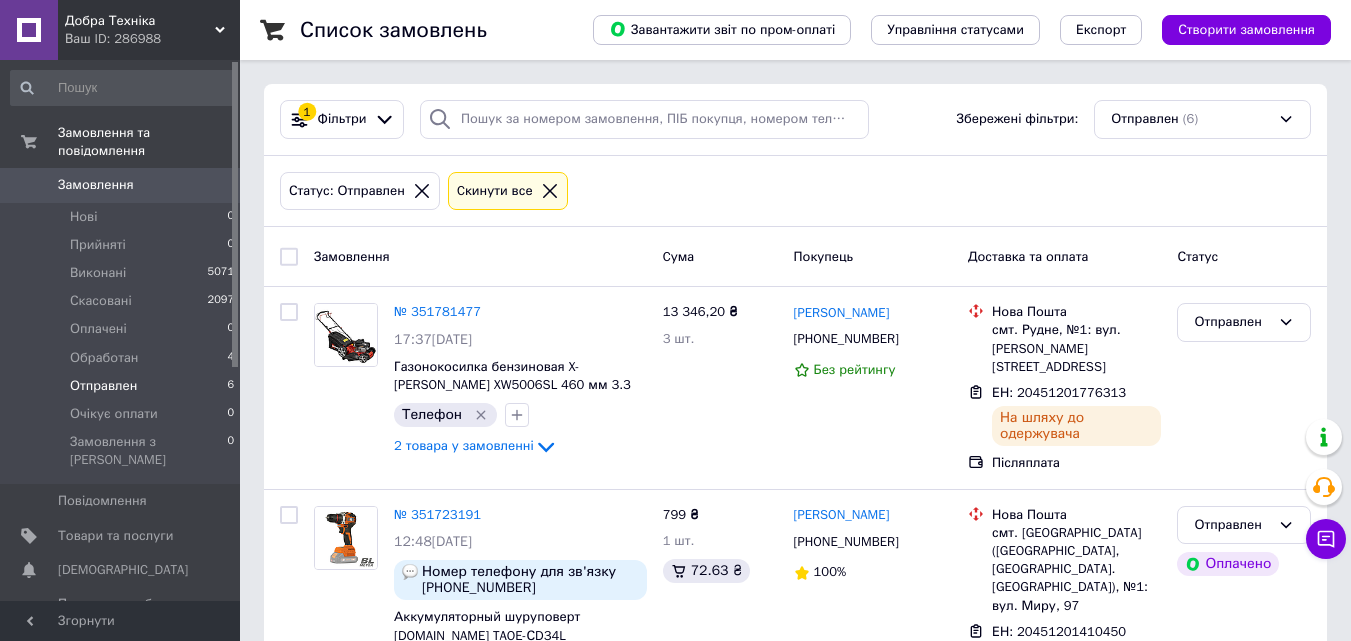 click on "Замовлення" at bounding box center (480, 256) 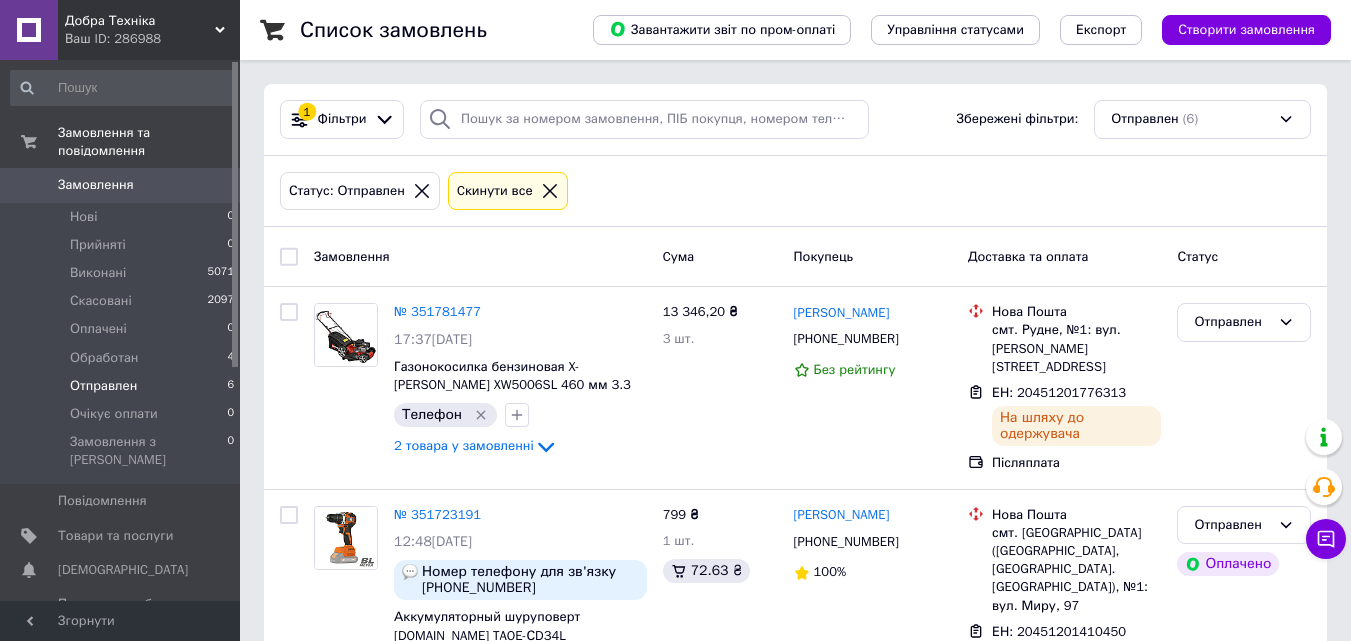 click on "Замовлення" at bounding box center [480, 256] 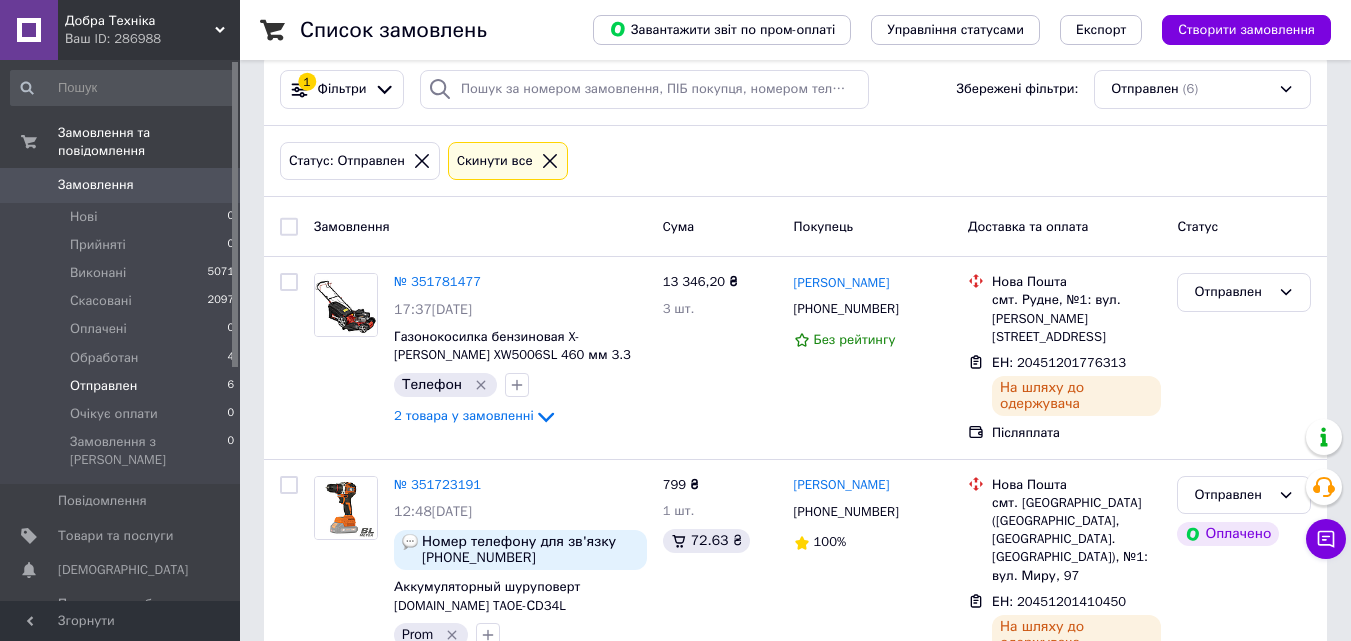 scroll, scrollTop: 0, scrollLeft: 0, axis: both 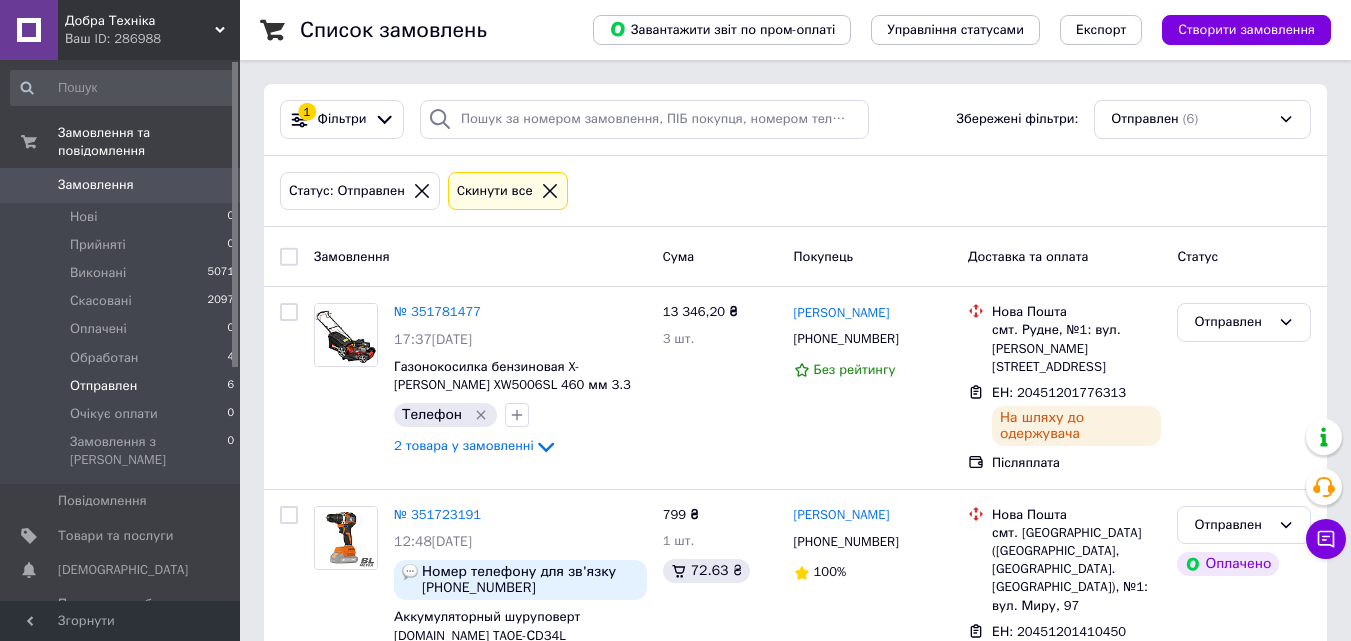 click on "Замовлення" at bounding box center [480, 256] 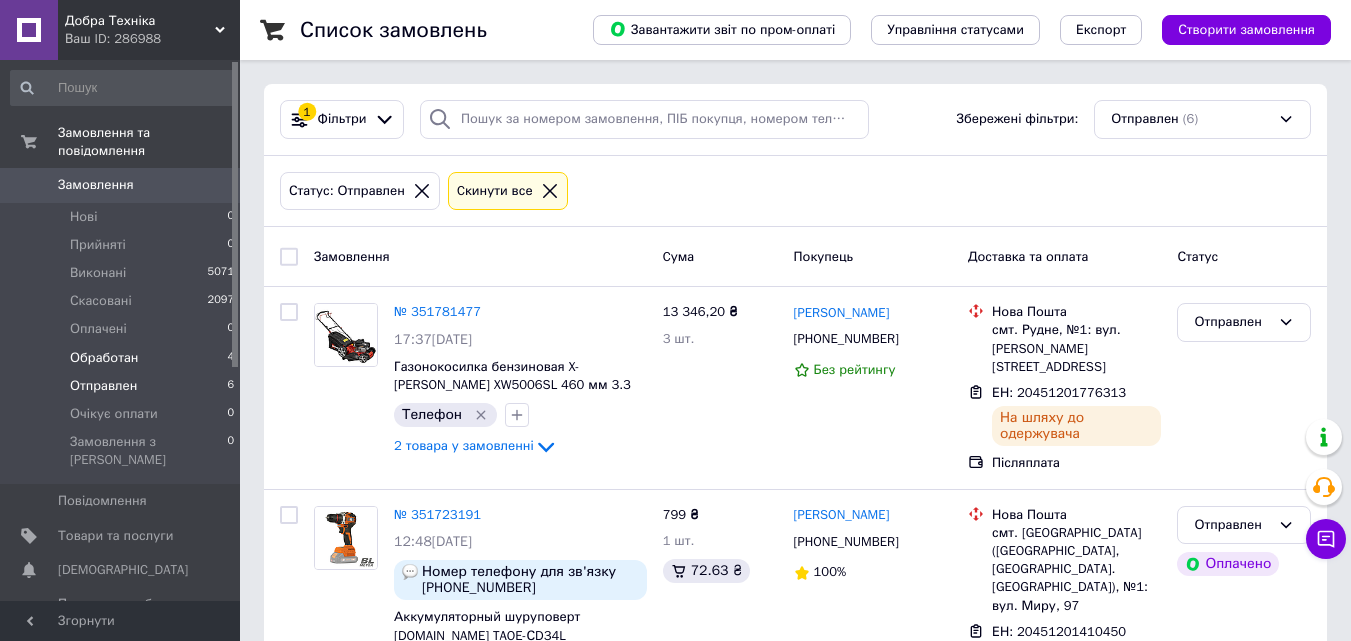click on "Обработан" at bounding box center [104, 358] 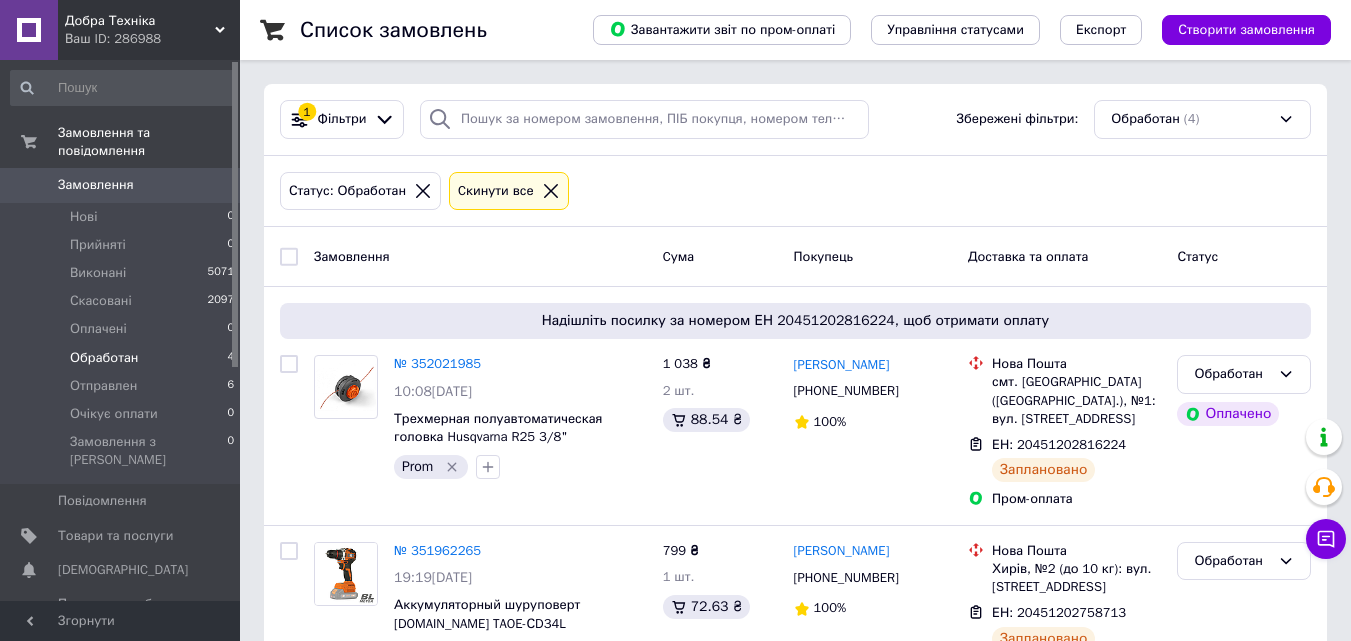 click on "Статус: Обработан Cкинути все" at bounding box center (795, 191) 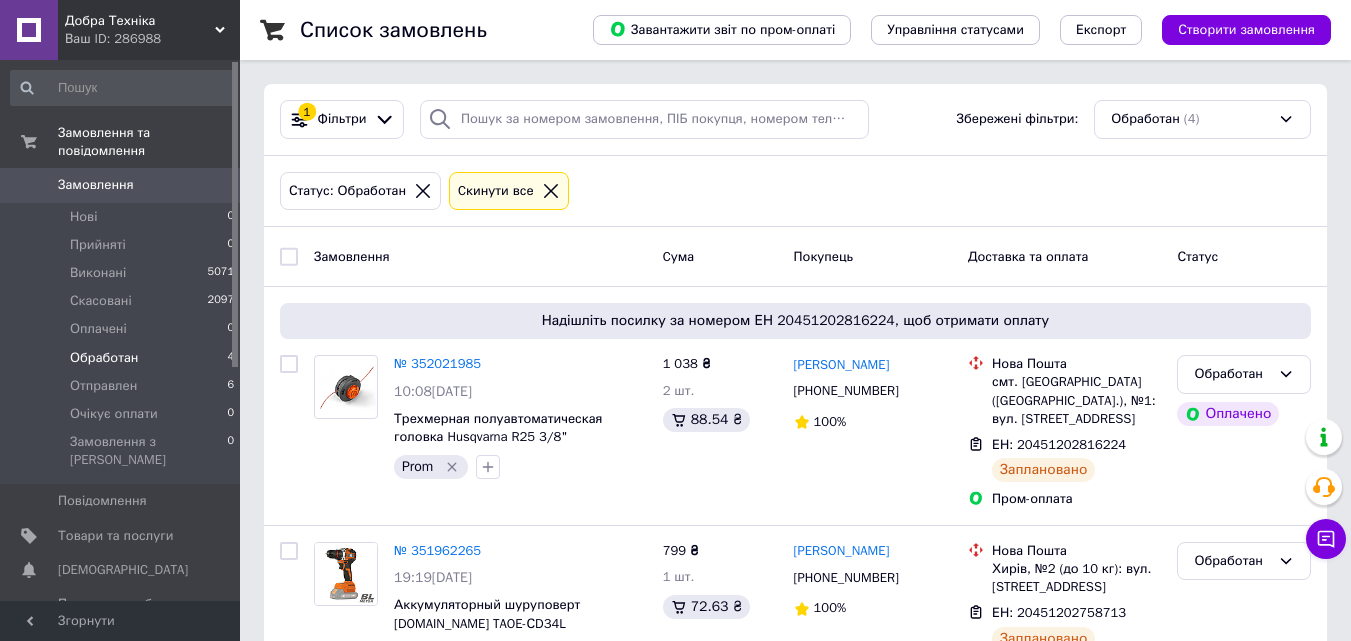 click on "Обработан 4" at bounding box center (123, 358) 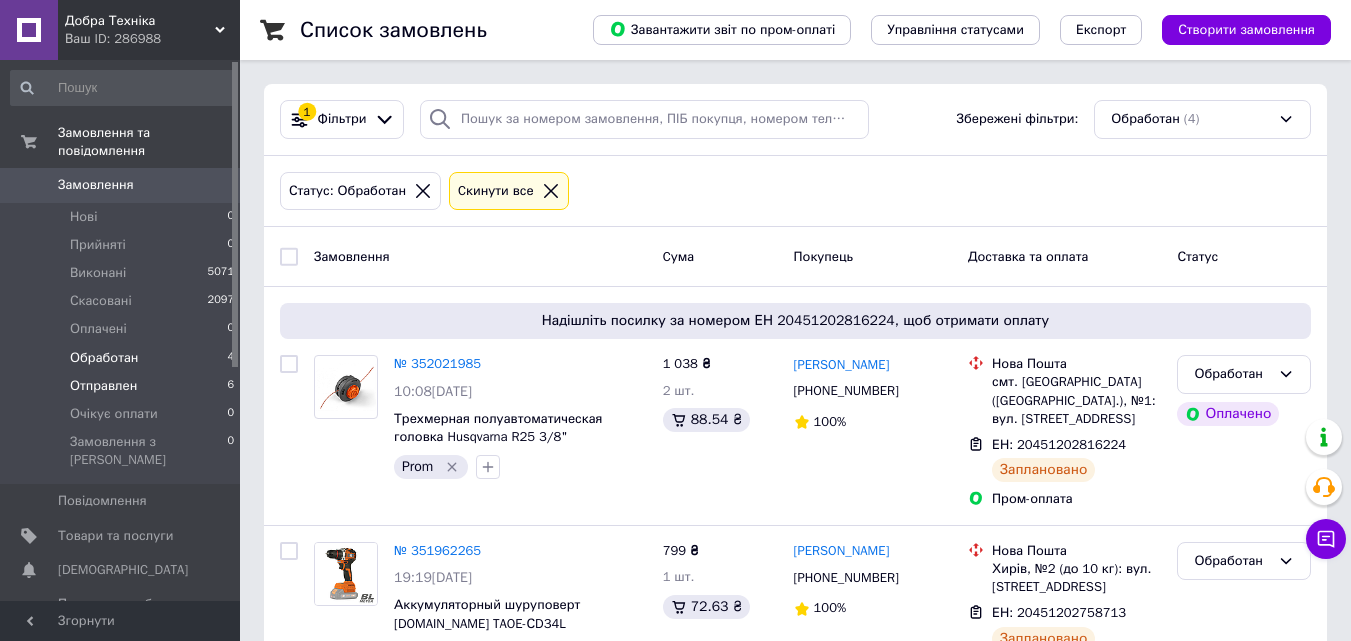 click on "Отправлен 6" at bounding box center [123, 386] 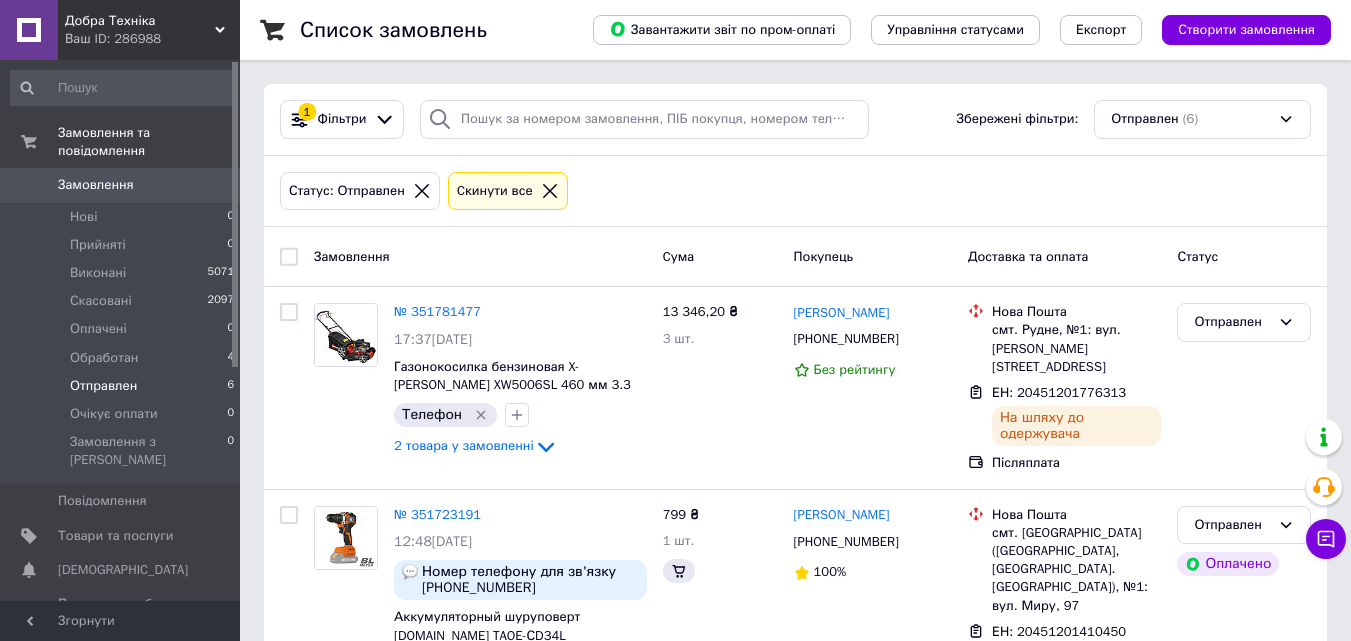 click on "Статус: Отправлен Cкинути все" at bounding box center [795, 191] 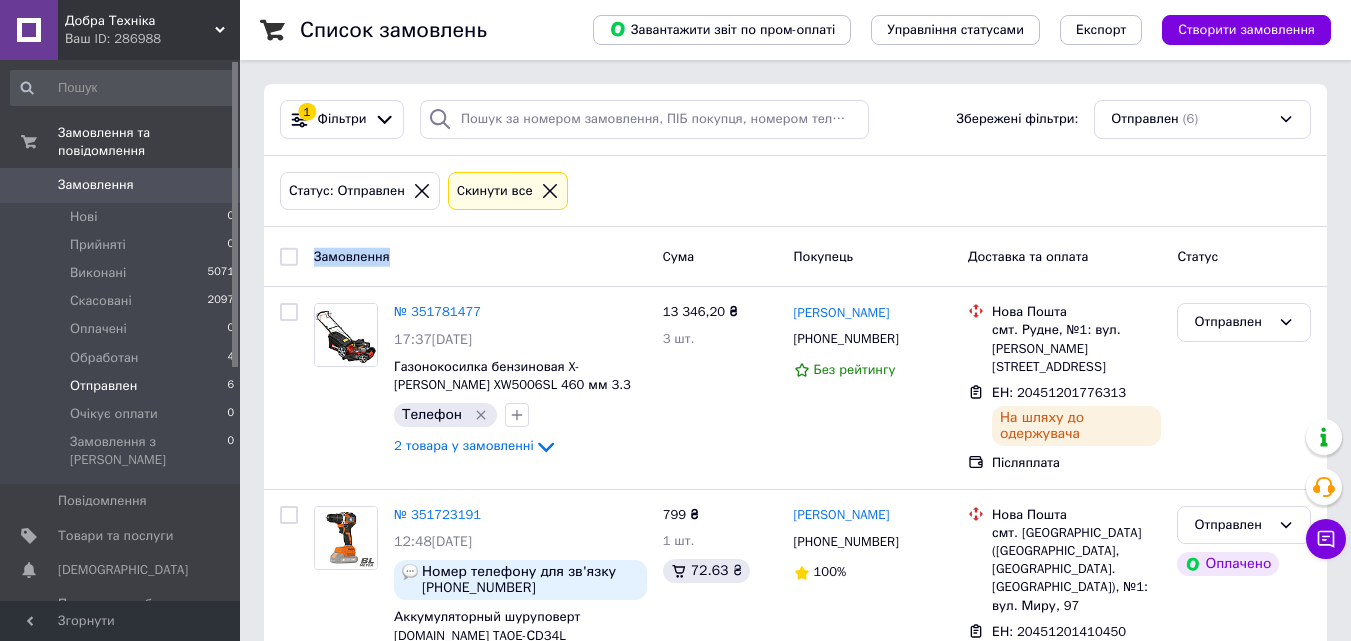 drag, startPoint x: 312, startPoint y: 255, endPoint x: 418, endPoint y: 261, distance: 106.16968 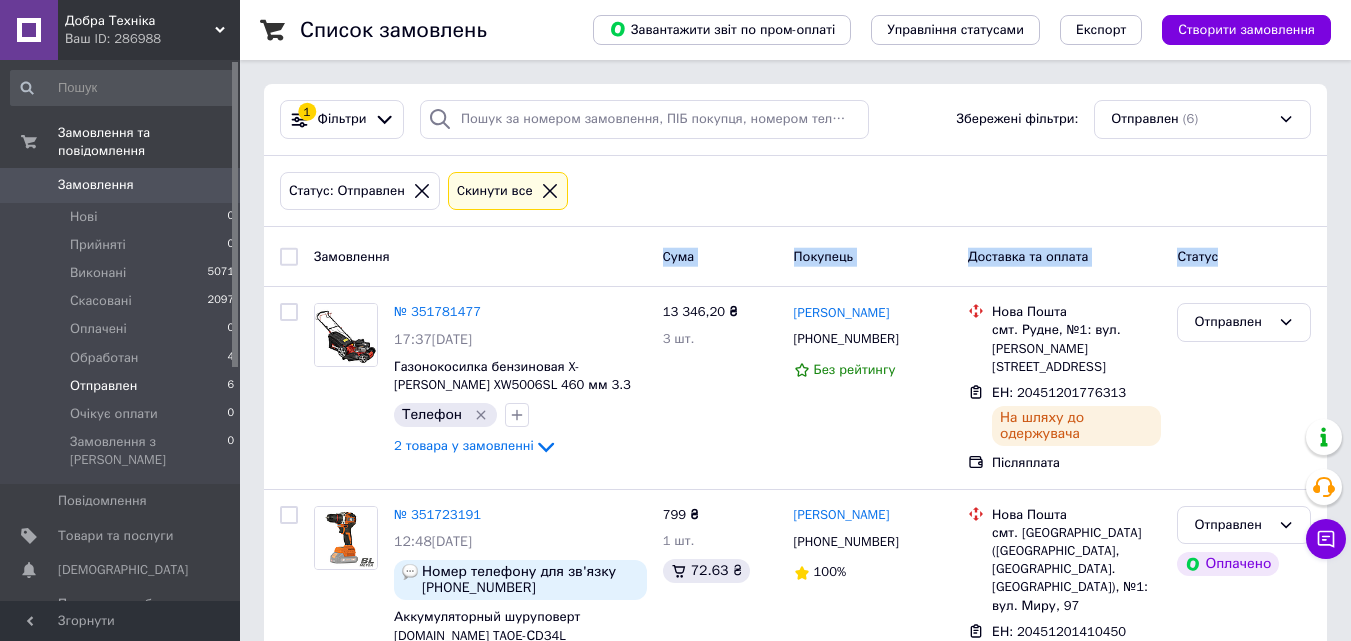 drag, startPoint x: 623, startPoint y: 246, endPoint x: 1349, endPoint y: 267, distance: 726.30365 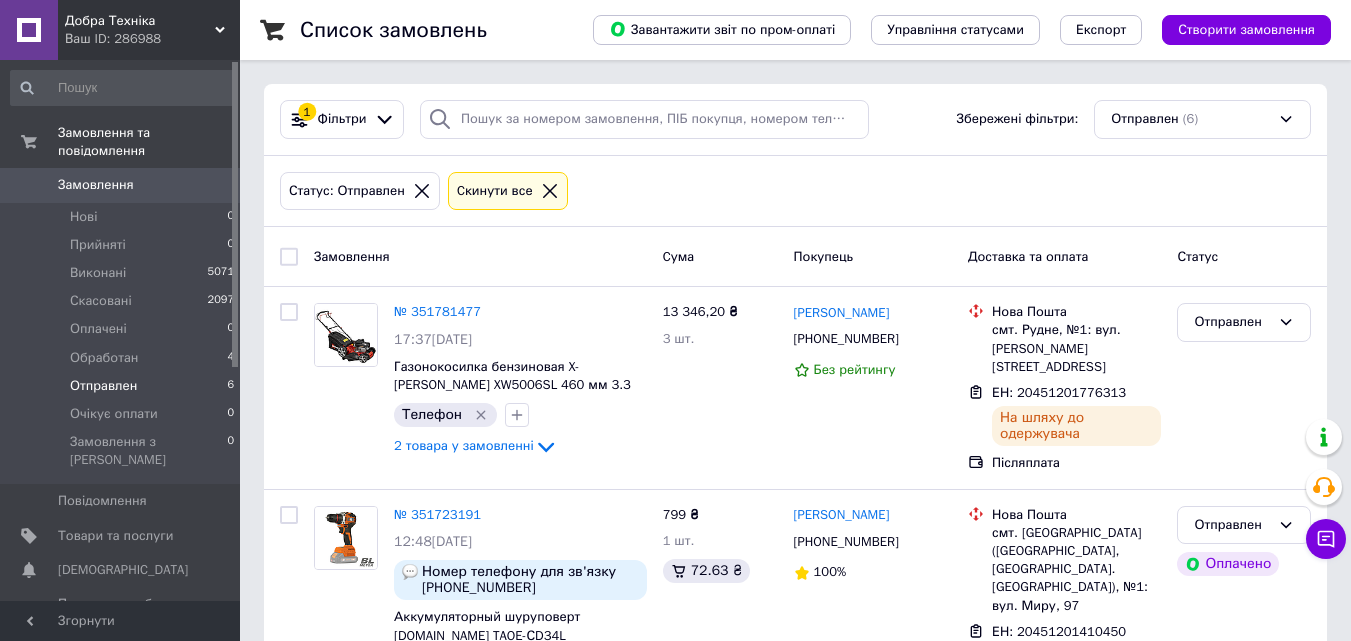 click on "Замовлення" at bounding box center [352, 255] 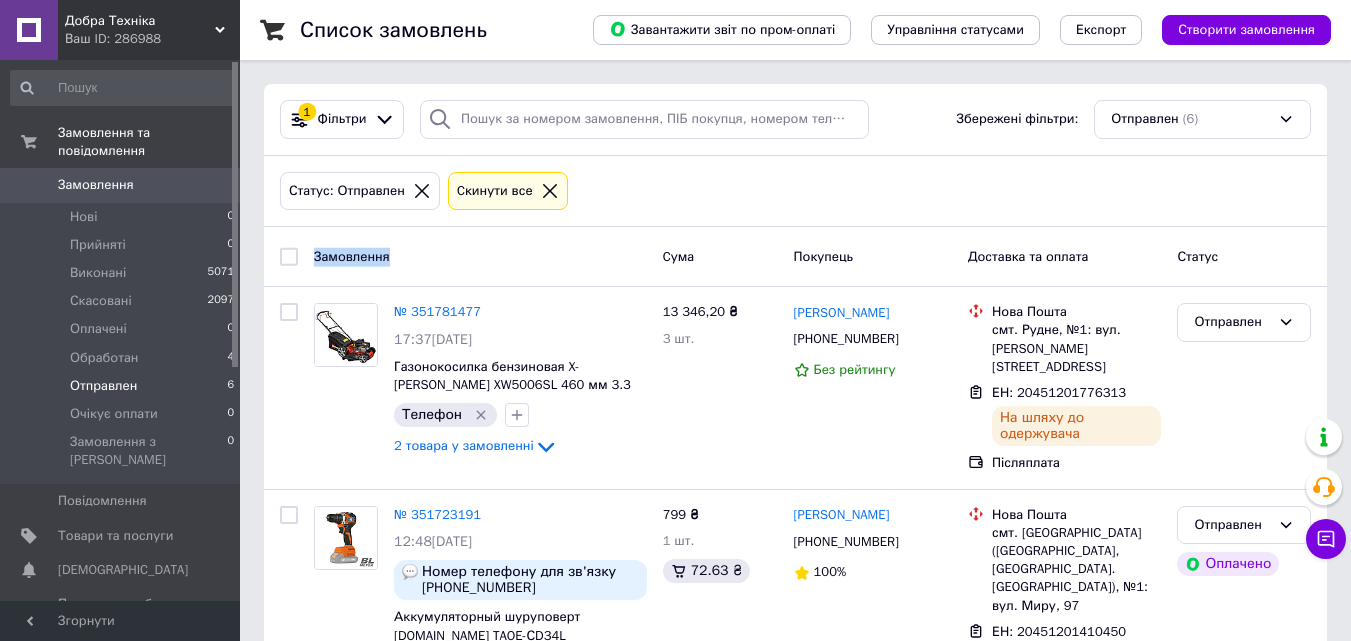 click on "Замовлення" at bounding box center (352, 255) 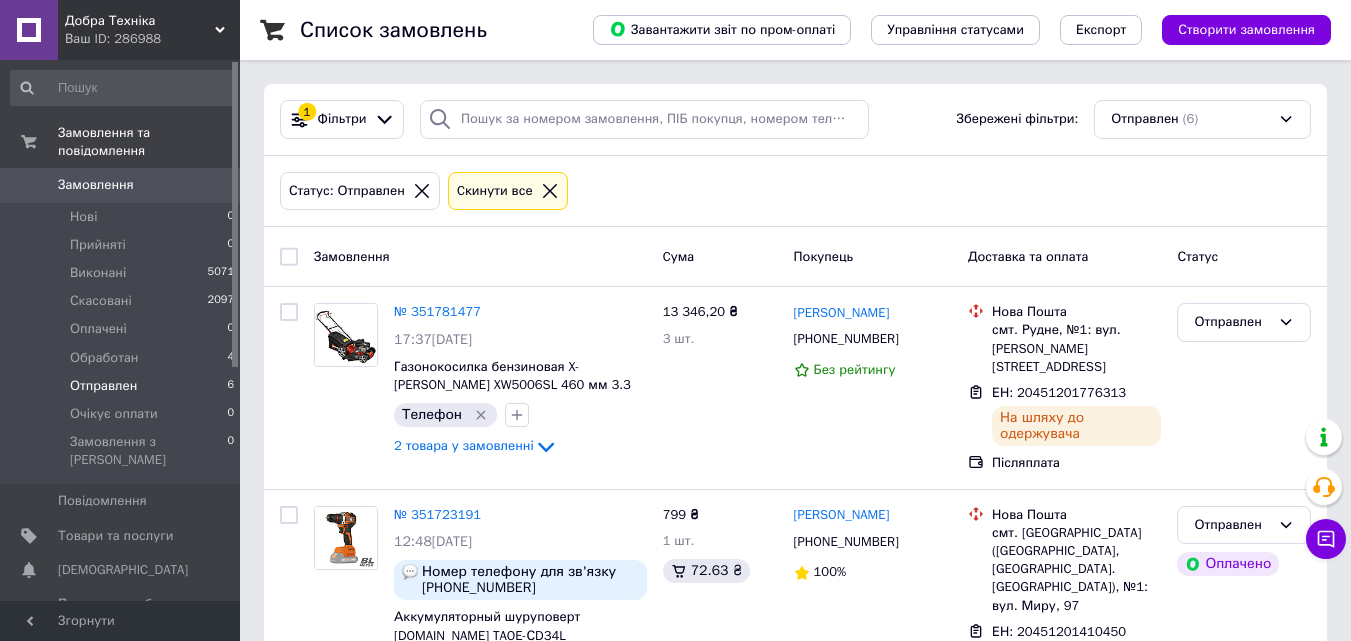 click on "Замовлення" at bounding box center (352, 255) 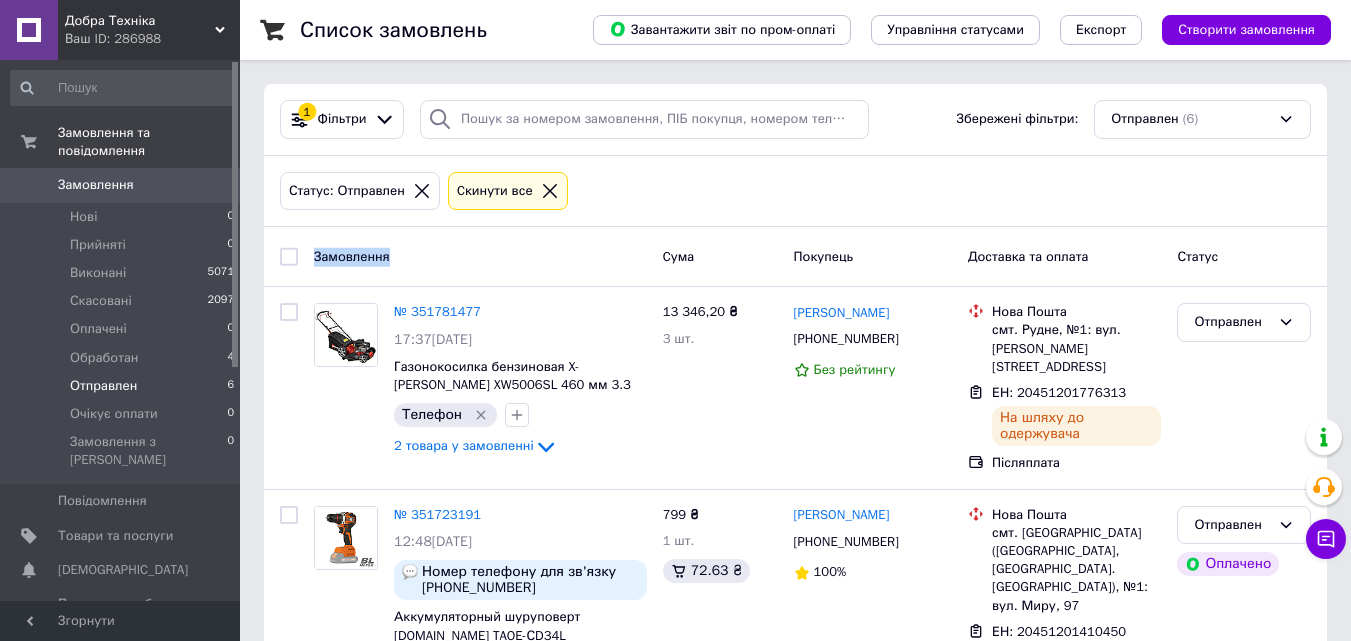 click on "Замовлення" at bounding box center [352, 255] 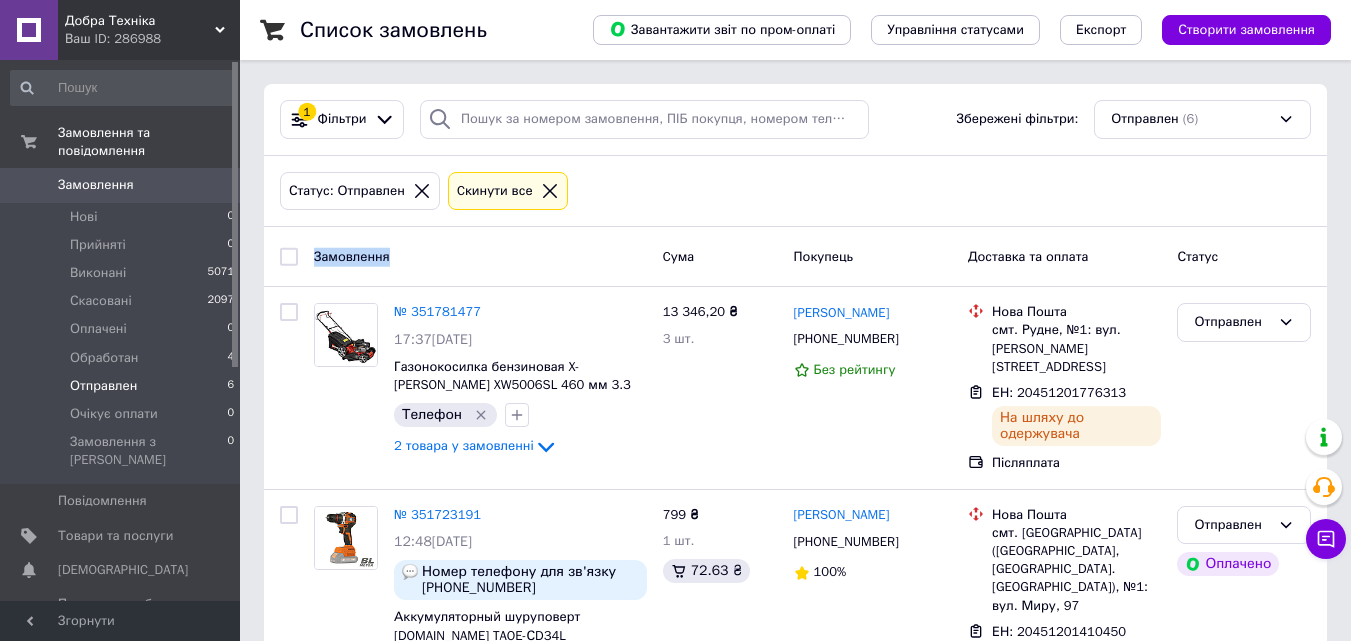 click on "Замовлення" at bounding box center [352, 255] 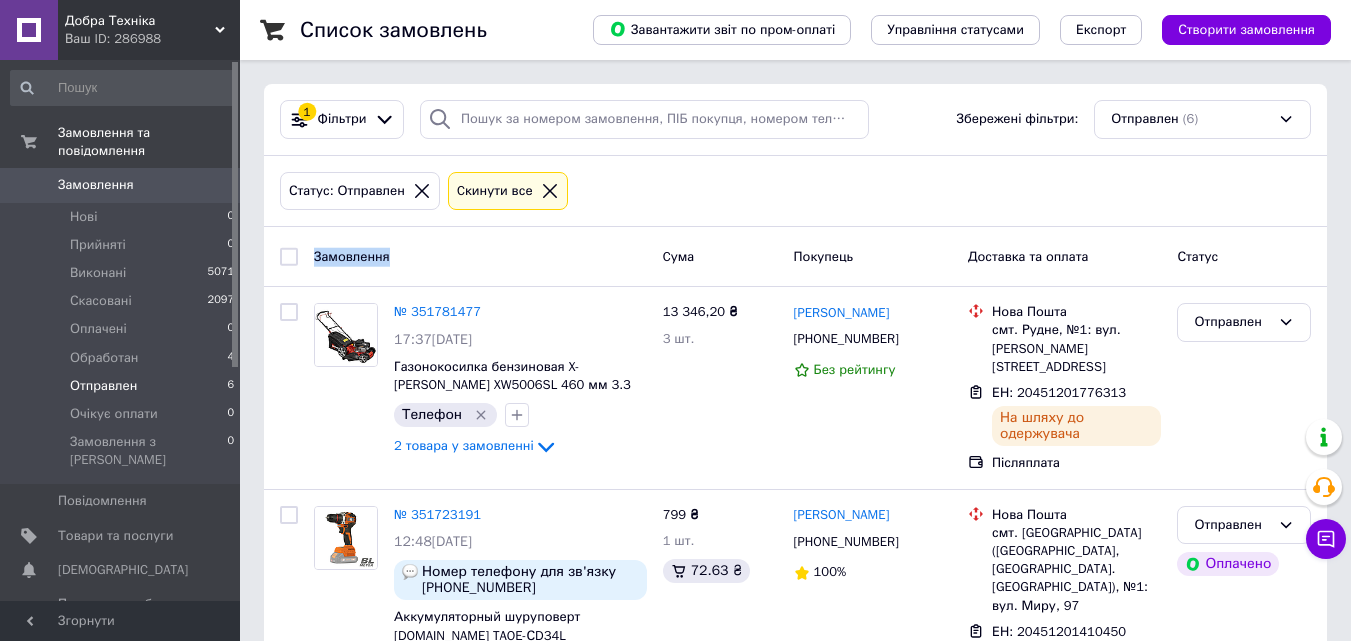 click on "Замовлення" at bounding box center (480, 256) 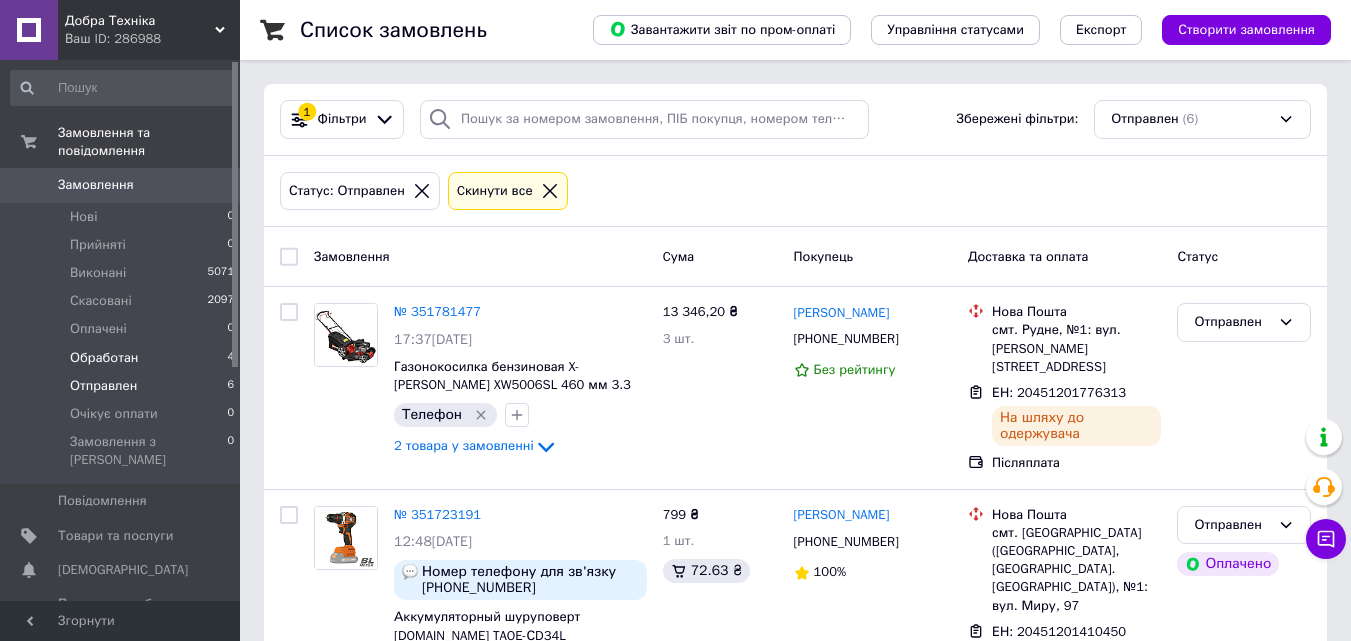 click on "Обработан" at bounding box center (104, 358) 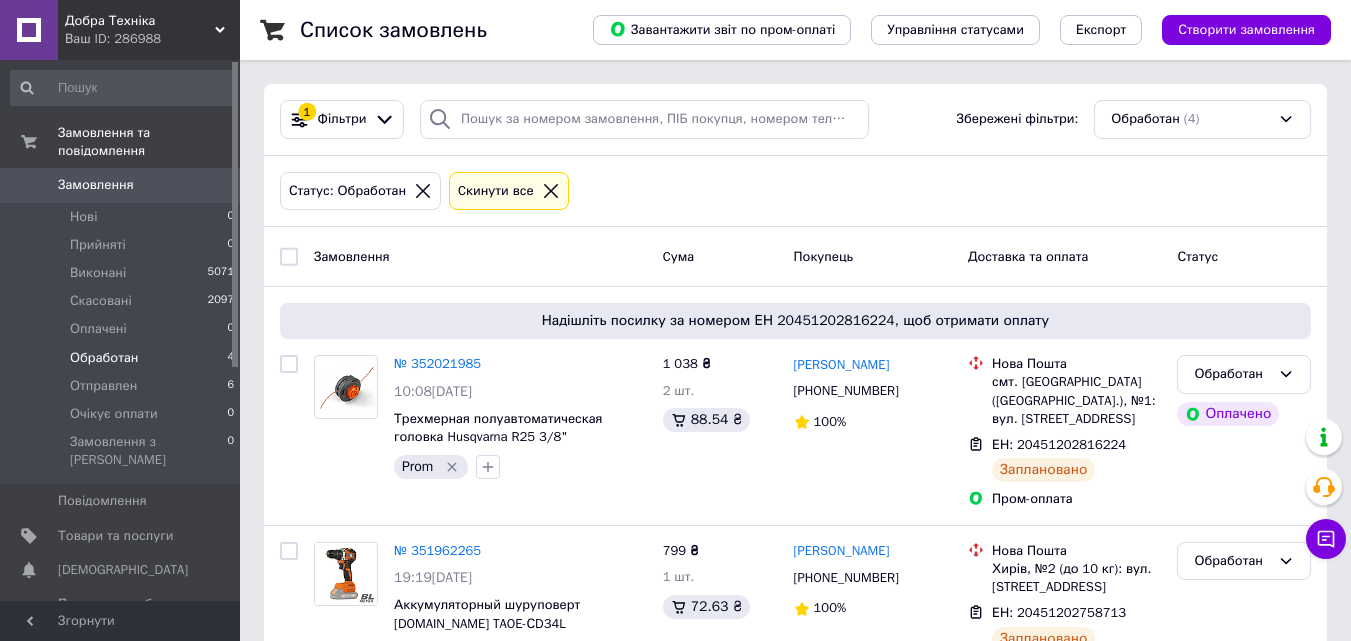 click on "Замовлення" at bounding box center (352, 255) 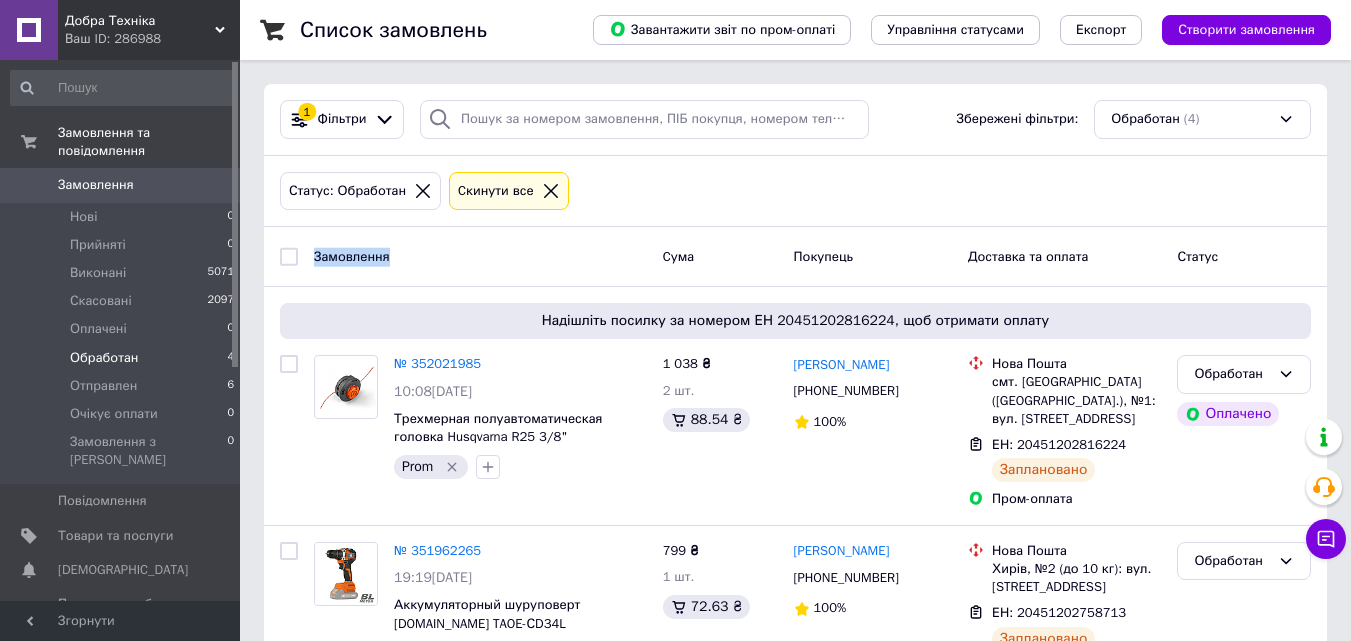 click on "Замовлення" at bounding box center (352, 255) 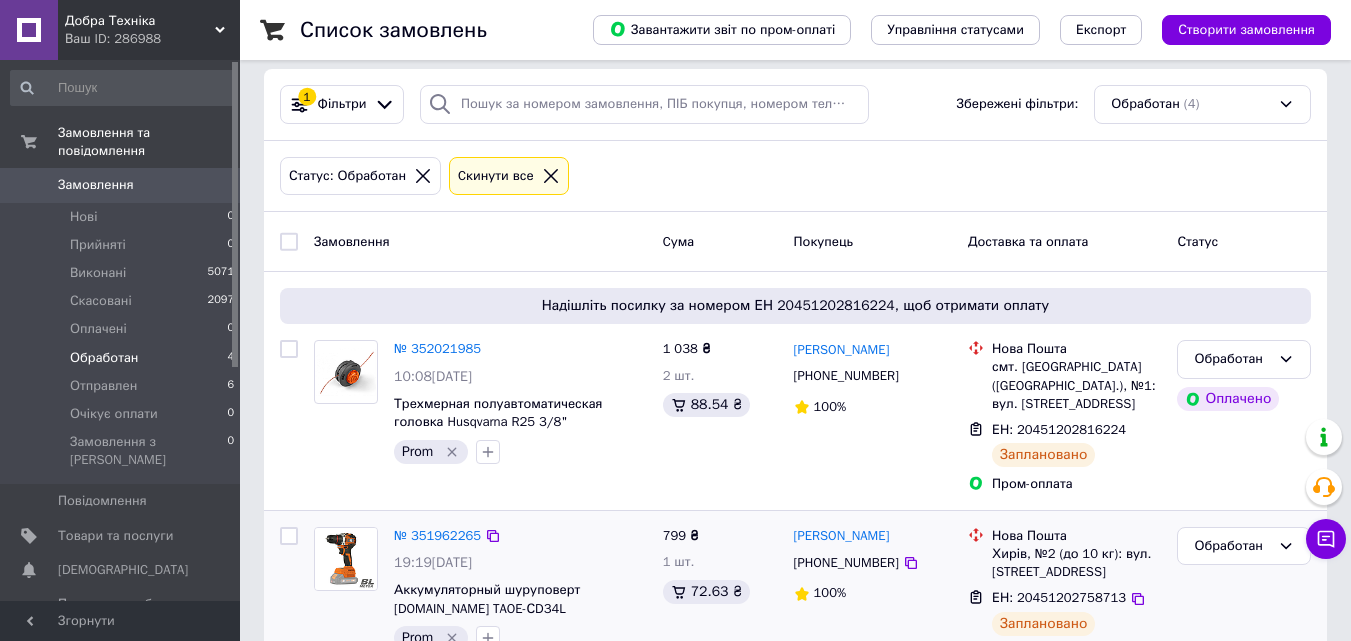 scroll, scrollTop: 0, scrollLeft: 0, axis: both 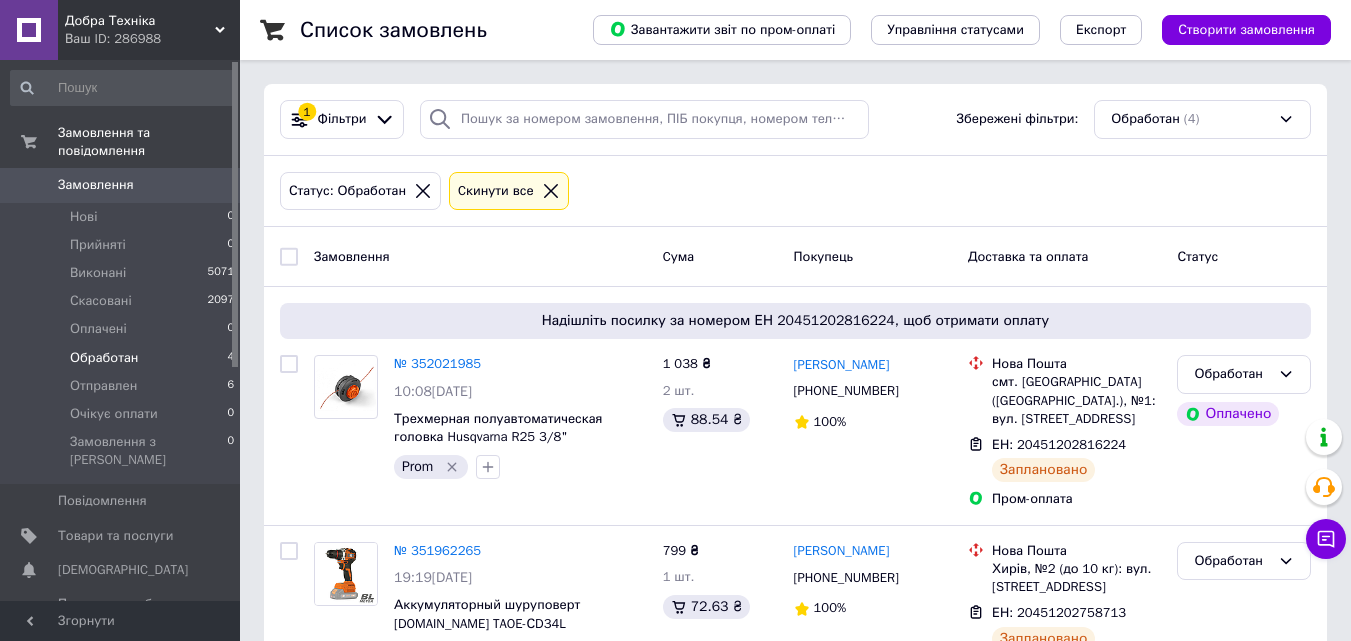drag, startPoint x: 0, startPoint y: 0, endPoint x: 747, endPoint y: 185, distance: 769.5674 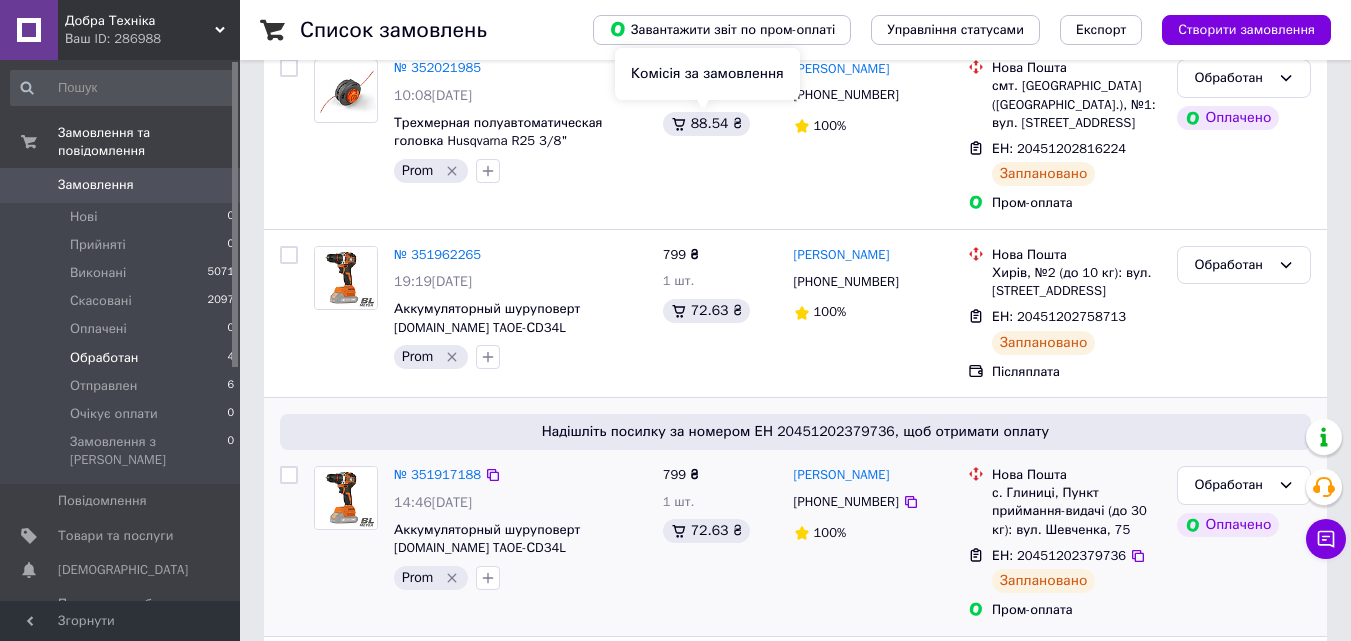 scroll, scrollTop: 0, scrollLeft: 0, axis: both 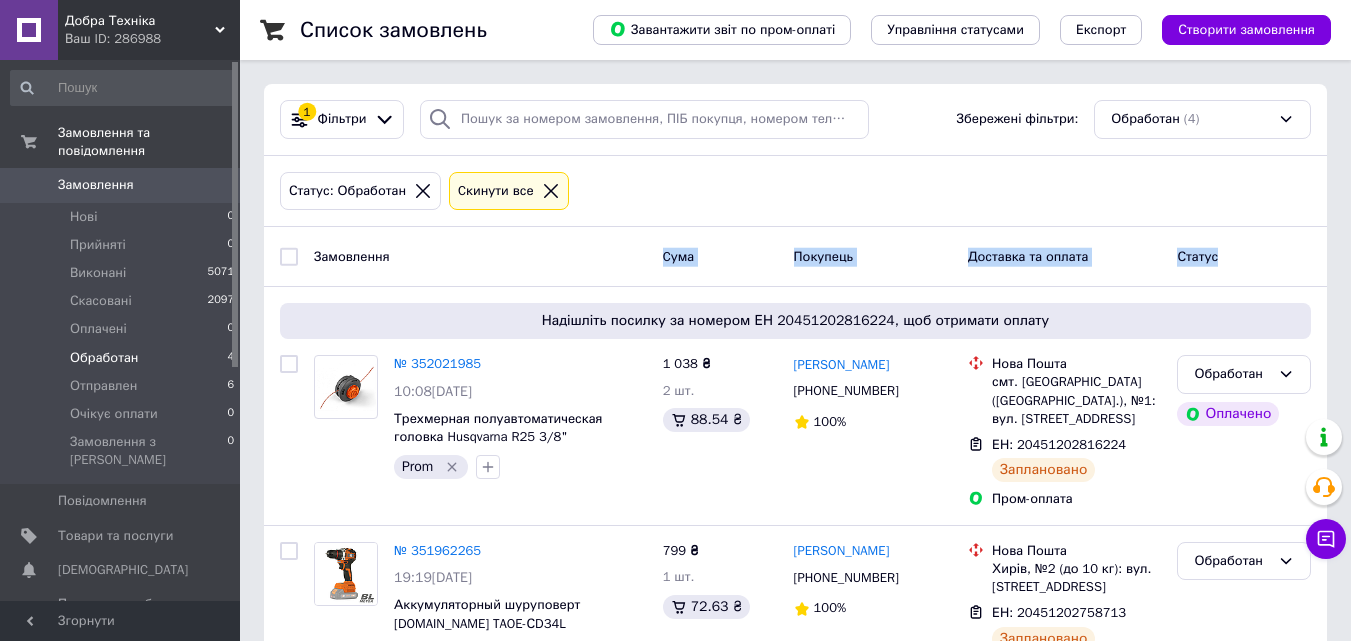 drag, startPoint x: 651, startPoint y: 251, endPoint x: 1246, endPoint y: 253, distance: 595.00336 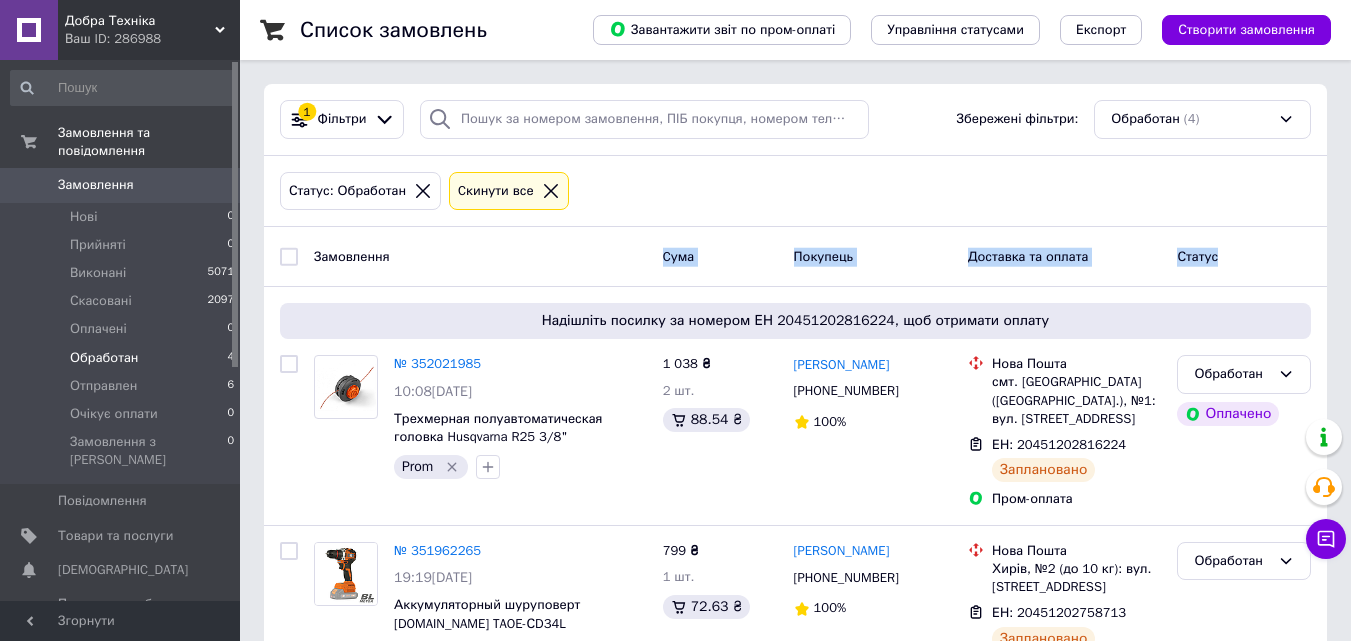 drag, startPoint x: 622, startPoint y: 242, endPoint x: 1276, endPoint y: 247, distance: 654.0191 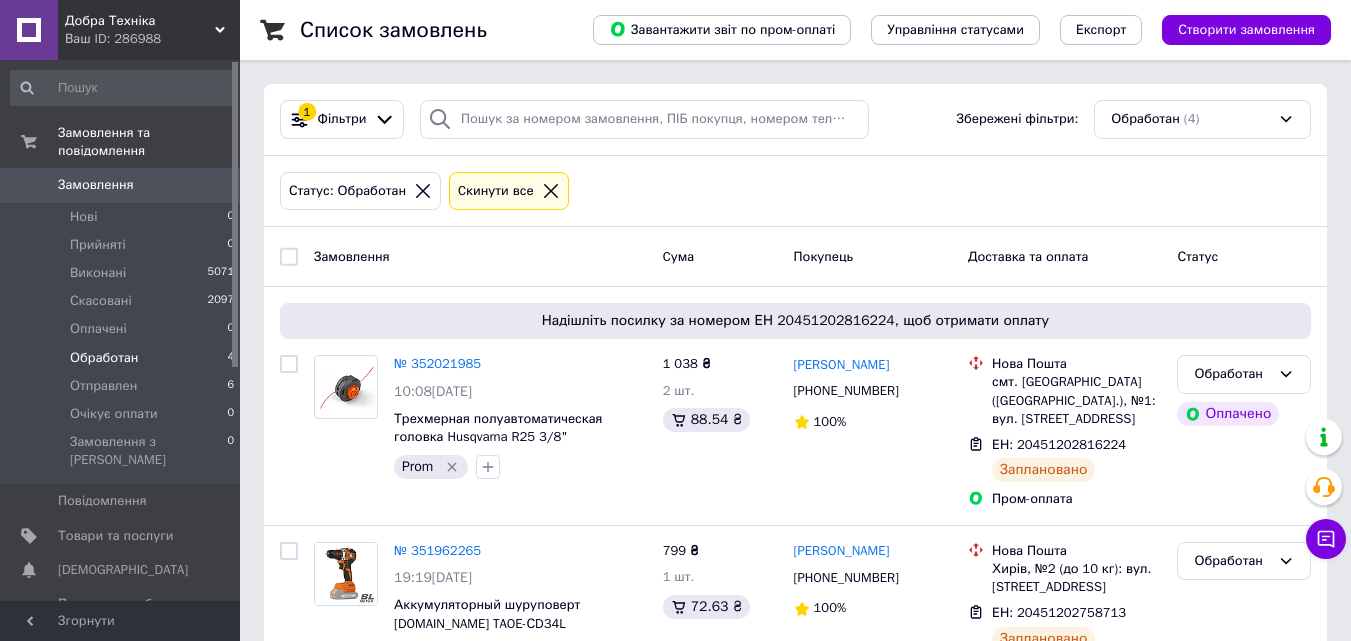 click on "Cума" at bounding box center [720, 256] 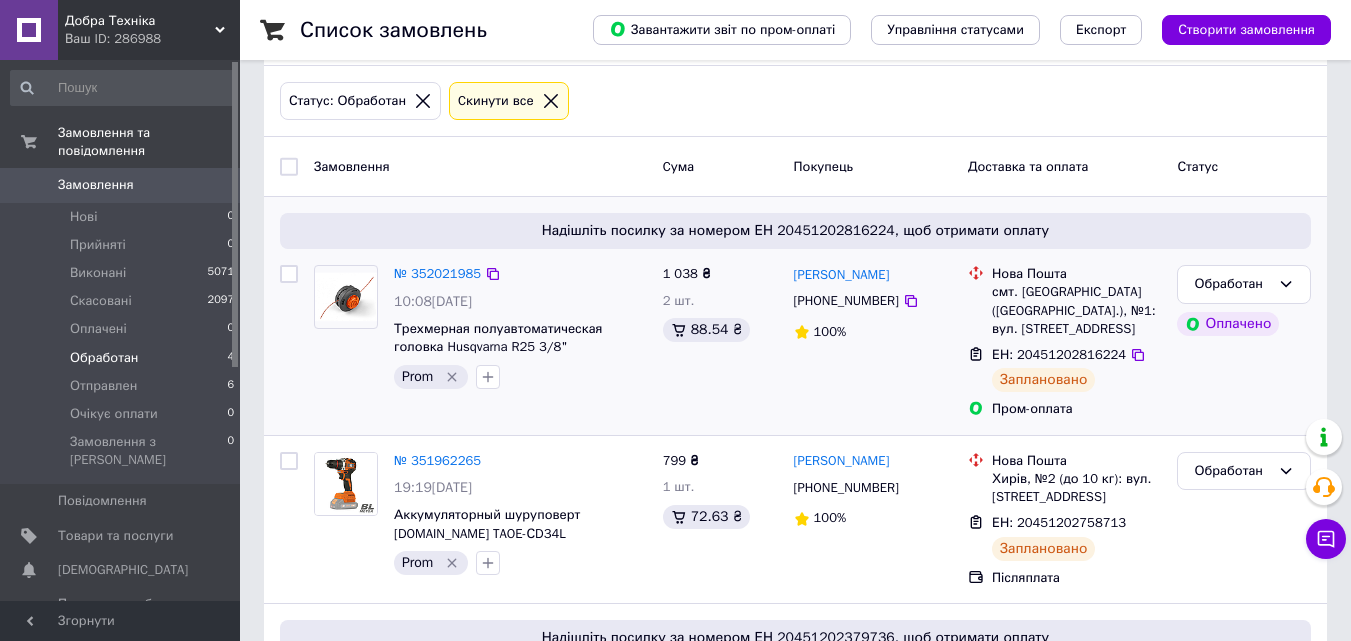 scroll, scrollTop: 200, scrollLeft: 0, axis: vertical 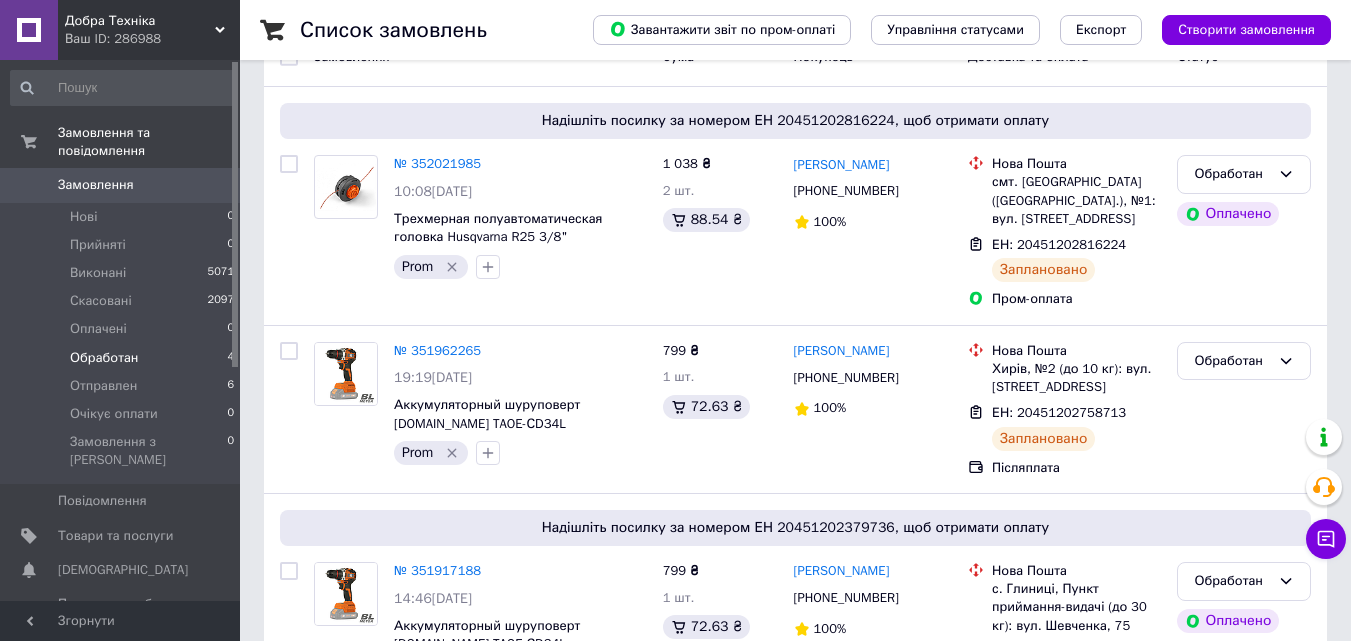 click on "Обработан 4" at bounding box center (123, 358) 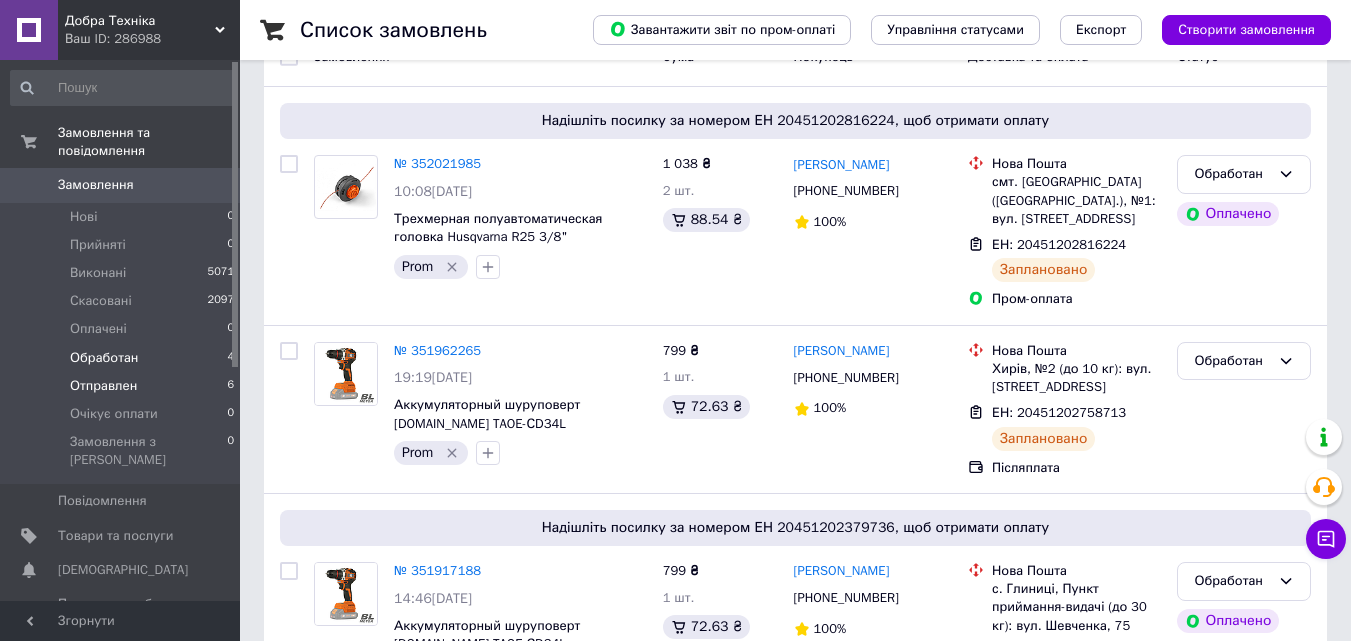 click on "Отправлен 6" at bounding box center (123, 386) 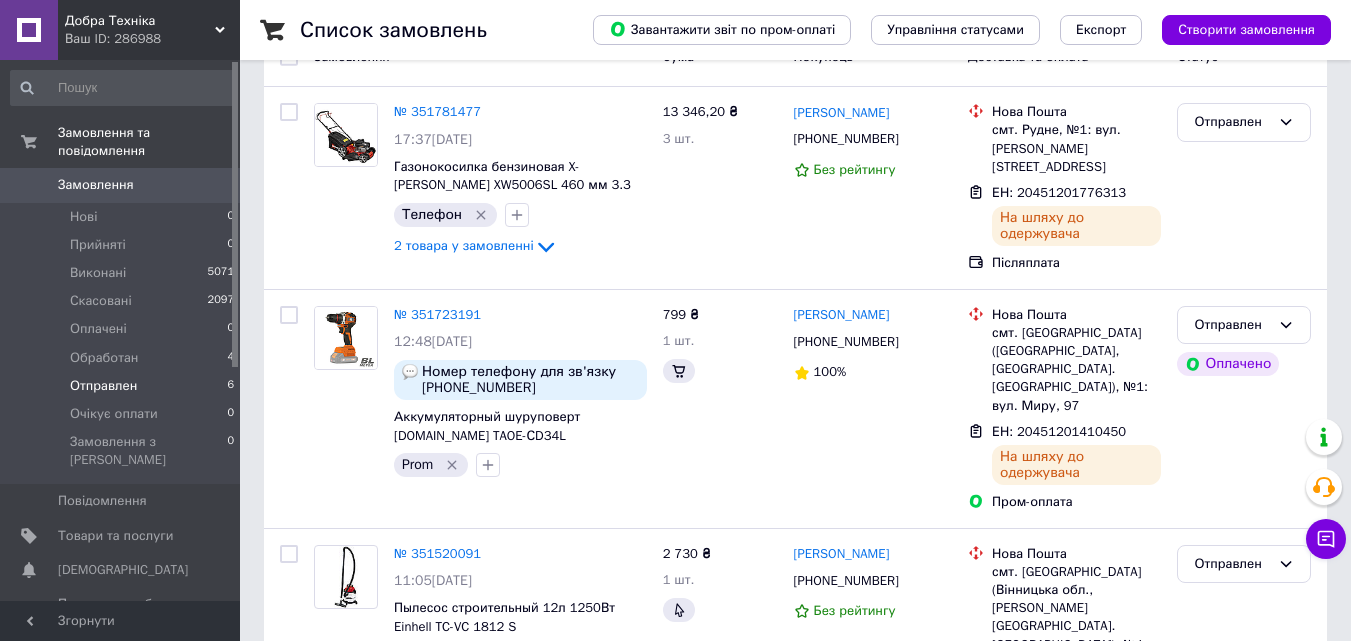 scroll, scrollTop: 0, scrollLeft: 0, axis: both 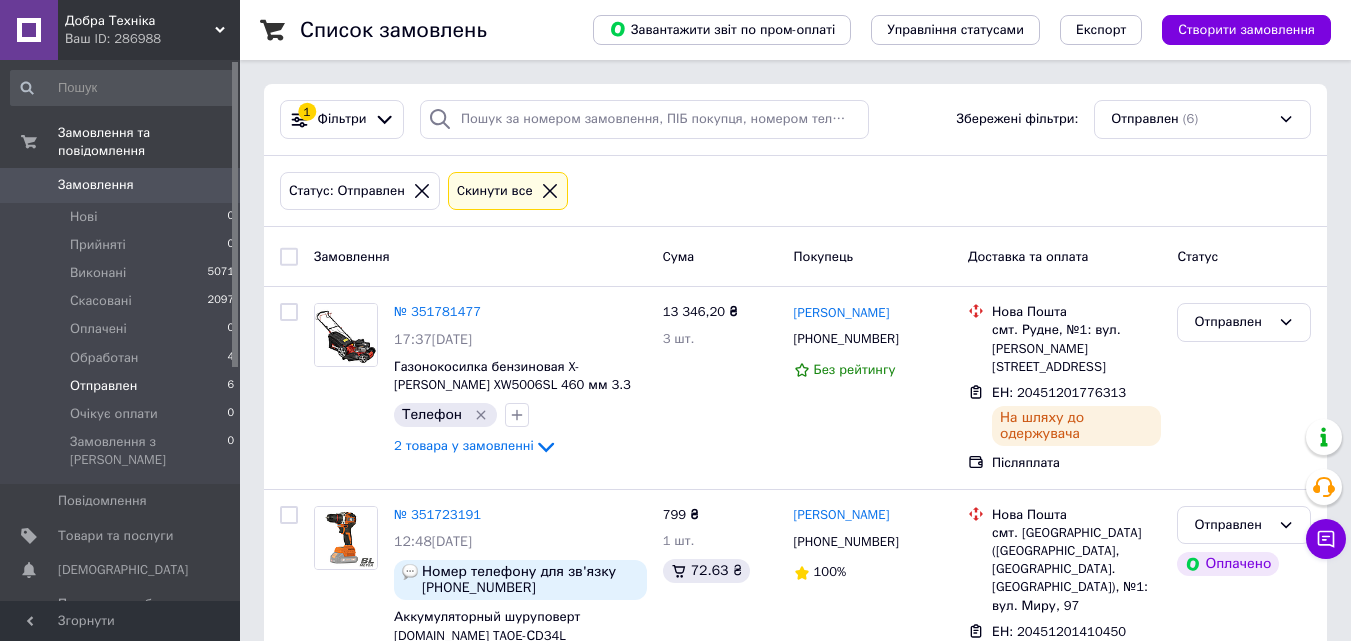 click on "Замовлення" at bounding box center (480, 256) 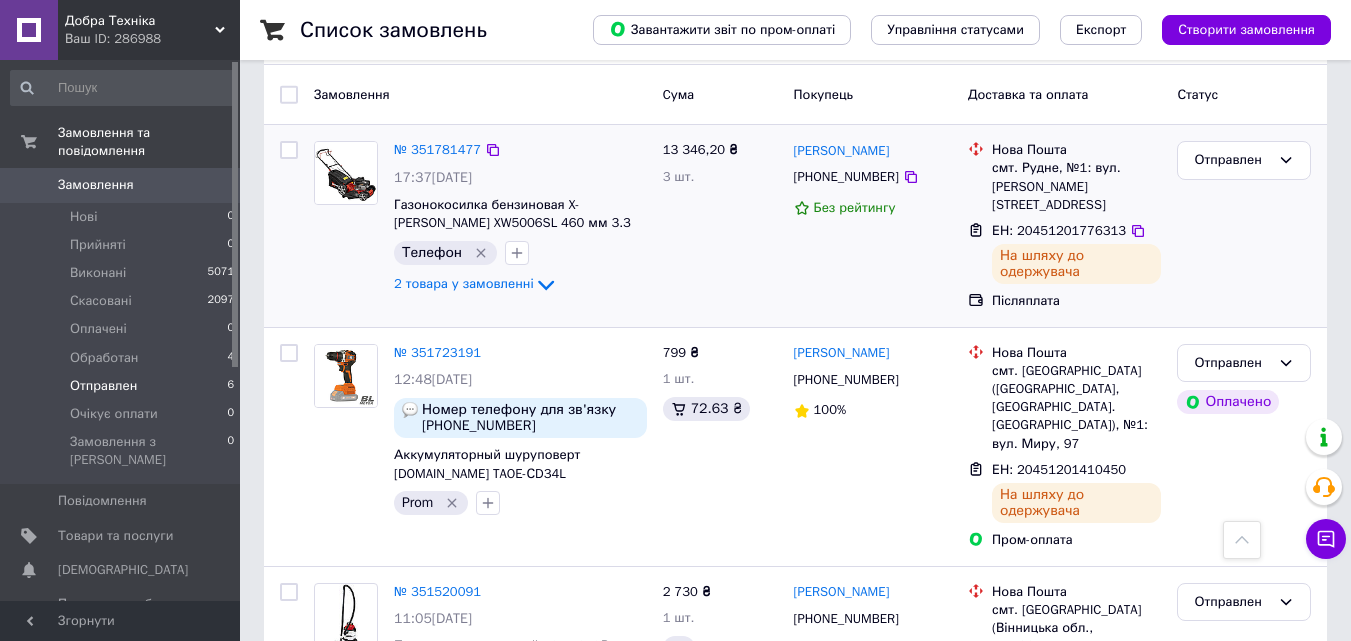 scroll, scrollTop: 0, scrollLeft: 0, axis: both 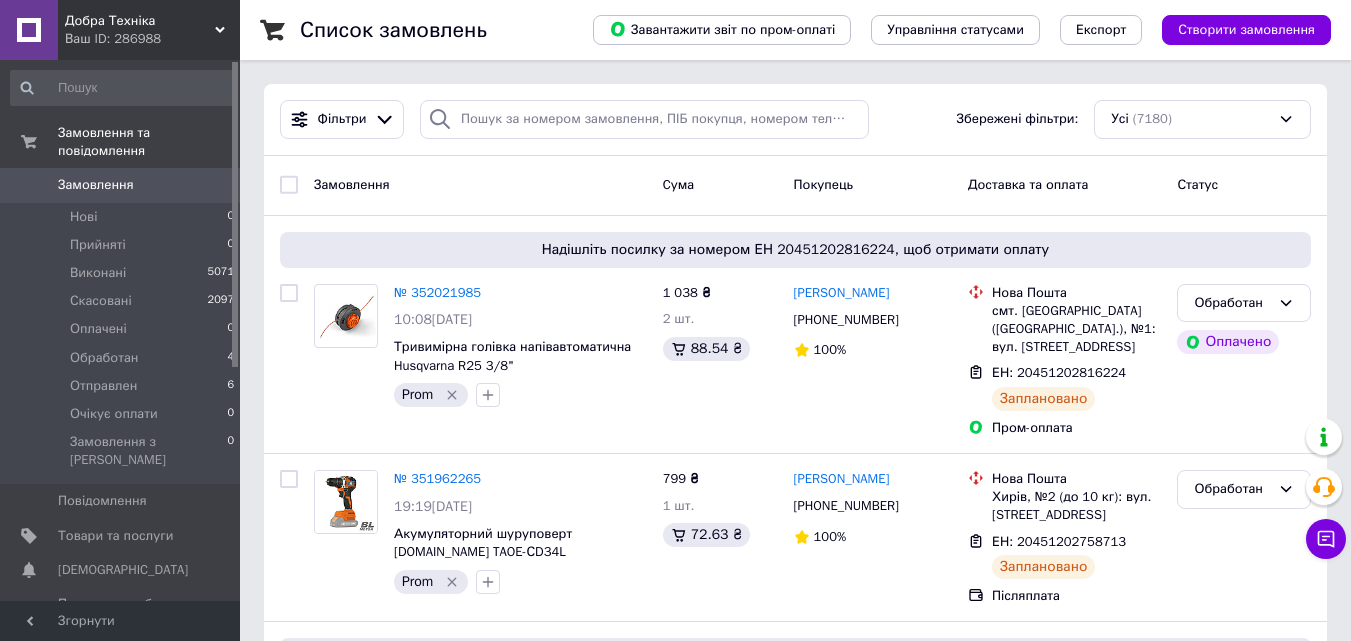 click on "Замовлення" at bounding box center (352, 184) 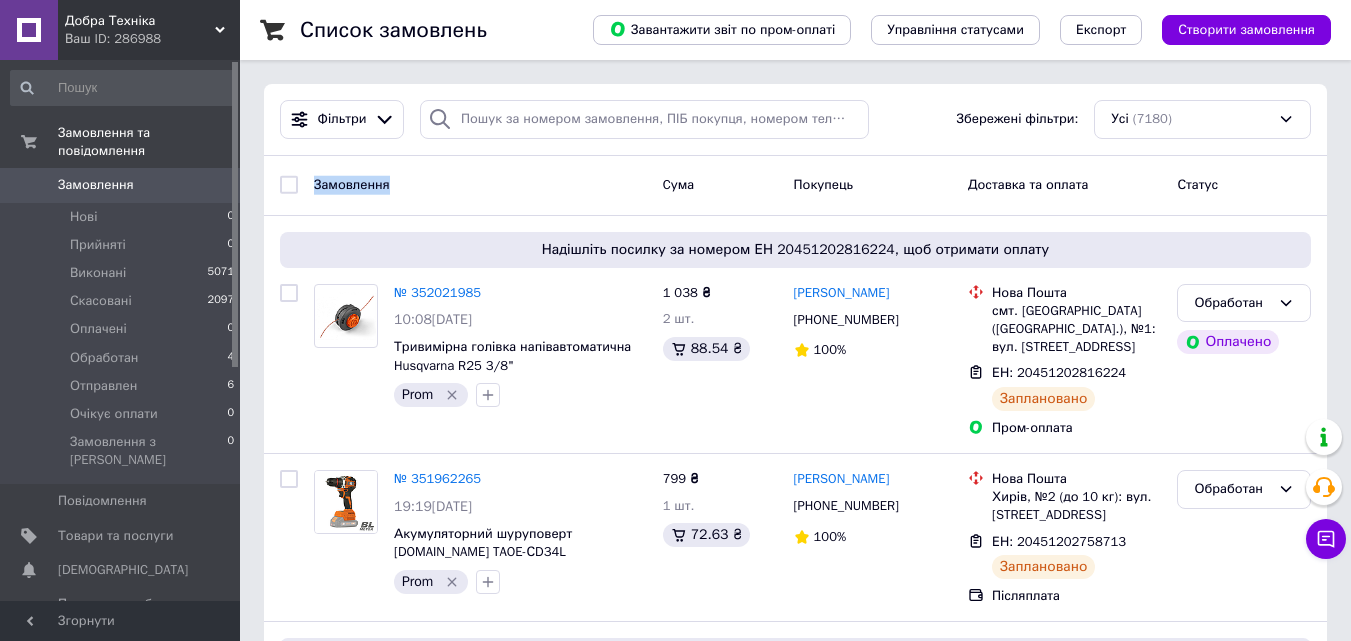 click on "Замовлення" at bounding box center [352, 184] 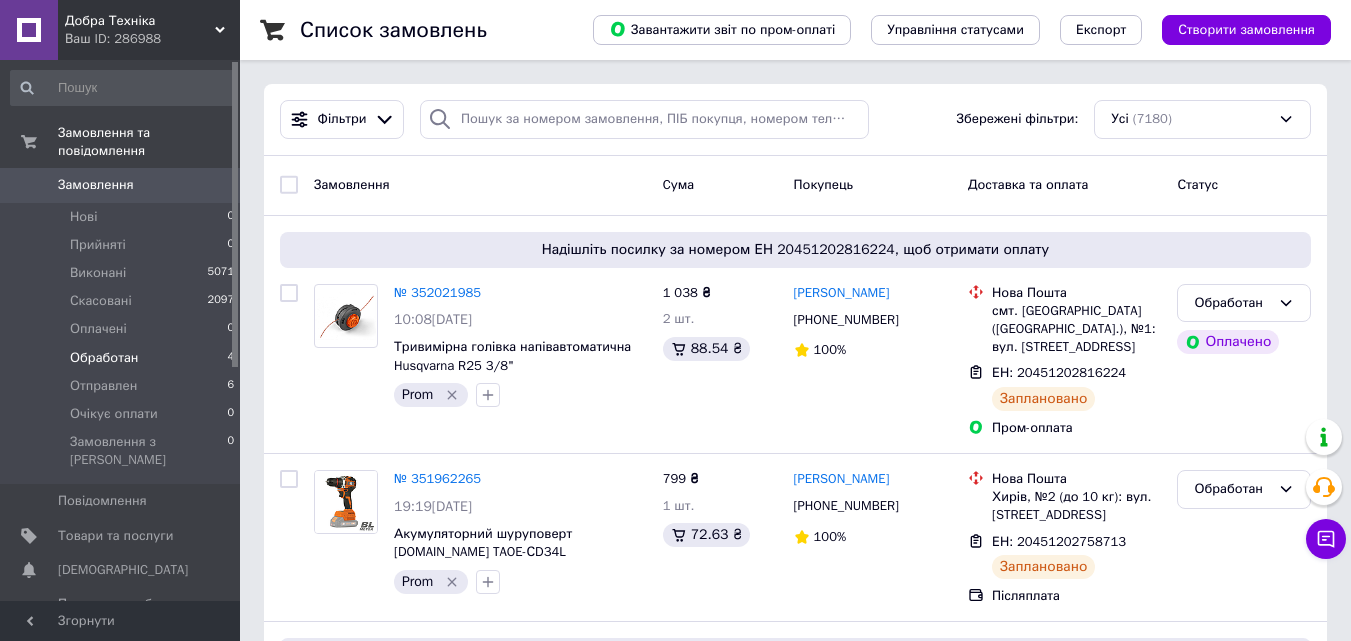 click on "Обработан" at bounding box center [104, 358] 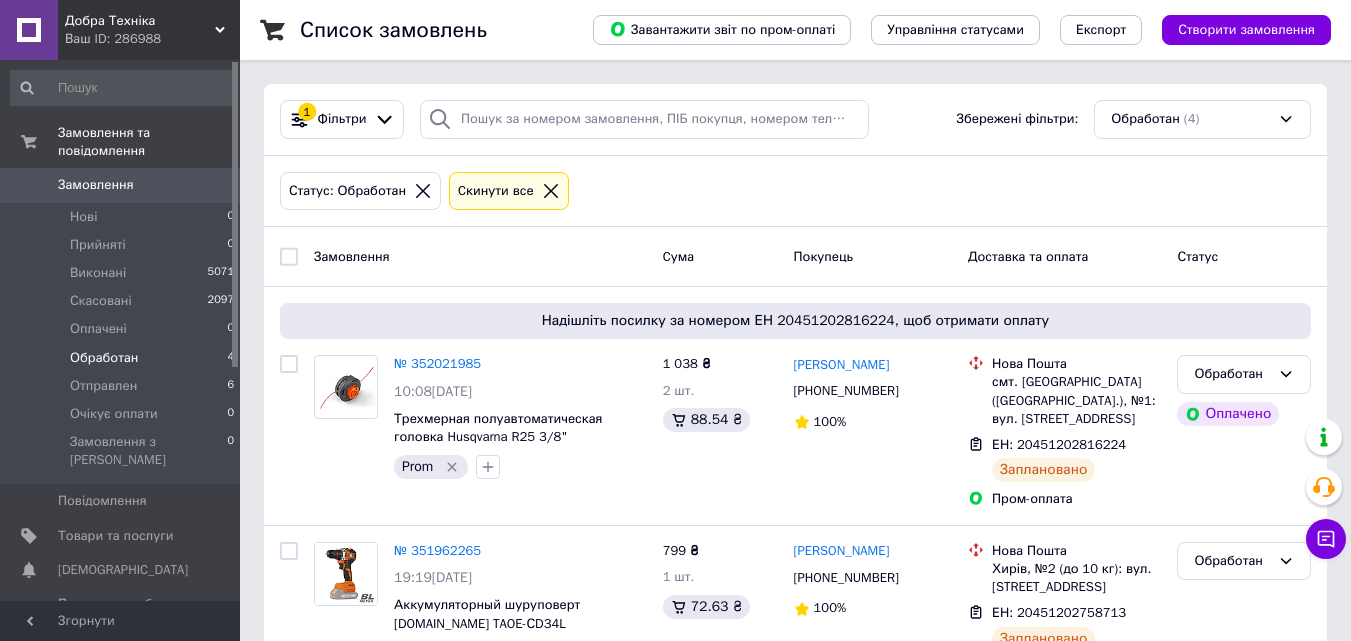 click on "Замовлення" at bounding box center [352, 255] 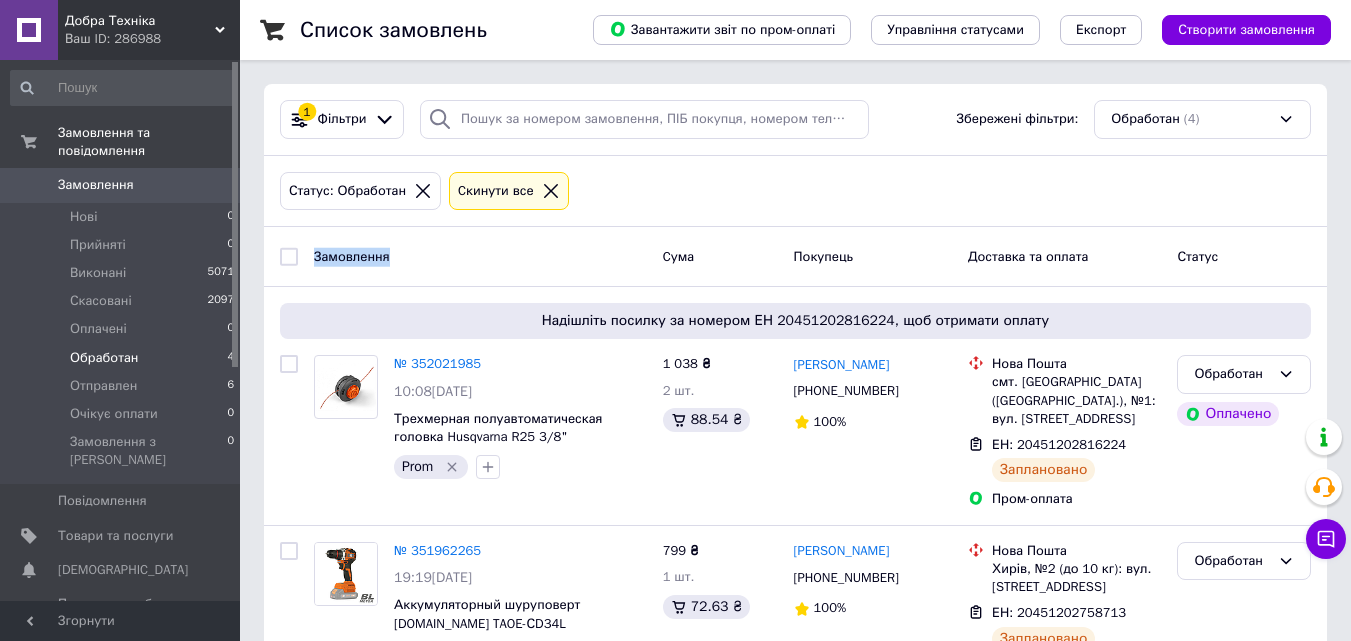 click on "Замовлення" at bounding box center [352, 255] 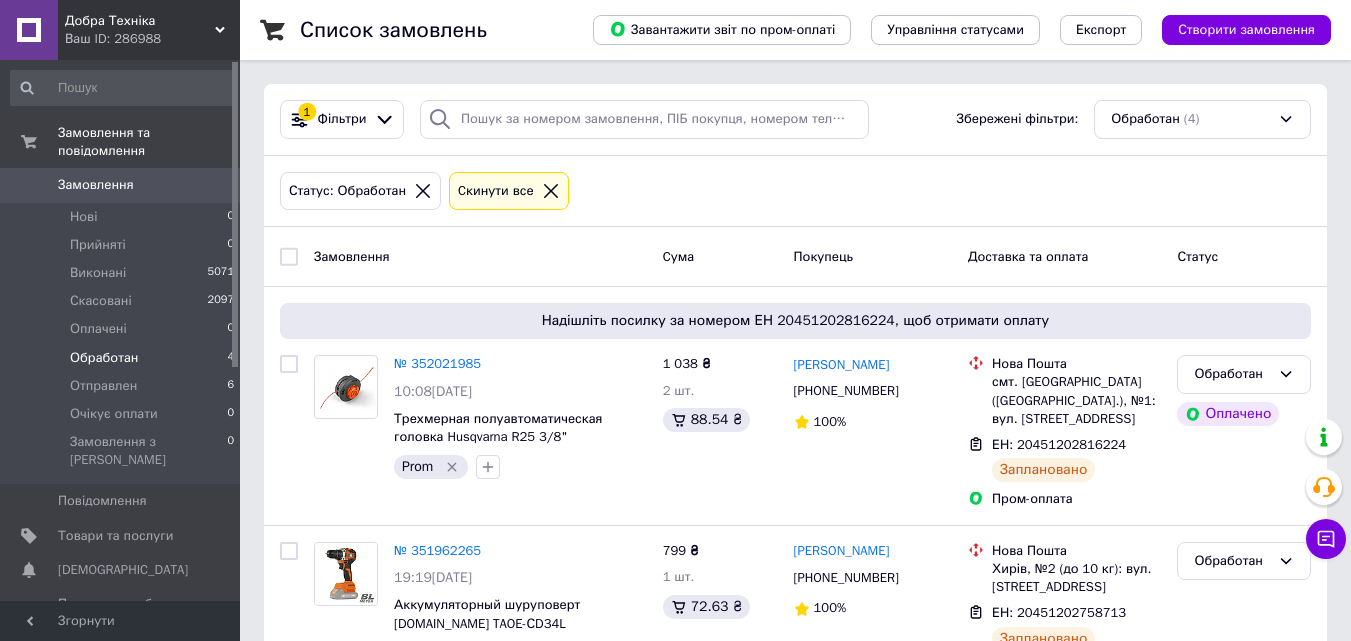 click on "Список замовлень   Завантажити звіт по пром-оплаті Управління статусами Експорт Створити замовлення 1 Фільтри Збережені фільтри: Обработан (4) Статус: Обработан Cкинути все Замовлення Cума Покупець Доставка та оплата Статус Надішліть посилку за номером ЕН 20451202816224, щоб отримати оплату № 352021985 10:08[DATE] Трехмерная полуавтоматическая головка Husqvarna R25 3/8" Prom   1 038 ₴ 2 шт. 88.54 ₴ [PERSON_NAME] [PHONE_NUMBER] 100% [GEOGRAPHIC_DATA]. [GEOGRAPHIC_DATA] ([GEOGRAPHIC_DATA].), №1: вул. [STREET_ADDRESS] ЕН: 20451202816224 Заплановано Пром-оплата Обработан Оплачено № 351962265 19:19[DATE] Prom   799 ₴ 1 шт." at bounding box center [795, 571] 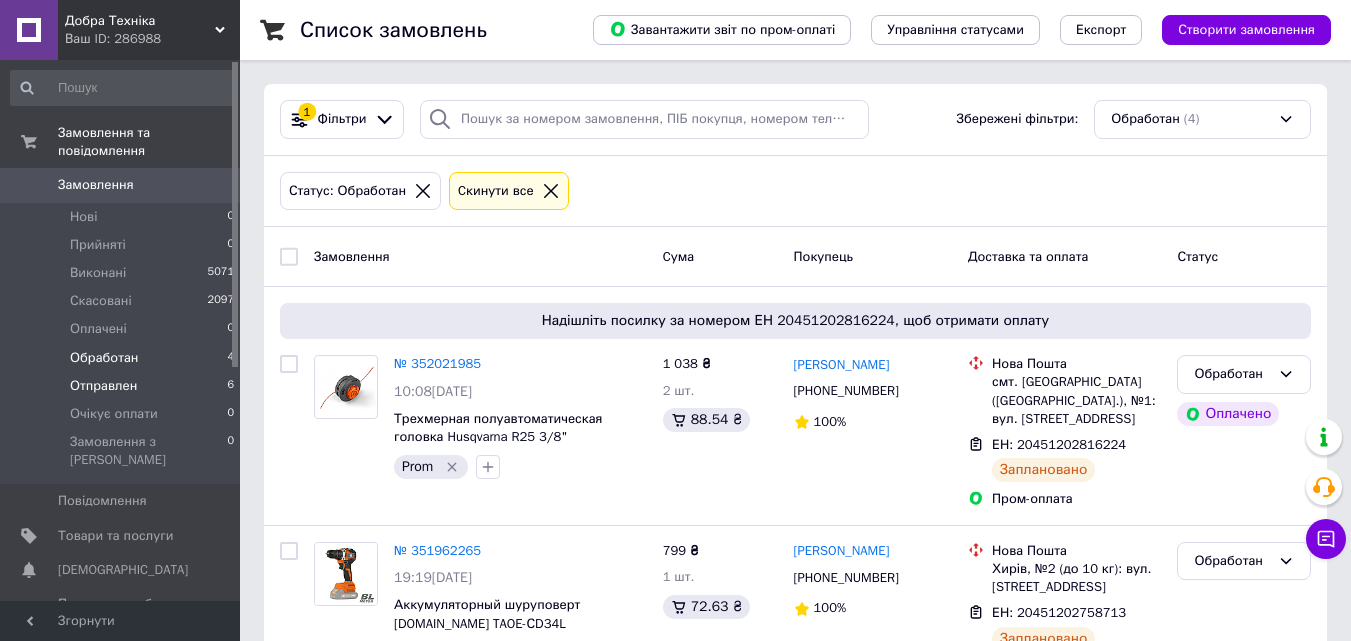 click on "Отправлен 6" at bounding box center (123, 386) 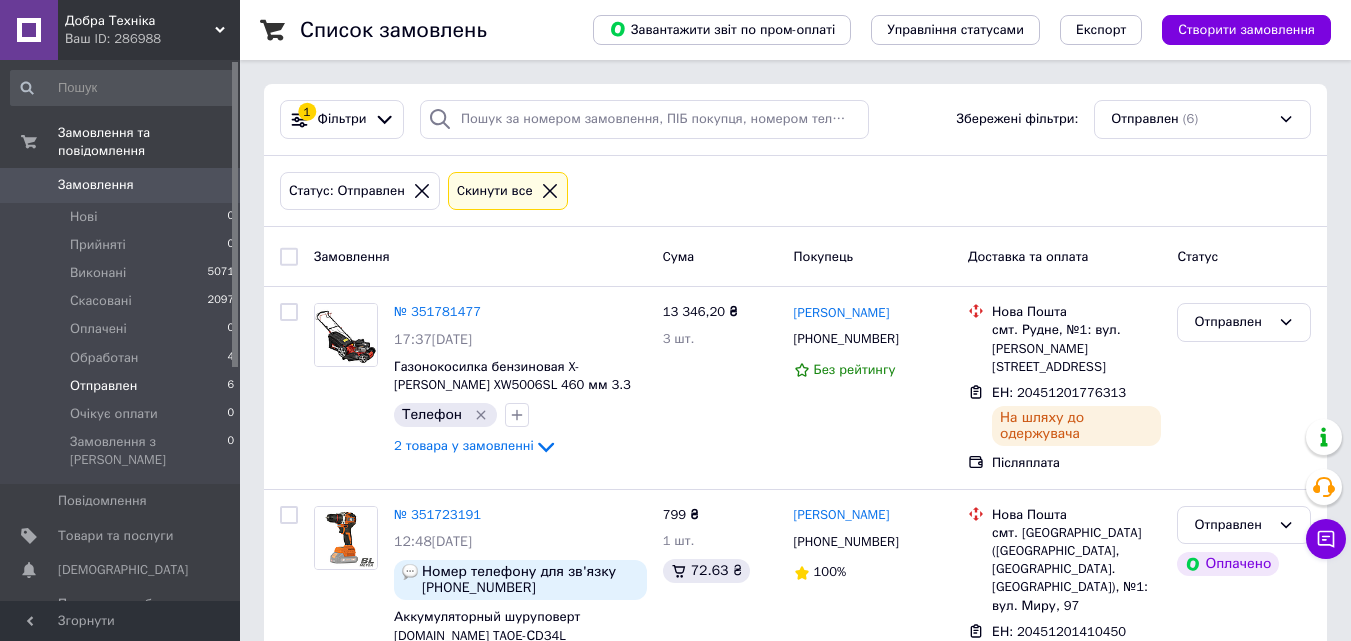drag, startPoint x: 446, startPoint y: 256, endPoint x: 426, endPoint y: 257, distance: 20.024984 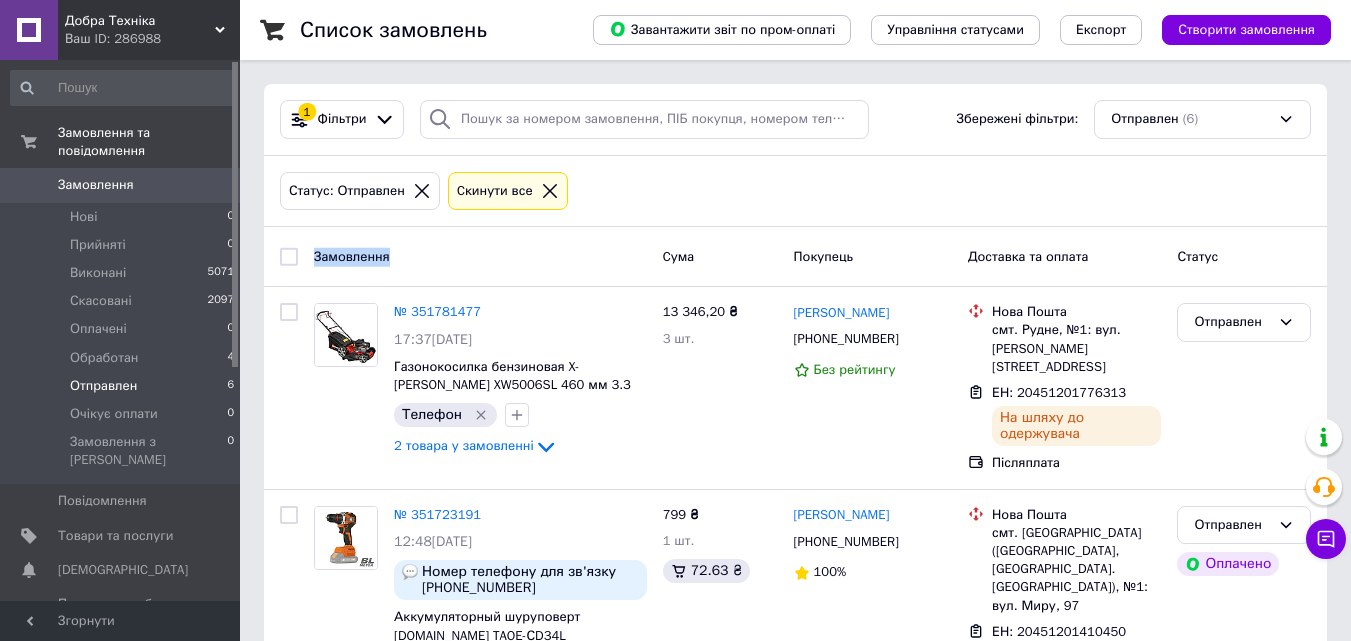 click on "Замовлення" at bounding box center (352, 255) 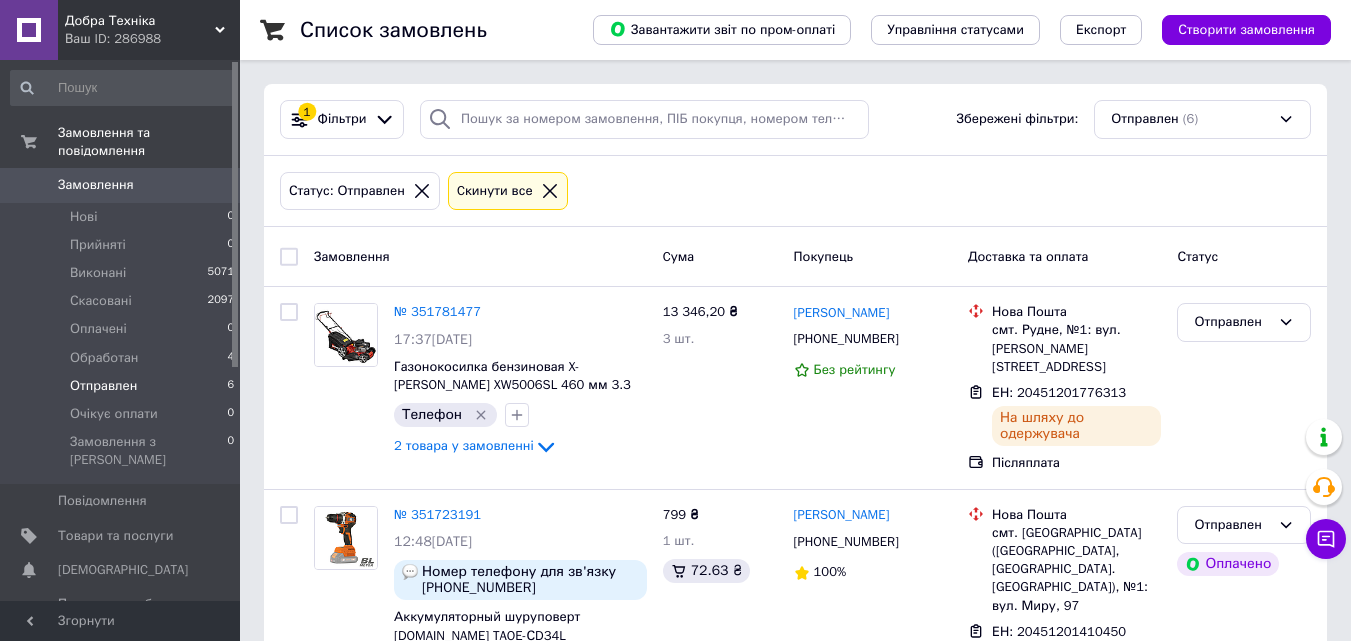 click on "Замовлення" at bounding box center (352, 255) 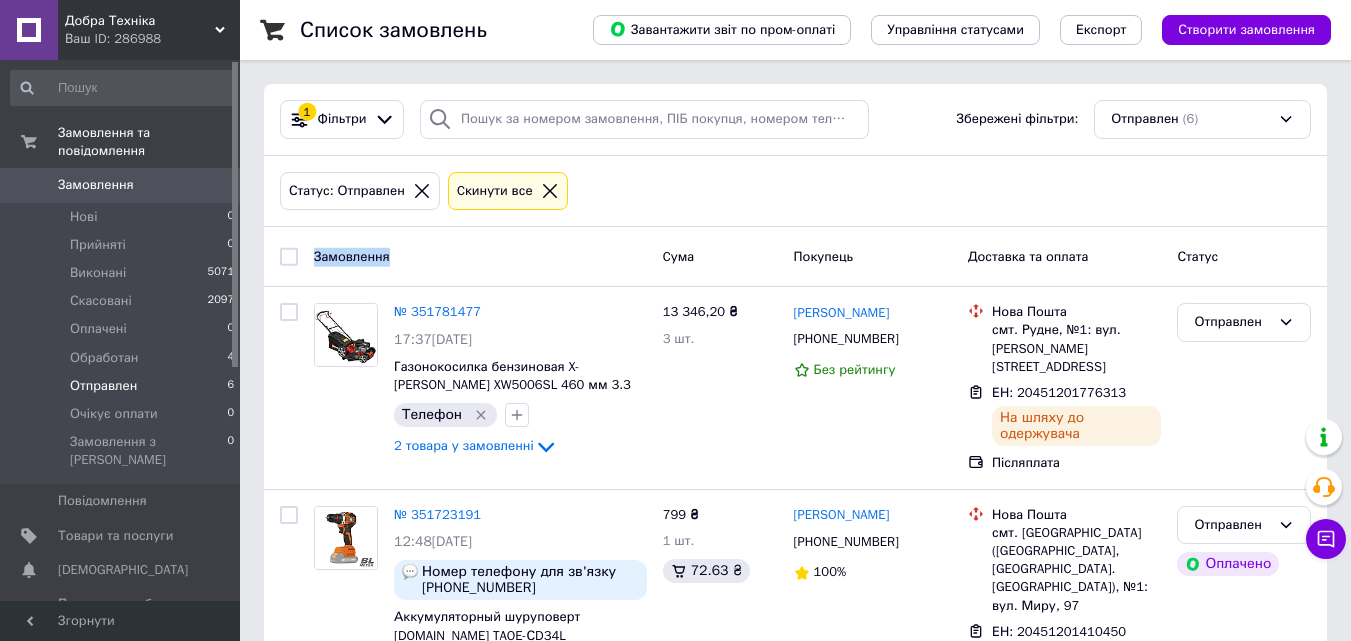 click on "Замовлення" at bounding box center (352, 255) 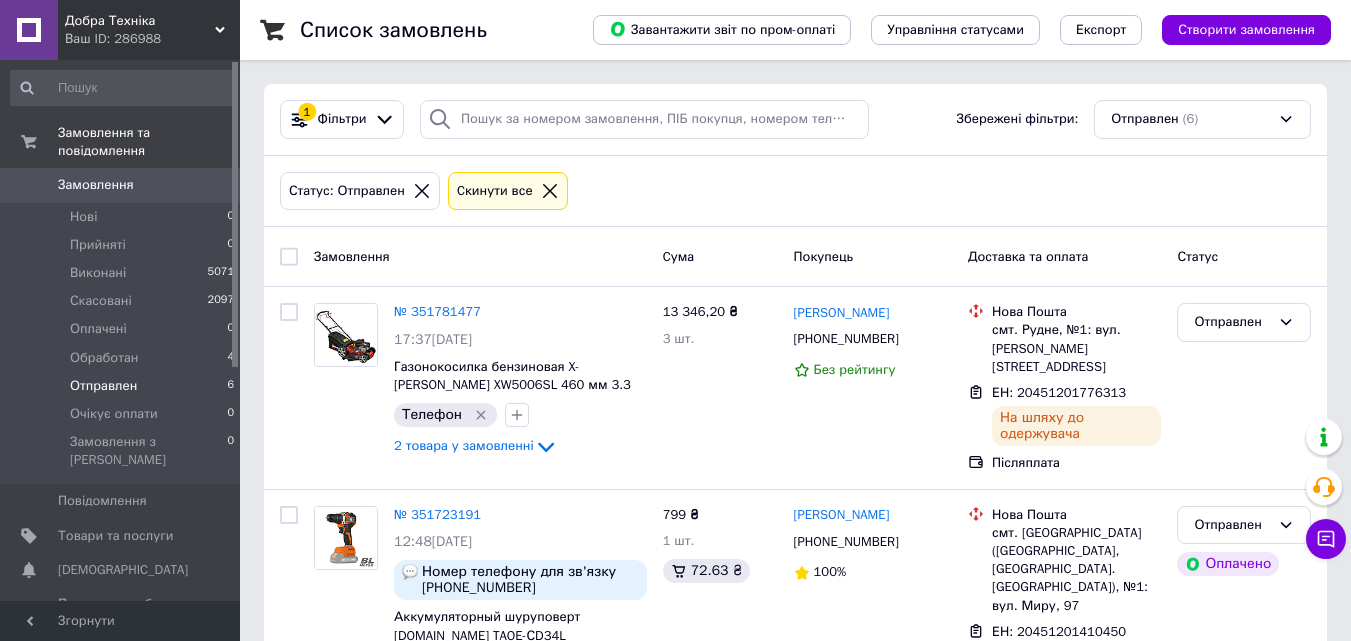 click on "Замовлення" at bounding box center (352, 255) 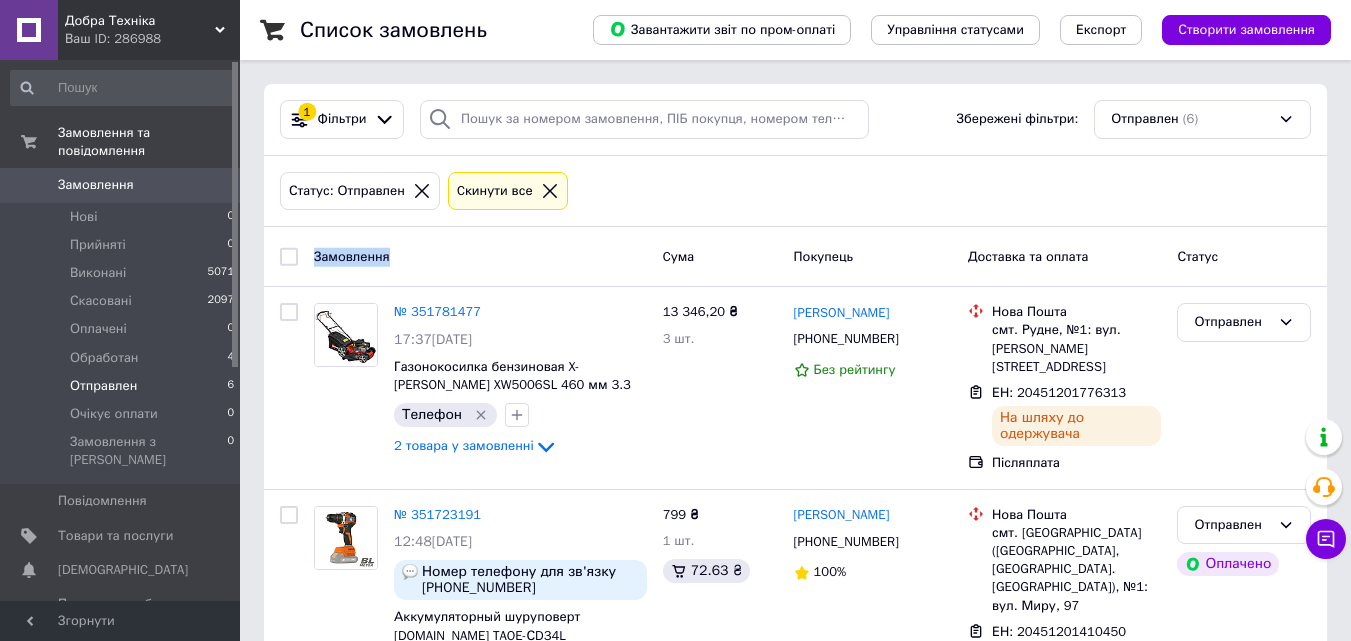 click on "Замовлення" at bounding box center [352, 255] 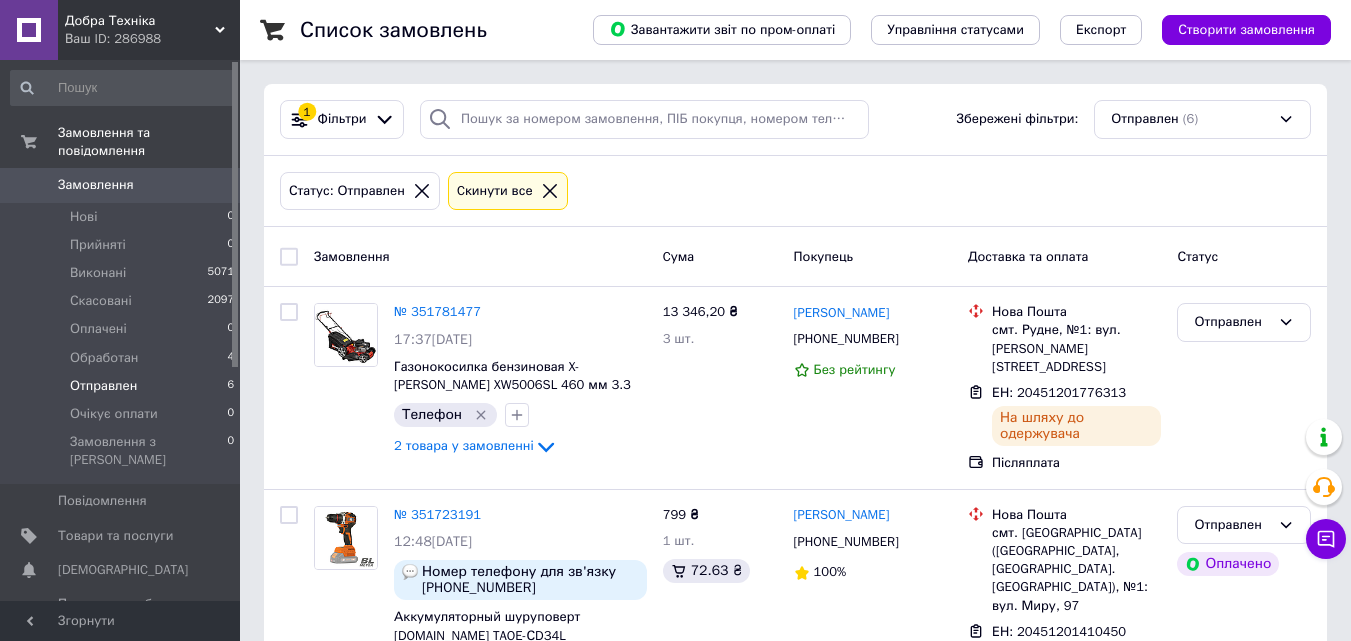 click on "Замовлення" at bounding box center (352, 255) 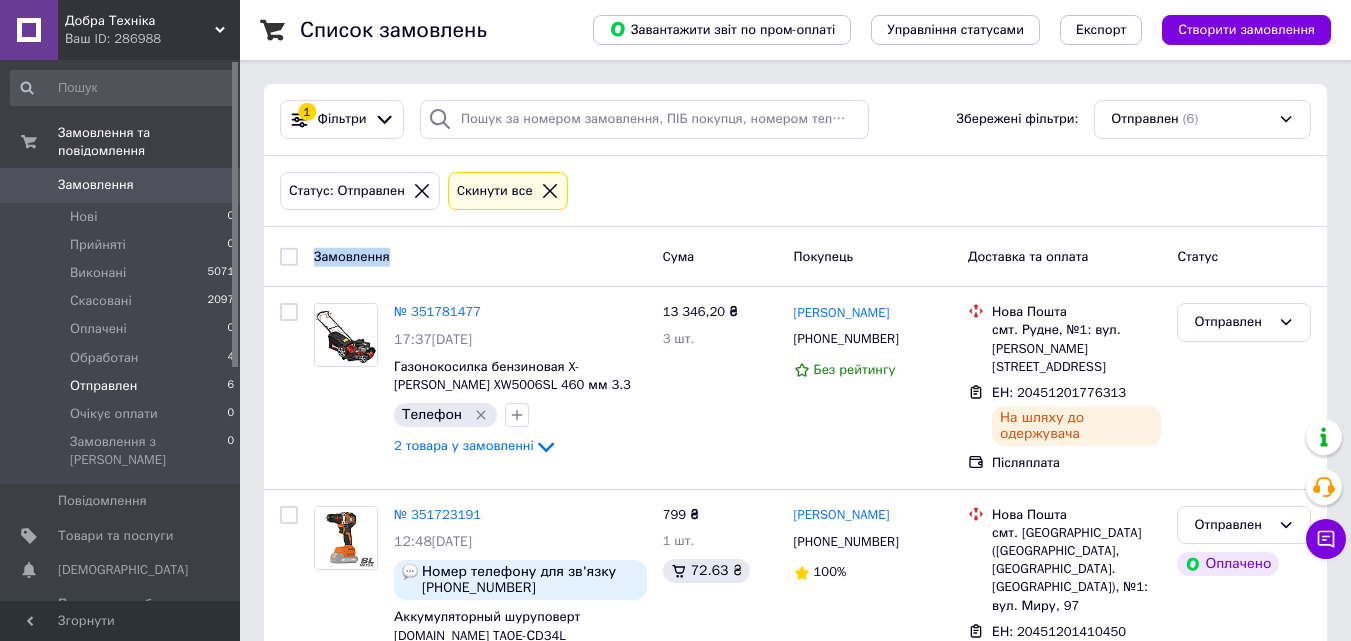 click on "Замовлення" at bounding box center (352, 255) 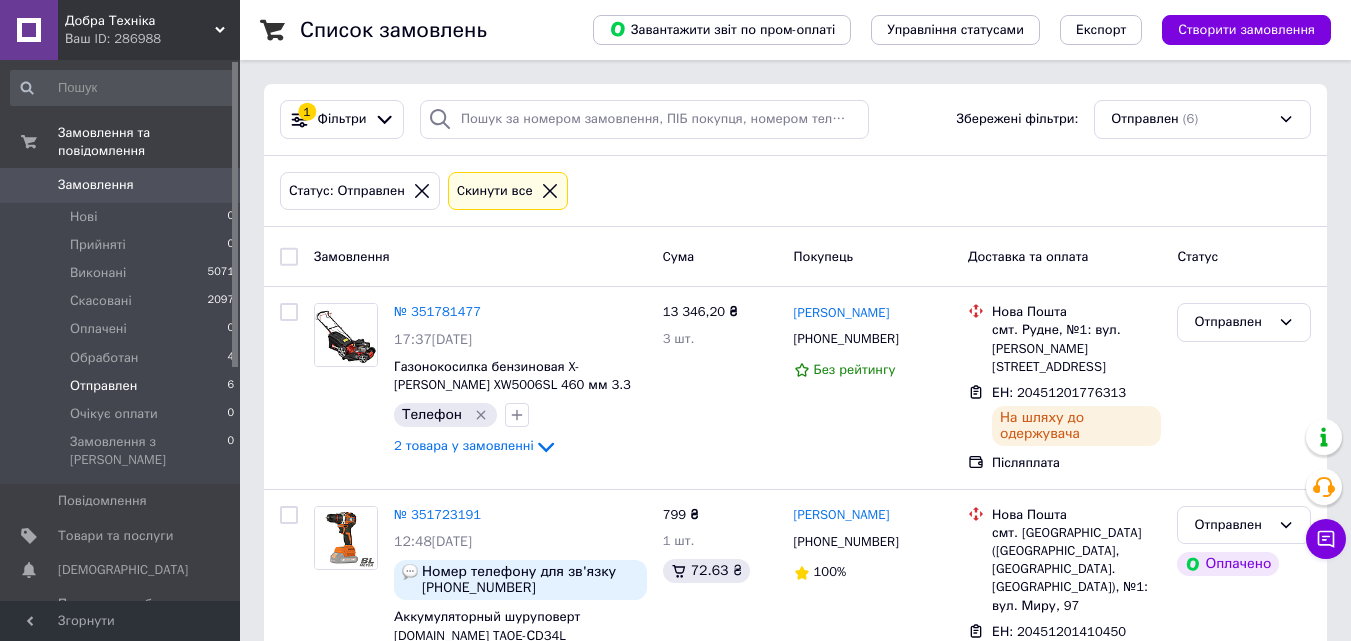 click on "Замовлення" at bounding box center (352, 255) 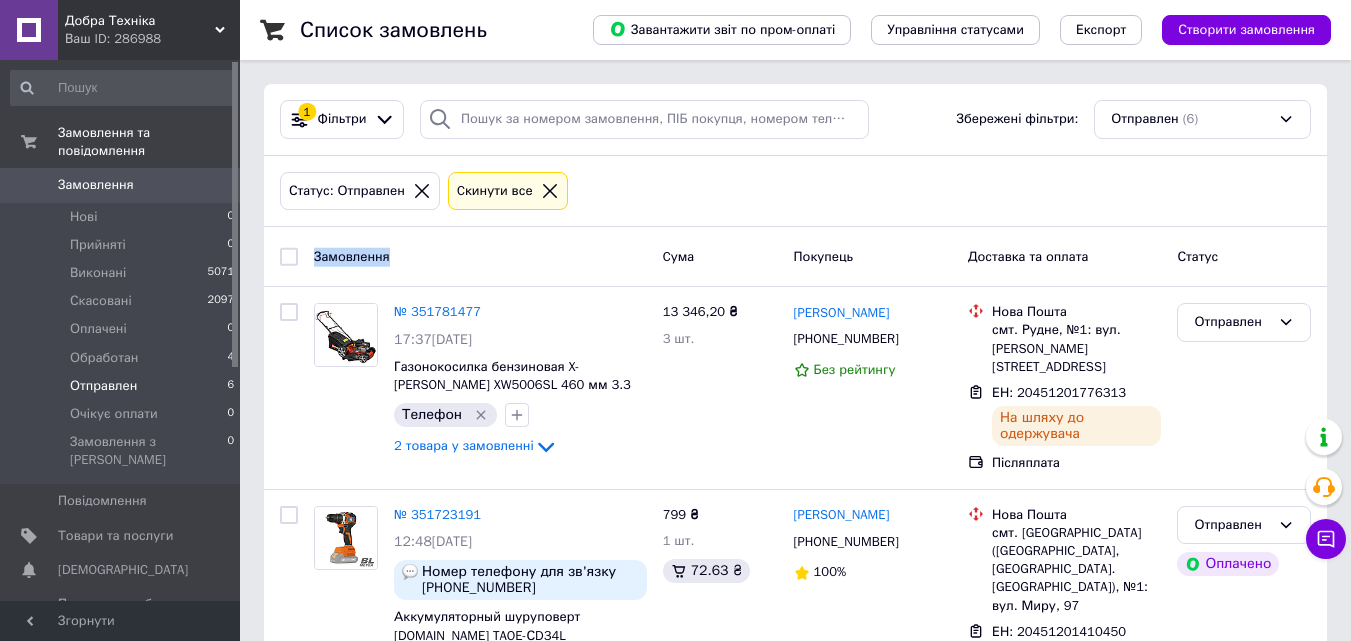 click on "Замовлення" at bounding box center (352, 255) 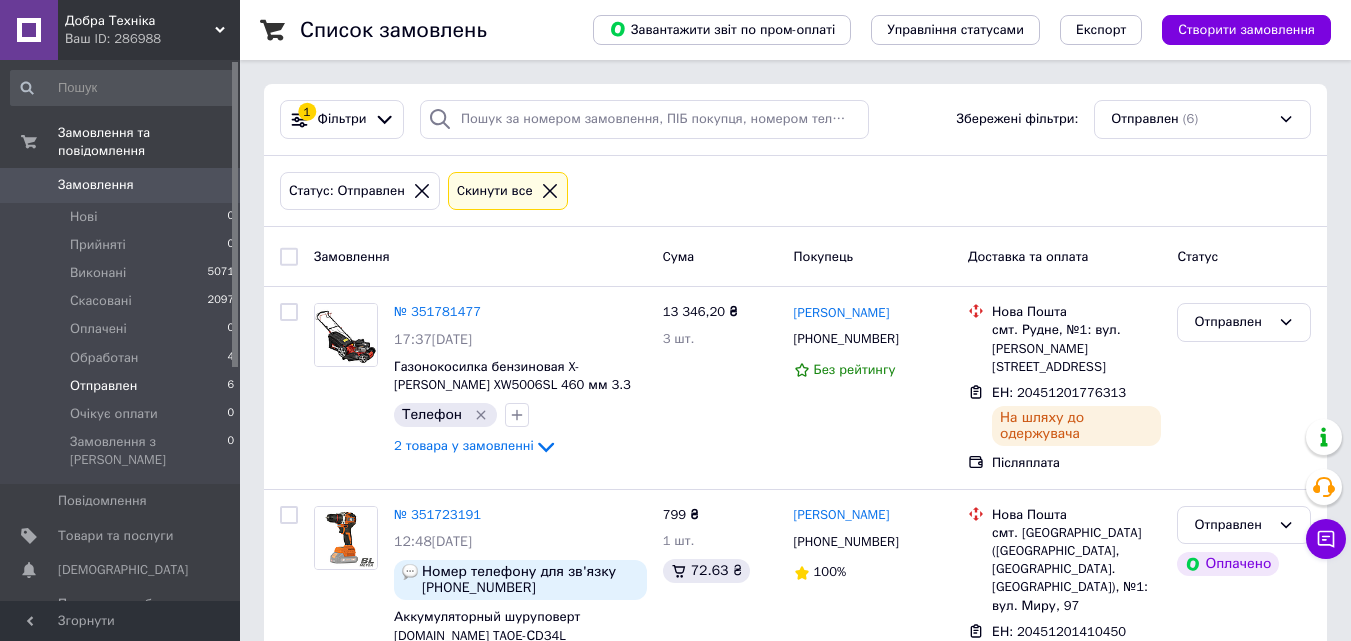 click on "Замовлення" at bounding box center (352, 255) 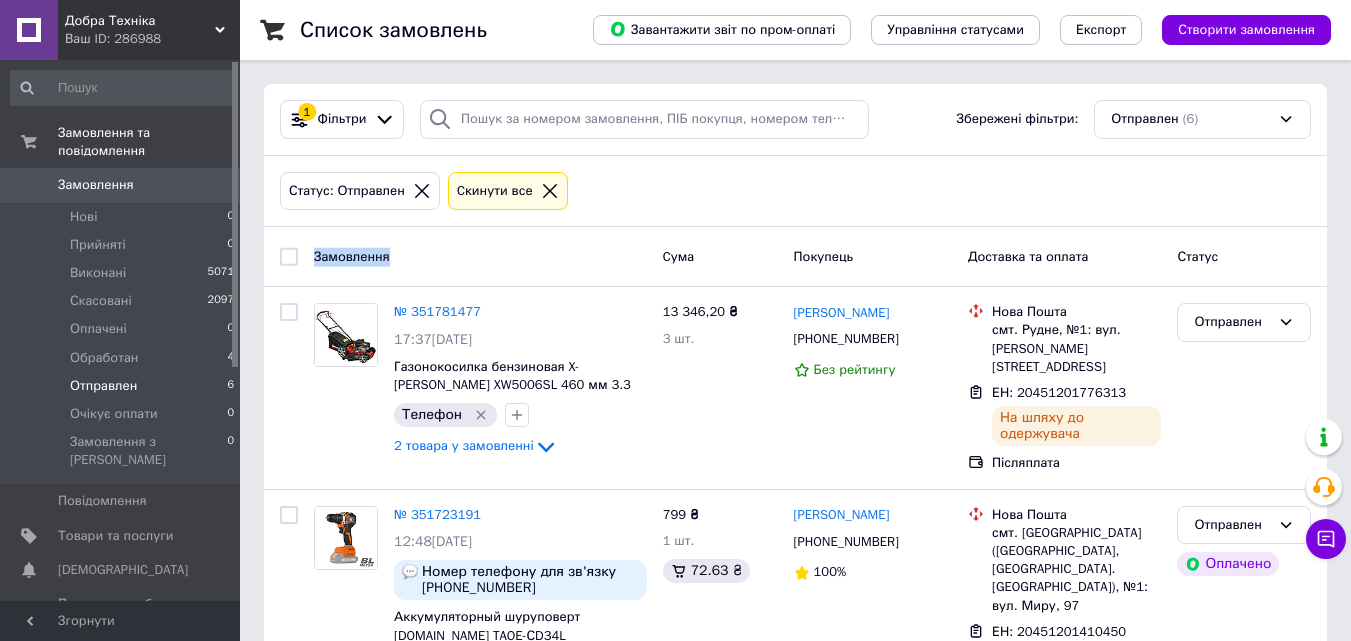 click on "Замовлення" at bounding box center [352, 255] 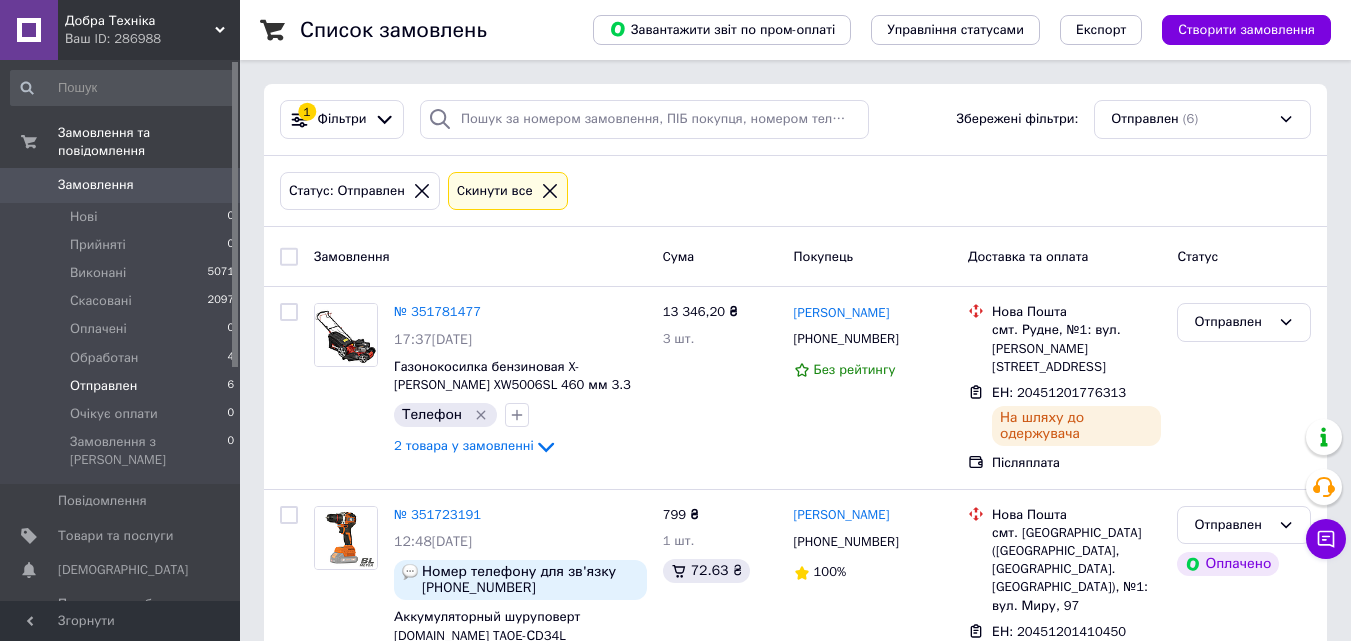 click on "Замовлення" at bounding box center [352, 255] 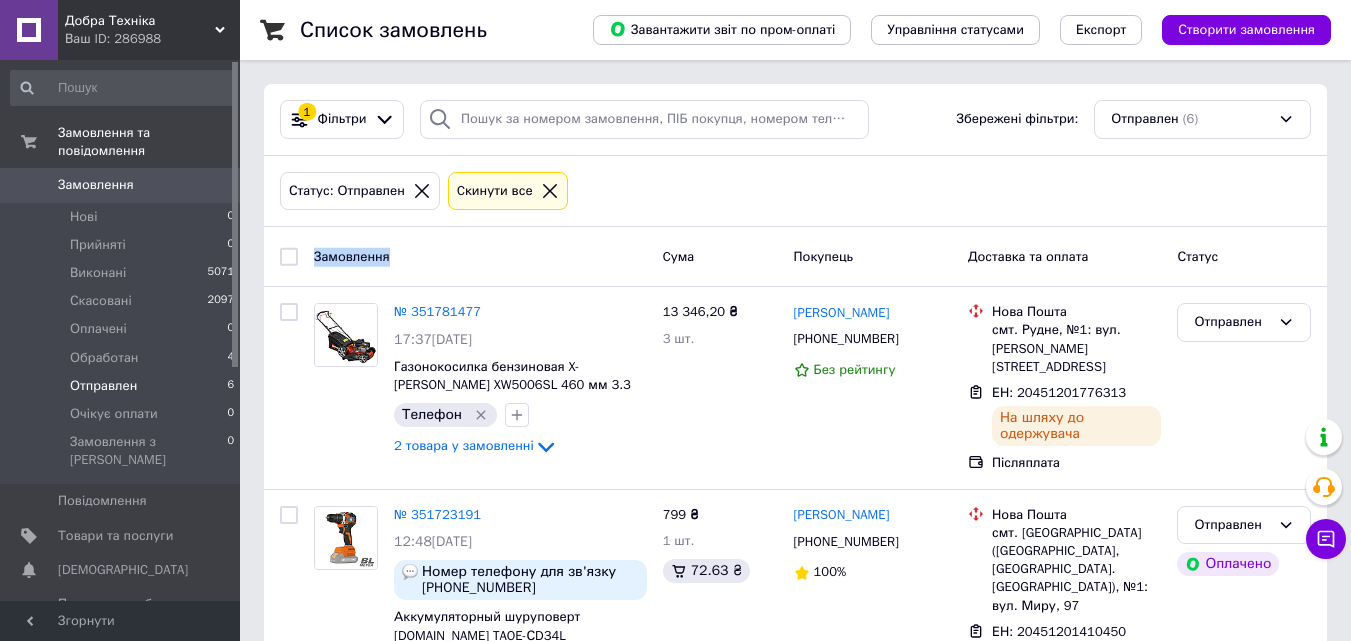 click on "Замовлення" at bounding box center [352, 255] 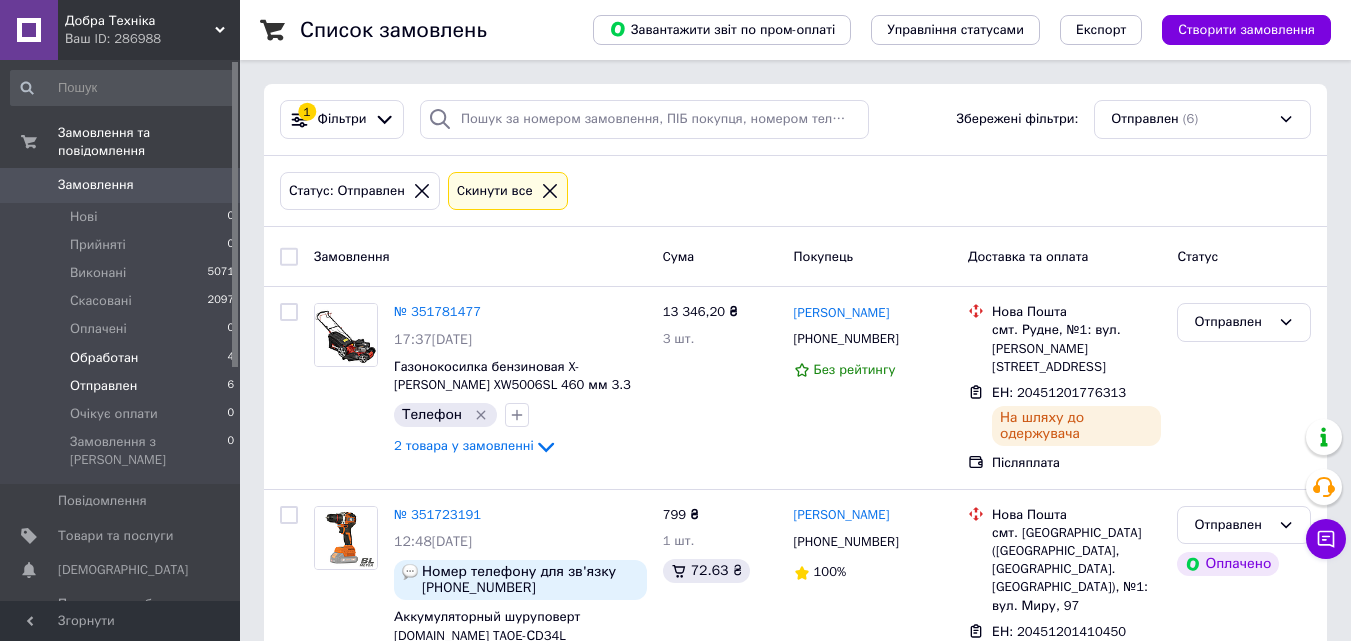 click on "Обработан" at bounding box center [104, 358] 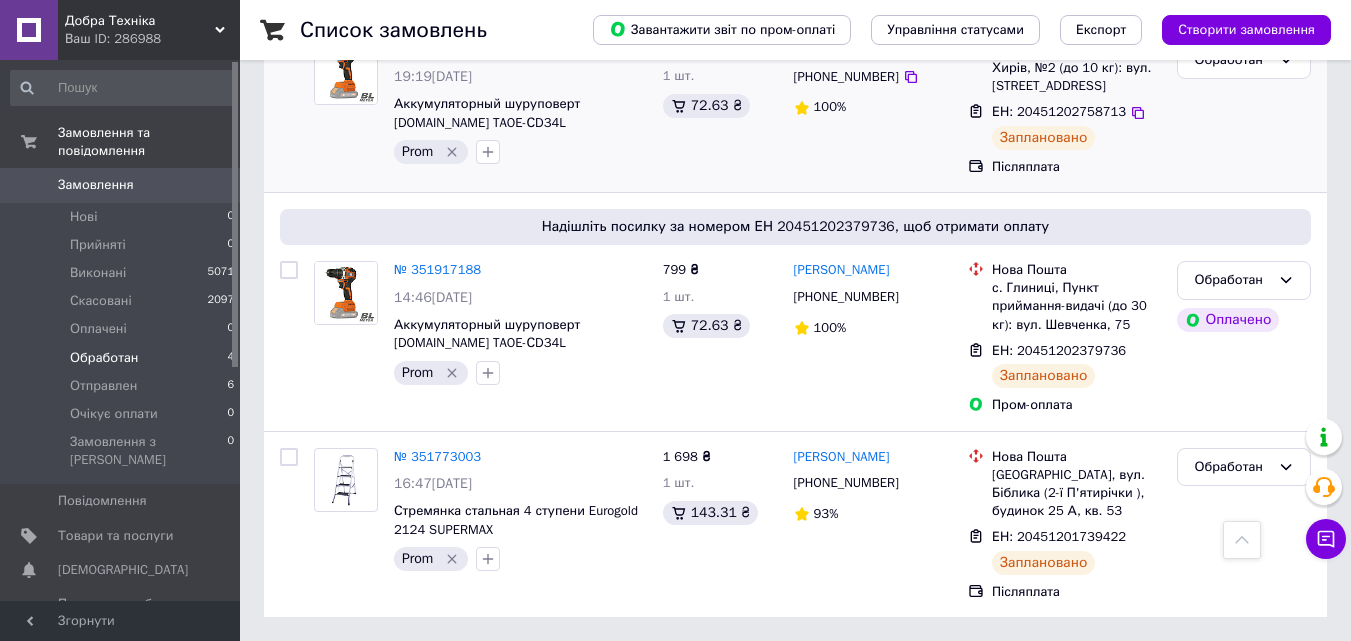 scroll, scrollTop: 0, scrollLeft: 0, axis: both 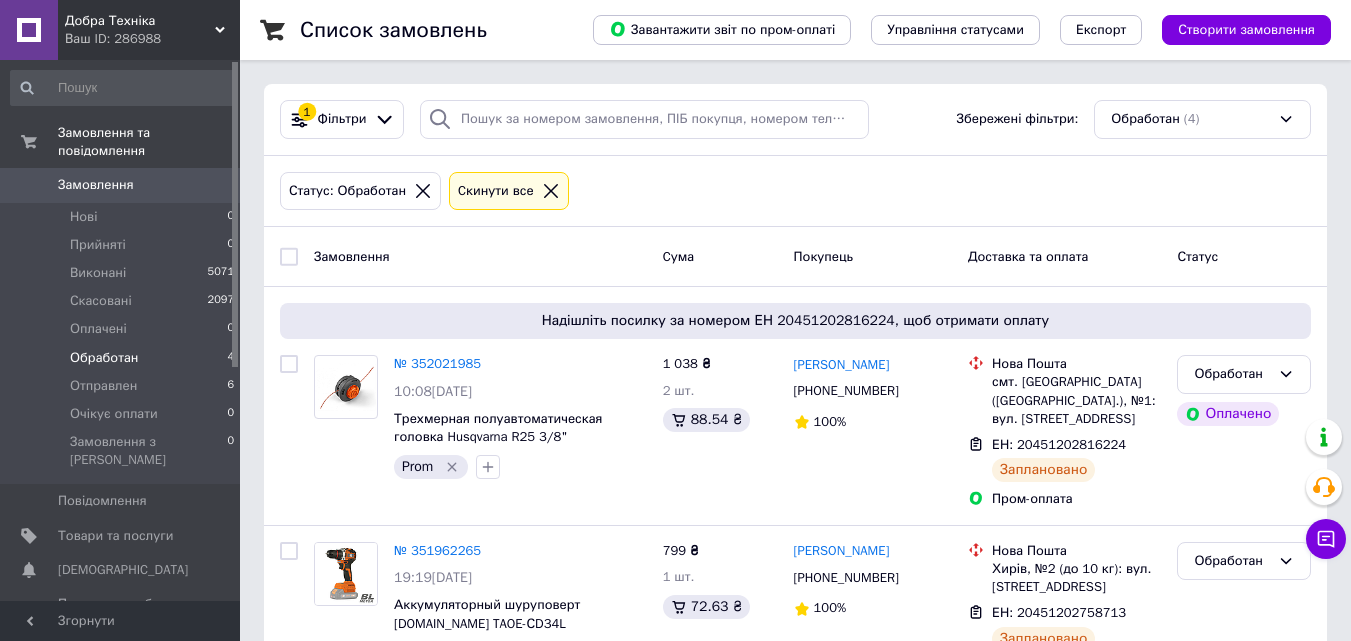 click on "Замовлення" at bounding box center [480, 256] 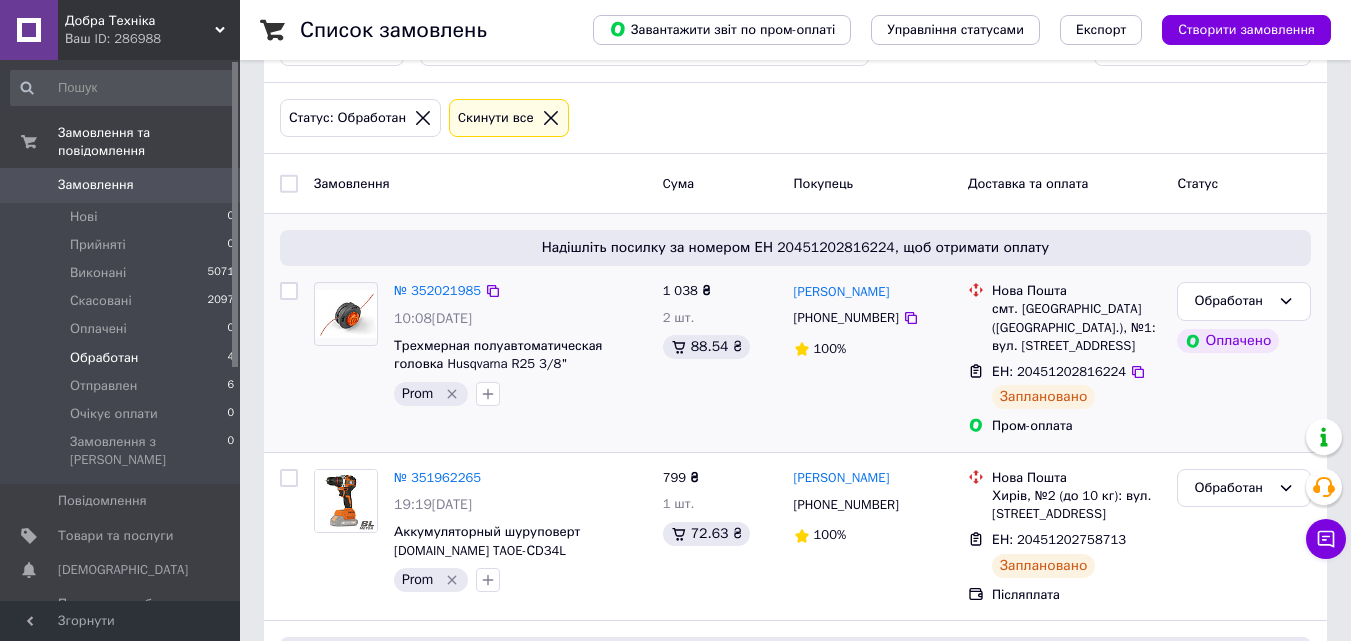 scroll, scrollTop: 0, scrollLeft: 0, axis: both 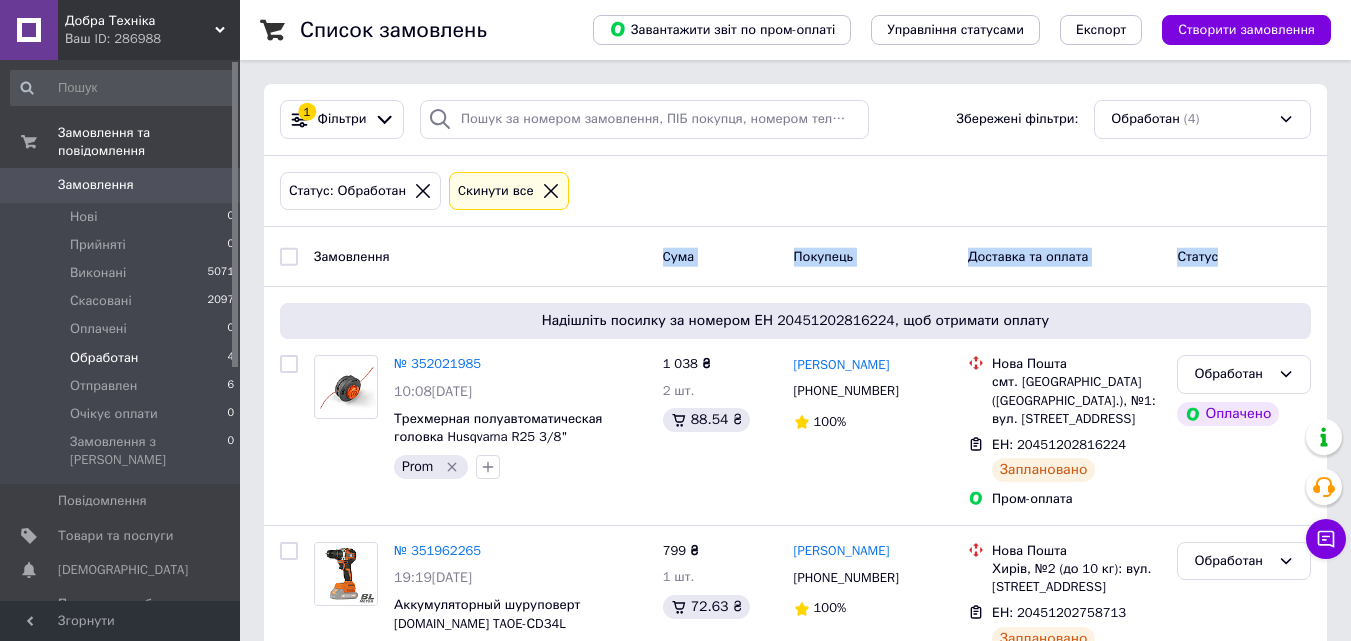 drag, startPoint x: 654, startPoint y: 252, endPoint x: 1110, endPoint y: 271, distance: 456.39566 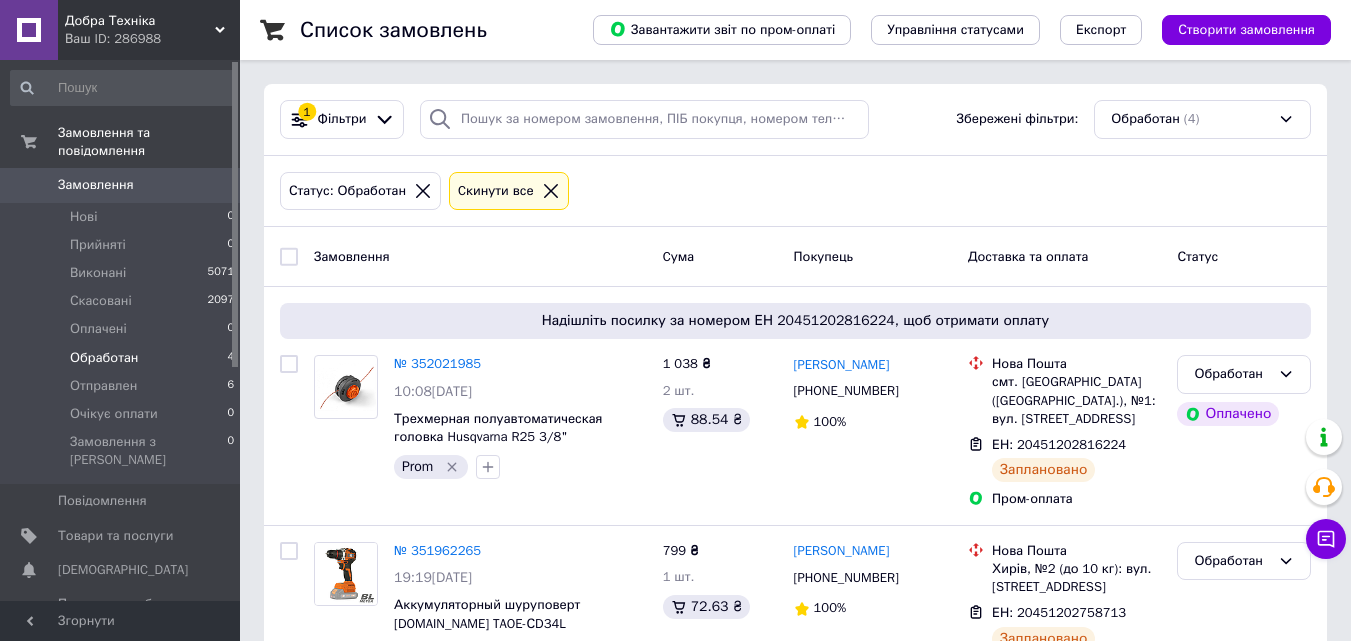 click on "Cума" at bounding box center (720, 256) 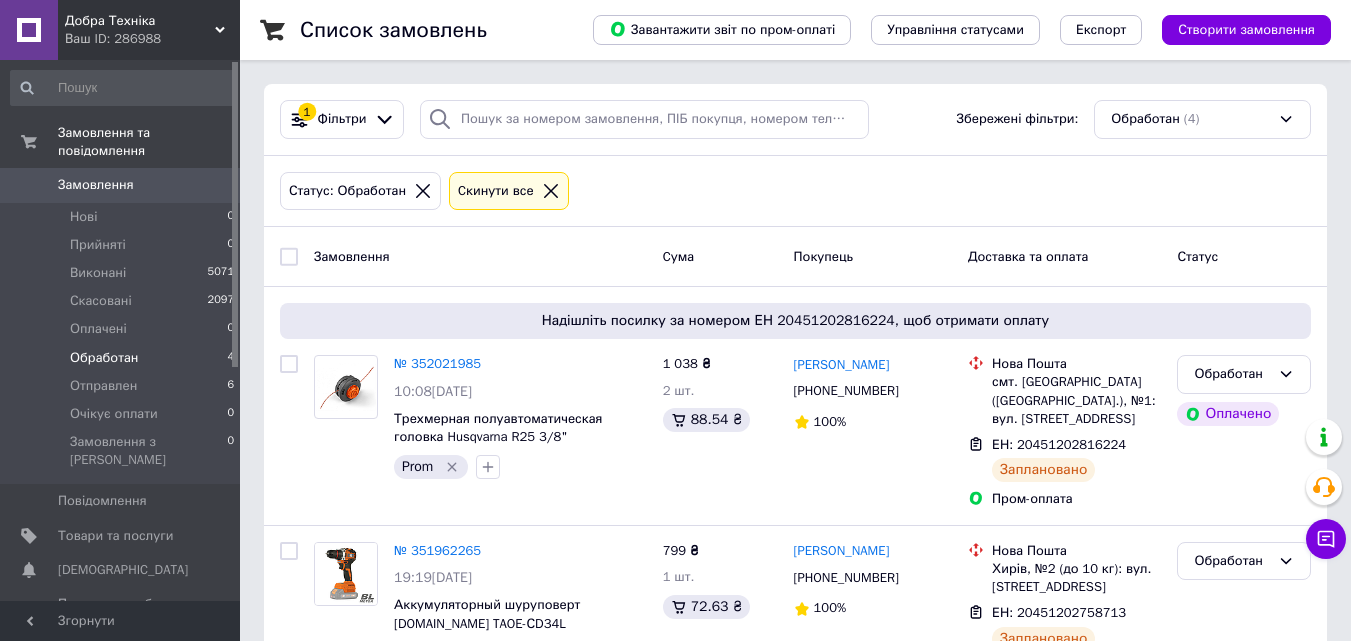 click on "Cума" at bounding box center (679, 255) 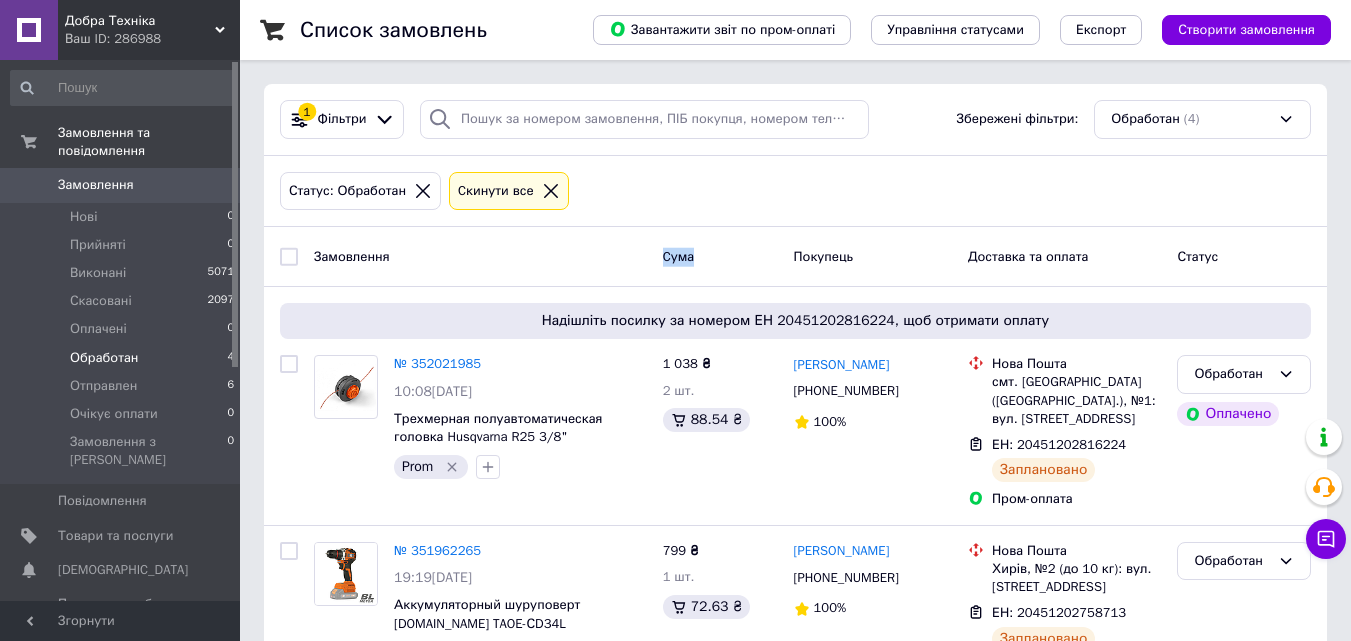 click on "Cума" at bounding box center [679, 255] 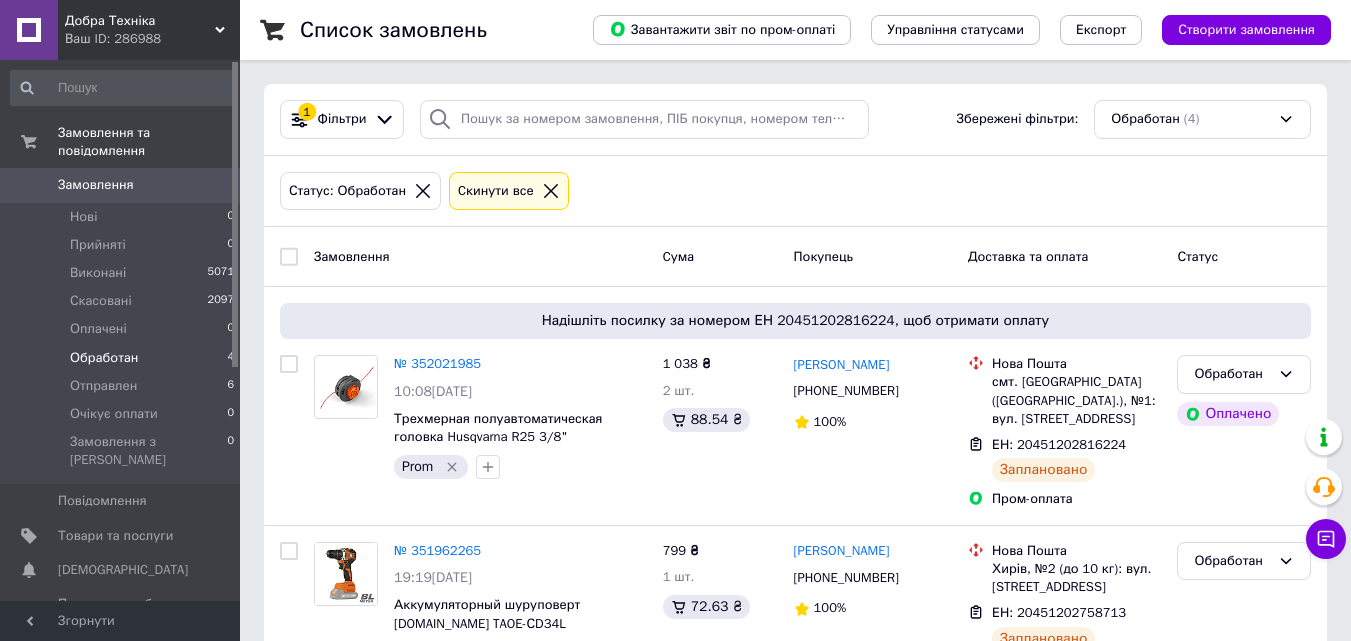 click on "Покупець" at bounding box center (824, 255) 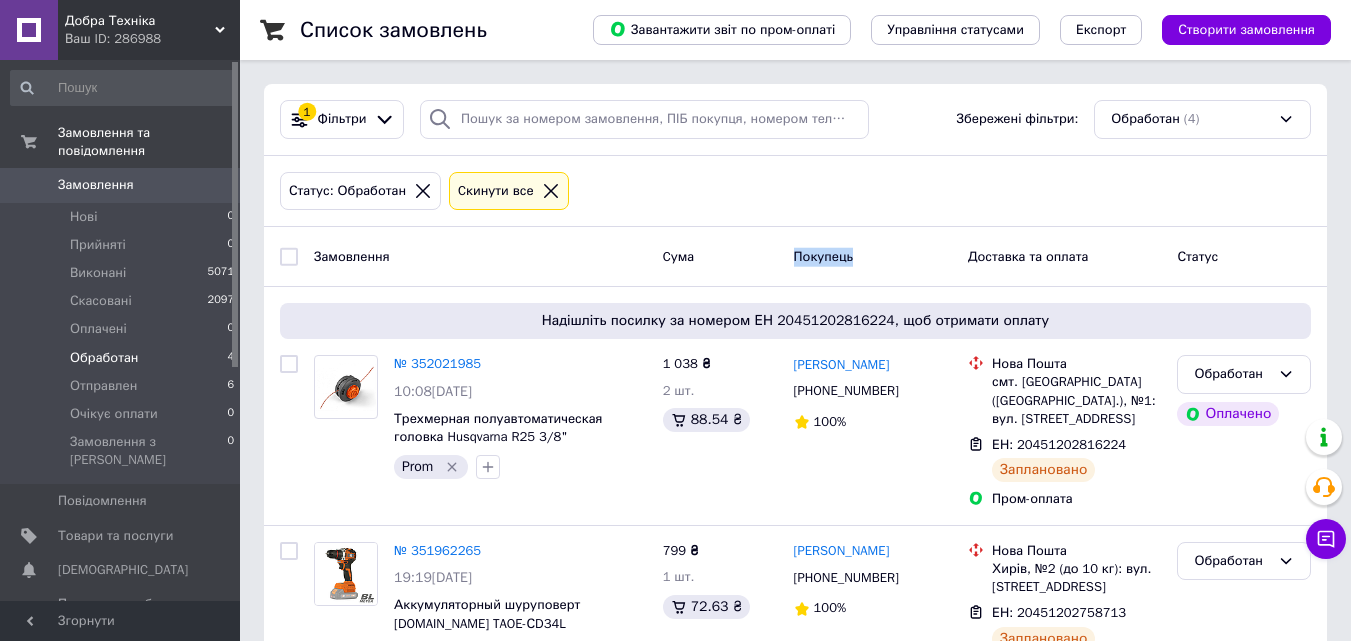 drag, startPoint x: 927, startPoint y: 260, endPoint x: 953, endPoint y: 256, distance: 26.305893 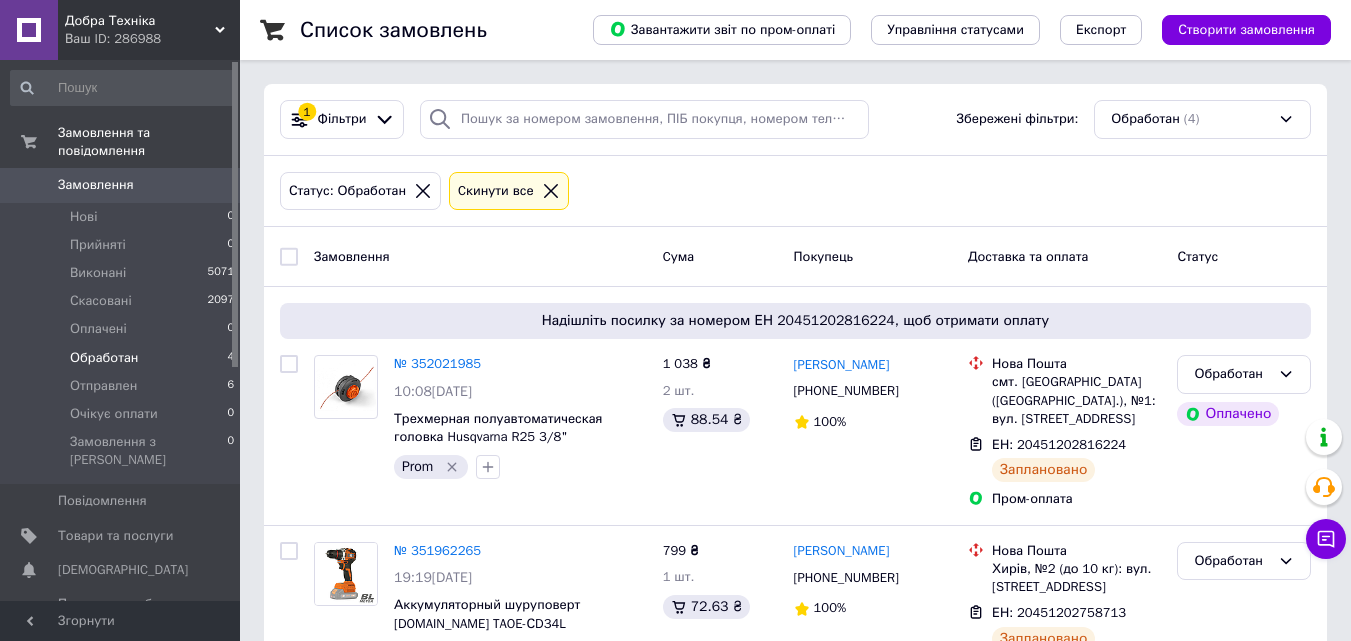 click on "Доставка та оплата" at bounding box center (1028, 255) 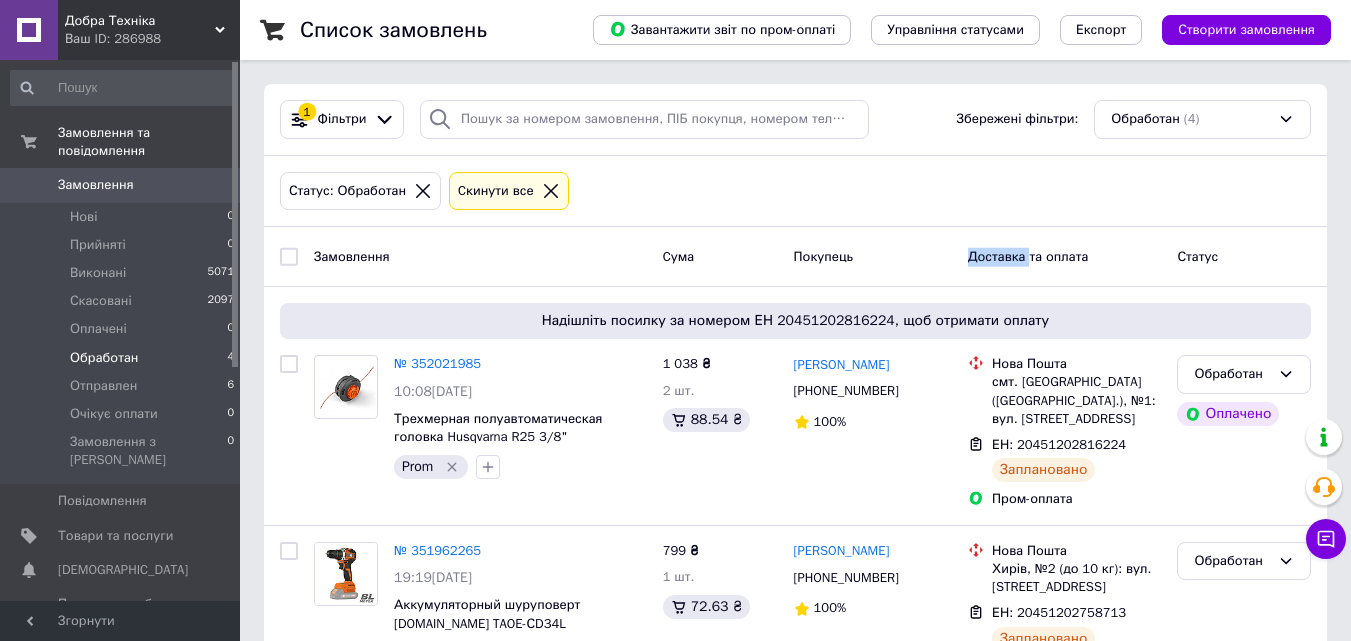 click on "Доставка та оплата" at bounding box center [1028, 255] 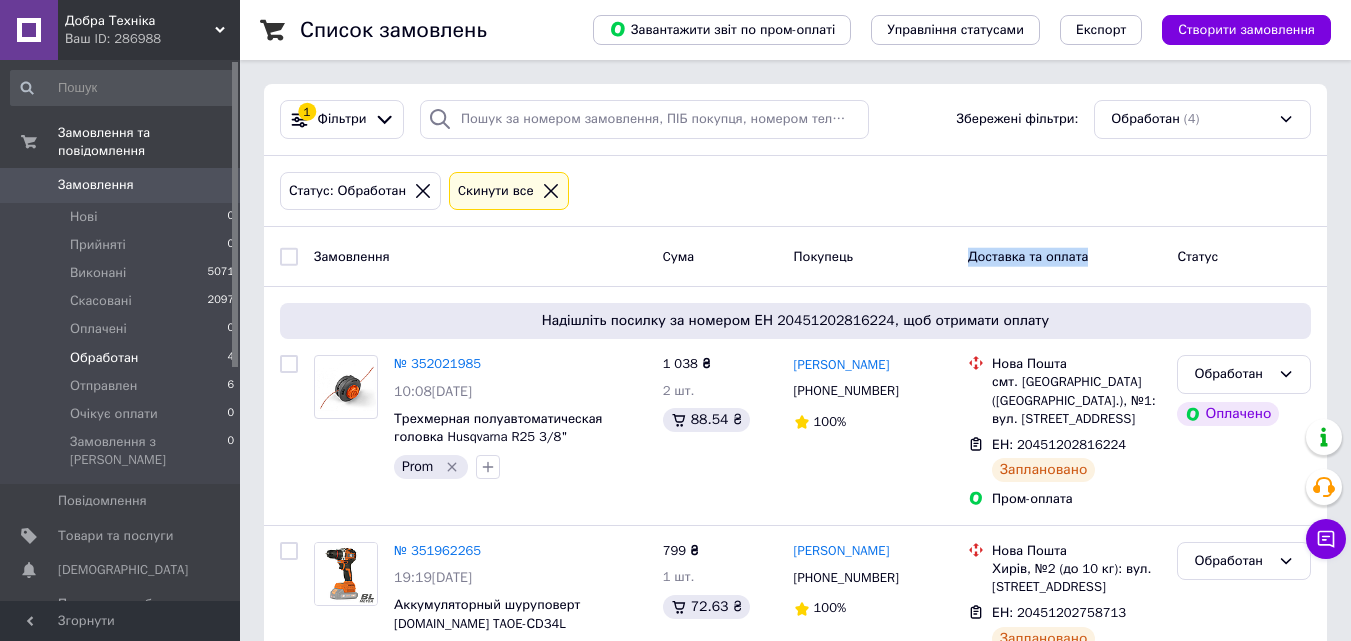 click on "Доставка та оплата" at bounding box center (1028, 255) 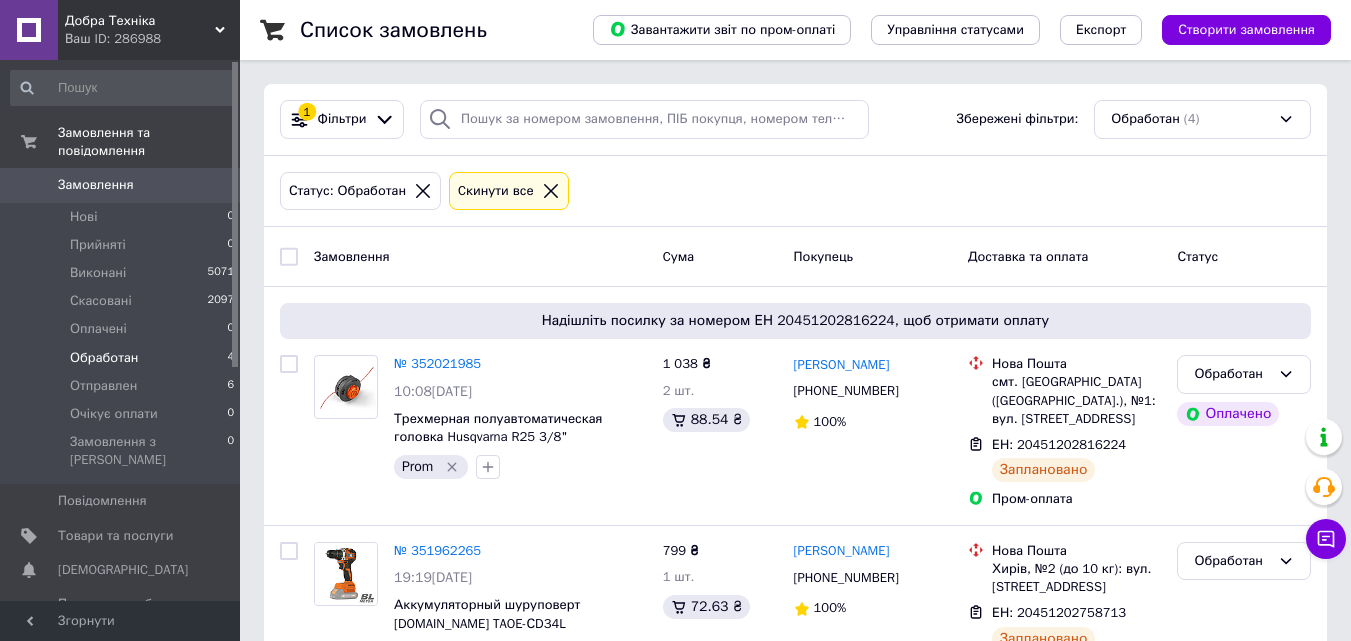 click on "Покупець" at bounding box center (873, 256) 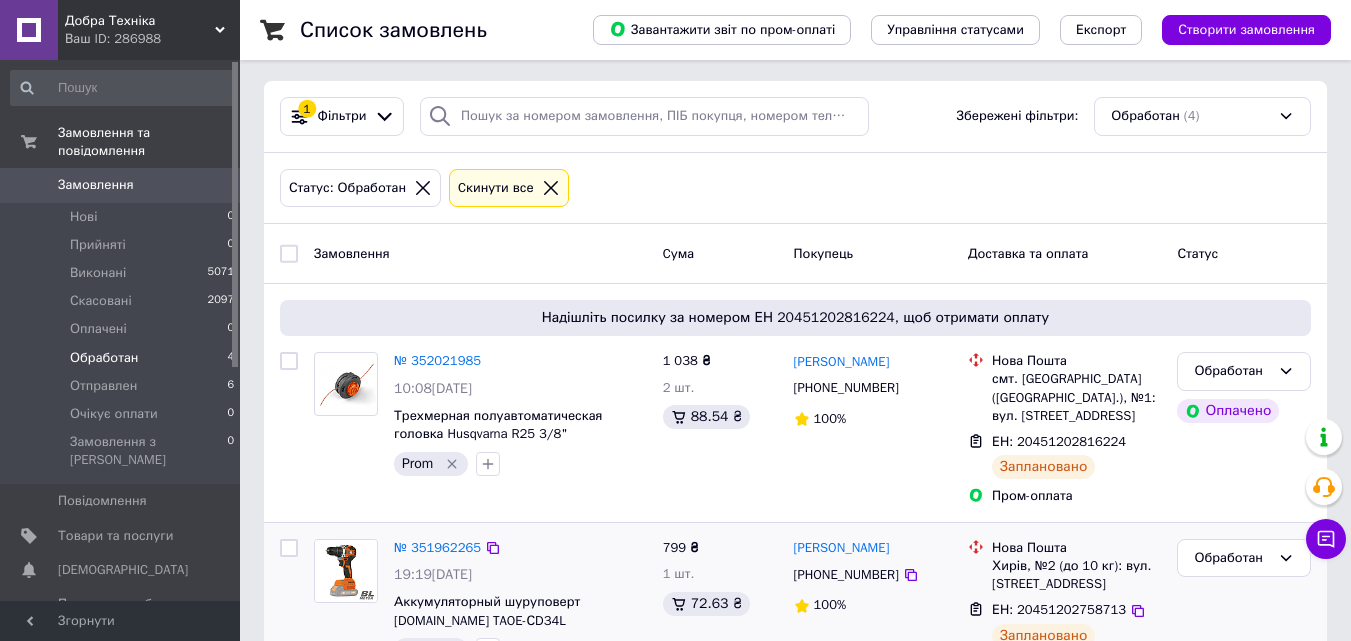 scroll, scrollTop: 0, scrollLeft: 0, axis: both 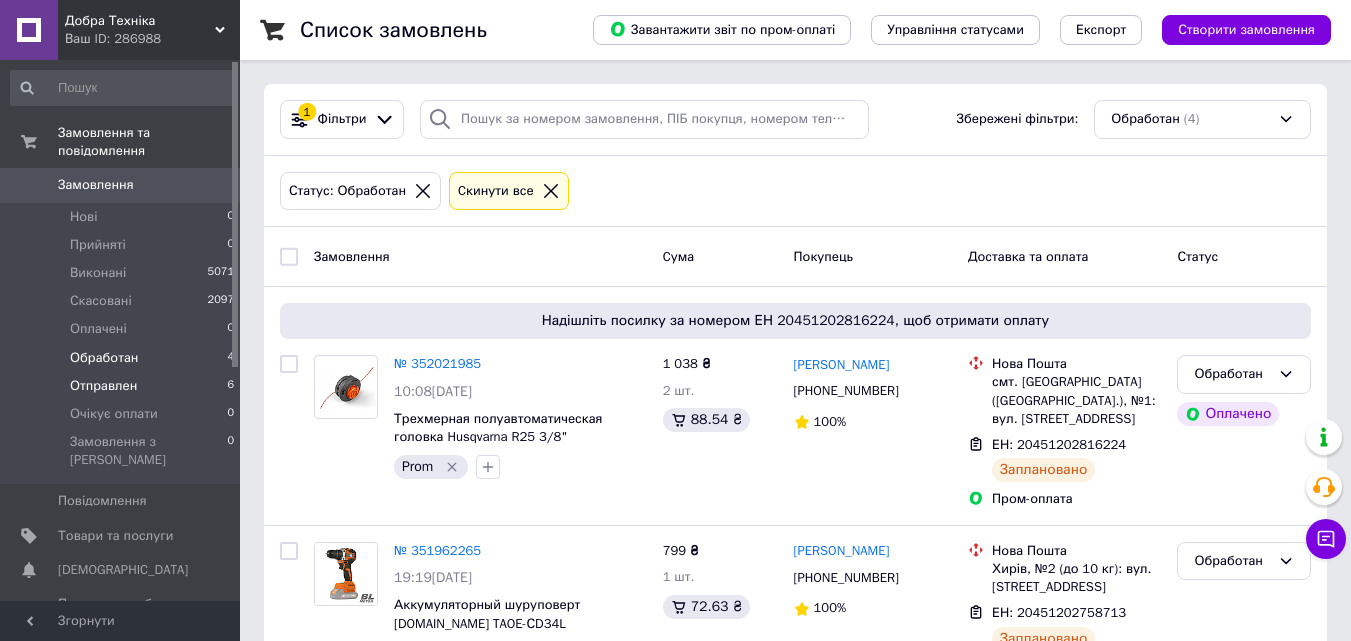 click on "Отправлен 6" at bounding box center (123, 386) 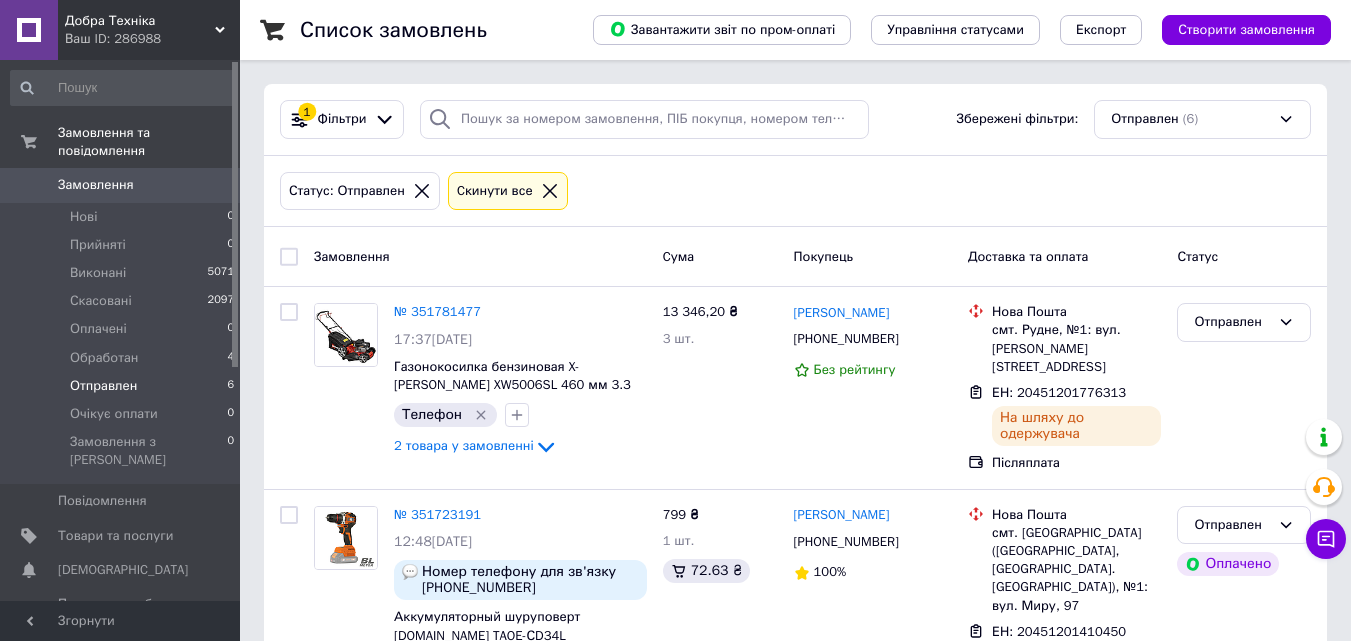 click on "Замовлення" at bounding box center (352, 255) 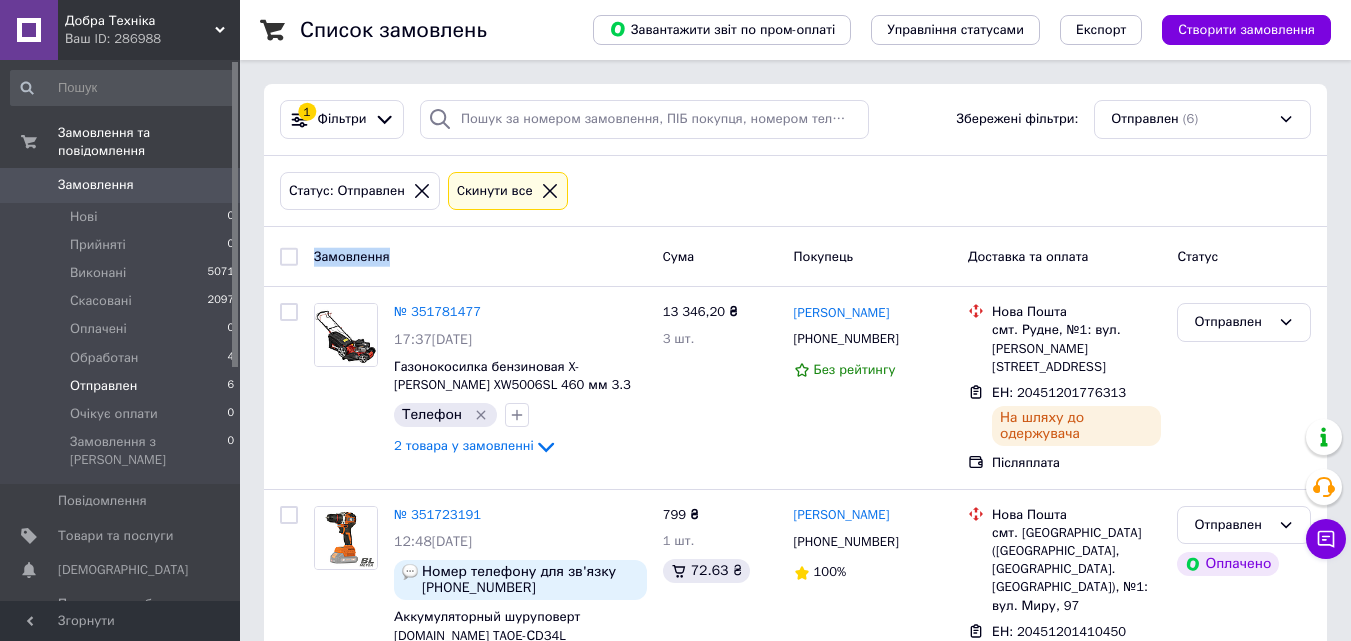 click on "Замовлення" at bounding box center [352, 255] 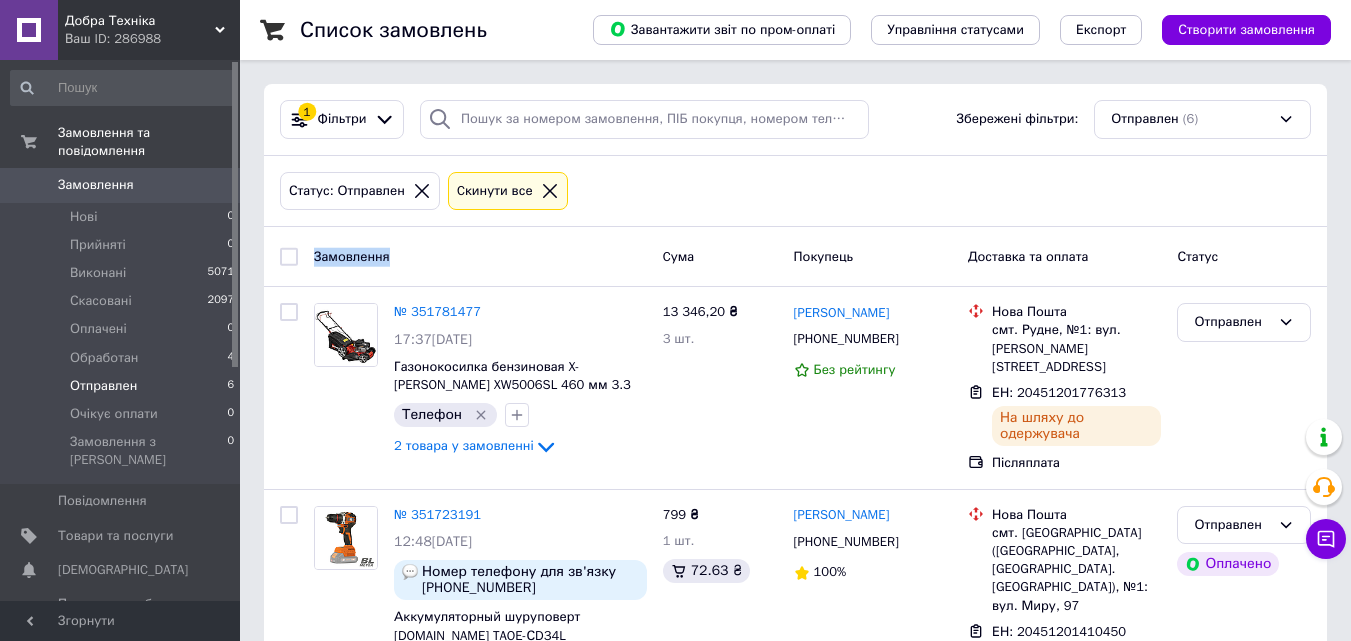 click on "Замовлення Cума Покупець Доставка та оплата Статус" at bounding box center [795, 257] 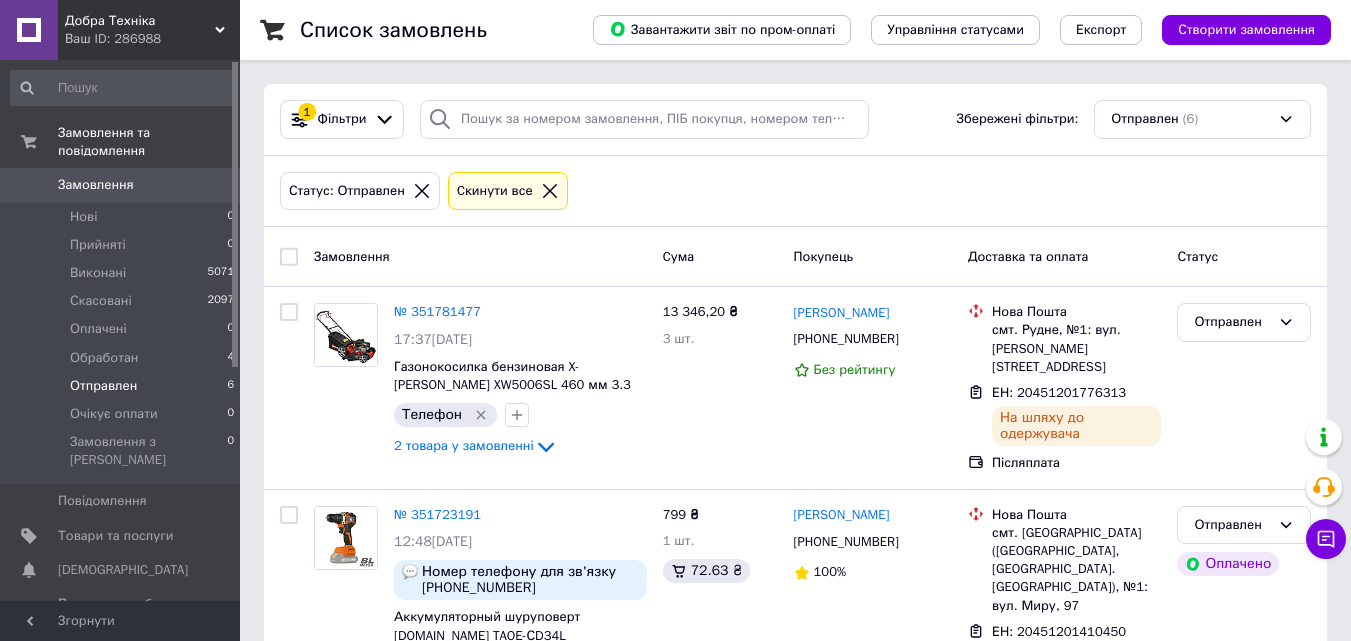 drag, startPoint x: 623, startPoint y: 248, endPoint x: 579, endPoint y: 250, distance: 44.04543 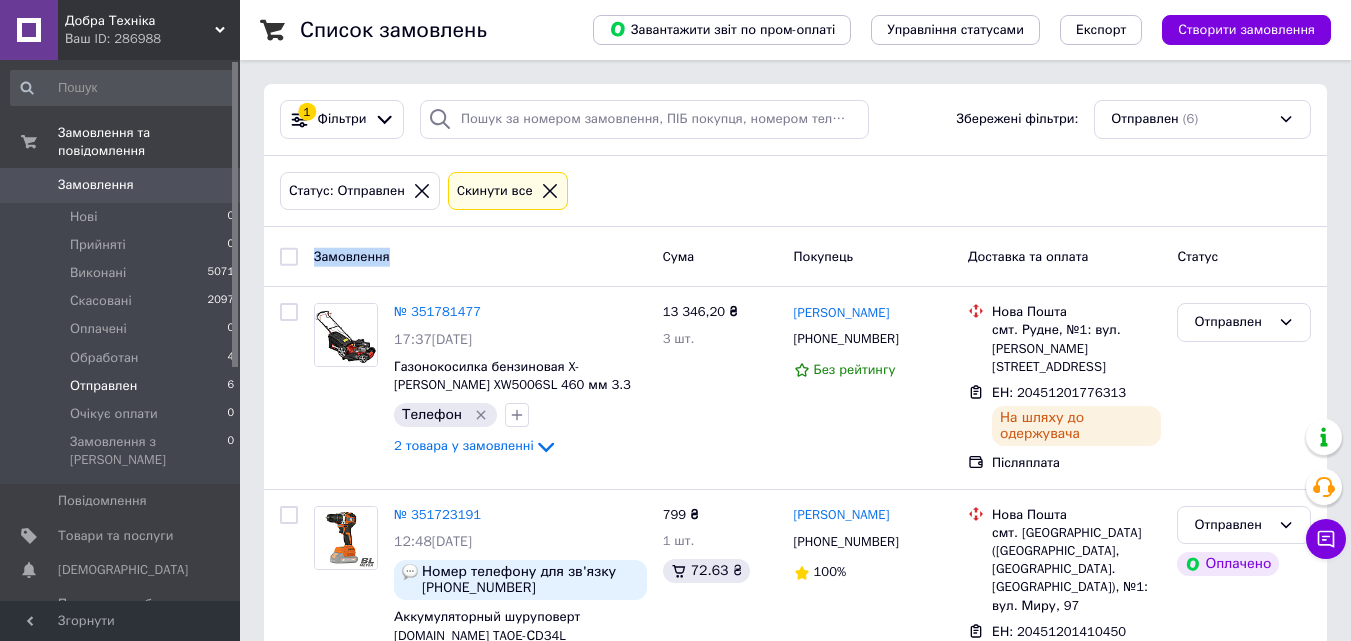 click on "Замовлення" at bounding box center [352, 255] 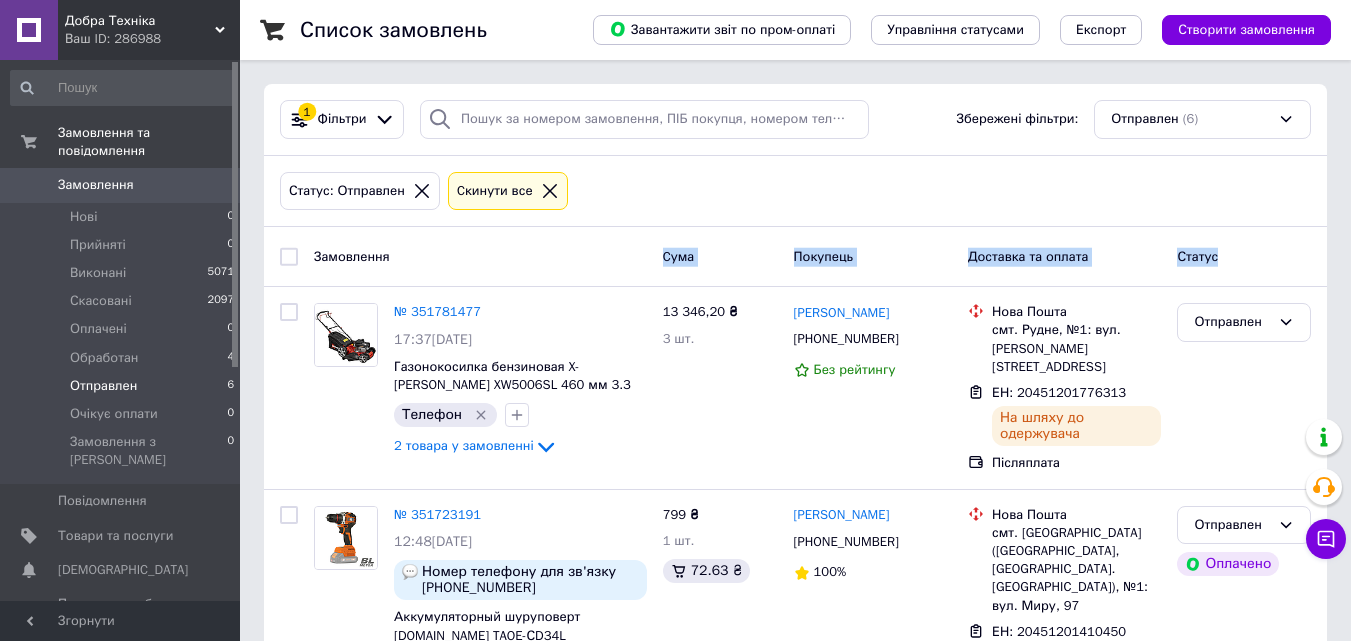 drag, startPoint x: 651, startPoint y: 260, endPoint x: 1238, endPoint y: 249, distance: 587.103 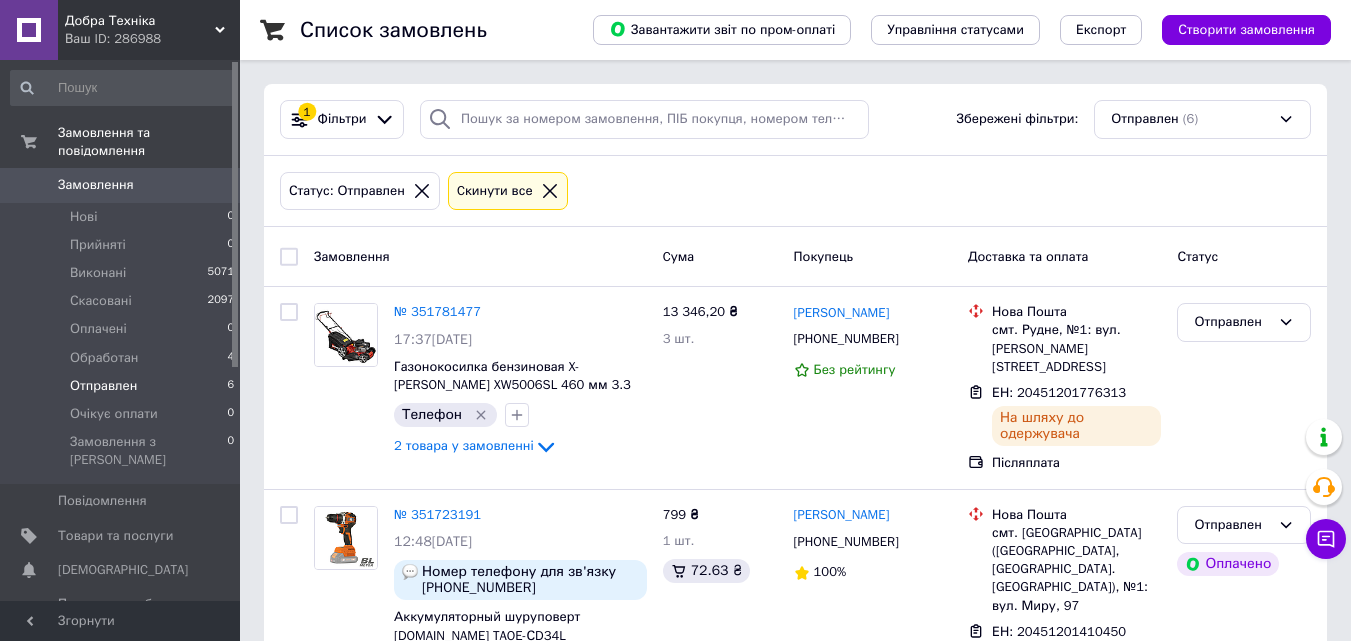 click on "Cума" at bounding box center (720, 256) 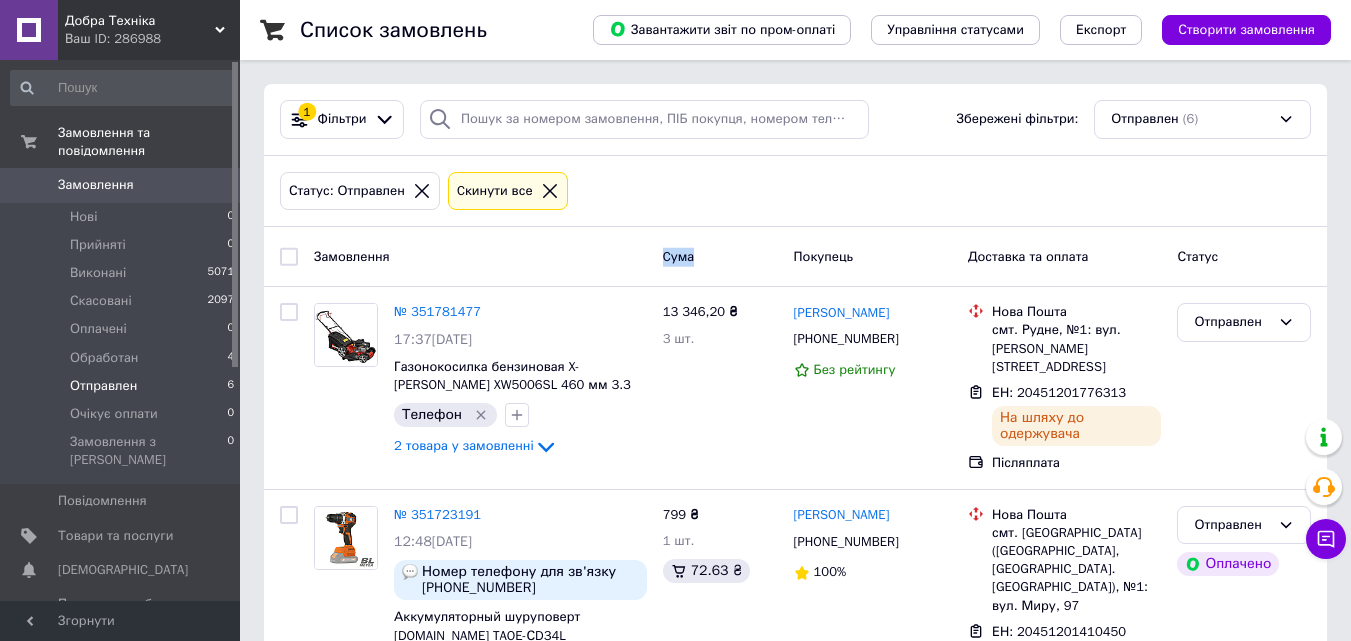 click on "Cума" at bounding box center [679, 255] 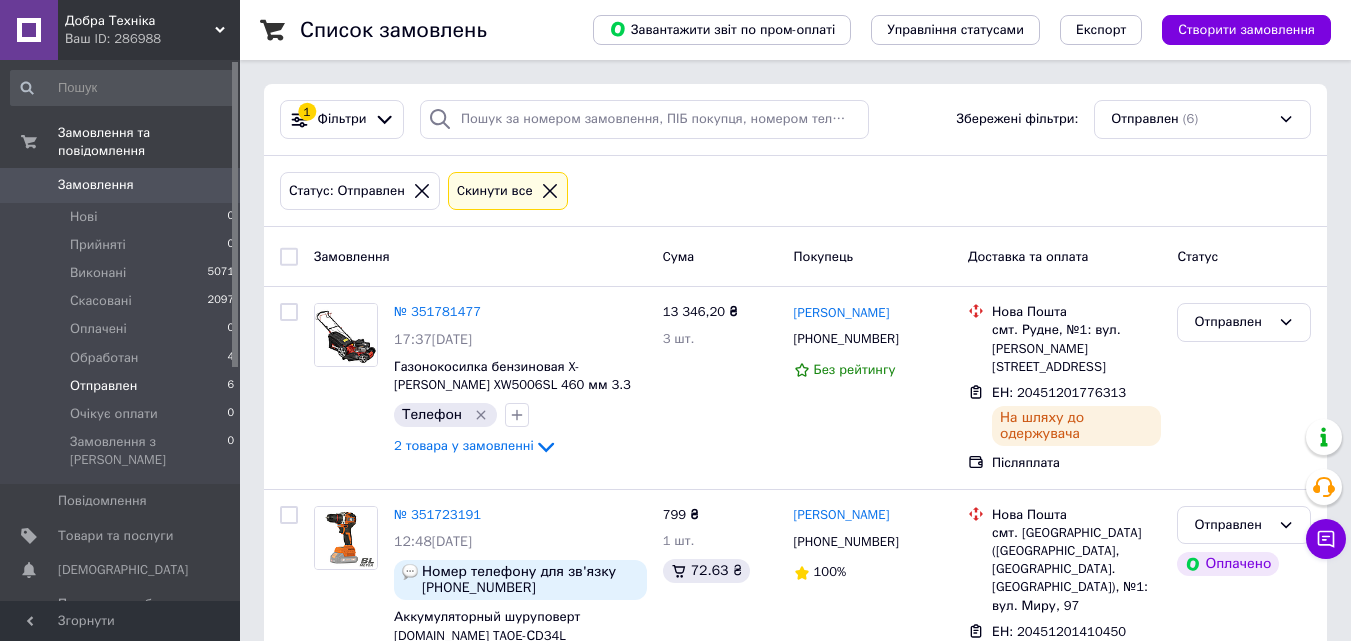 click on "Замовлення" at bounding box center (480, 256) 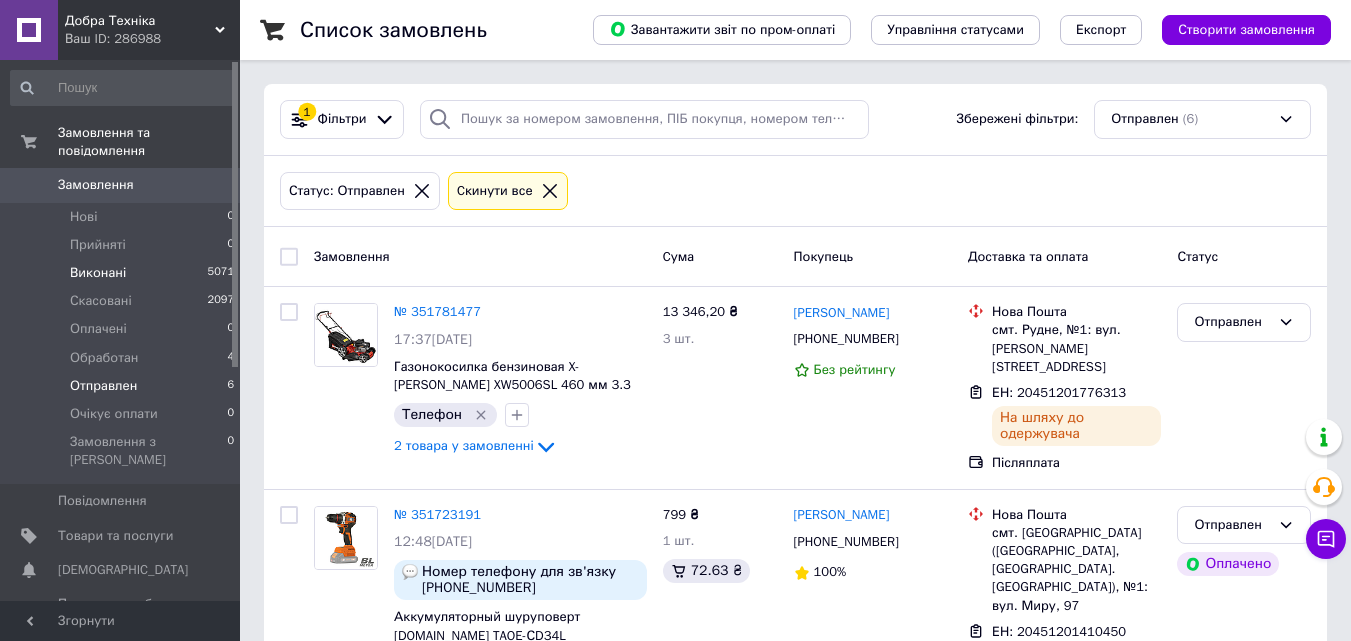 click on "Виконані 5071" at bounding box center [123, 273] 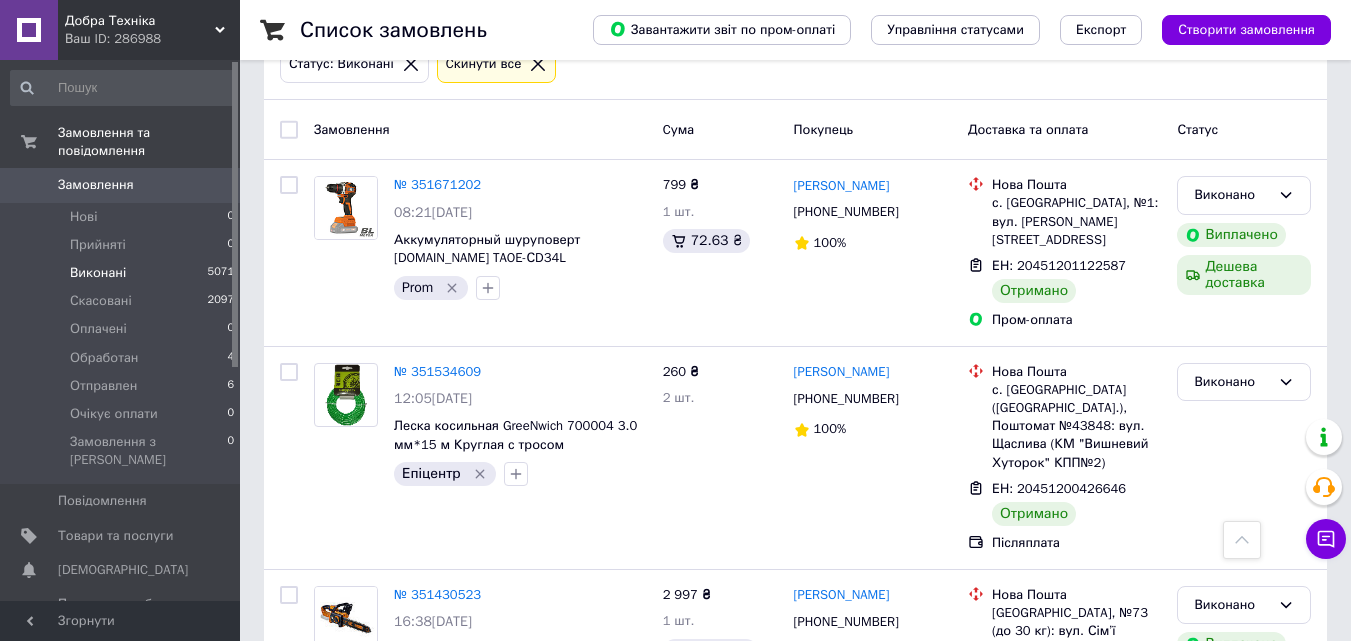 scroll, scrollTop: 0, scrollLeft: 0, axis: both 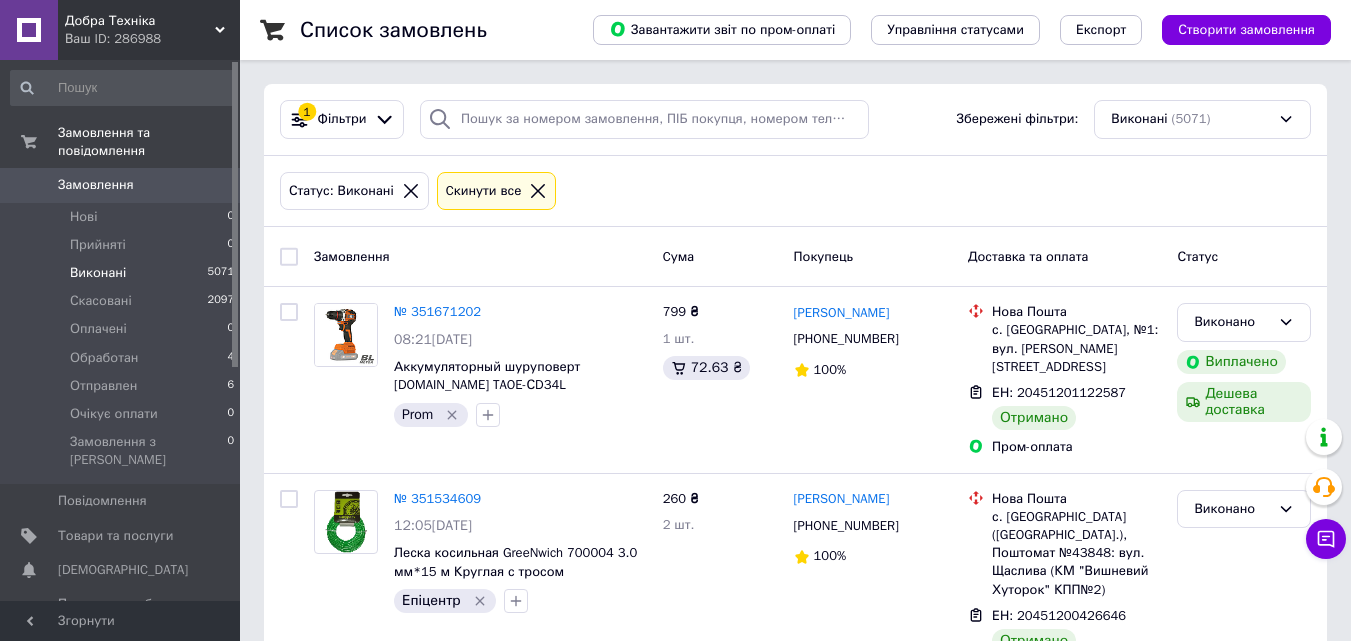 click on "Статус: Виконані Cкинути все" at bounding box center [795, 191] 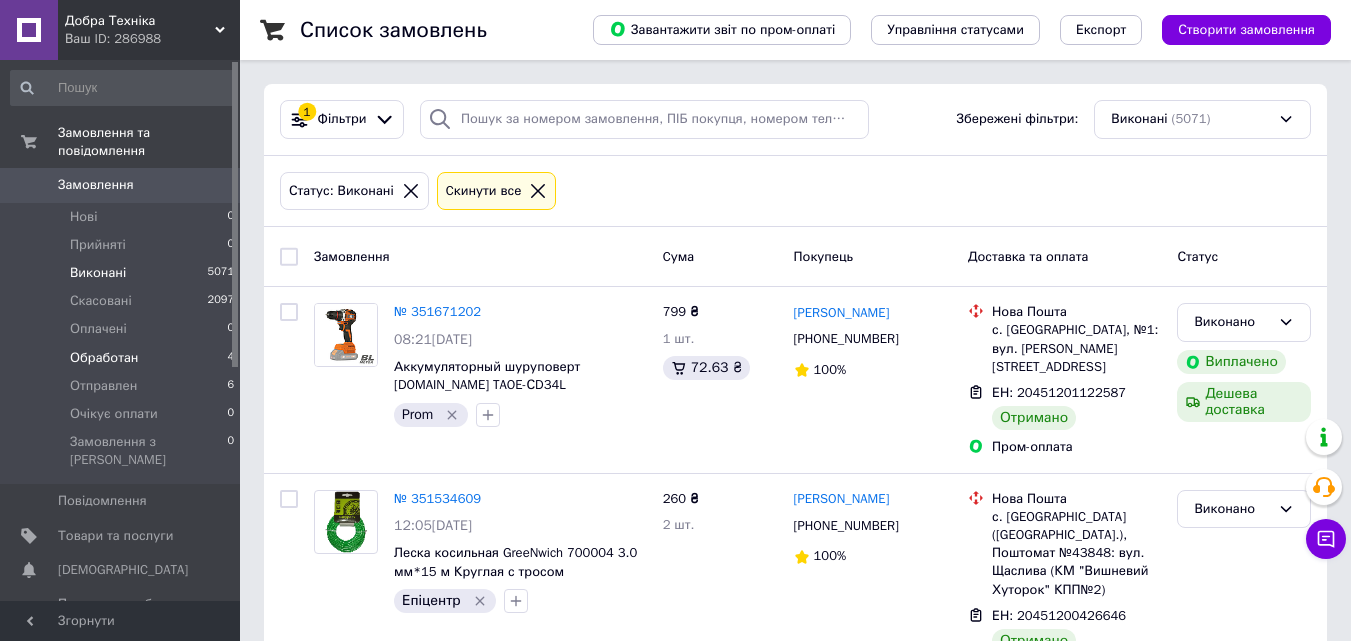 click on "Обработан 4" at bounding box center [123, 358] 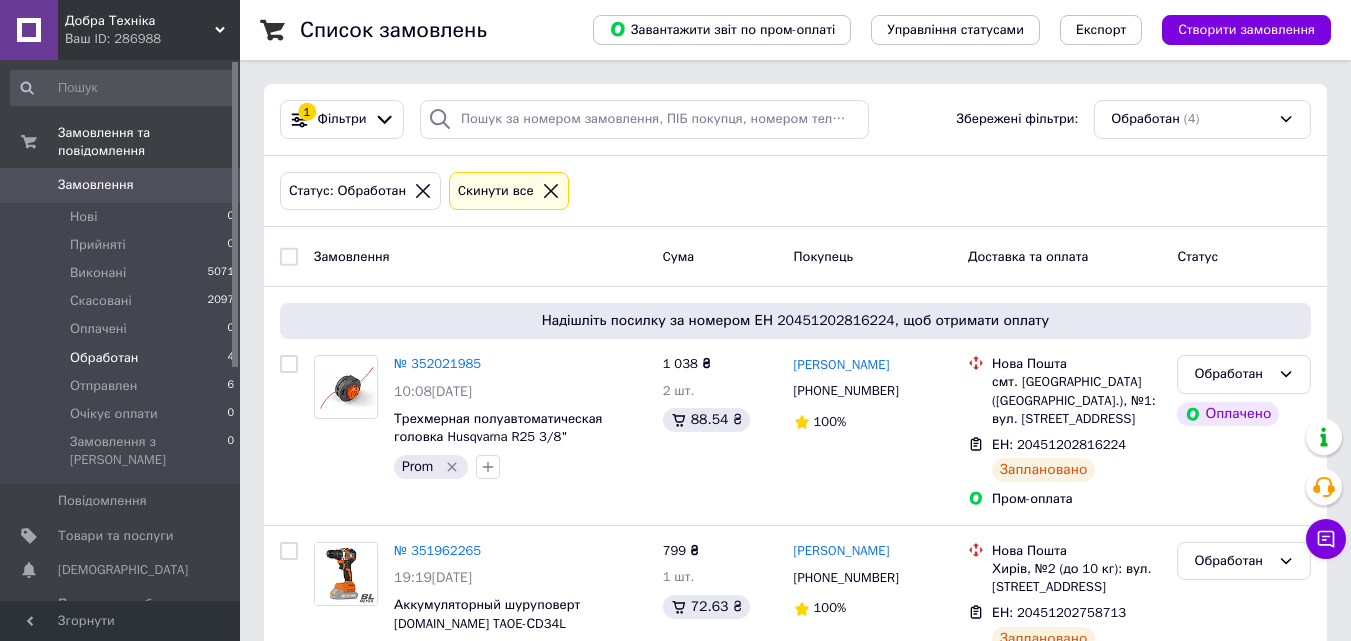 click on "Статус: Обработан Cкинути все" at bounding box center (795, 191) 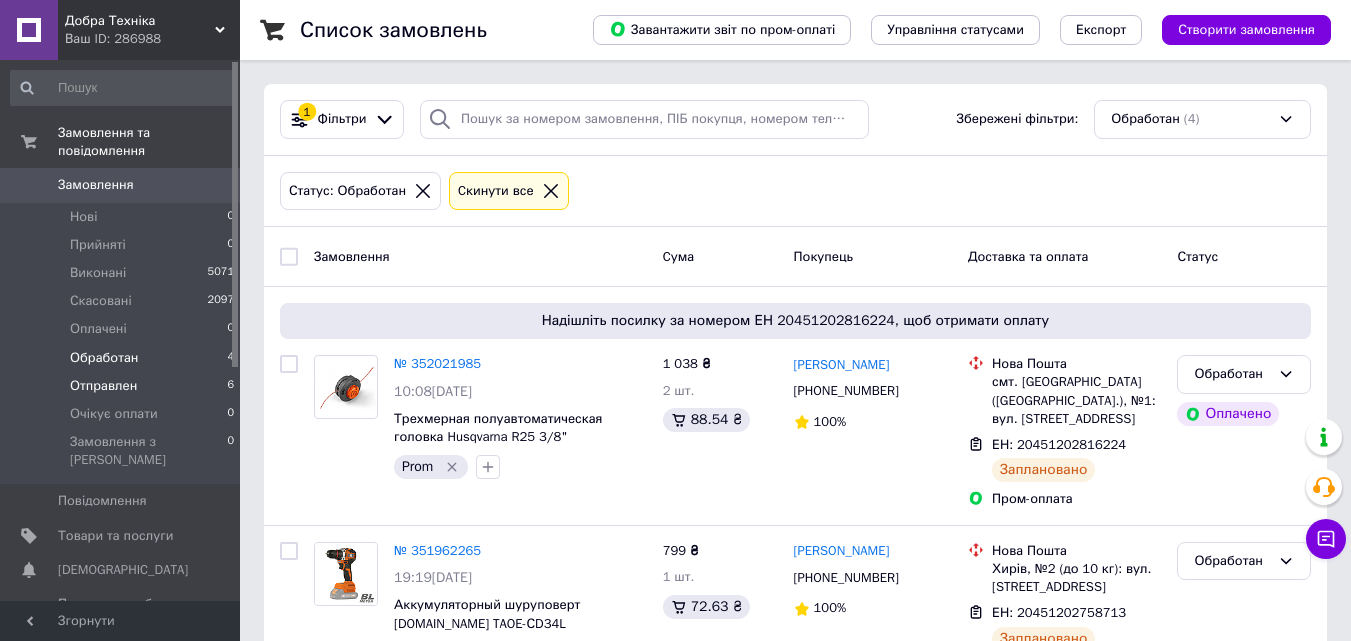 click on "Отправлен 6" at bounding box center (123, 386) 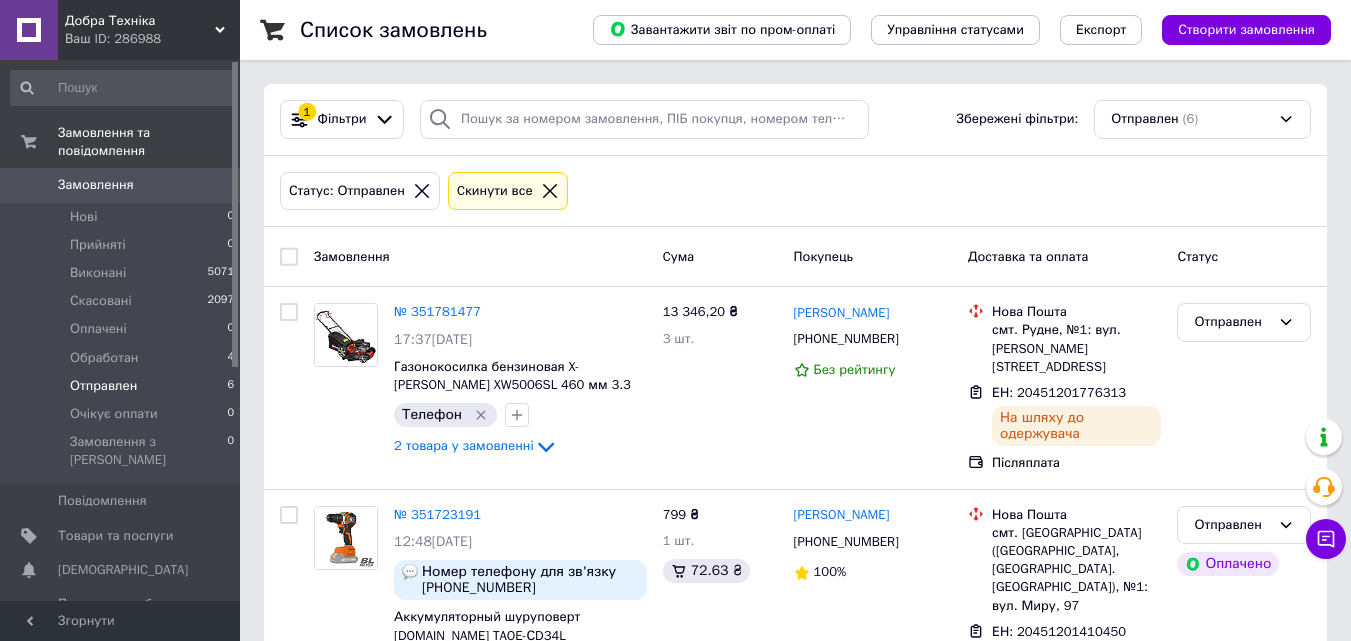 click on "Замовлення" at bounding box center [352, 255] 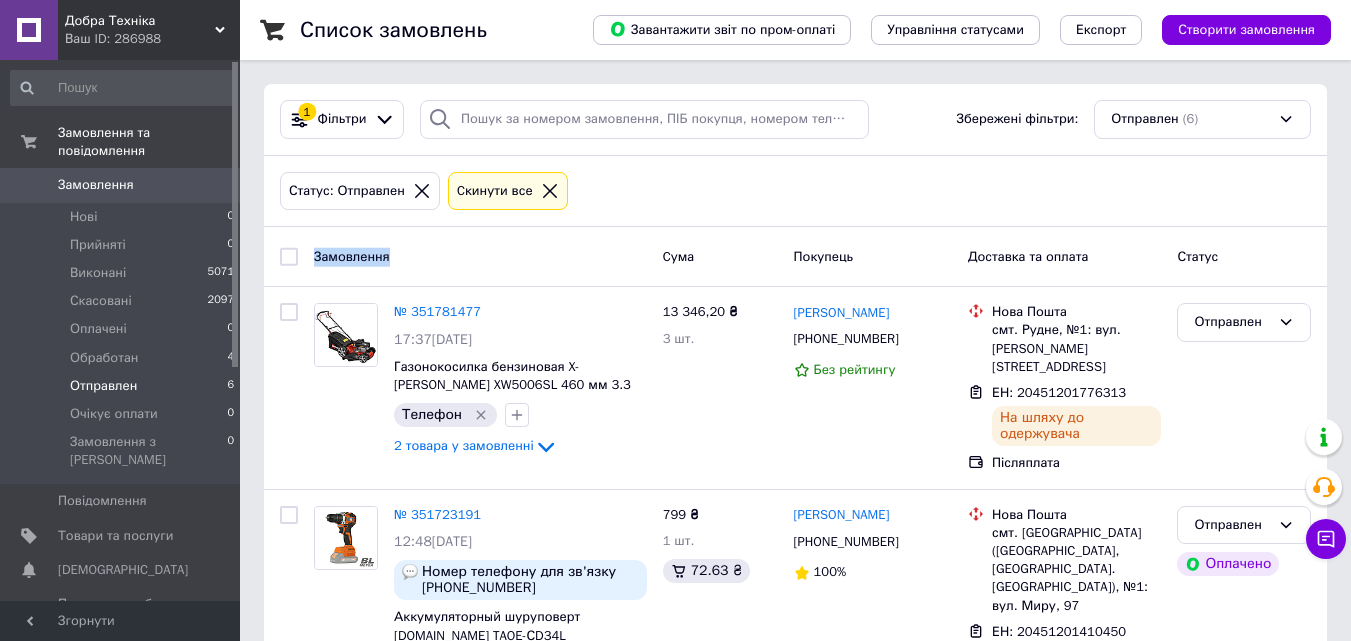 click on "Замовлення" at bounding box center (352, 255) 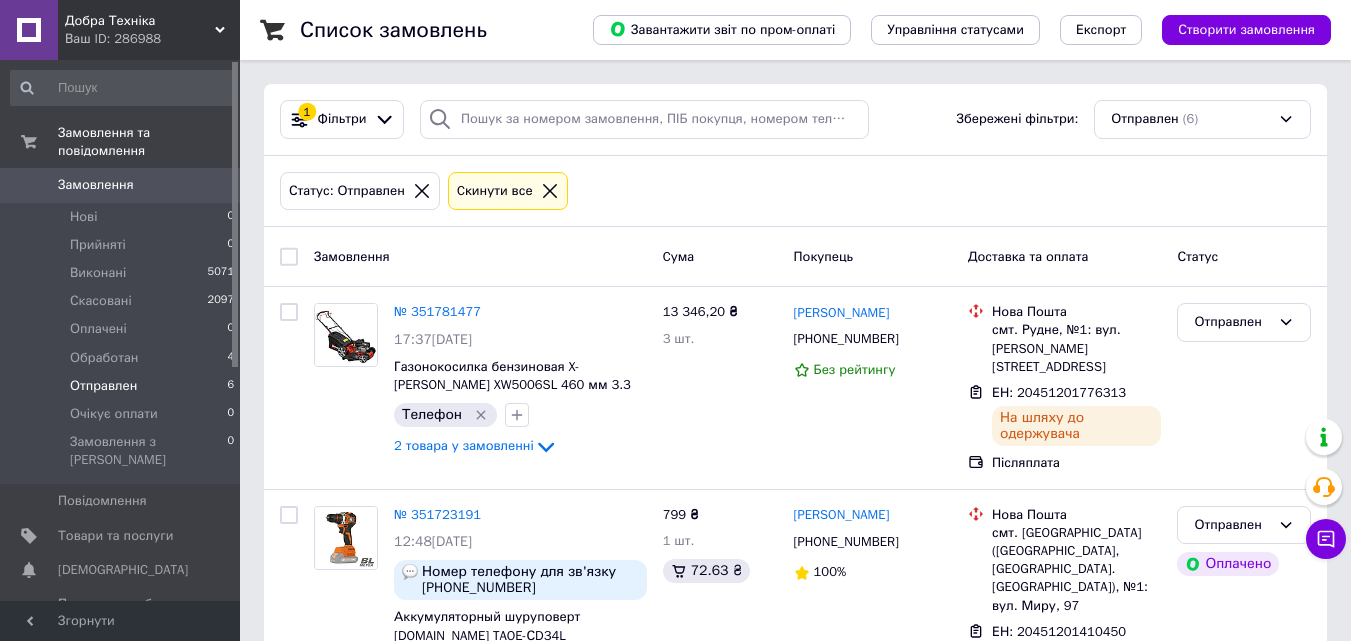 click on "Замовлення" at bounding box center (480, 256) 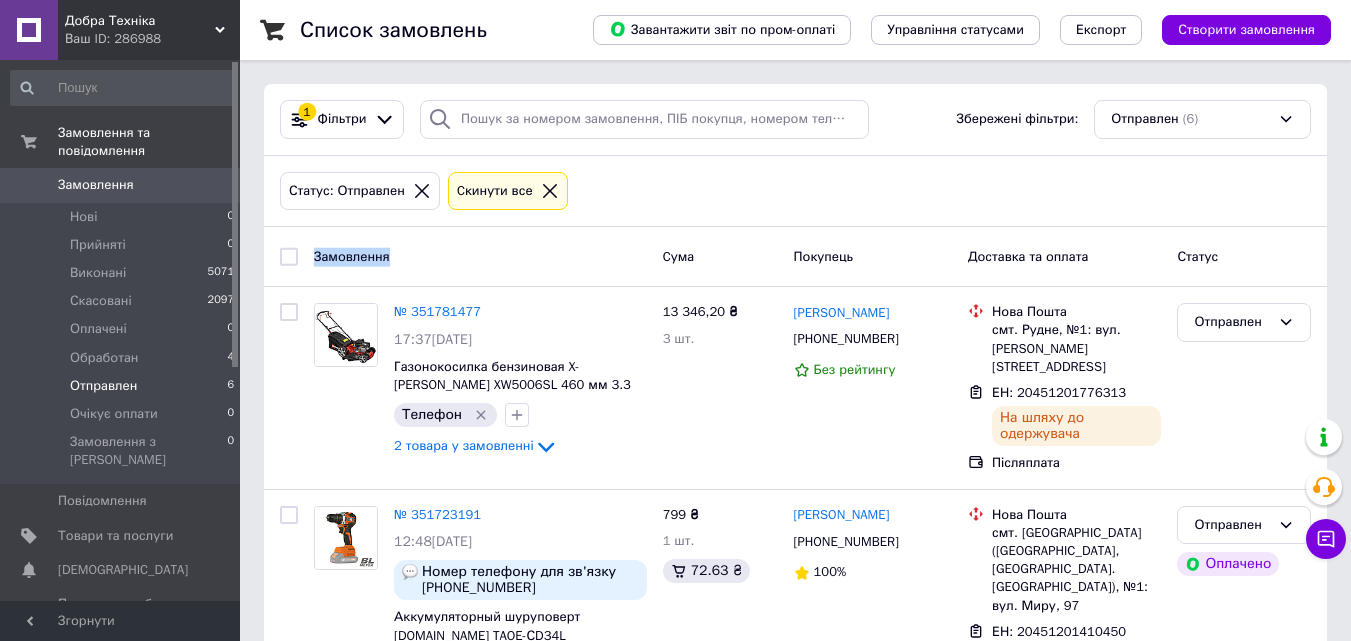 click on "Замовлення" at bounding box center [352, 255] 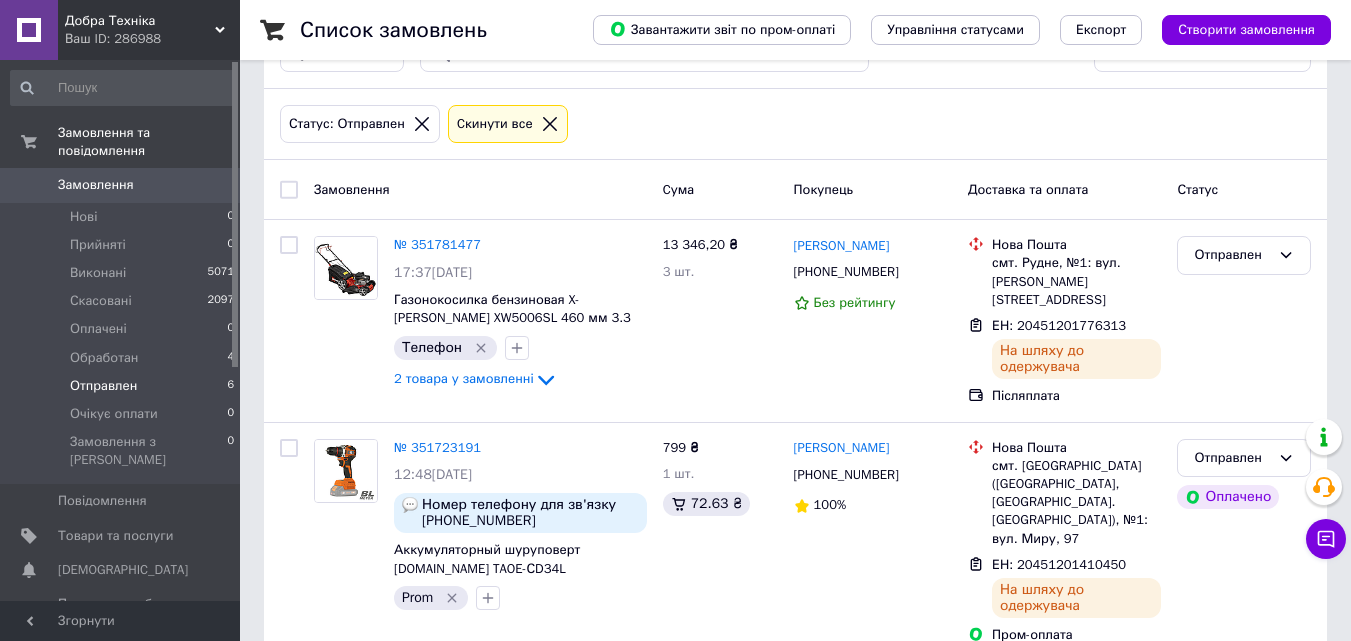 scroll, scrollTop: 100, scrollLeft: 0, axis: vertical 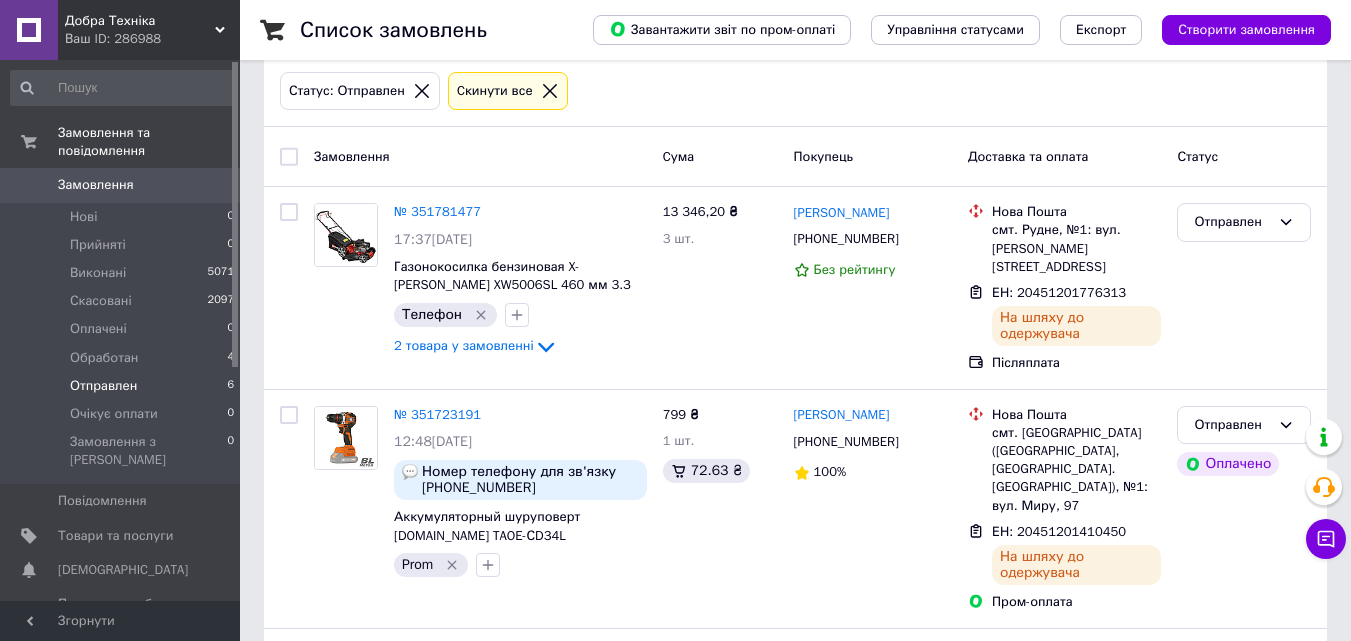 click on "Список замовлень   Завантажити звіт по пром-оплаті Управління статусами Експорт Створити замовлення 1 Фільтри Збережені фільтри: Отправлен (6) Статус: Отправлен Cкинути все Замовлення Cума Покупець Доставка та оплата Статус № 351781477 17:37, 08.07.2025 Газонокосилка бензиновая X-Woker XW5006SL 460 мм 3.3 лс Телефон   2 товара у замовленні 13 346,20 ₴ 3 шт. Зіновій Кобилецький +380961202054 Без рейтингу Нова Пошта смт. Рудне, №1: вул. Яворницького, 95 ЕН: 20451201776313 На шляху до одержувача Післяплата Отправлен № 351723191 12:48, 08.07.2025 Номер телефону для зв'язку 095 019-28-57  Prom   799 ₴ 1 шт. 72.63 ₴ Роман Ходько" at bounding box center [795, 703] 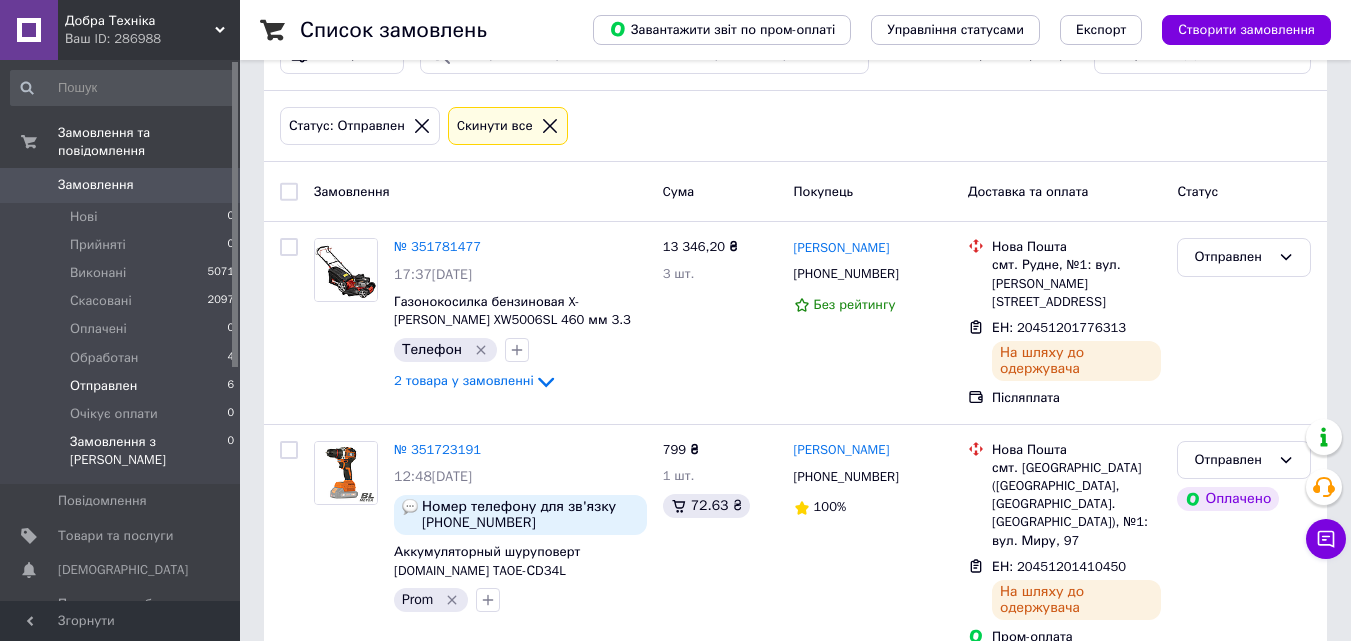 scroll, scrollTop: 500, scrollLeft: 0, axis: vertical 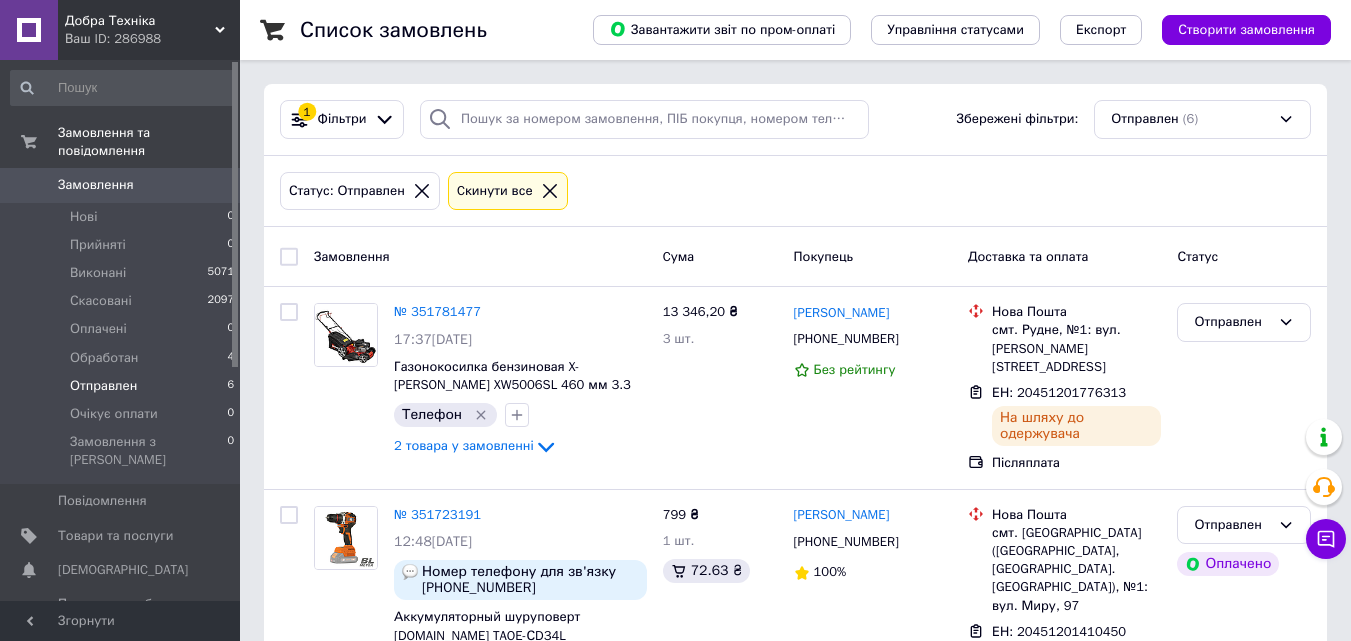 click on "Замовлення" at bounding box center [352, 255] 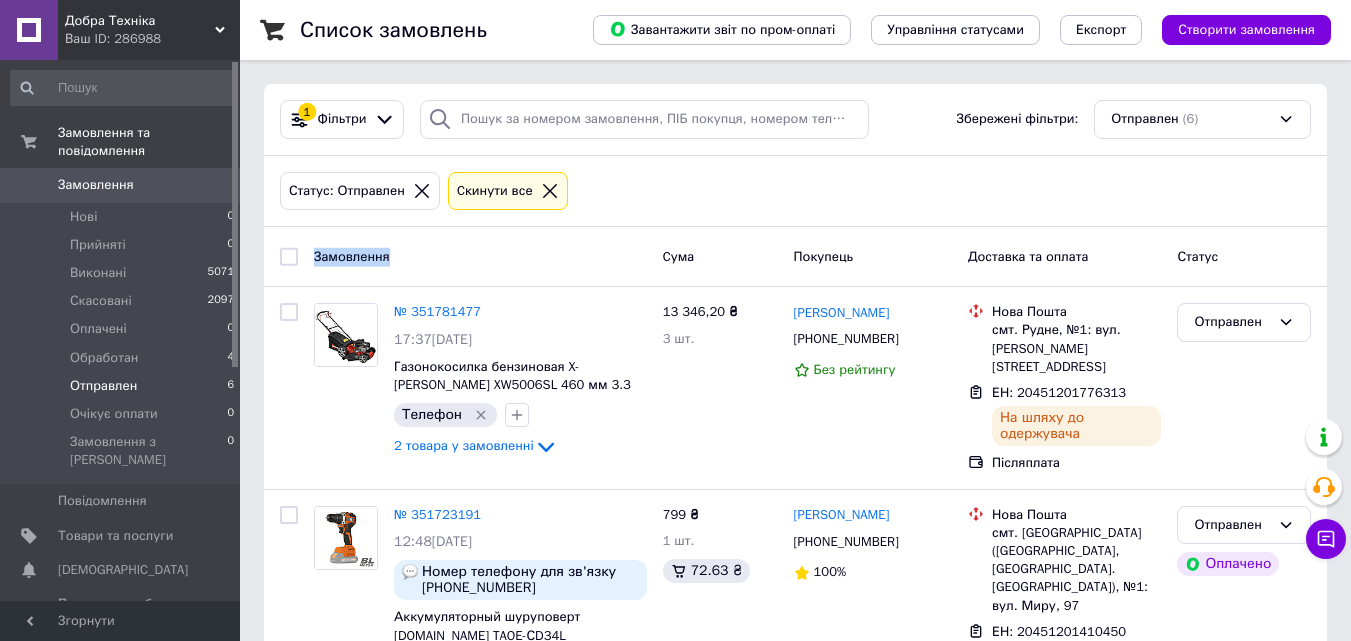 click on "Замовлення" at bounding box center (352, 255) 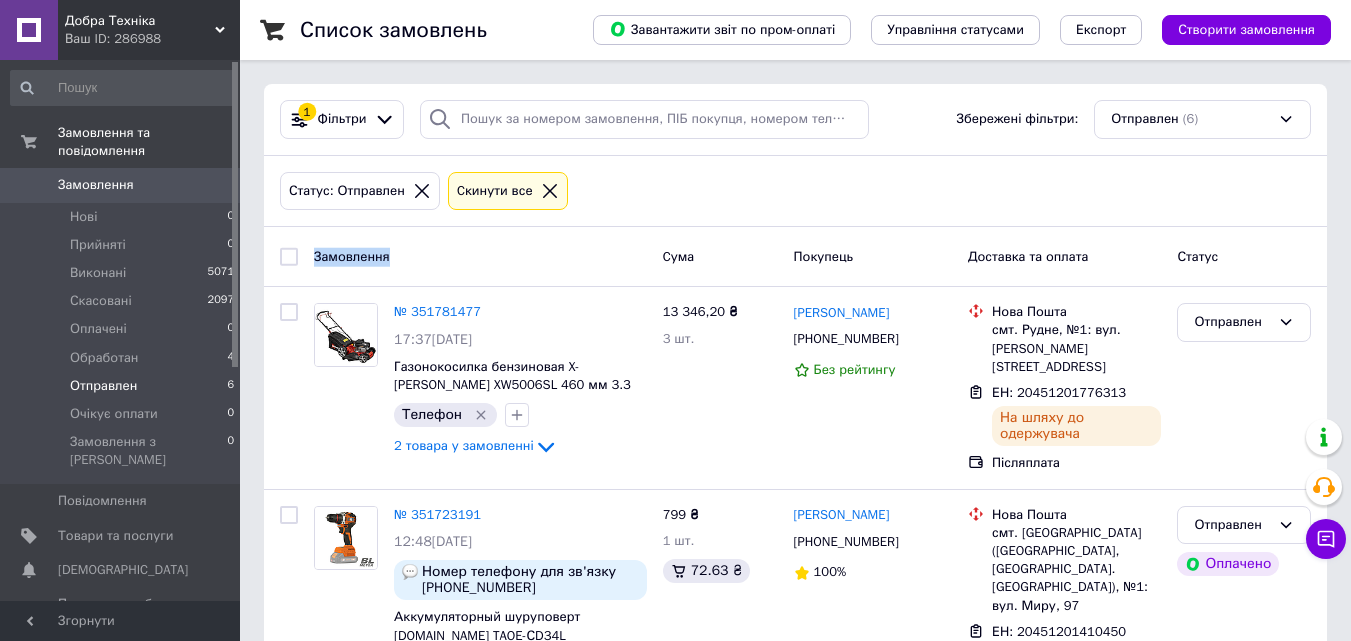 click on "Замовлення" at bounding box center (480, 256) 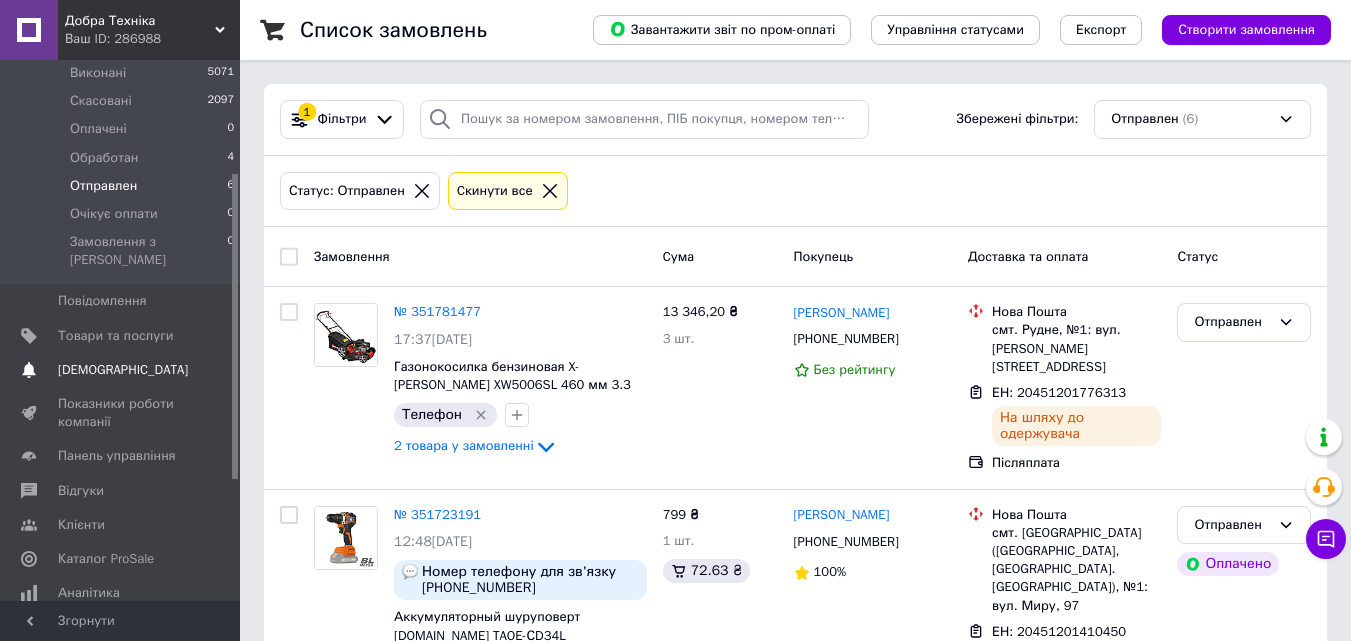 click on "[DEMOGRAPHIC_DATA]" at bounding box center (121, 370) 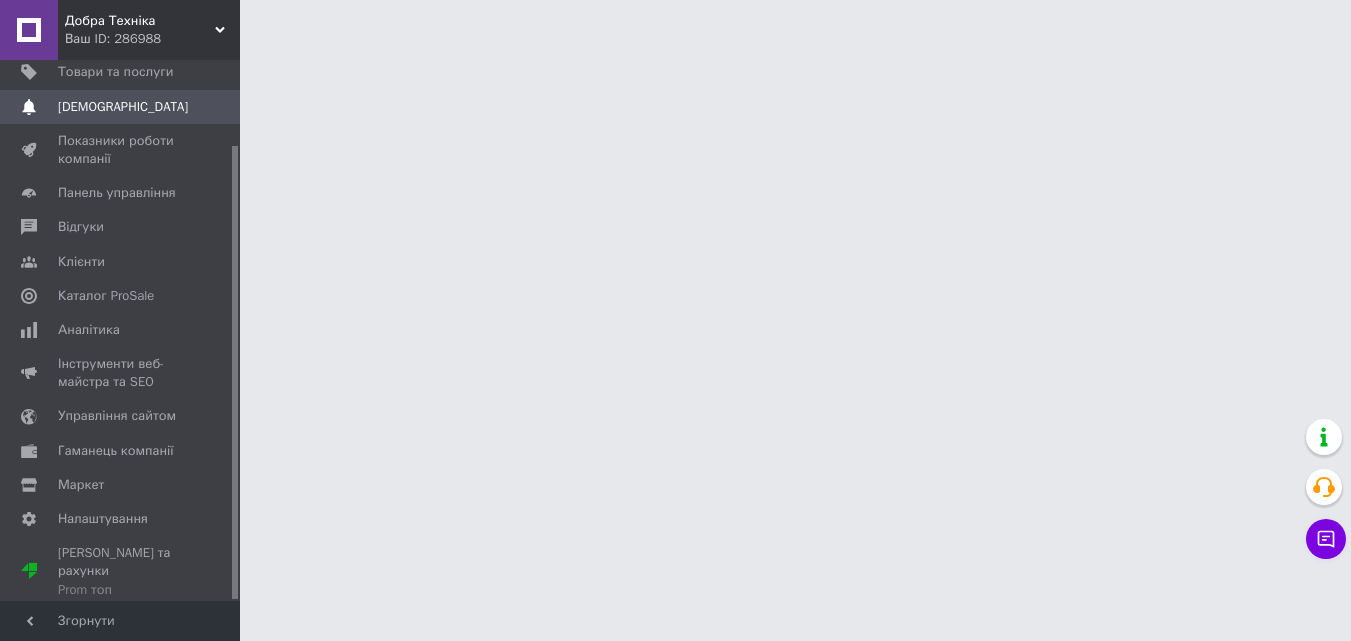 scroll, scrollTop: 101, scrollLeft: 0, axis: vertical 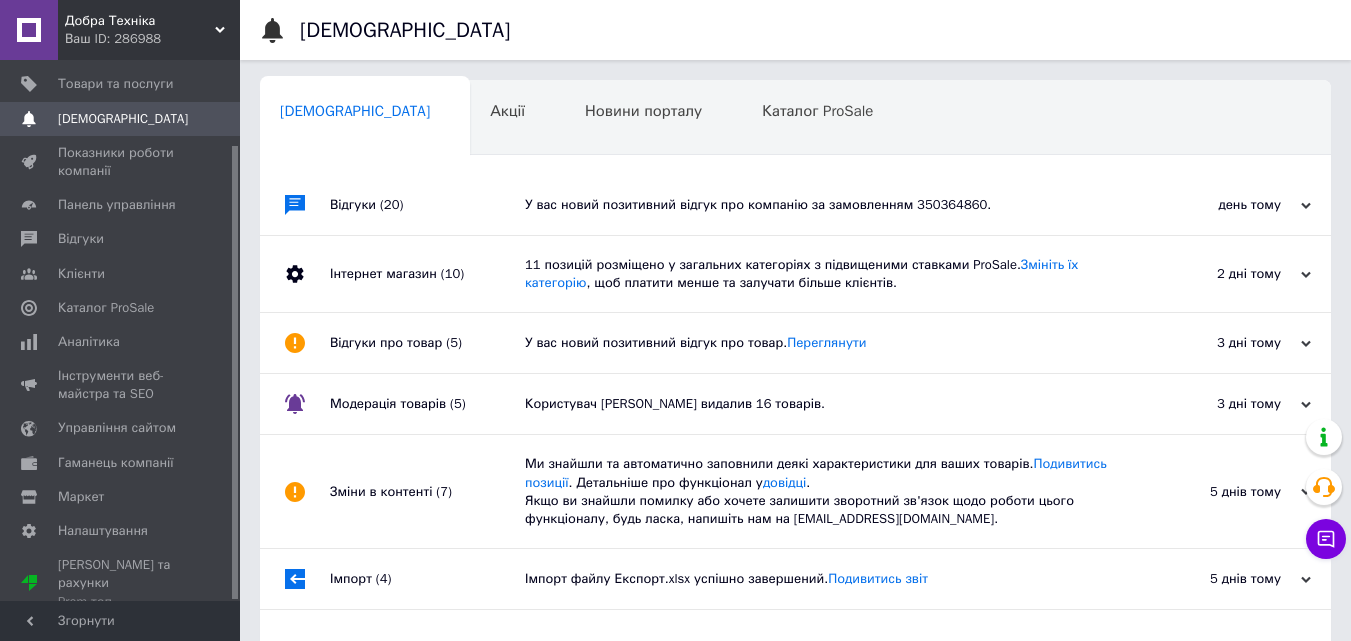click on "день тому 09.07.2025" at bounding box center (1221, 205) 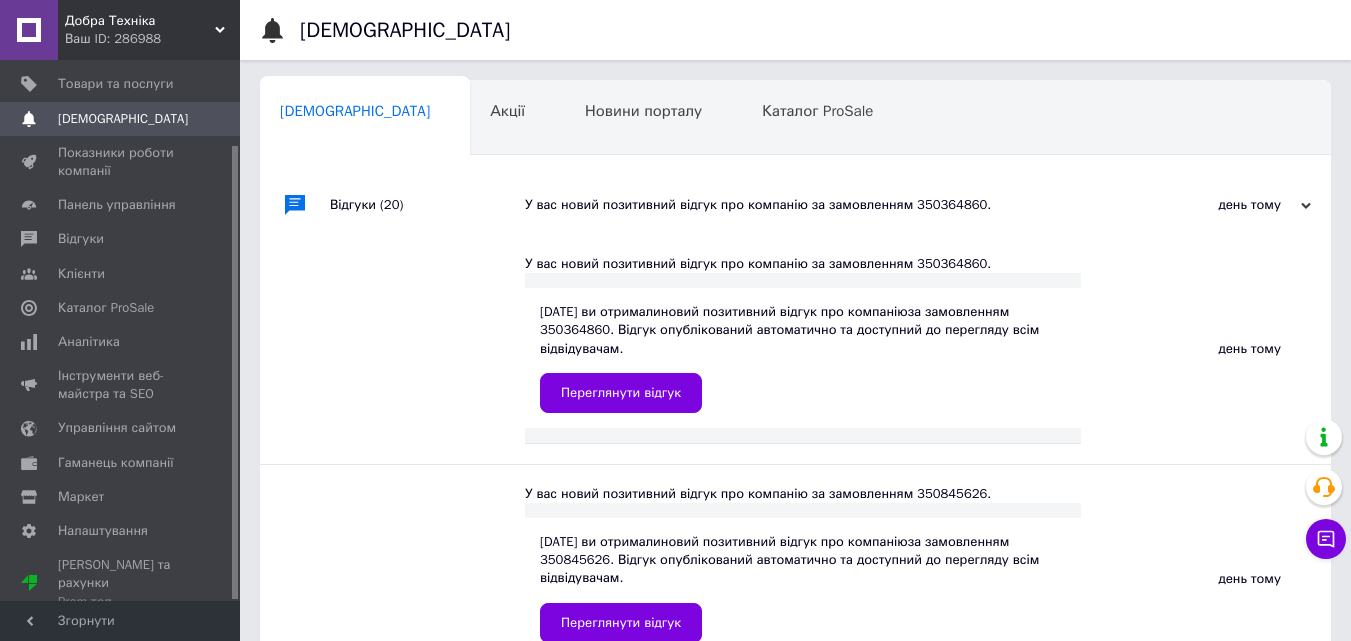 click 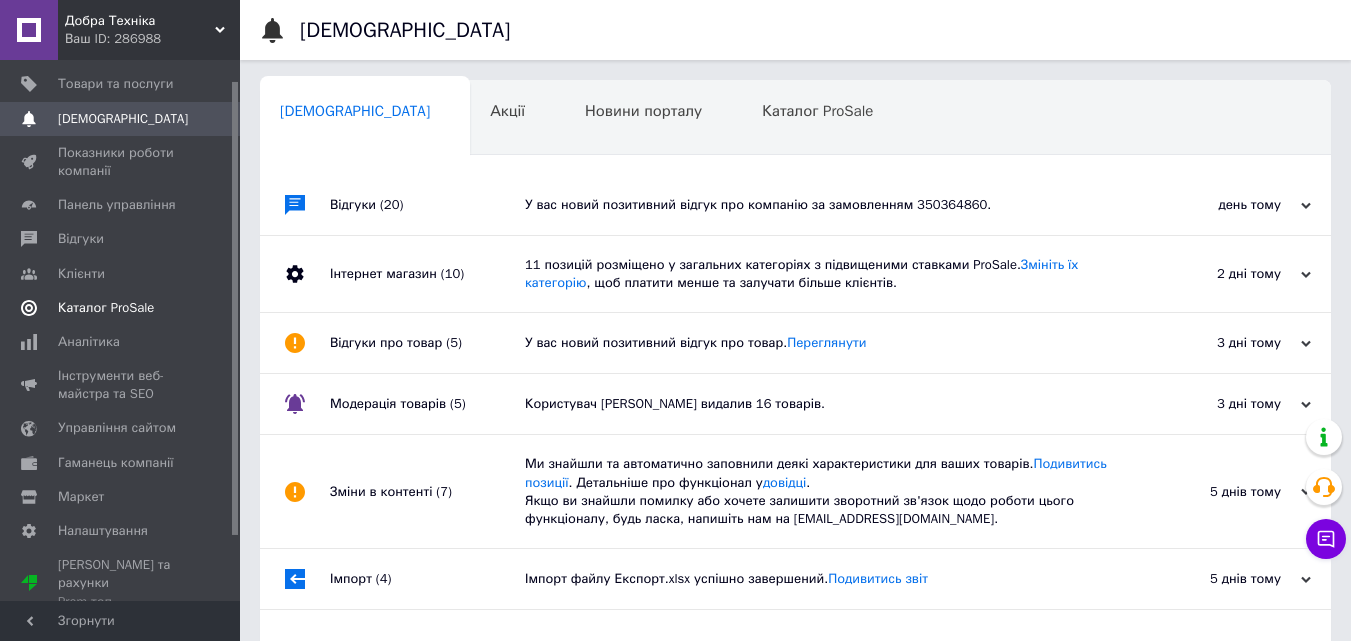 scroll, scrollTop: 0, scrollLeft: 0, axis: both 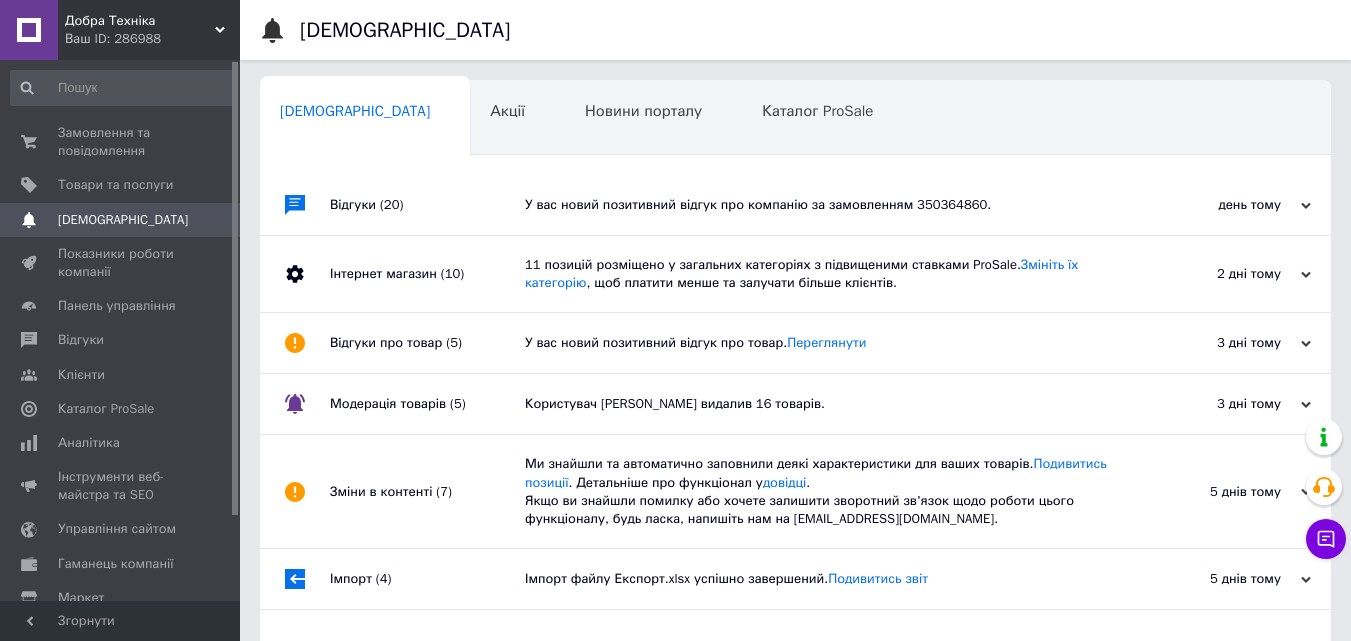 click on "Відгуки   (20)" at bounding box center [427, 205] 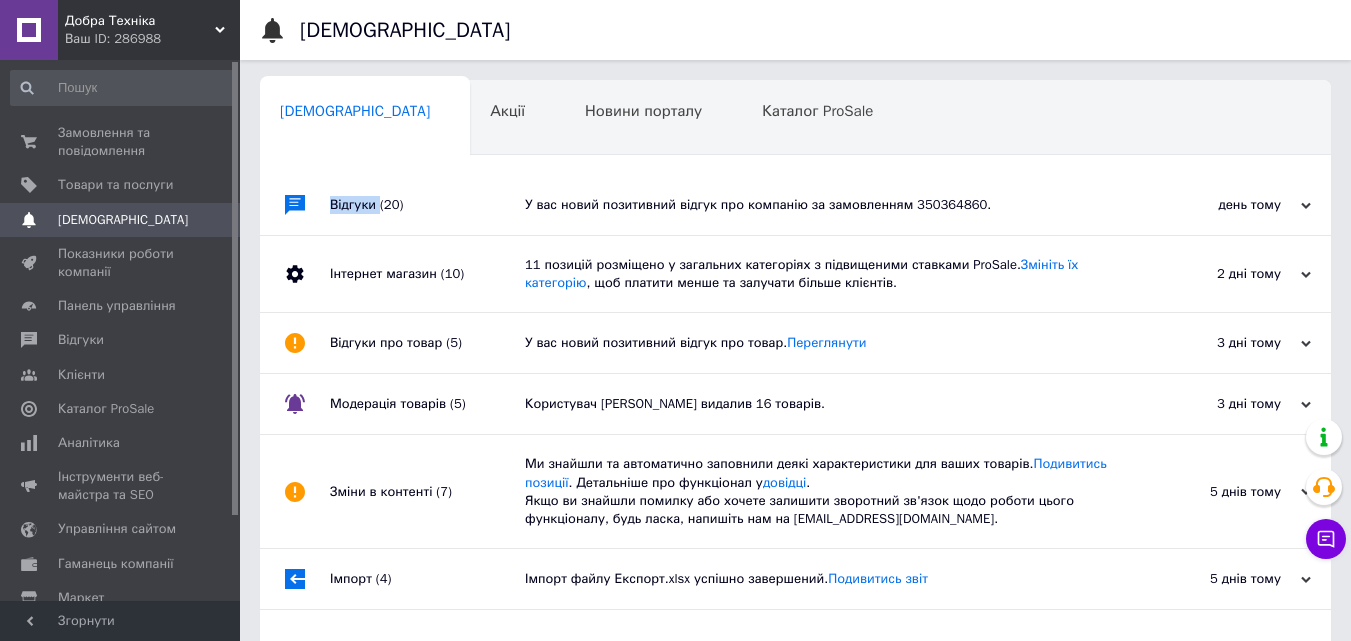 click on "Відгуки   (20)" at bounding box center [427, 205] 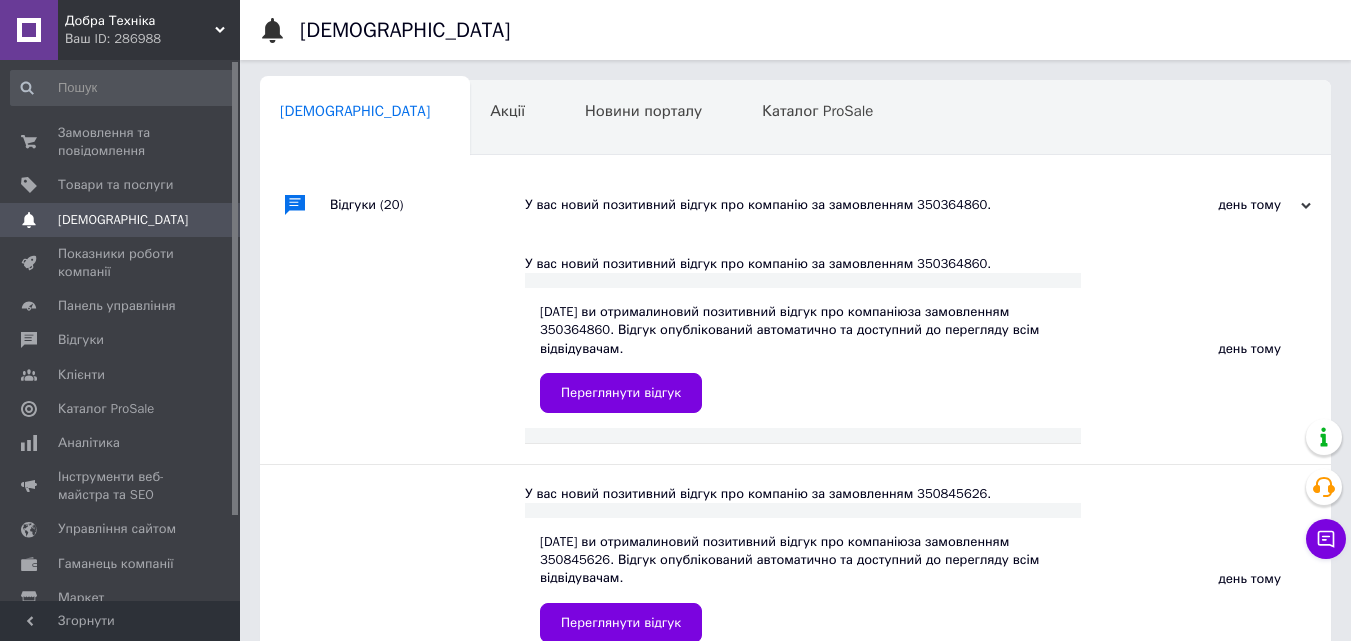 click on "Сповіщення Сповіщення 0 Акції 0 Новини порталу 0 Каталог ProSale 0 Навчання та заходи 0 Ok Відфільтровано...  Зберегти Нічого не знайдено Можливо, помилка у слові  або немає відповідностей за вашим запитом. Сповіщення 0 Акції 0 Новини порталу 0 Каталог ProSale 0 Навчання та заходи 0 :  Відгуки   (20) У вас новий позитивний відгук про компанію за замовленням 350364860. день тому 09.07.2025     У вас новий позитивний відгук про компанію за замовленням 350364860. 09.07.2025 ви отримали  новий позитивний відгук про компанію Переглянути відгук день тому     09.07.2025 ви отримали  Переглянути відгук   ." at bounding box center [795, 4620] 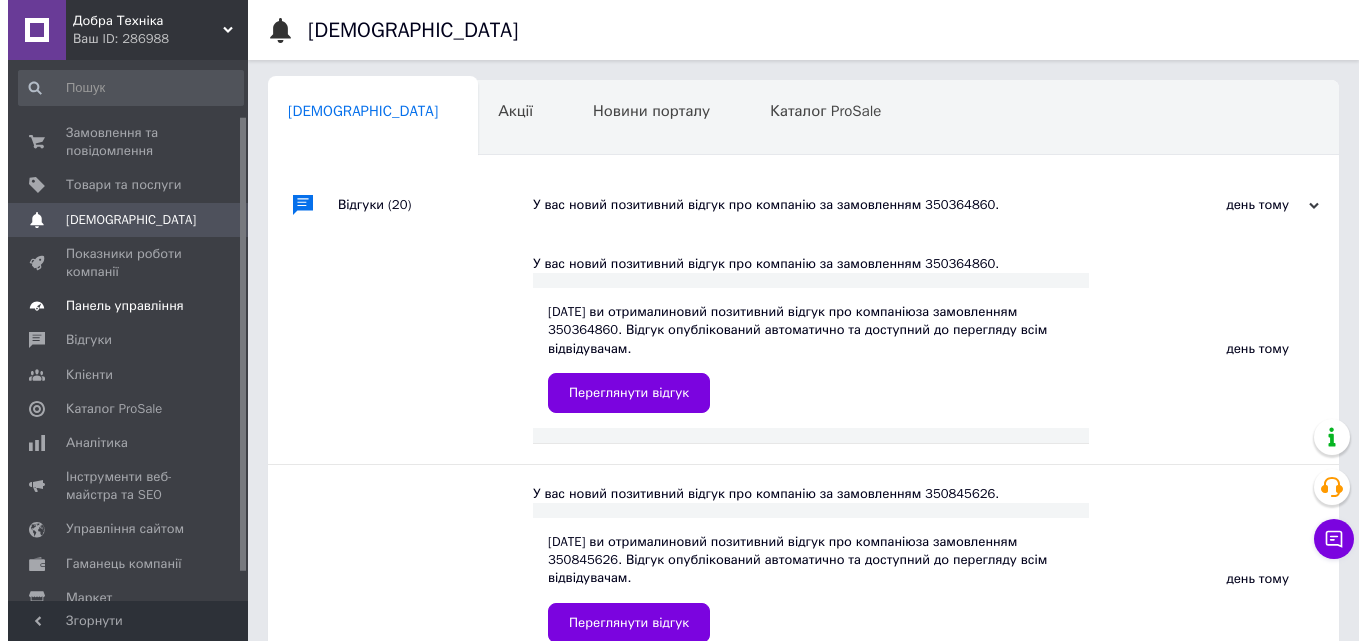 scroll, scrollTop: 101, scrollLeft: 0, axis: vertical 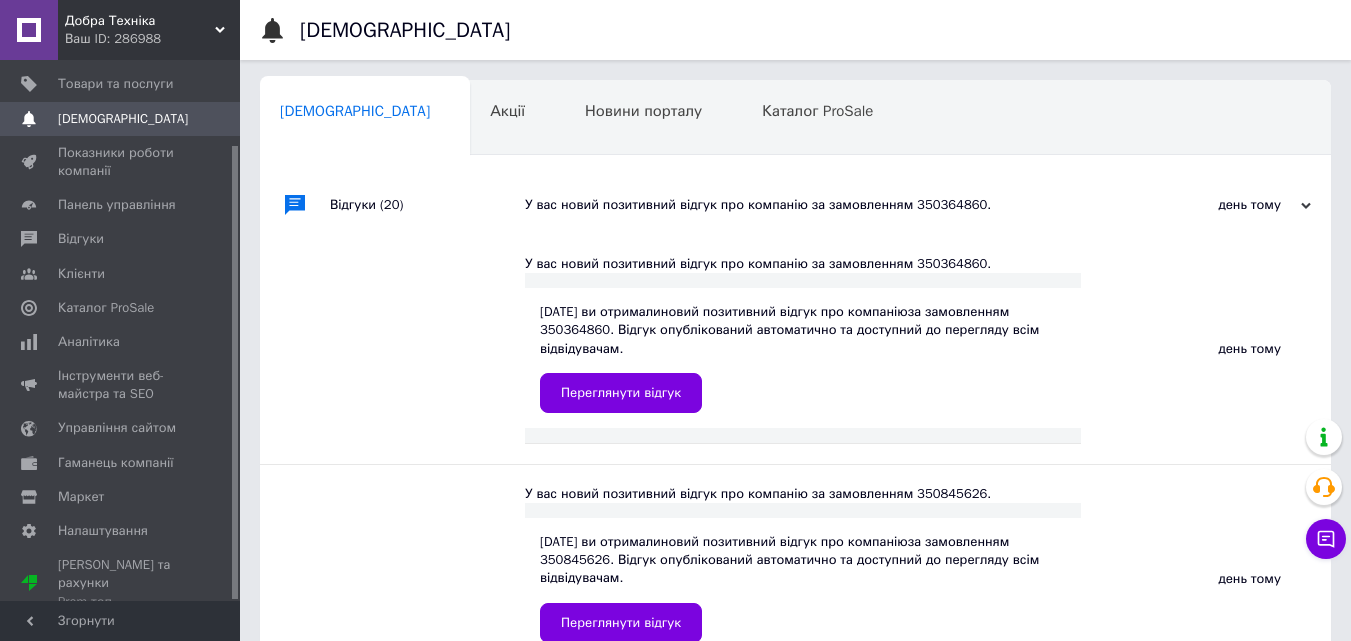 click on "Сповіщення Сповіщення 0 Акції 0 Новини порталу 0 Каталог ProSale 0 Навчання та заходи 0 Ok Відфільтровано...  Зберегти Нічого не знайдено Можливо, помилка у слові  або немає відповідностей за вашим запитом. Сповіщення 0 Акції 0 Новини порталу 0 Каталог ProSale 0 Навчання та заходи 0 :  Відгуки   (20) У вас новий позитивний відгук про компанію за замовленням 350364860. день тому 09.07.2025     У вас новий позитивний відгук про компанію за замовленням 350364860. 09.07.2025 ви отримали  новий позитивний відгук про компанію Переглянути відгук день тому     09.07.2025 ви отримали  Переглянути відгук   ." at bounding box center [795, 4620] 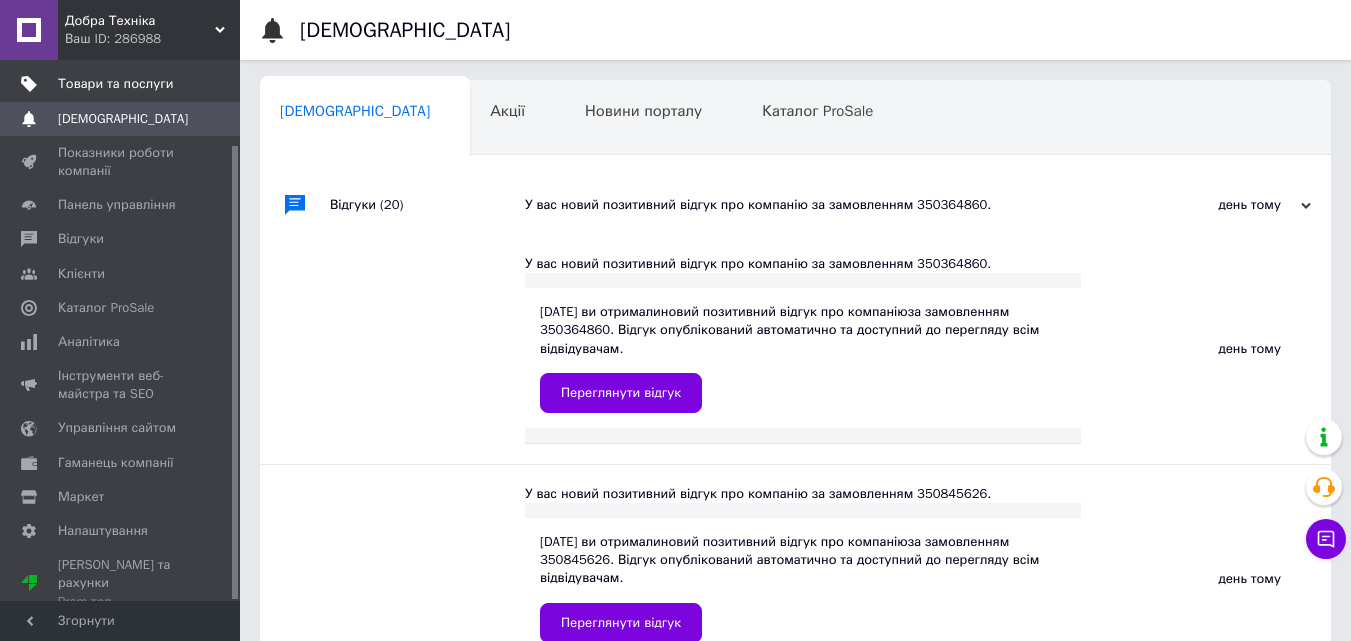 click on "Товари та послуги" at bounding box center [115, 84] 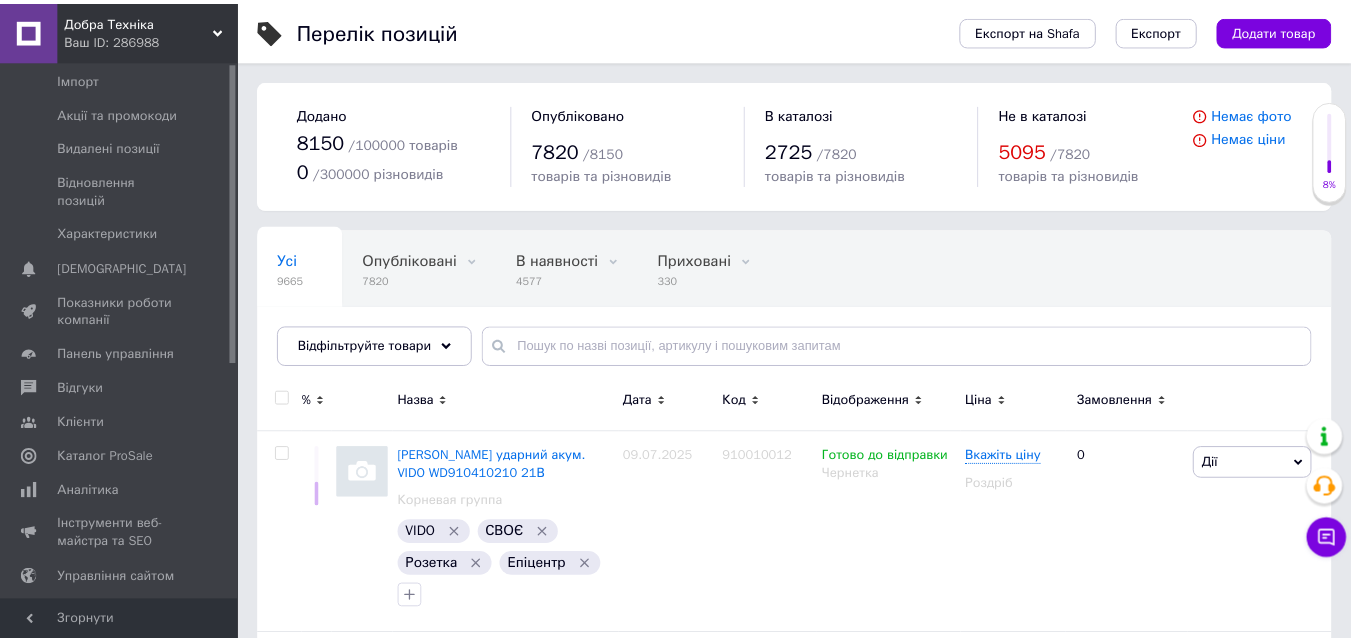 scroll, scrollTop: 0, scrollLeft: 0, axis: both 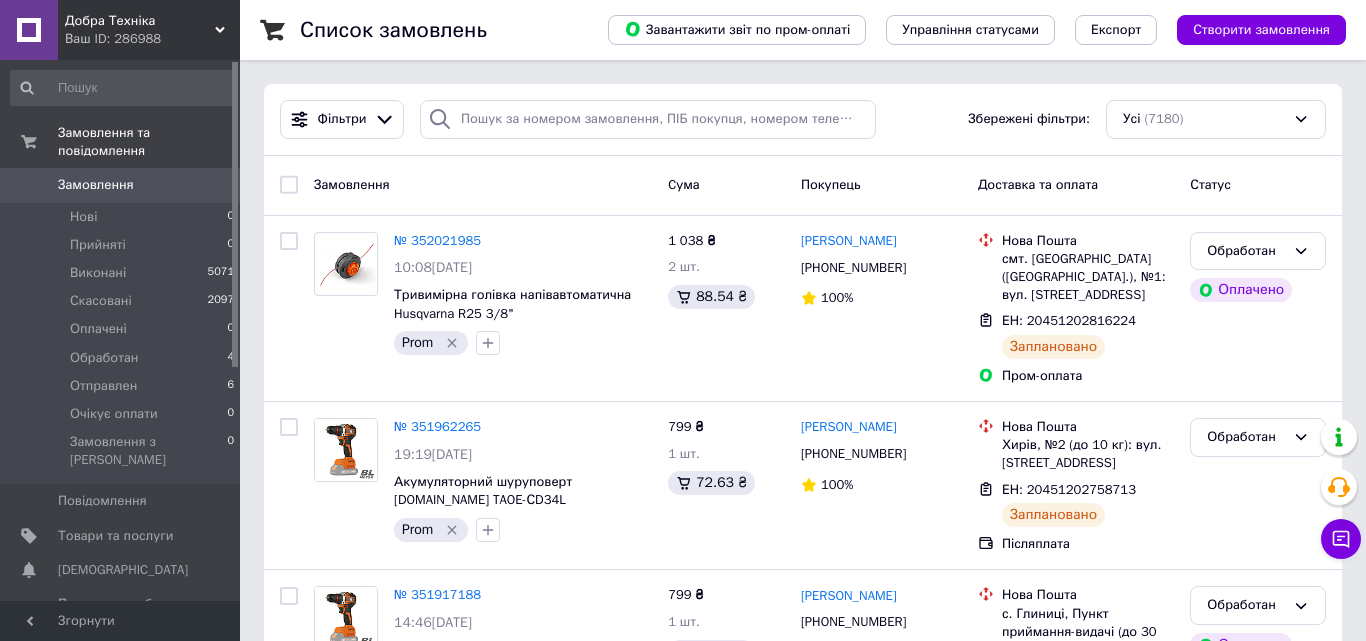 click on "Замовлення" at bounding box center [352, 184] 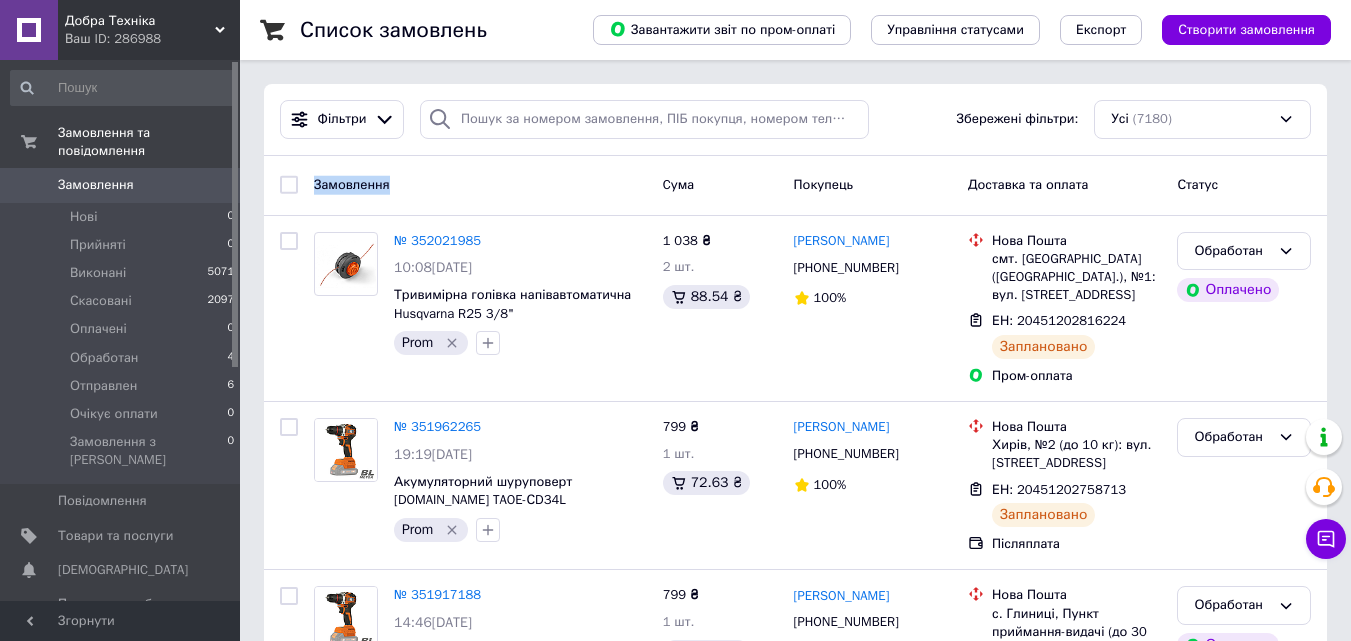 click on "Замовлення" at bounding box center [480, 185] 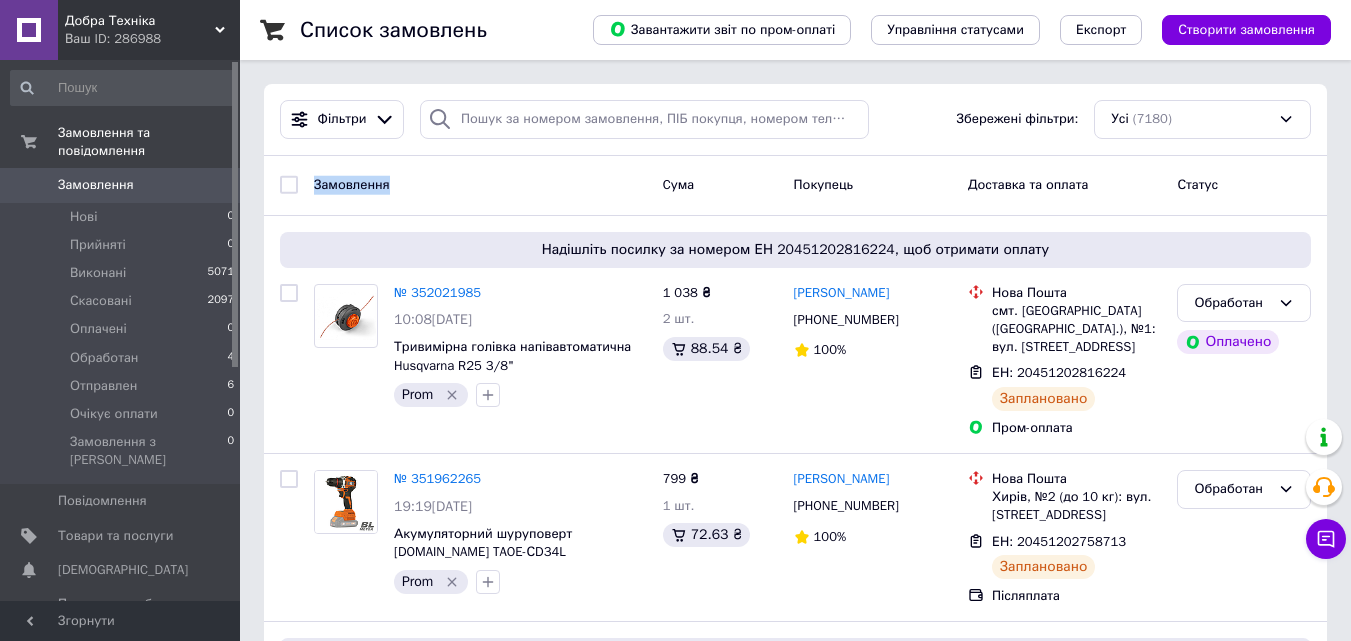 click on "Замовлення Cума Покупець Доставка та оплата Статус" at bounding box center (795, 186) 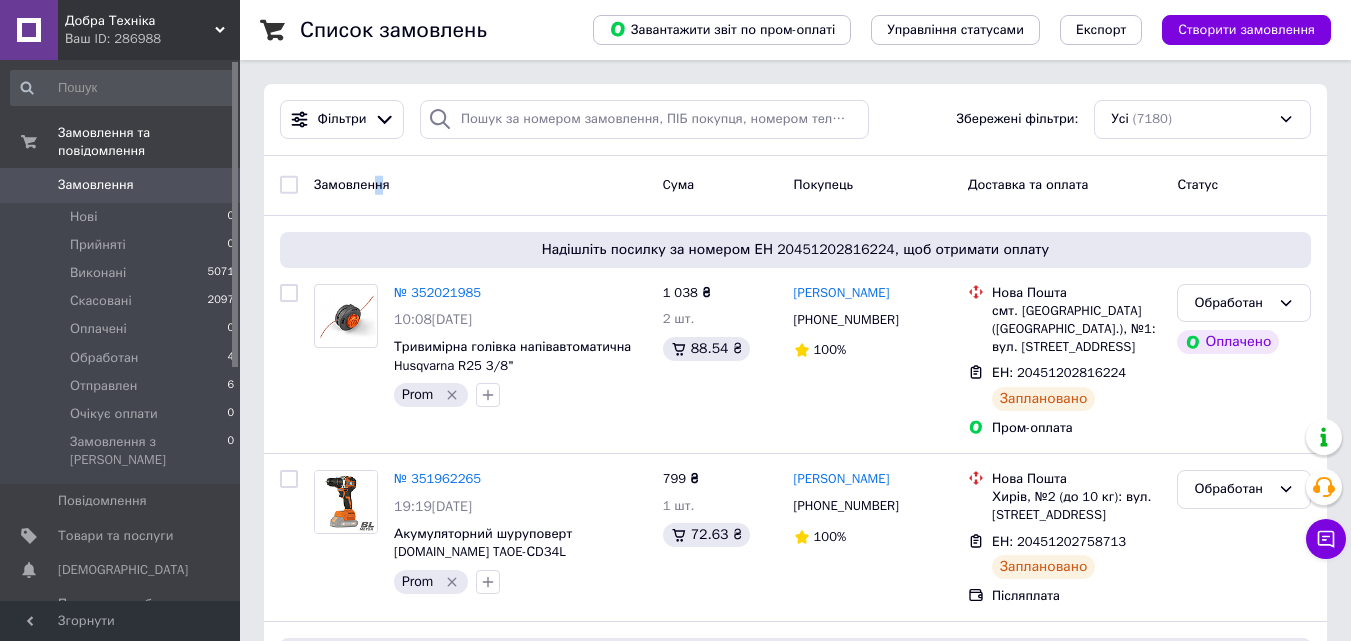 drag, startPoint x: 253, startPoint y: 290, endPoint x: 251, endPoint y: 305, distance: 15.132746 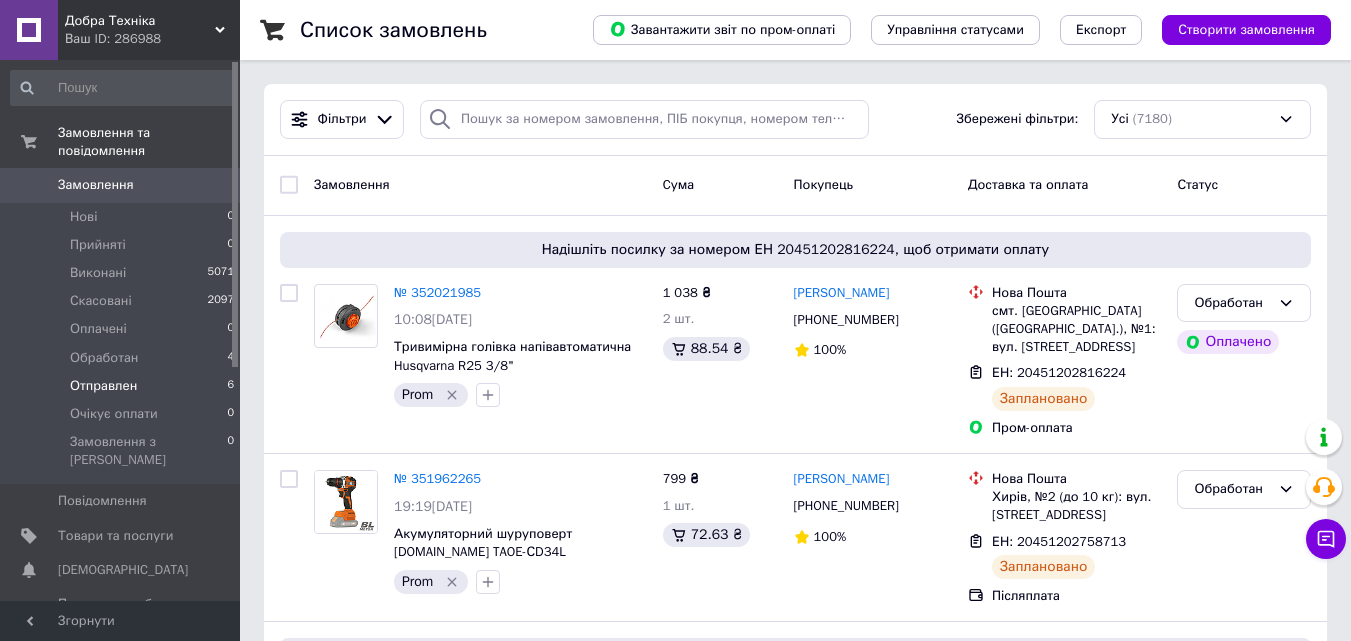 drag, startPoint x: 134, startPoint y: 377, endPoint x: 143, endPoint y: 362, distance: 17.492855 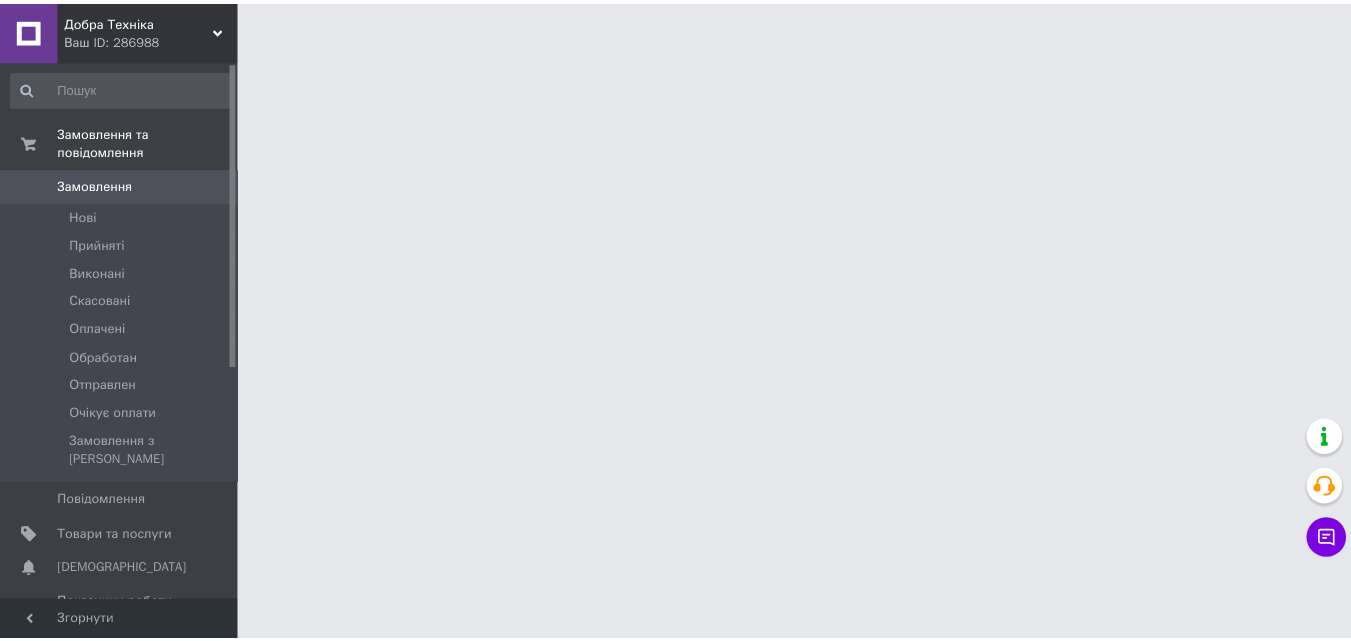 scroll, scrollTop: 0, scrollLeft: 0, axis: both 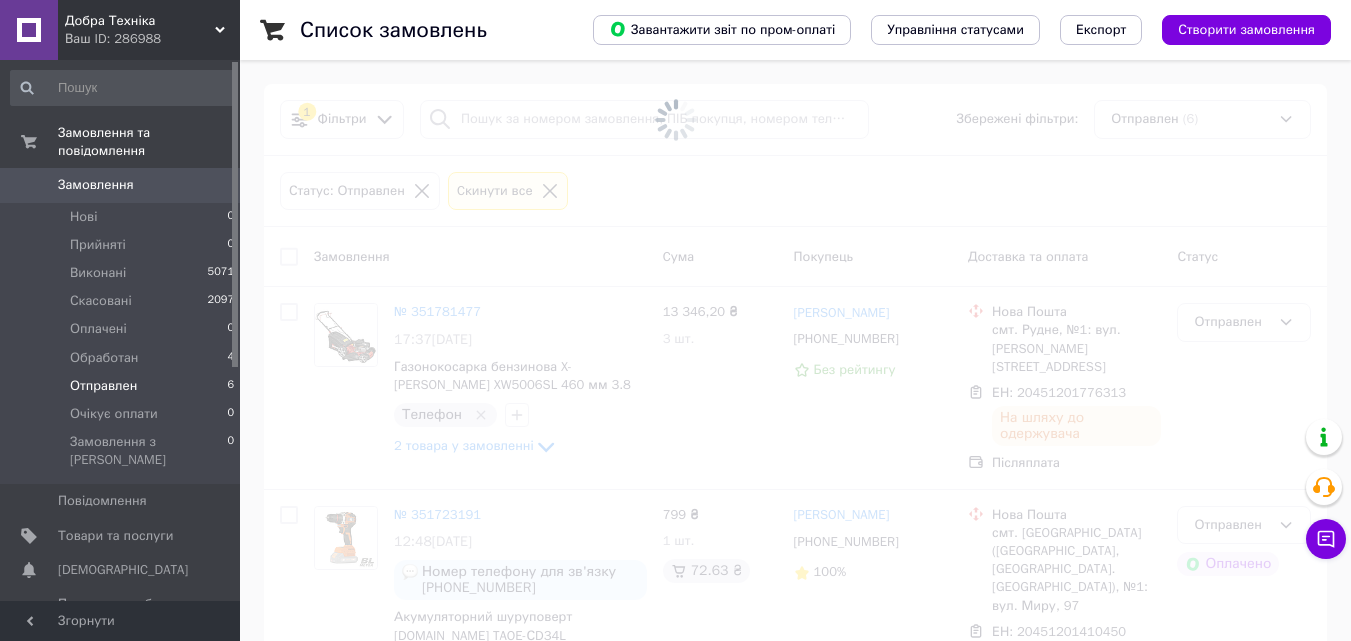 click on "Список замовлень   Завантажити звіт по пром-оплаті Управління статусами Експорт Створити замовлення 1 Фільтри Збережені фільтри: Отправлен (6) Статус: Отправлен Cкинути все Замовлення Cума Покупець Доставка та оплата Статус № 351781477 17:37[DATE] Газонокосарка бензинова X-[PERSON_NAME] XW5006SL 460 мм 3.8 кс Телефон   2 товара у замовленні 13 346,20 ₴ 3 шт. [PERSON_NAME] [PHONE_NUMBER] Без рейтингу [GEOGRAPHIC_DATA]. Рудне, №1: вул. [PERSON_NAME][STREET_ADDRESS] ЕН: 20451201776313 На шляху до одержувача Післяплата Отправлен № 351723191 12:48[DATE] Номер телефону для зв'язку [PHONE_NUMBER]  Prom   799 ₴ 1 шт. 72.63 ₴ [PERSON_NAME]" at bounding box center (795, 803) 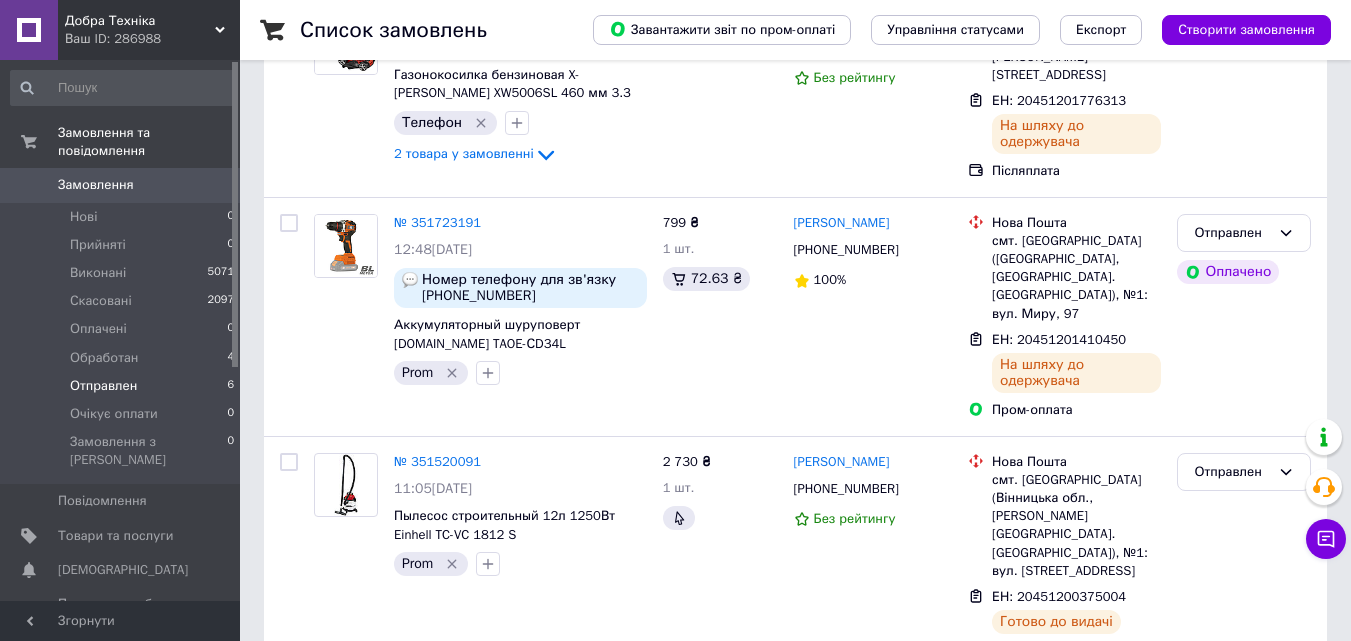 scroll, scrollTop: 300, scrollLeft: 0, axis: vertical 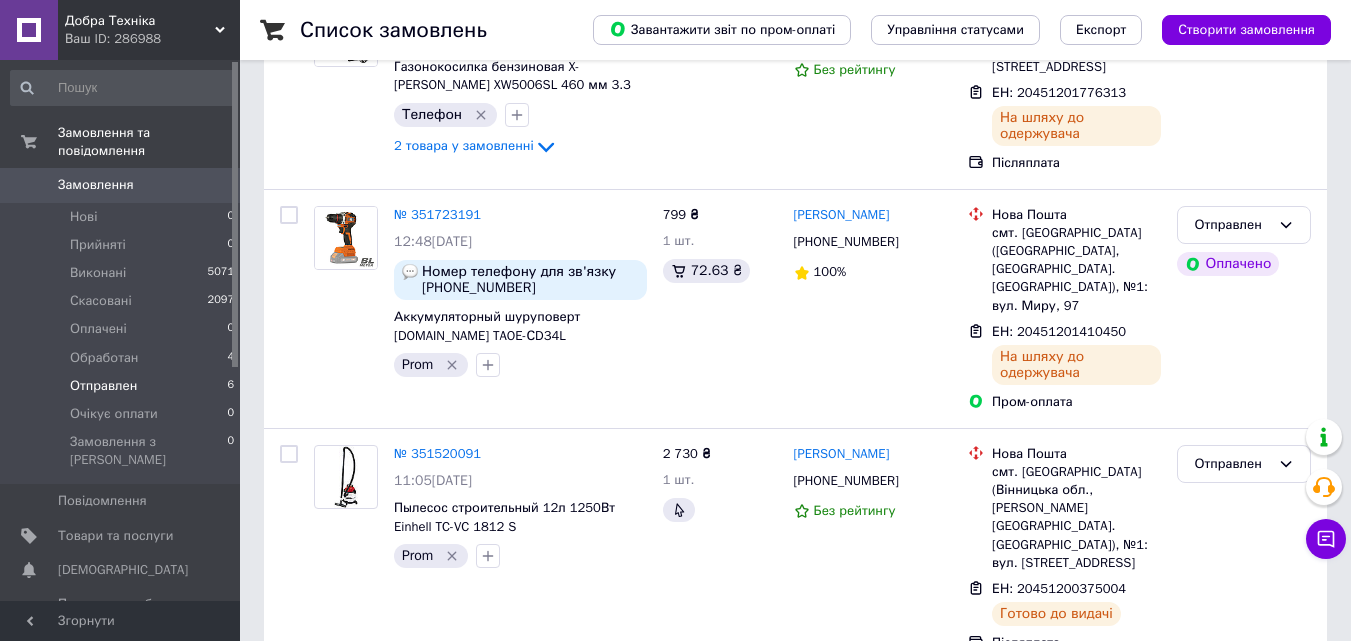click on "Список замовлень   Завантажити звіт по пром-оплаті Управління статусами Експорт Створити замовлення 1 Фільтри Збережені фільтри: Отправлен (6) Статус: Отправлен Cкинути все Замовлення Cума Покупець Доставка та оплата Статус № 351781477 17:37[DATE] Газонокосилка бензиновая X-[PERSON_NAME] XW5006SL 460 мм 3.3 лс Телефон   2 товара у замовленні 13 346,20 ₴ 3 шт. [PERSON_NAME] [PHONE_NUMBER] Без рейтингу [GEOGRAPHIC_DATA]. Рудне, №1: вул. [PERSON_NAME][STREET_ADDRESS] ЕН: 20451201776313 На шляху до одержувача Післяплата Отправлен № 351723191 12:48[DATE] Номер телефону для зв'язку [PHONE_NUMBER]  Prom   799 ₴ 1 шт. 72.63 ₴ [PERSON_NAME]" at bounding box center [795, 503] 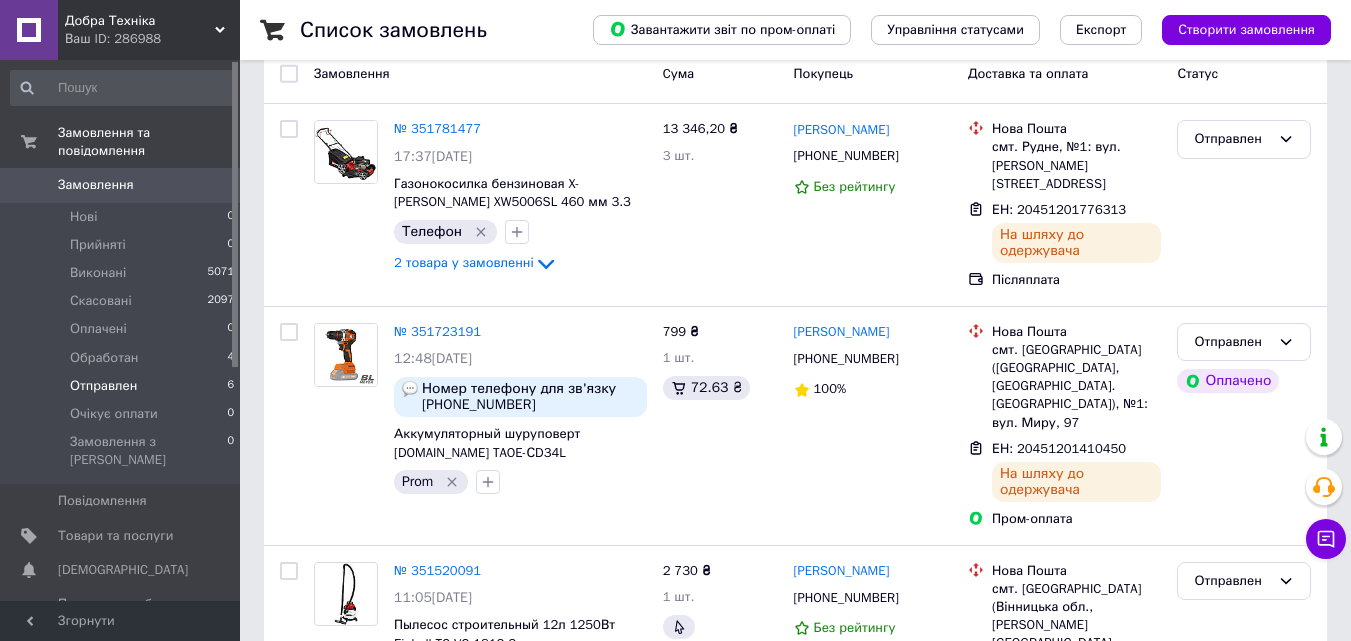 scroll, scrollTop: 0, scrollLeft: 0, axis: both 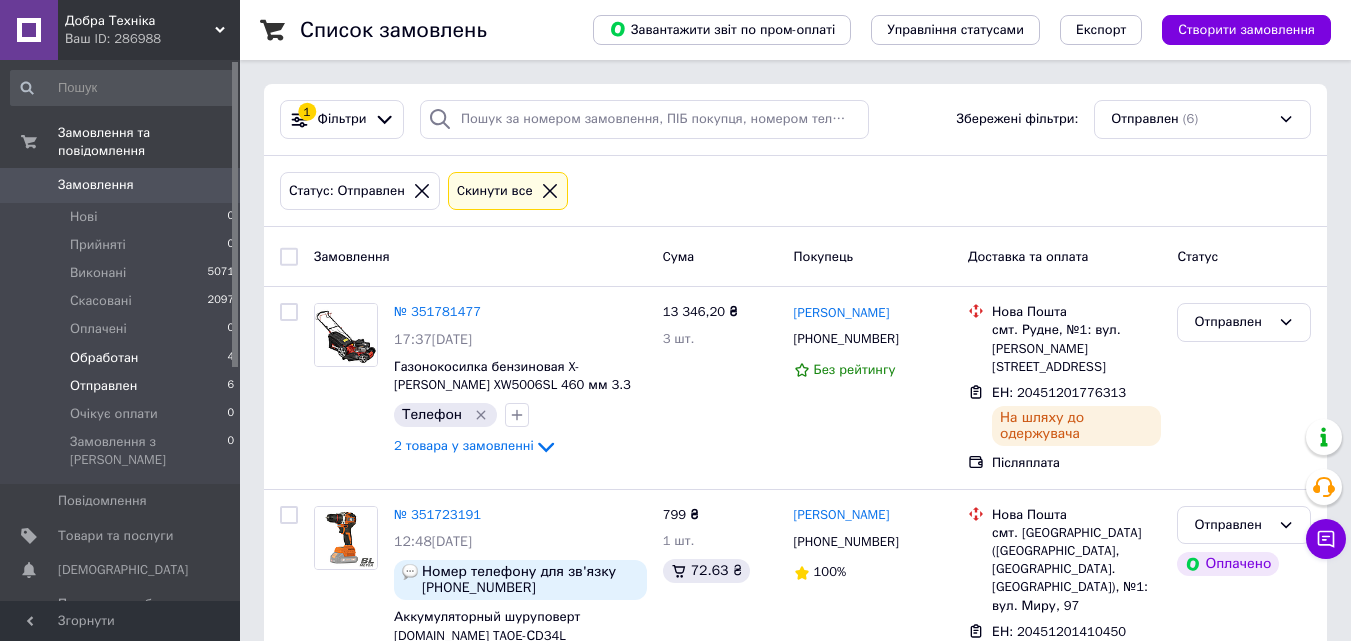 click on "Обработан 4" at bounding box center (123, 358) 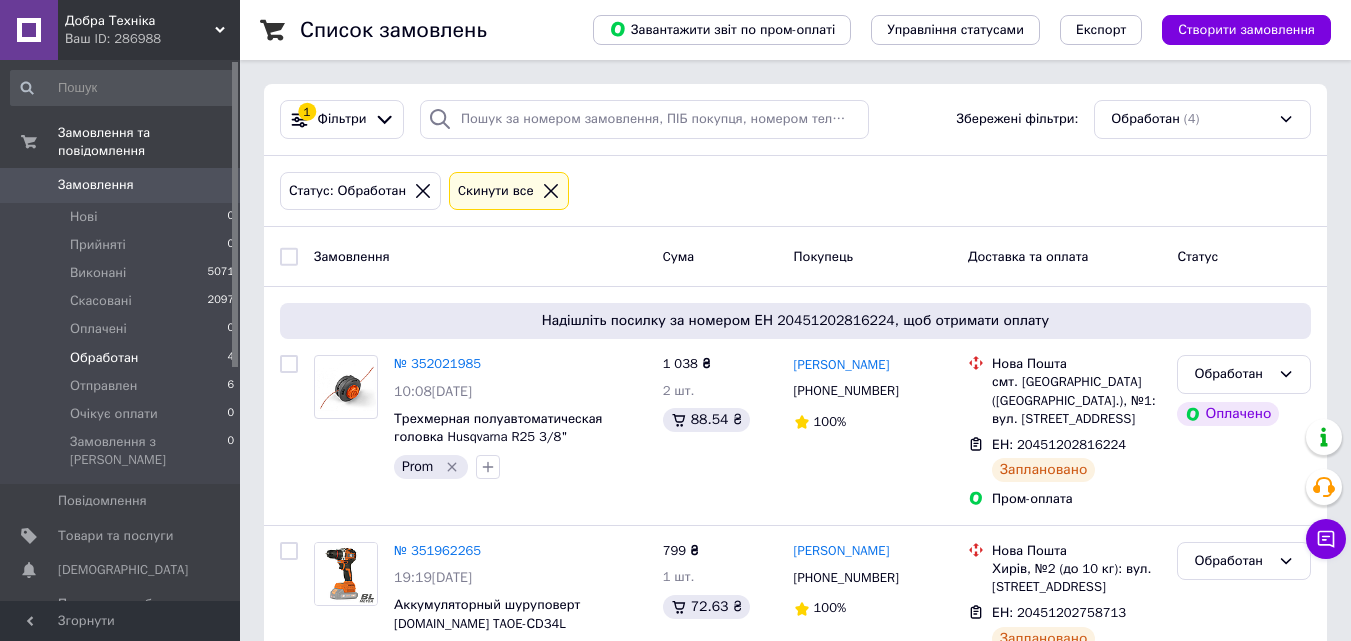 click on "Список замовлень   Завантажити звіт по пром-оплаті Управління статусами Експорт Створити замовлення 1 Фільтри Збережені фільтри: Обработан (4) Статус: Обработан Cкинути все Замовлення Cума Покупець Доставка та оплата Статус Надішліть посилку за номером ЕН 20451202816224, щоб отримати оплату № 352021985 10:08[DATE] Трехмерная полуавтоматическая головка Husqvarna R25 3/8" Prom   1 038 ₴ 2 шт. 88.54 ₴ [PERSON_NAME] [PHONE_NUMBER] 100% [GEOGRAPHIC_DATA]. [GEOGRAPHIC_DATA] ([GEOGRAPHIC_DATA].), №1: вул. [STREET_ADDRESS] ЕН: 20451202816224 Заплановано Пром-оплата Обработан Оплачено № 351962265 19:19[DATE] Prom   799 ₴ 1 шт." at bounding box center (795, 571) 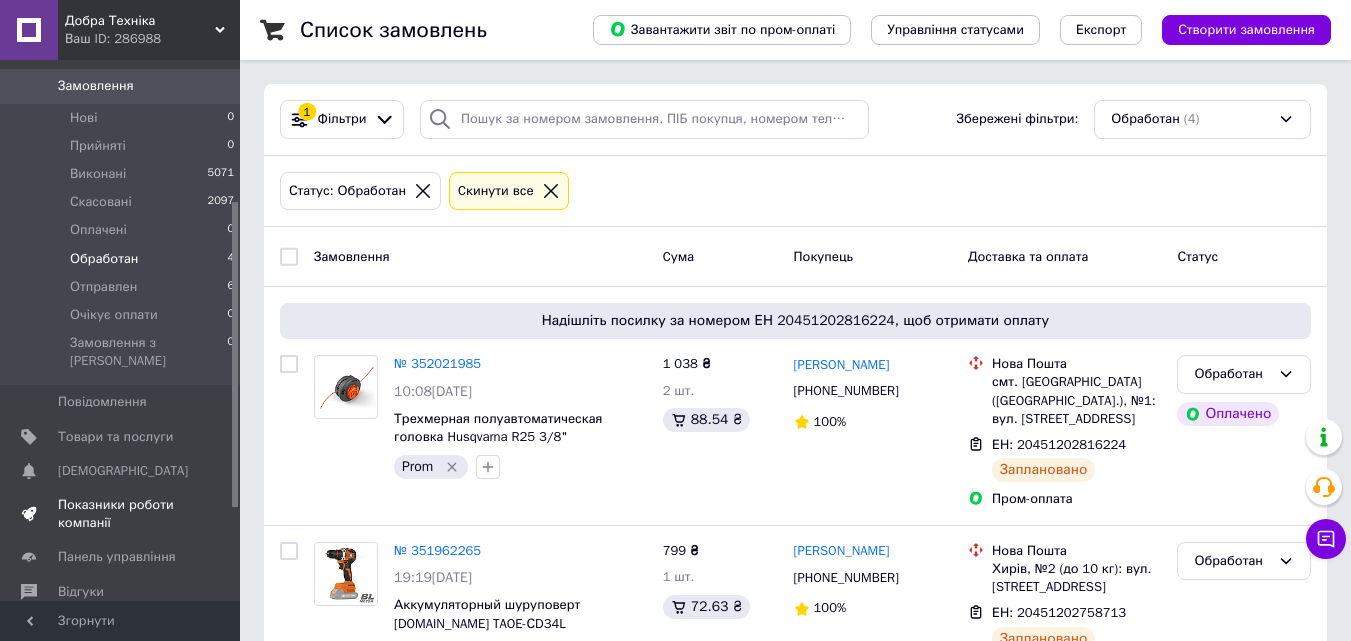 scroll, scrollTop: 0, scrollLeft: 0, axis: both 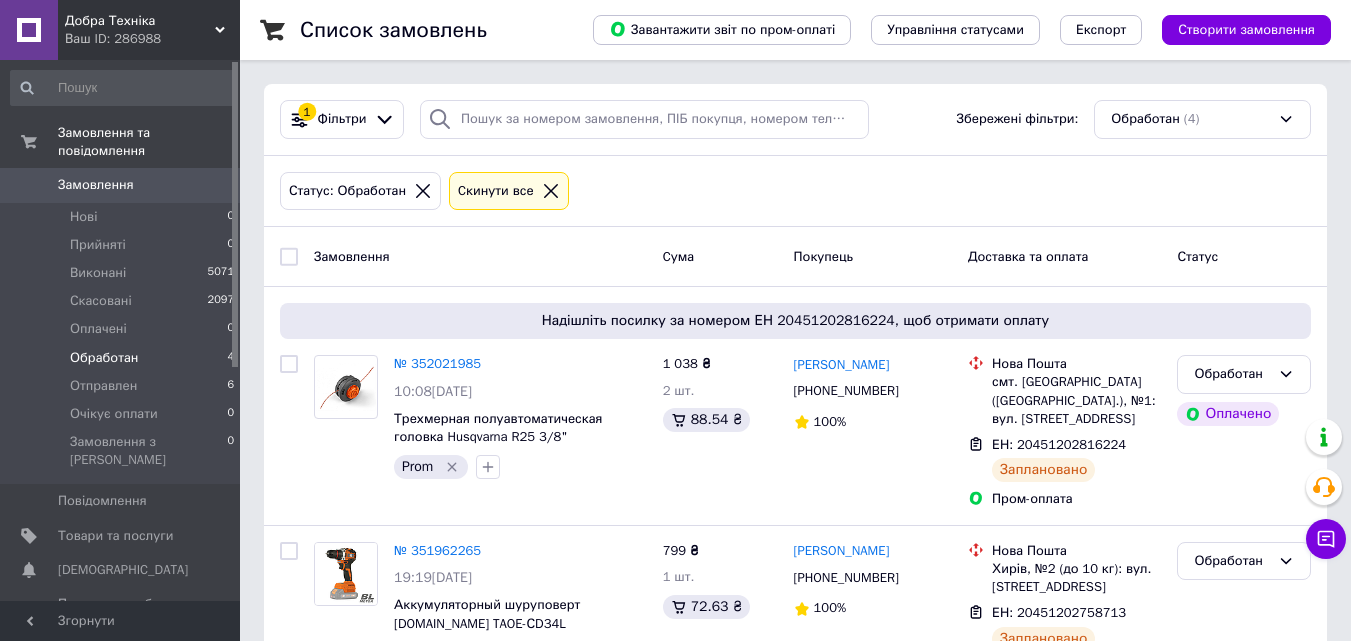 click on "Список замовлень   Завантажити звіт по пром-оплаті Управління статусами Експорт Створити замовлення 1 Фільтри Збережені фільтри: Обработан (4) Статус: Обработан Cкинути все Замовлення Cума Покупець Доставка та оплата Статус Надішліть посилку за номером ЕН 20451202816224, щоб отримати оплату № 352021985 10:08[DATE] Трехмерная полуавтоматическая головка Husqvarna R25 3/8" Prom   1 038 ₴ 2 шт. 88.54 ₴ [PERSON_NAME] [PHONE_NUMBER] 100% [GEOGRAPHIC_DATA]. [GEOGRAPHIC_DATA] ([GEOGRAPHIC_DATA].), №1: вул. [STREET_ADDRESS] ЕН: 20451202816224 Заплановано Пром-оплата Обработан Оплачено № 351962265 19:19[DATE] Prom   799 ₴ 1 шт." at bounding box center [795, 571] 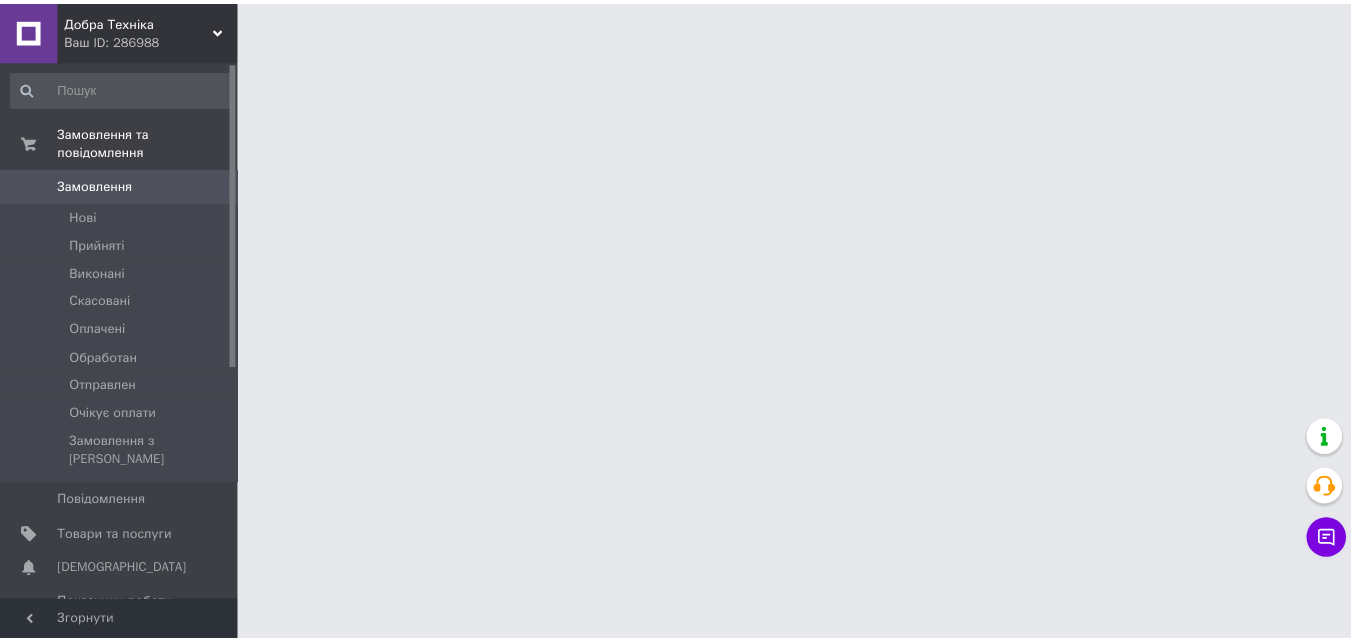 scroll, scrollTop: 0, scrollLeft: 0, axis: both 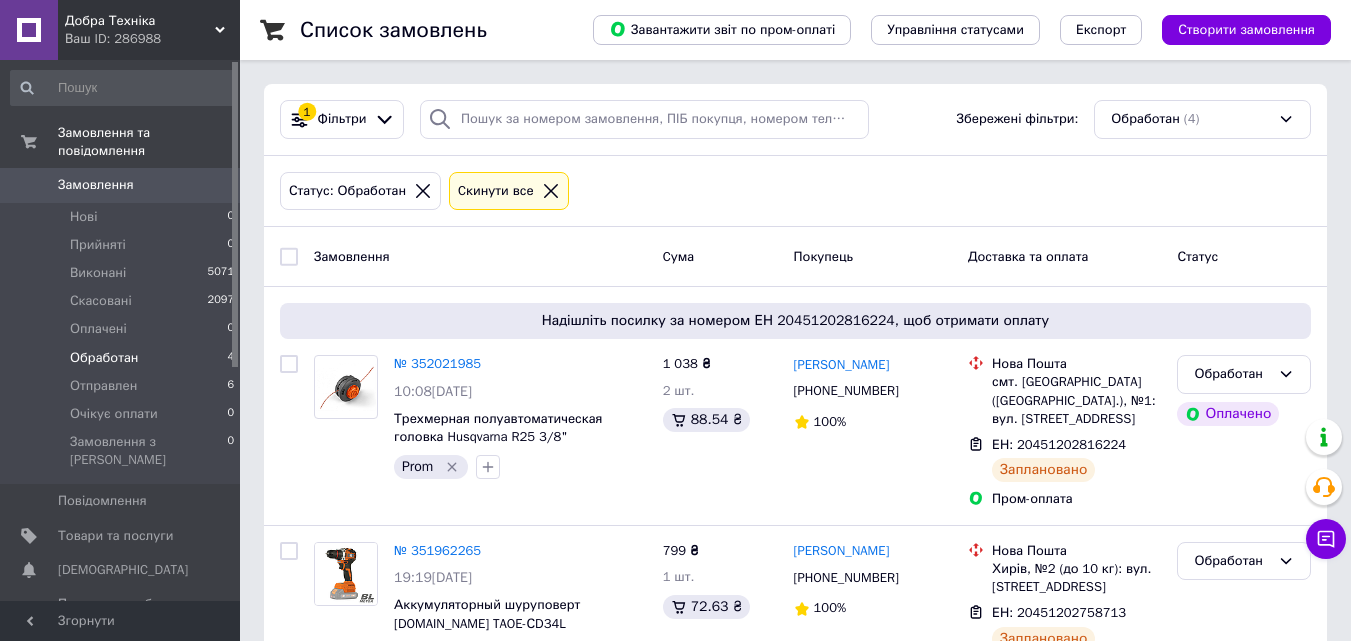 click on "Список замовлень   Завантажити звіт по пром-оплаті Управління статусами Експорт Створити замовлення 1 Фільтри Збережені фільтри: Обработан (4) Статус: Обработан Cкинути все Замовлення Cума Покупець Доставка та оплата Статус Надішліть посилку за номером ЕН 20451202816224, щоб отримати оплату № 352021985 10:08[DATE] Трехмерная полуавтоматическая головка Husqvarna R25 3/8" Prom   1 038 ₴ 2 шт. 88.54 ₴ [PERSON_NAME] [PHONE_NUMBER] 100% [GEOGRAPHIC_DATA]. [GEOGRAPHIC_DATA] ([GEOGRAPHIC_DATA].), №1: вул. [STREET_ADDRESS] ЕН: 20451202816224 Заплановано Пром-оплата Обработан Оплачено № 351962265 19:19[DATE] Prom   799 ₴ 1 шт." at bounding box center (795, 571) 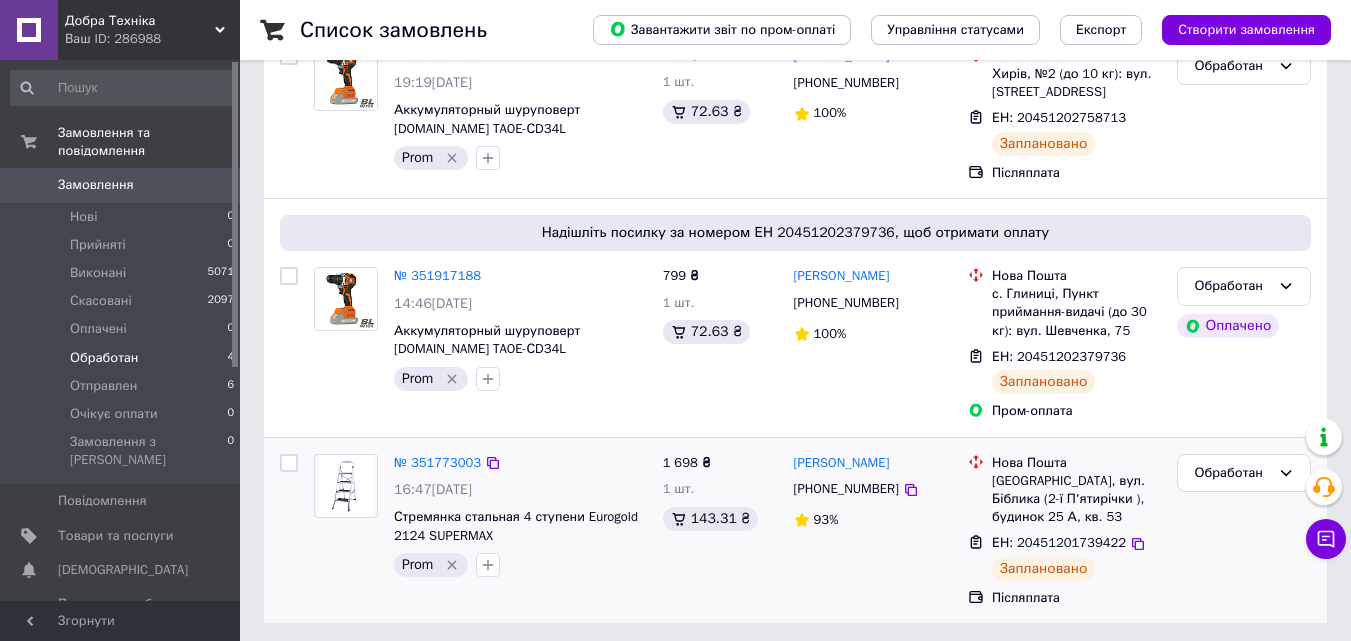scroll, scrollTop: 501, scrollLeft: 0, axis: vertical 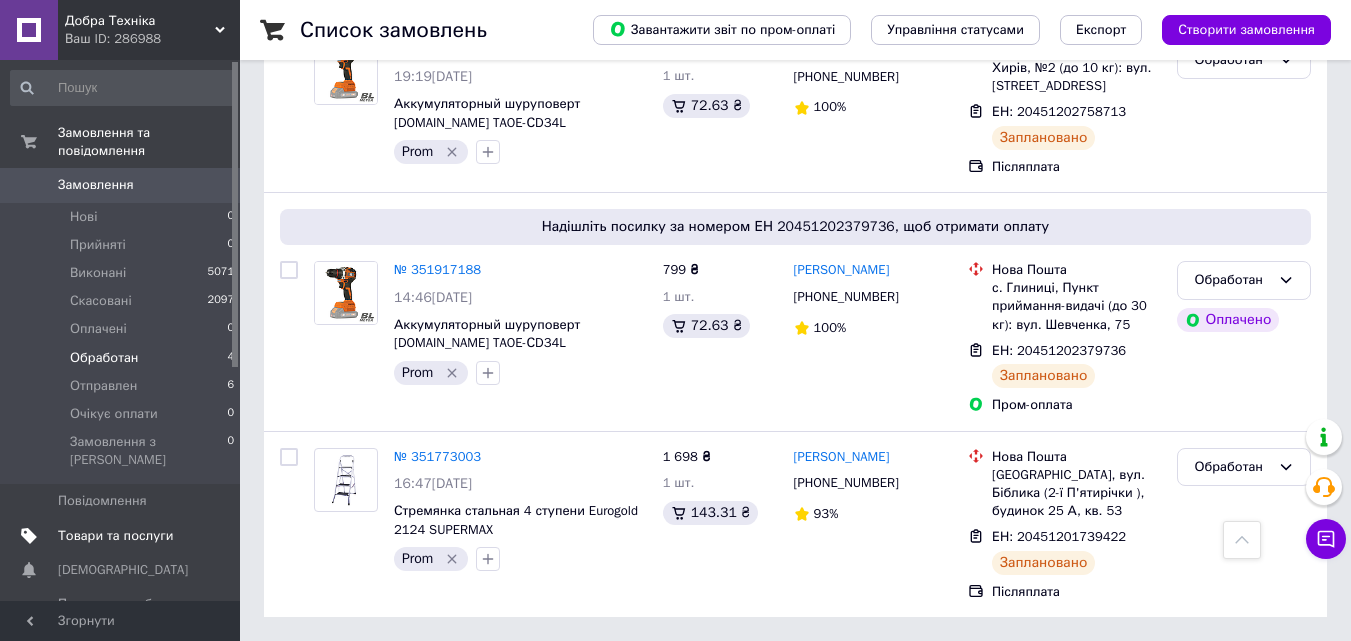 click on "Товари та послуги" at bounding box center (115, 536) 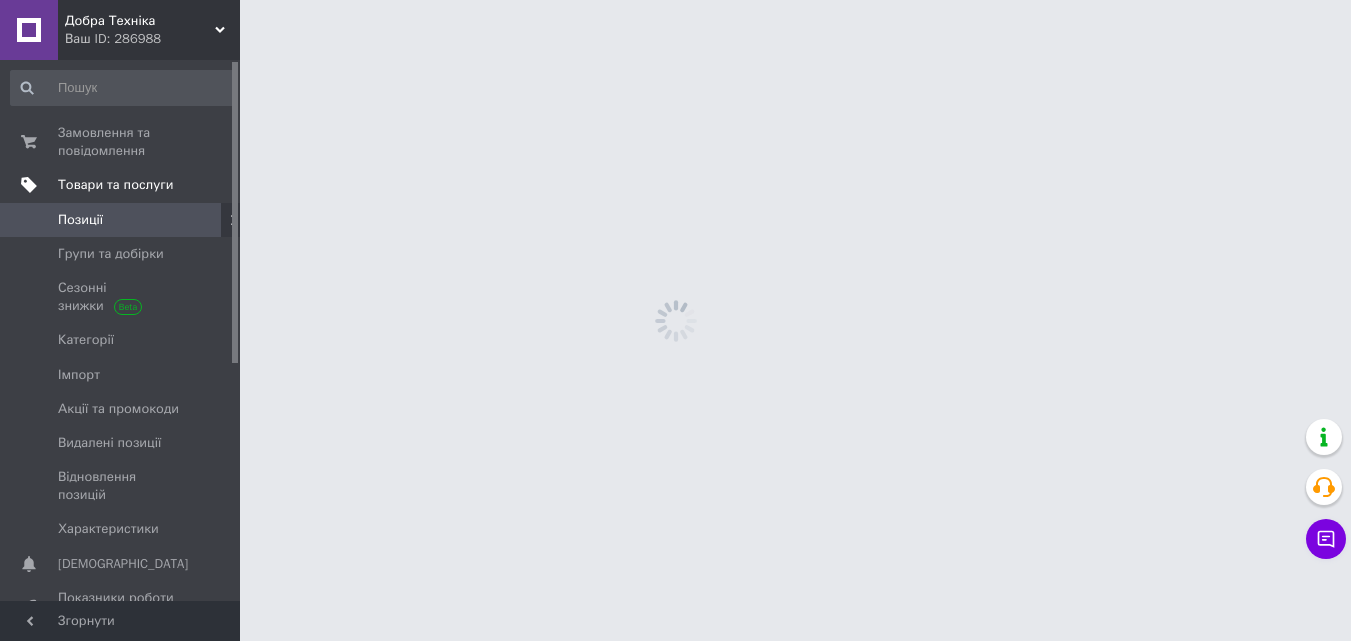 scroll, scrollTop: 0, scrollLeft: 0, axis: both 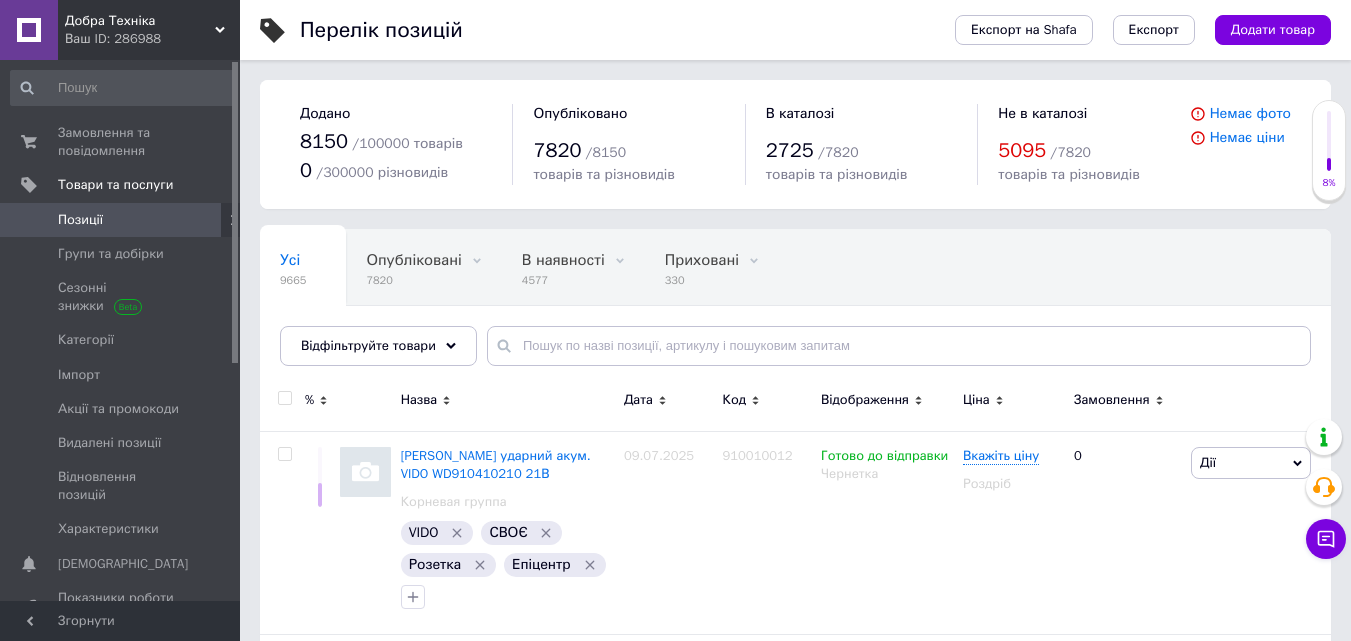 click on "Перелік позицій Експорт на Shafa Експорт Додати товар Додано 8150   / 100000   товарів 0   / 300000   різновидів Опубліковано 7820   / 8150 товарів та різновидів В каталозі 2725   / 7820 товарів та різновидів Не в каталозі 5095   / 7820 товарів та різновидів Немає фото Немає ціни Усі 9665 Опубліковані 7820 Видалити Редагувати В наявності 4577 Видалити Редагувати Приховані 330 Видалити Редагувати Немає в наявності 5088 Видалити Редагувати Ok Відфільтровано...  Зберегти Нічого не знайдено Можливо, помилка у слові  або немає відповідностей за вашим запитом. Усі 9665 Опубліковані 7820 В наявності 4577 330 5088" at bounding box center (795, 9642) 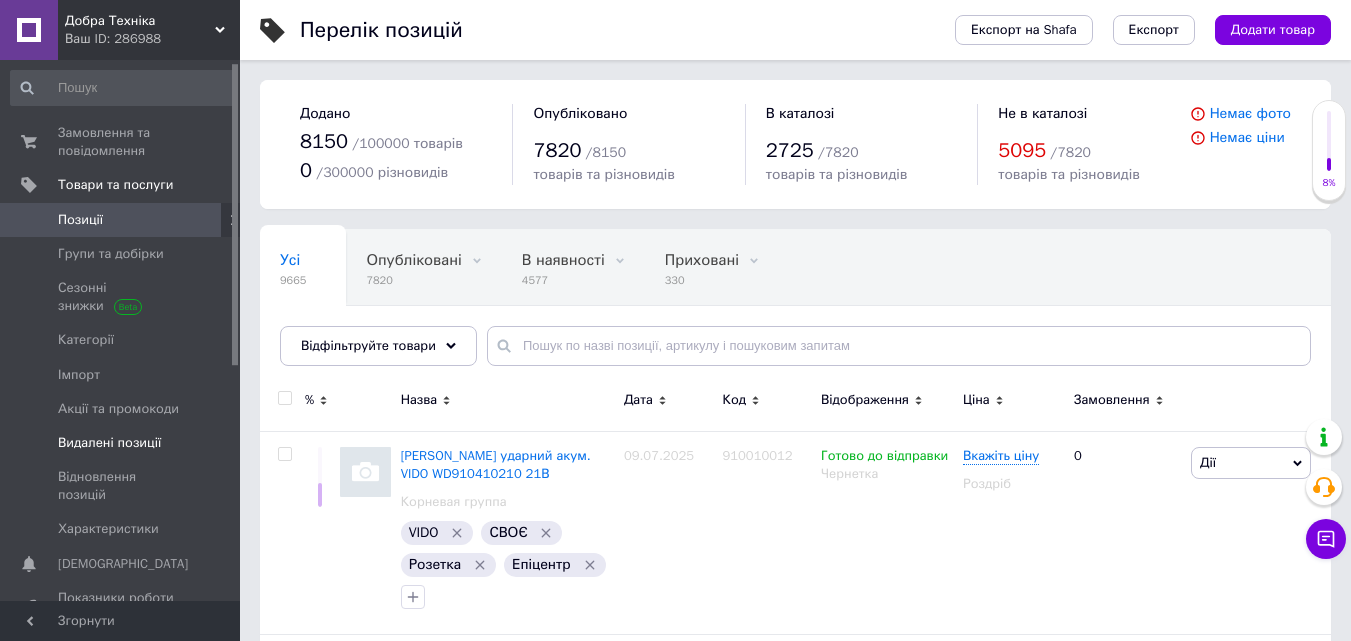 scroll, scrollTop: 426, scrollLeft: 0, axis: vertical 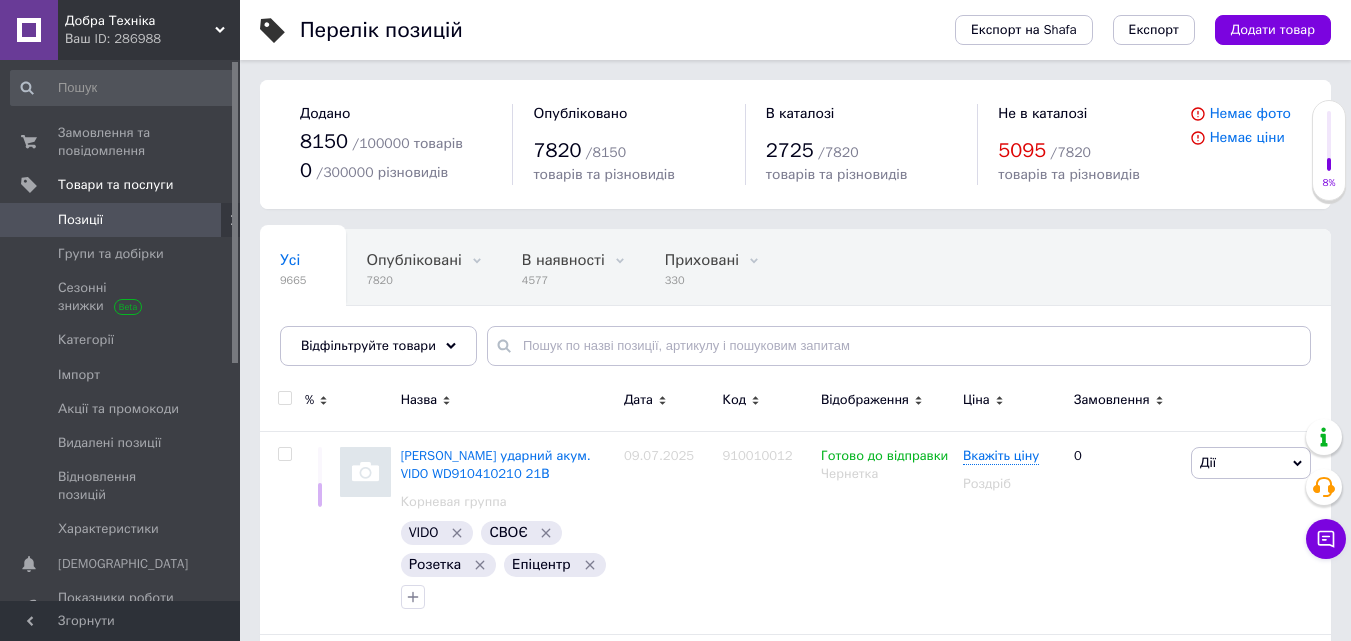 click on "Перелік позицій Експорт на Shafa Експорт Додати товар Додано 8150   / 100000   товарів 0   / 300000   різновидів Опубліковано 7820   / 8150 товарів та різновидів В каталозі 2725   / 7820 товарів та різновидів Не в каталозі 5095   / 7820 товарів та різновидів Немає фото Немає ціни Усі 9665 Опубліковані 7820 Видалити Редагувати В наявності 4577 Видалити Редагувати Приховані 330 Видалити Редагувати Немає в наявності 5088 Видалити Редагувати Ok Відфільтровано...  Зберегти Нічого не знайдено Можливо, помилка у слові  або немає відповідностей за вашим запитом. Усі 9665 Опубліковані 7820 В наявності 4577 330 5088" at bounding box center [795, 9642] 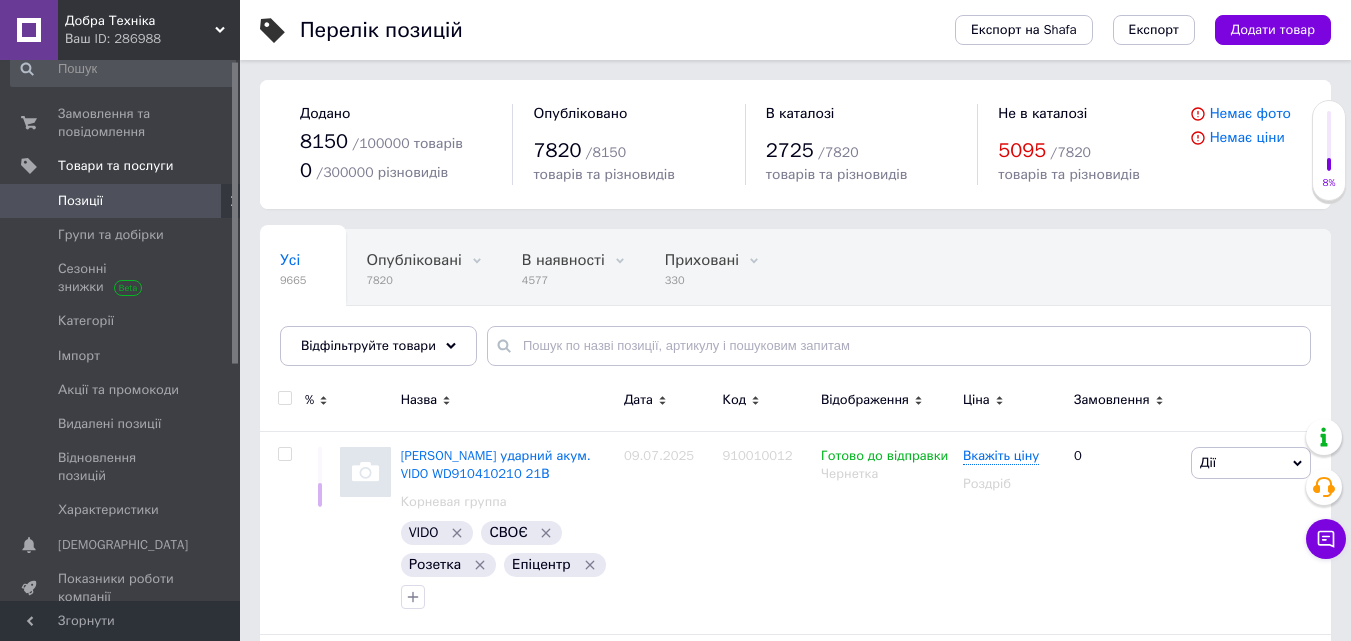 scroll, scrollTop: 0, scrollLeft: 0, axis: both 